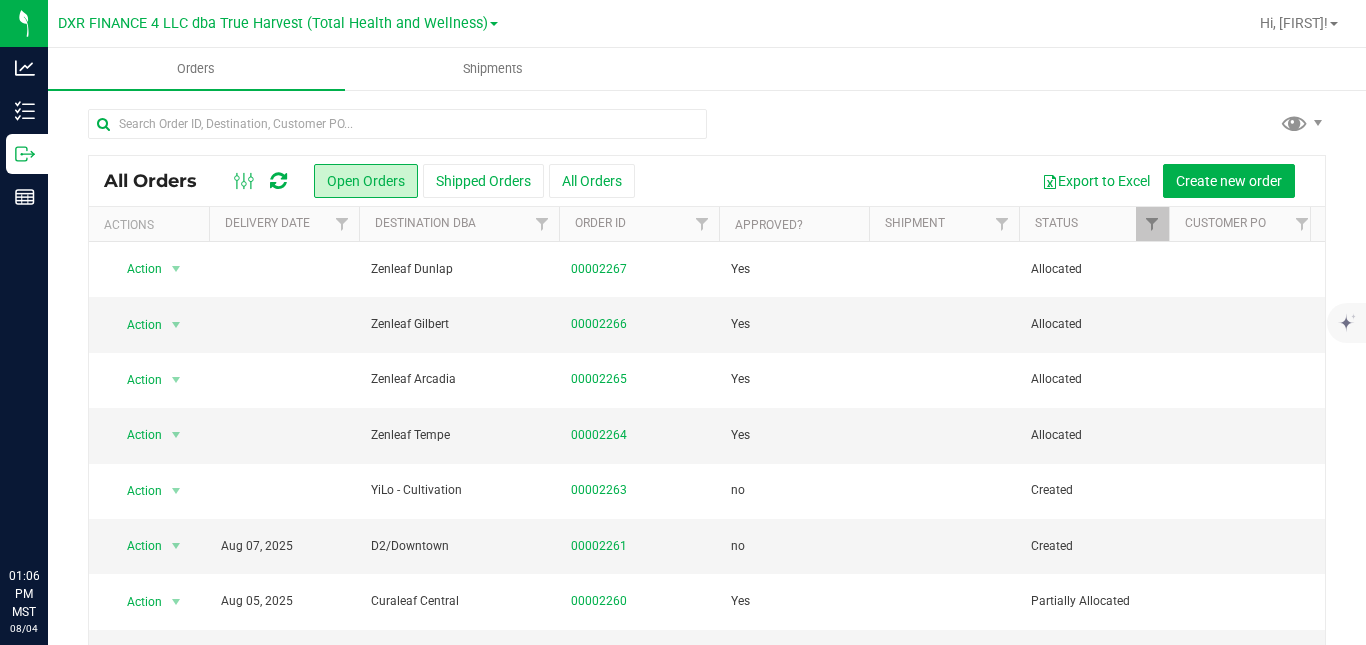 scroll, scrollTop: 0, scrollLeft: 0, axis: both 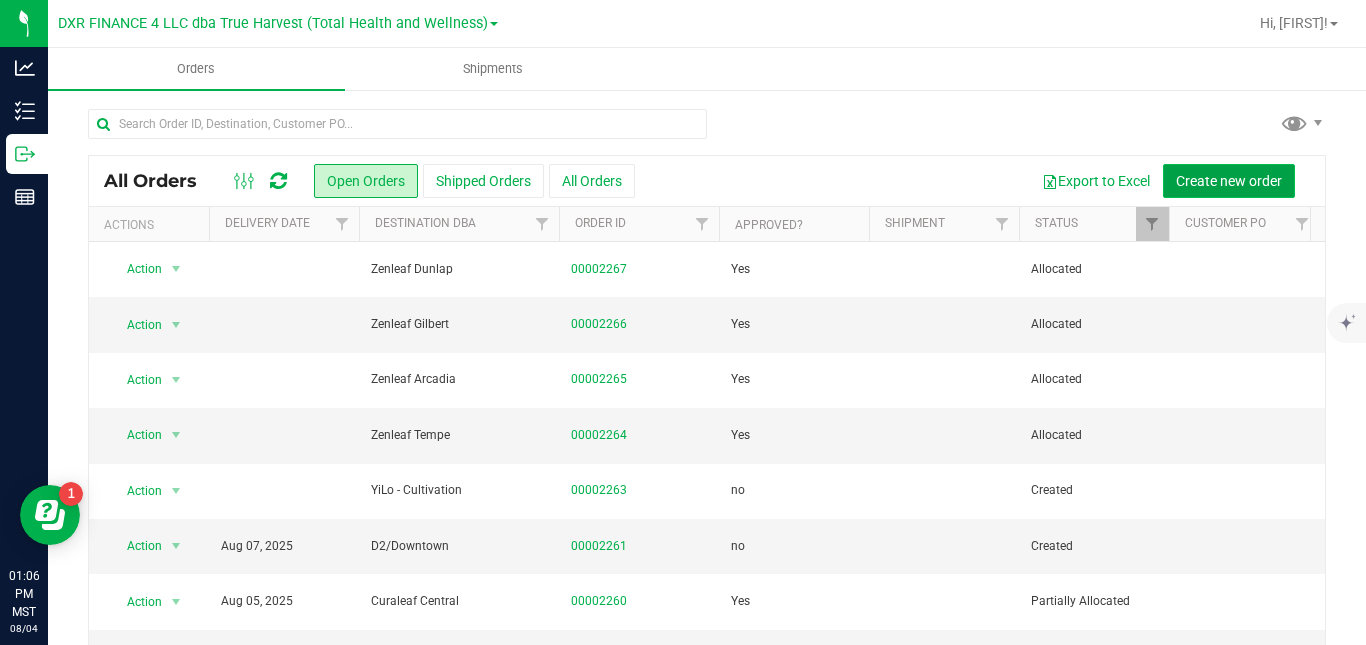click on "Create new order" at bounding box center (1229, 181) 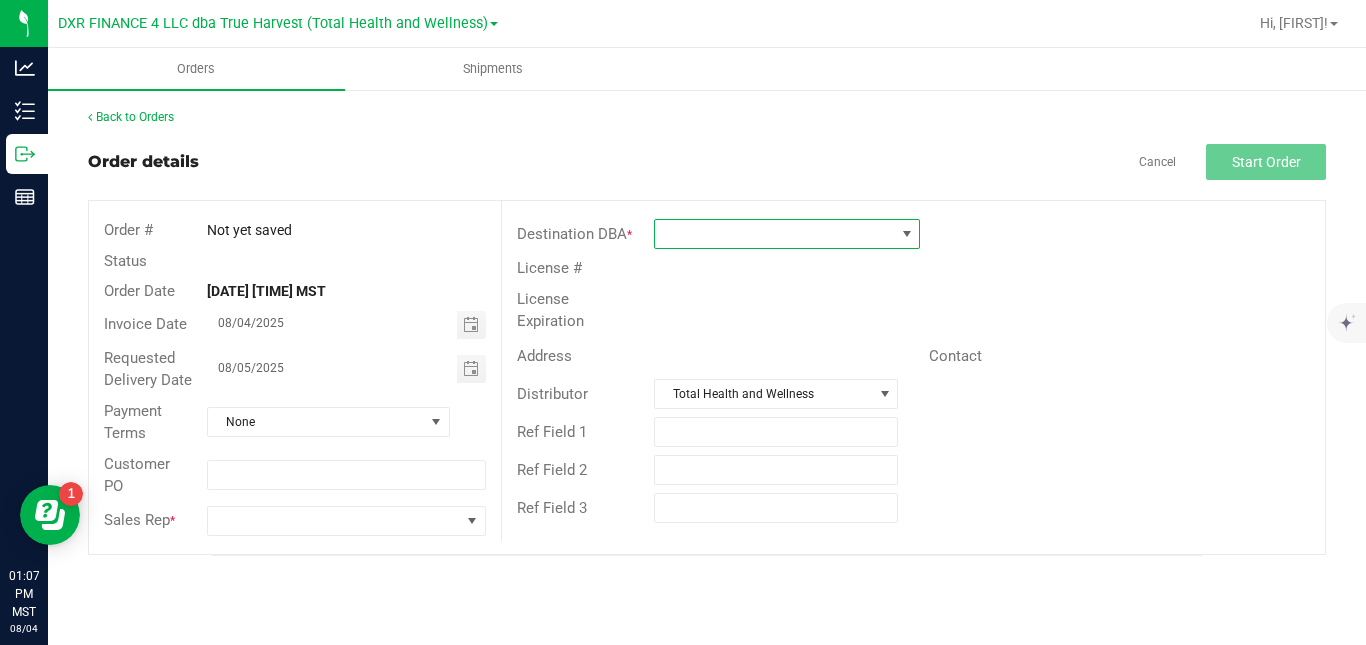 click at bounding box center [774, 234] 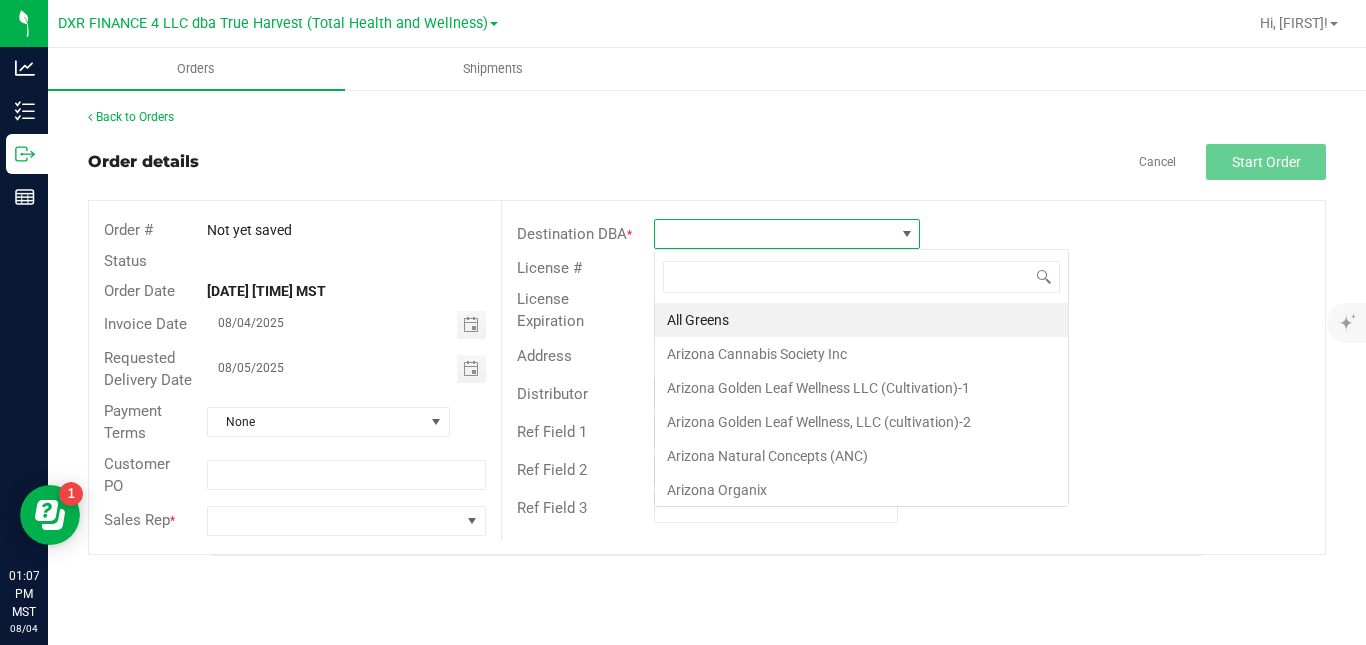 scroll, scrollTop: 99970, scrollLeft: 99734, axis: both 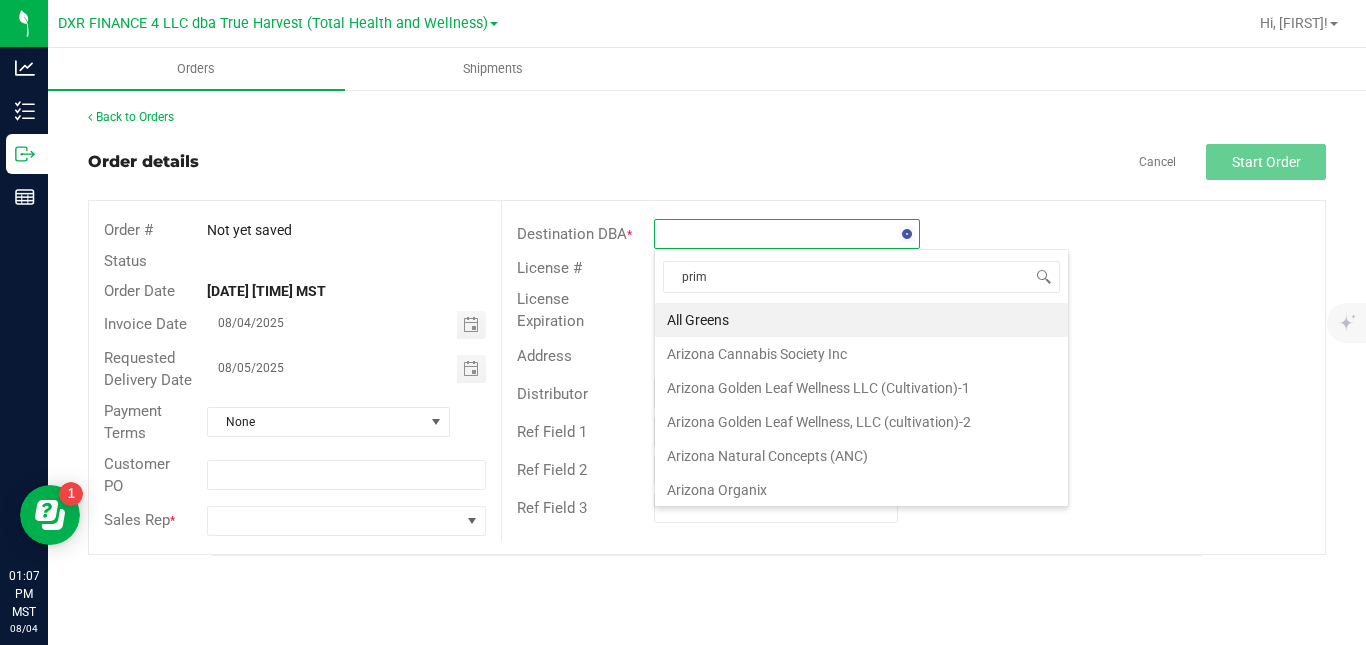 type on "prime" 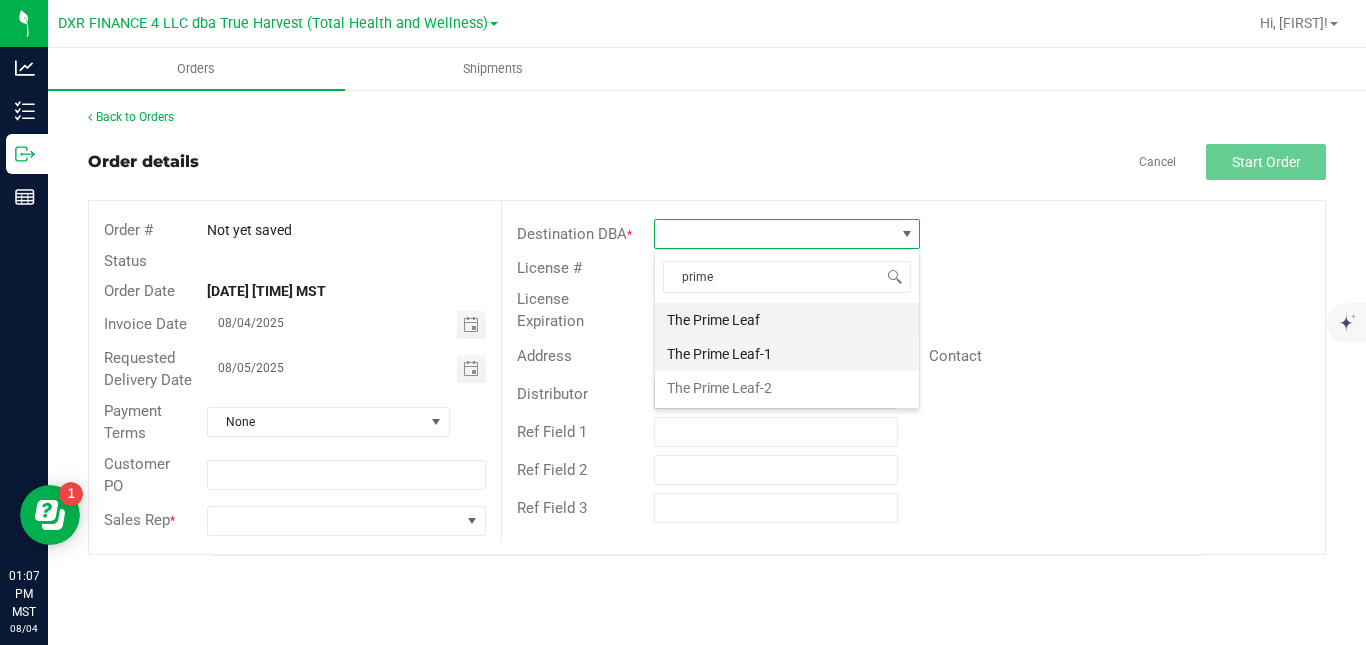 click on "The Prime Leaf-1" at bounding box center (787, 354) 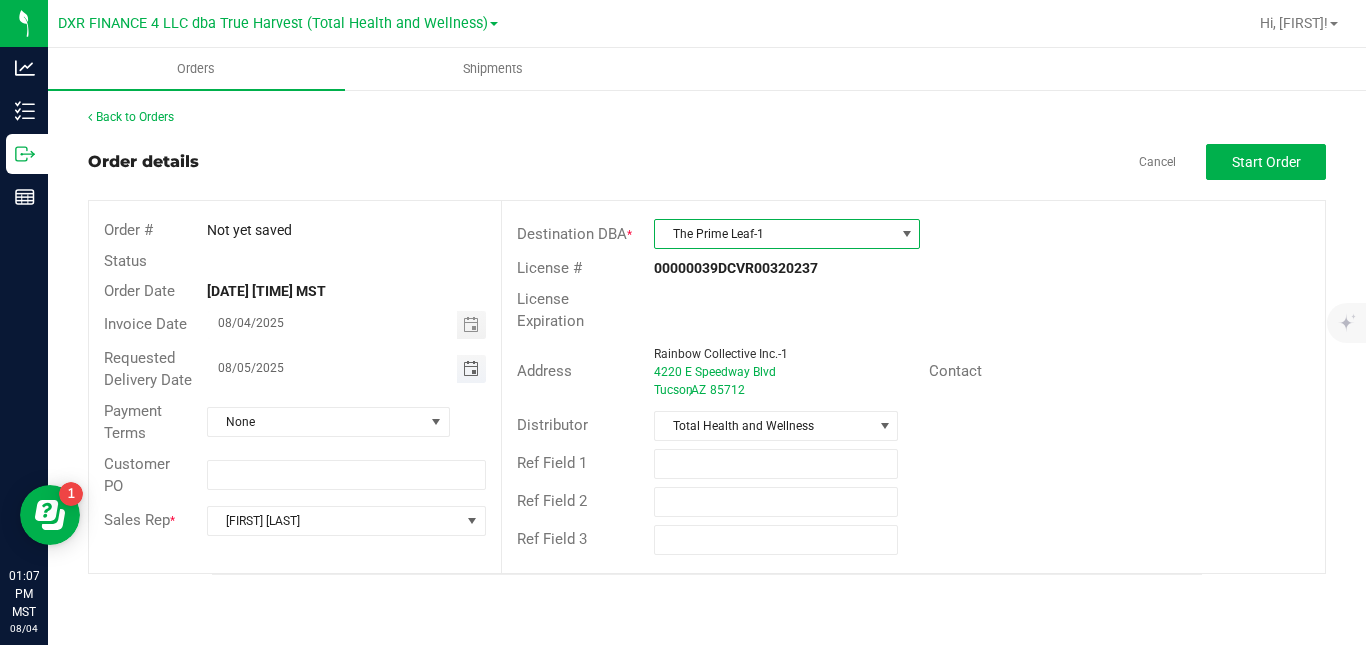 click at bounding box center [471, 369] 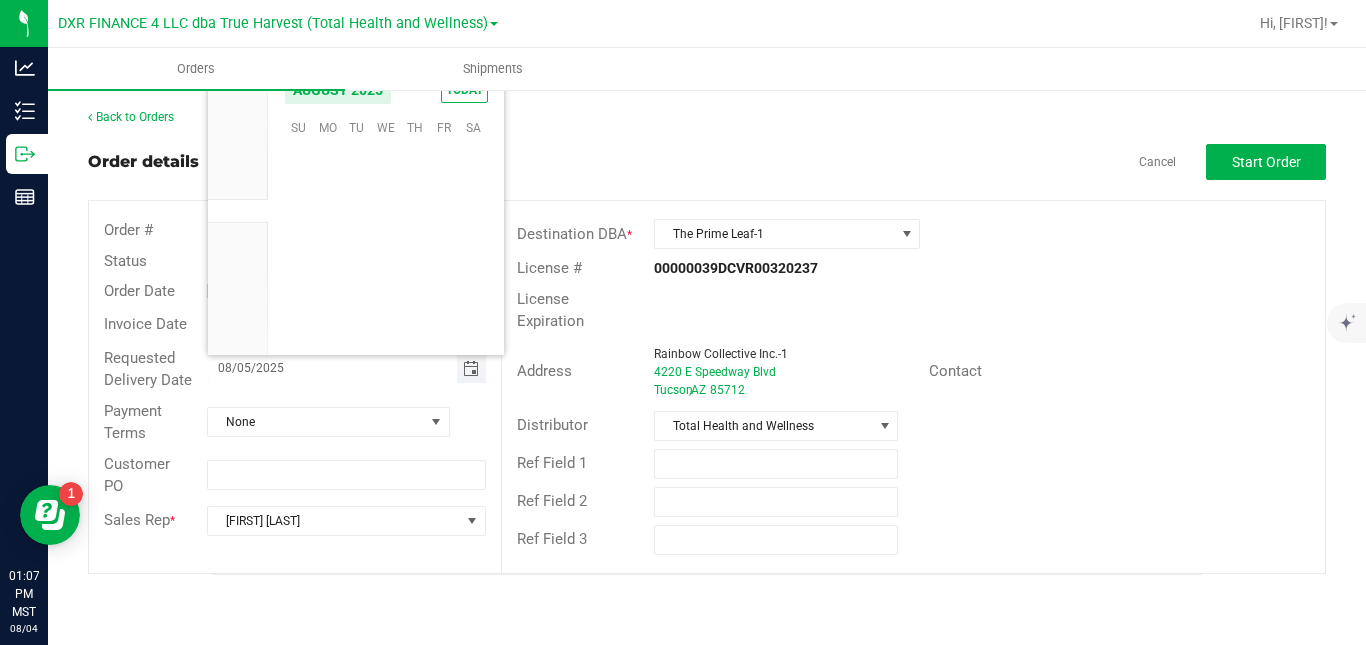 scroll, scrollTop: 36168, scrollLeft: 0, axis: vertical 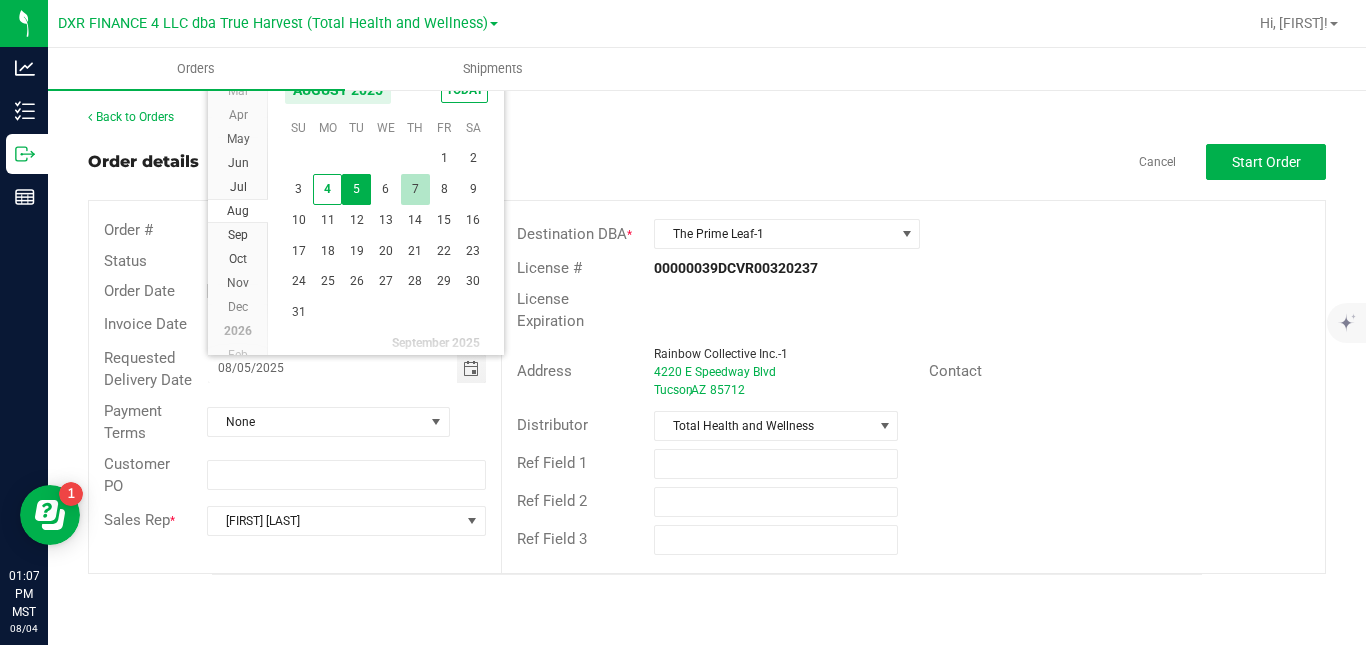 click on "7" at bounding box center [415, 189] 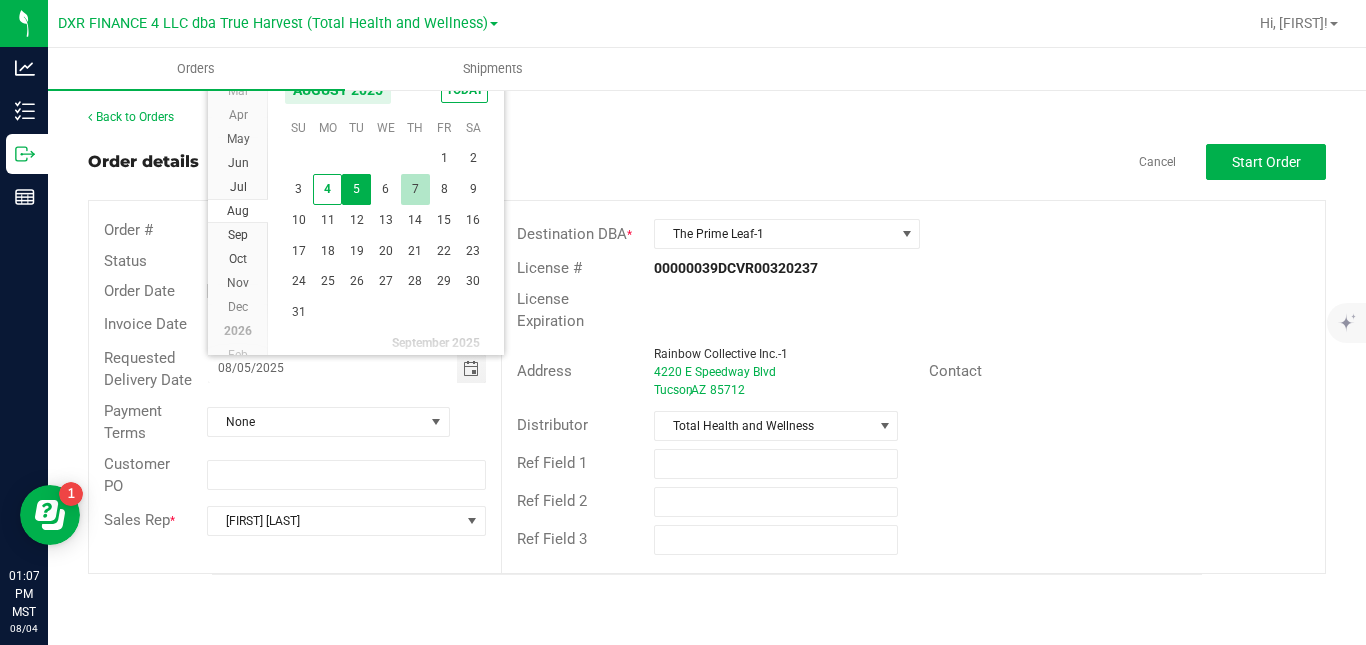 type on "08/07/2025" 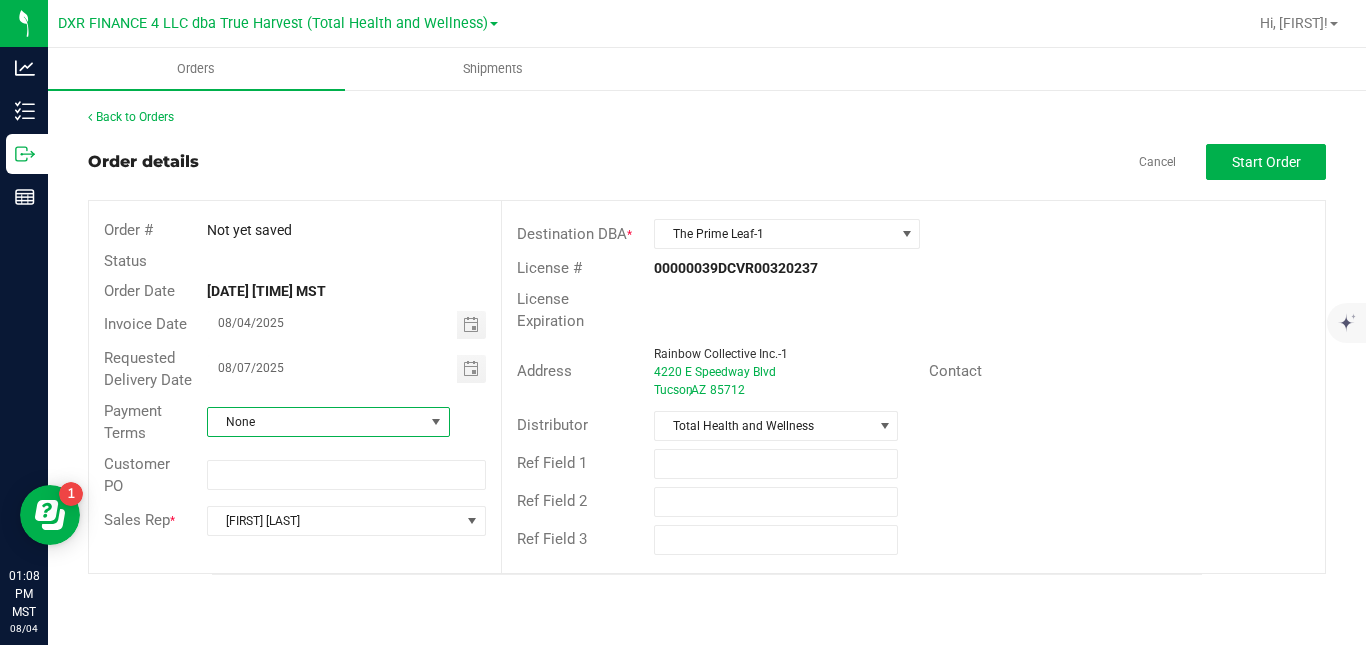 click on "None" at bounding box center [316, 422] 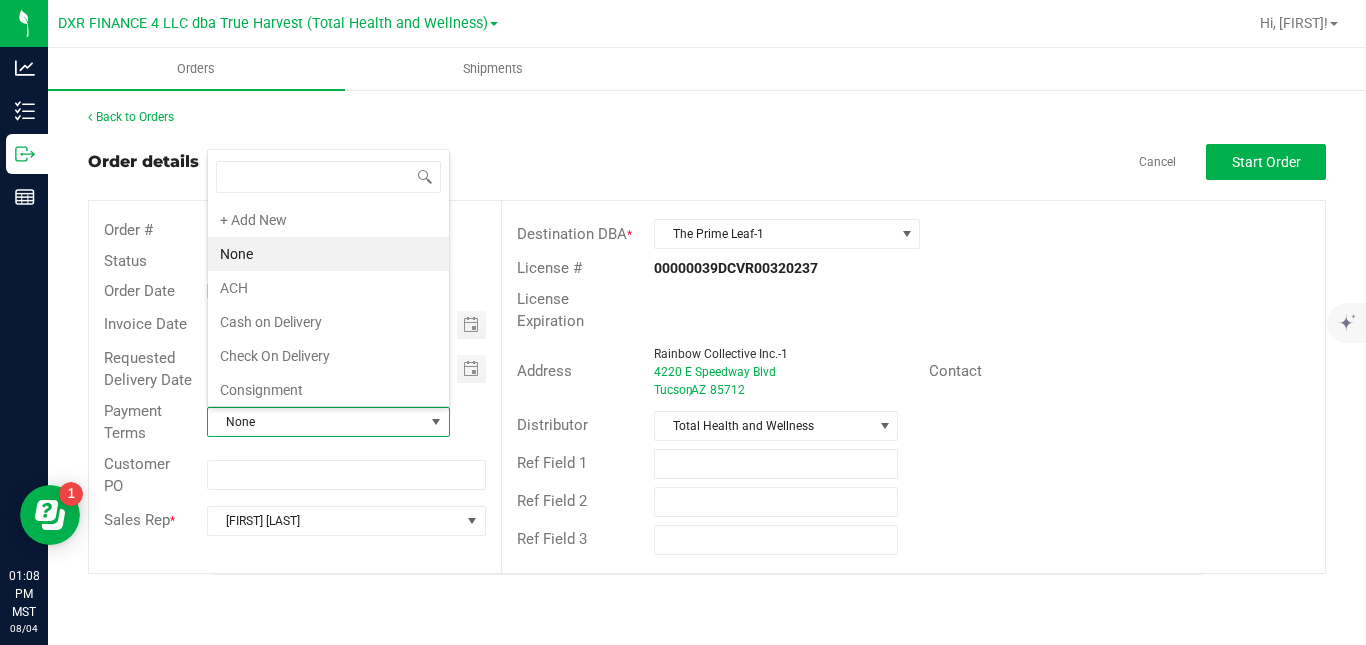 scroll, scrollTop: 99970, scrollLeft: 99757, axis: both 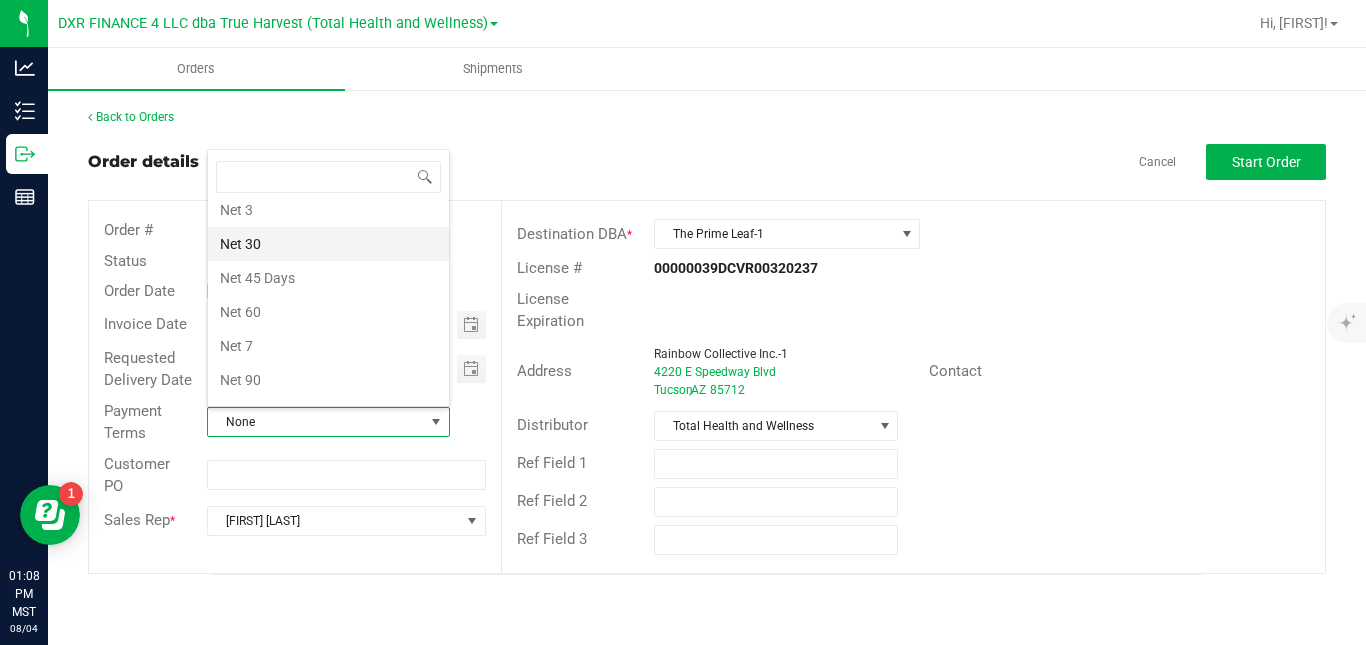 click on "Net 30" at bounding box center [328, 244] 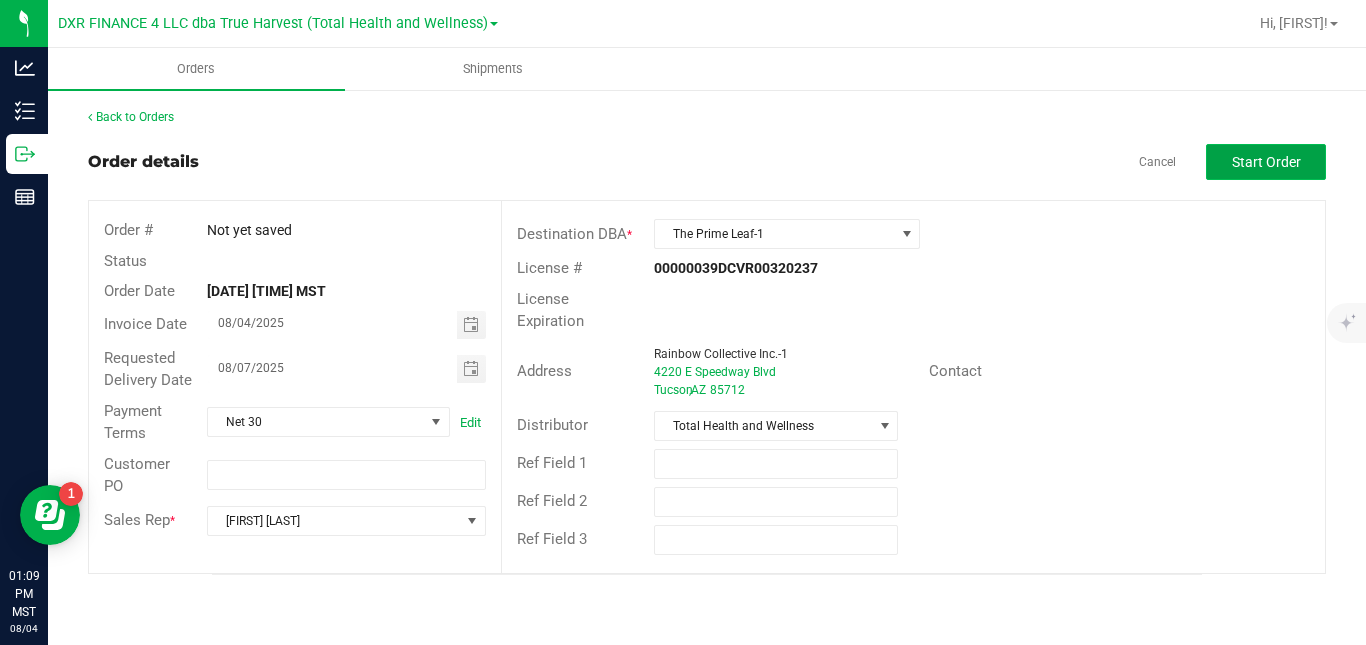 click on "Start Order" at bounding box center [1266, 162] 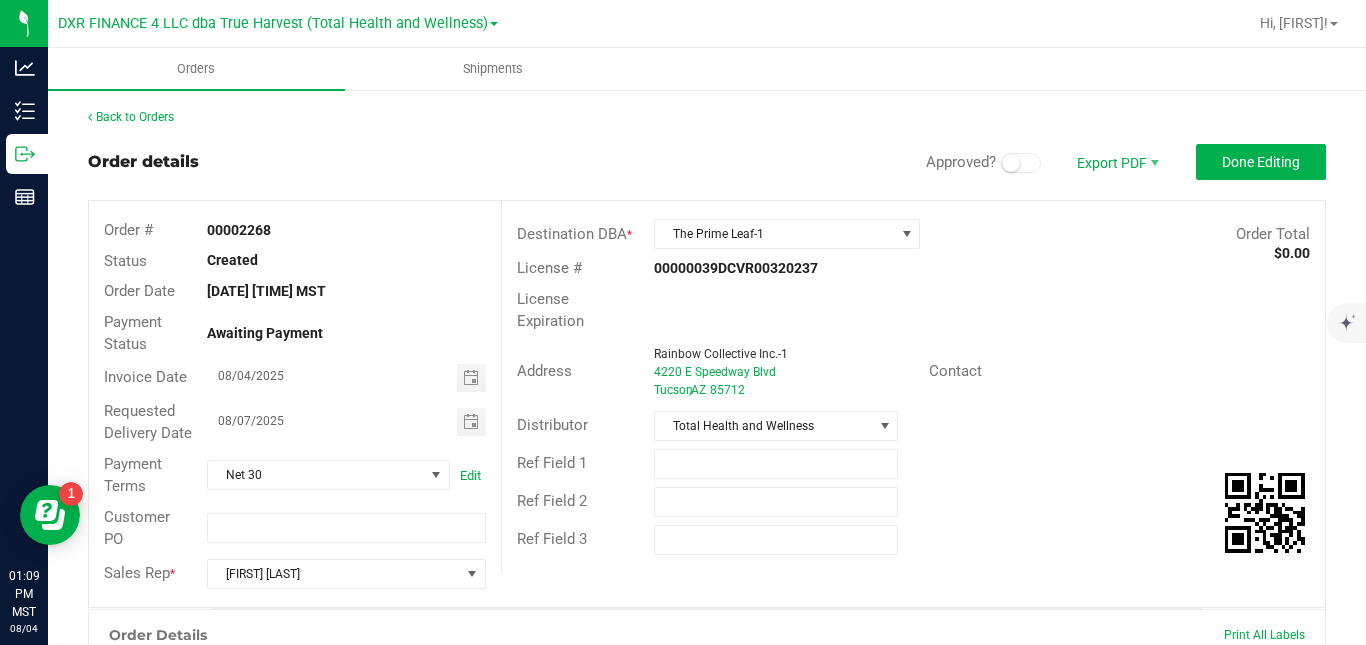 scroll, scrollTop: 521, scrollLeft: 0, axis: vertical 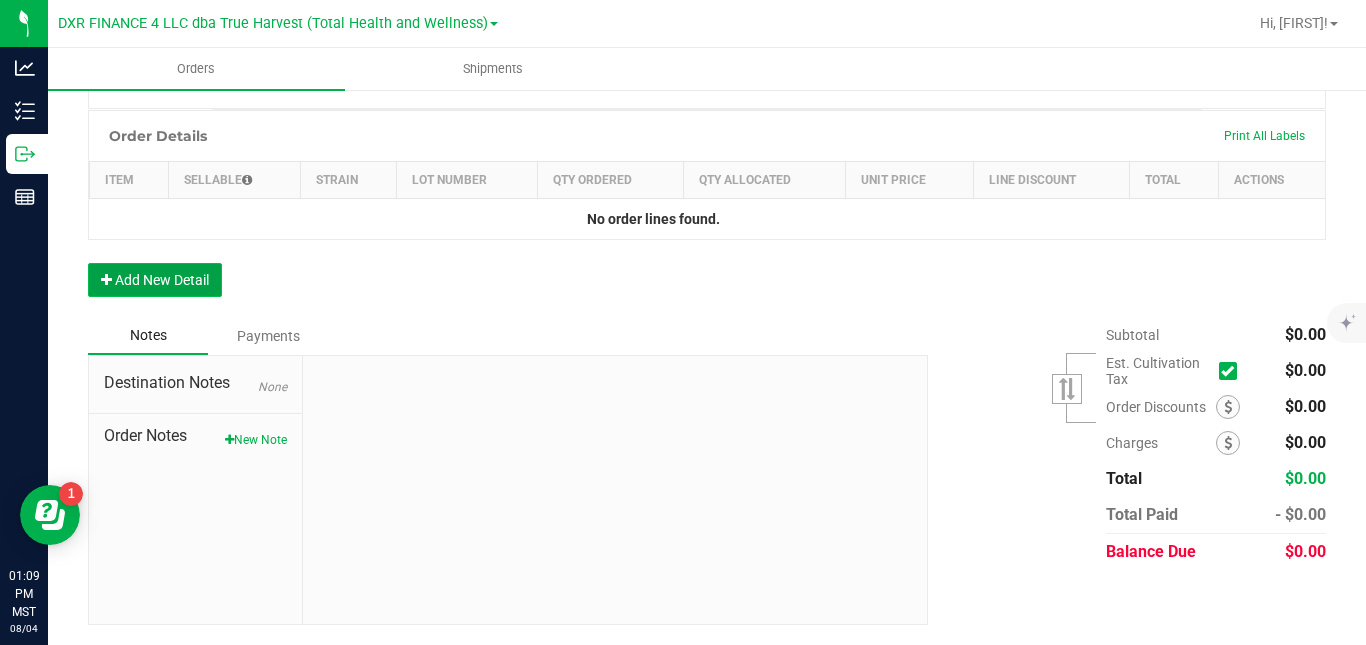 click on "Add New Detail" at bounding box center [155, 280] 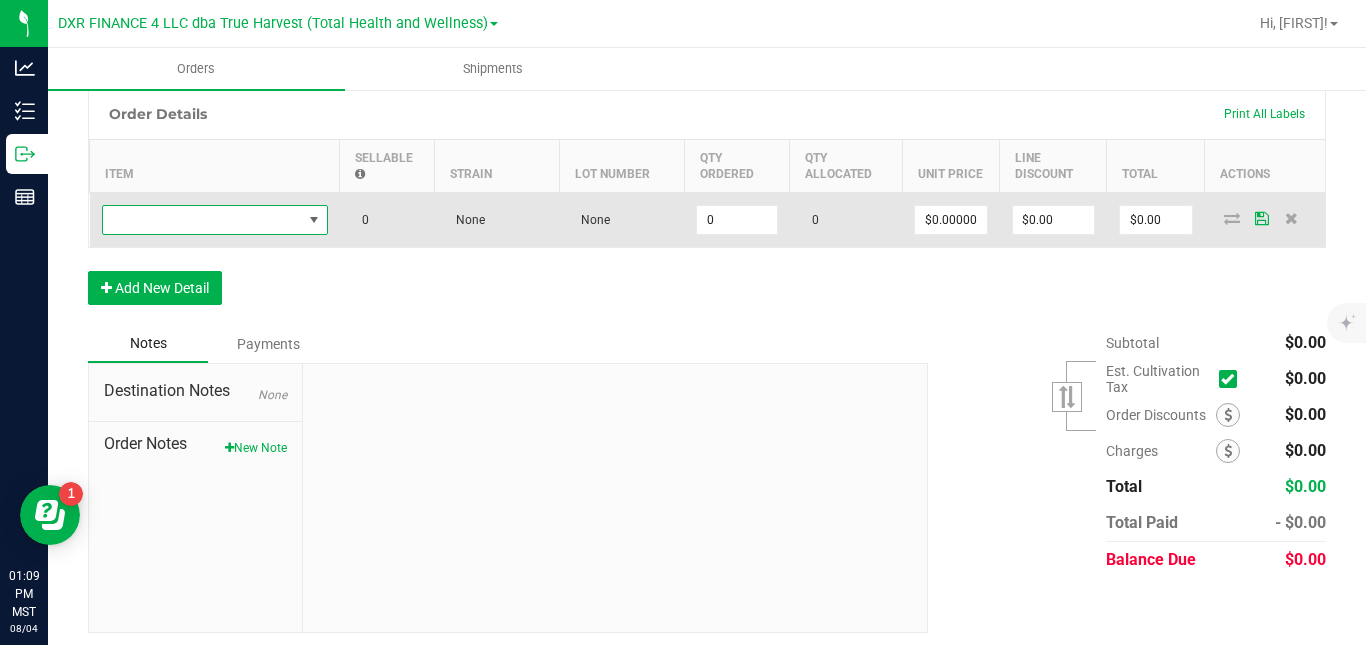 click at bounding box center (202, 220) 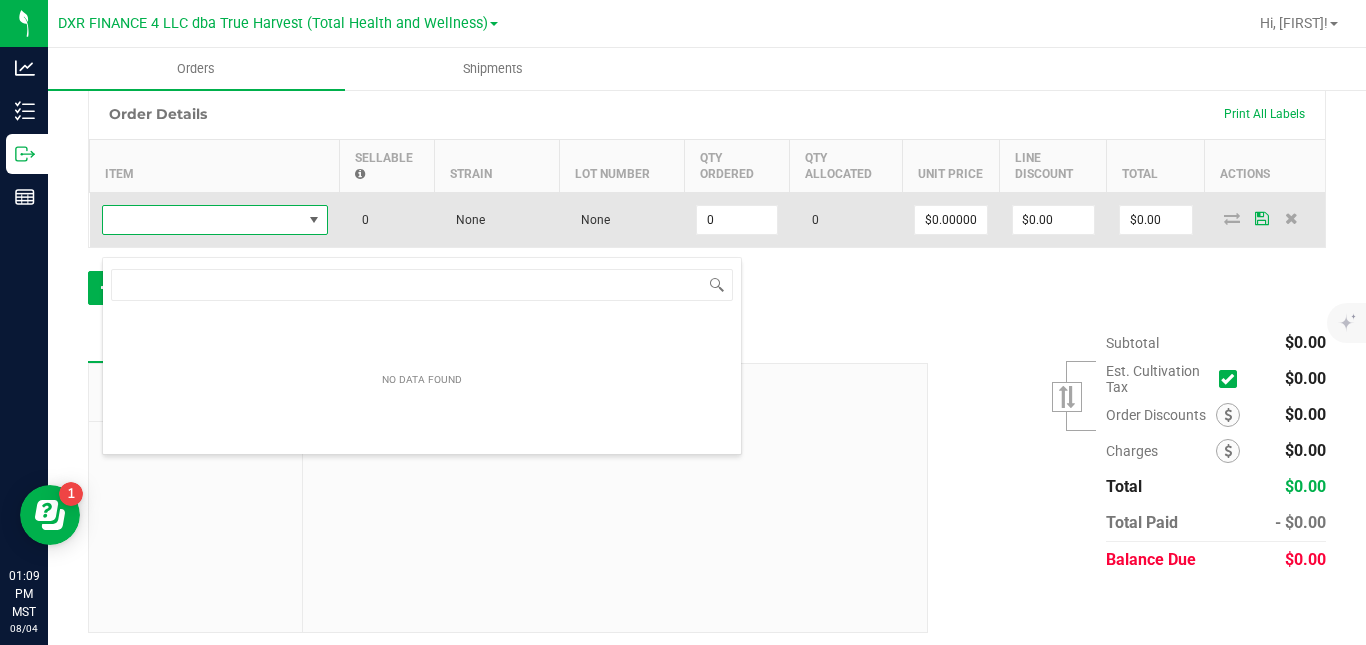 scroll, scrollTop: 99970, scrollLeft: 99774, axis: both 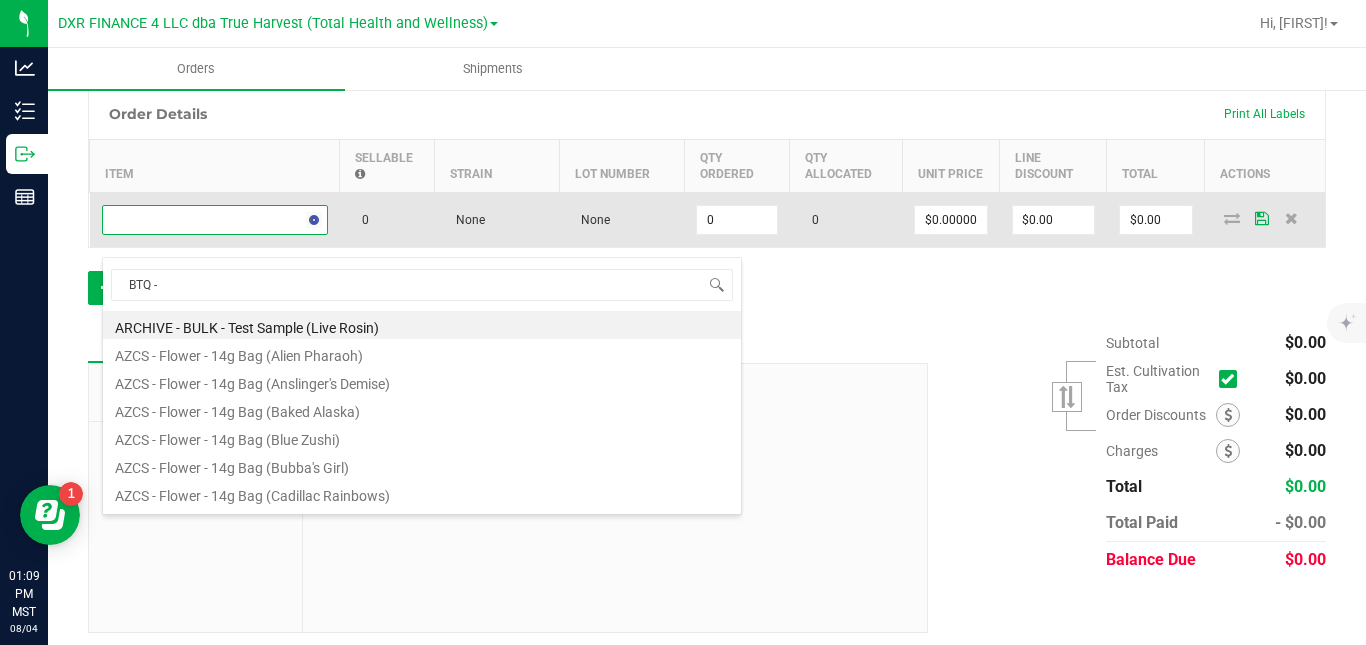 type on "BTQ - V" 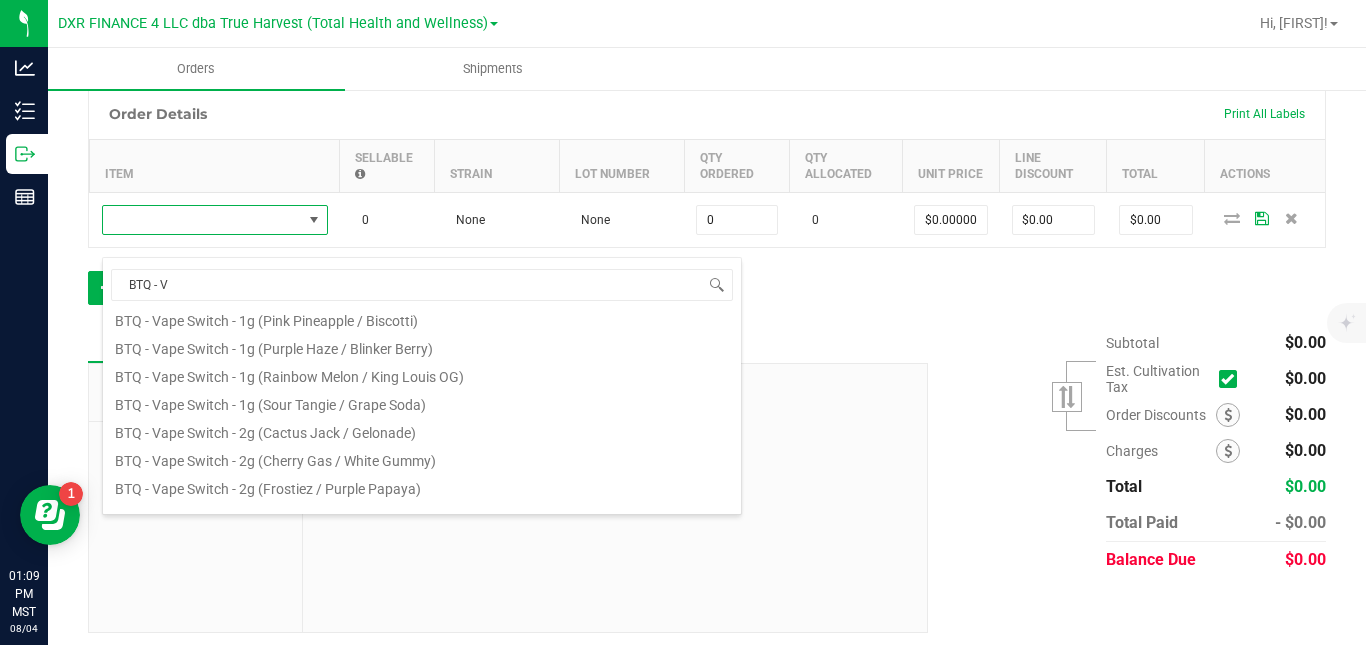 scroll, scrollTop: 350, scrollLeft: 0, axis: vertical 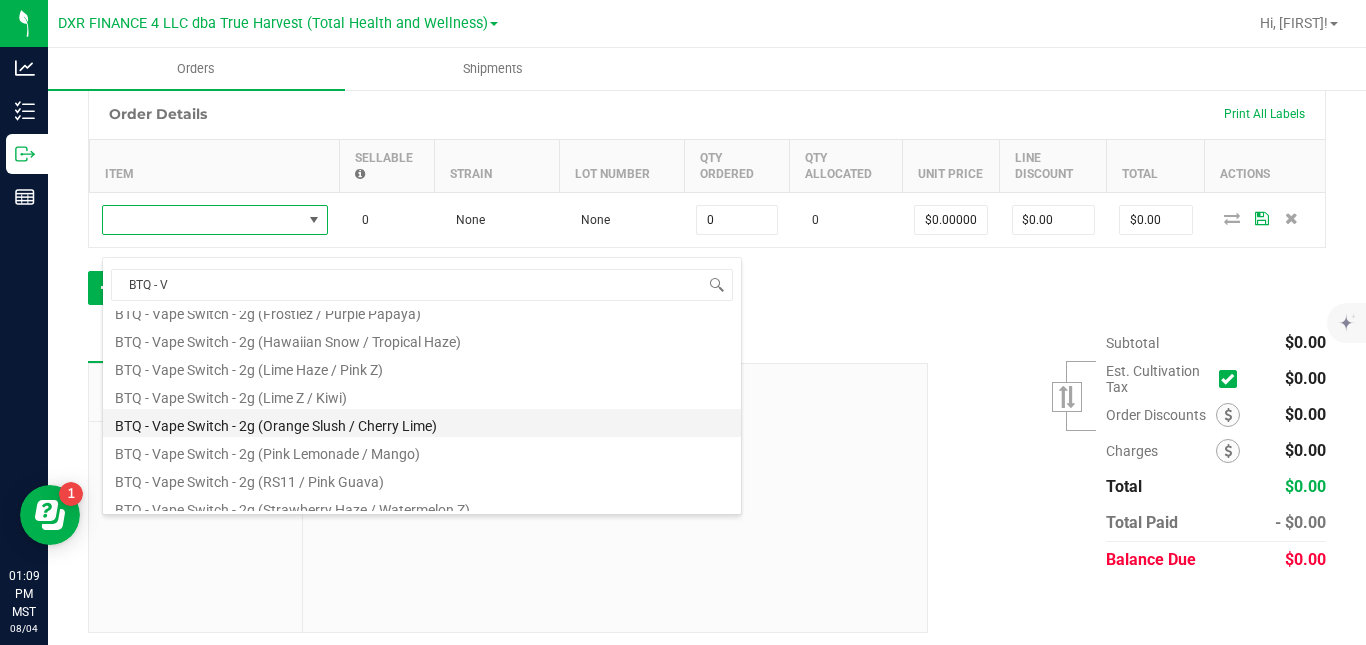 click on "BTQ - Vape Switch - 2g (Orange Slush / Cherry Lime)" at bounding box center (422, 423) 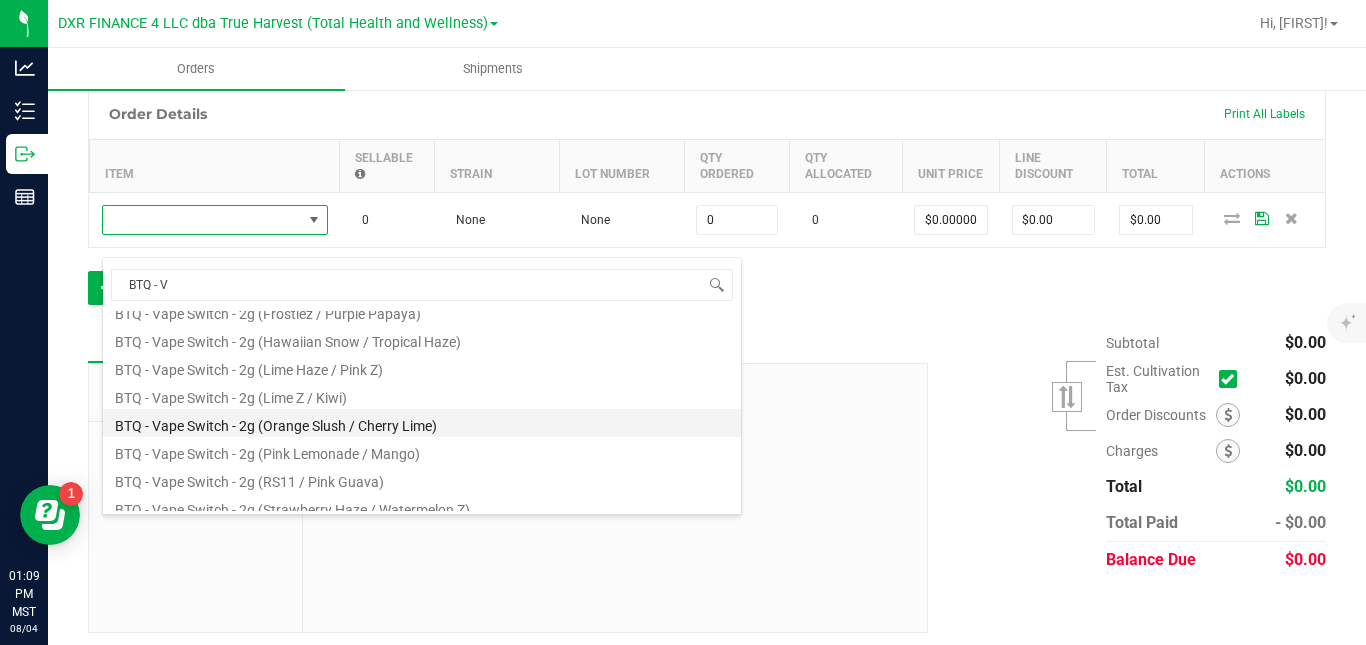 type on "0 ea" 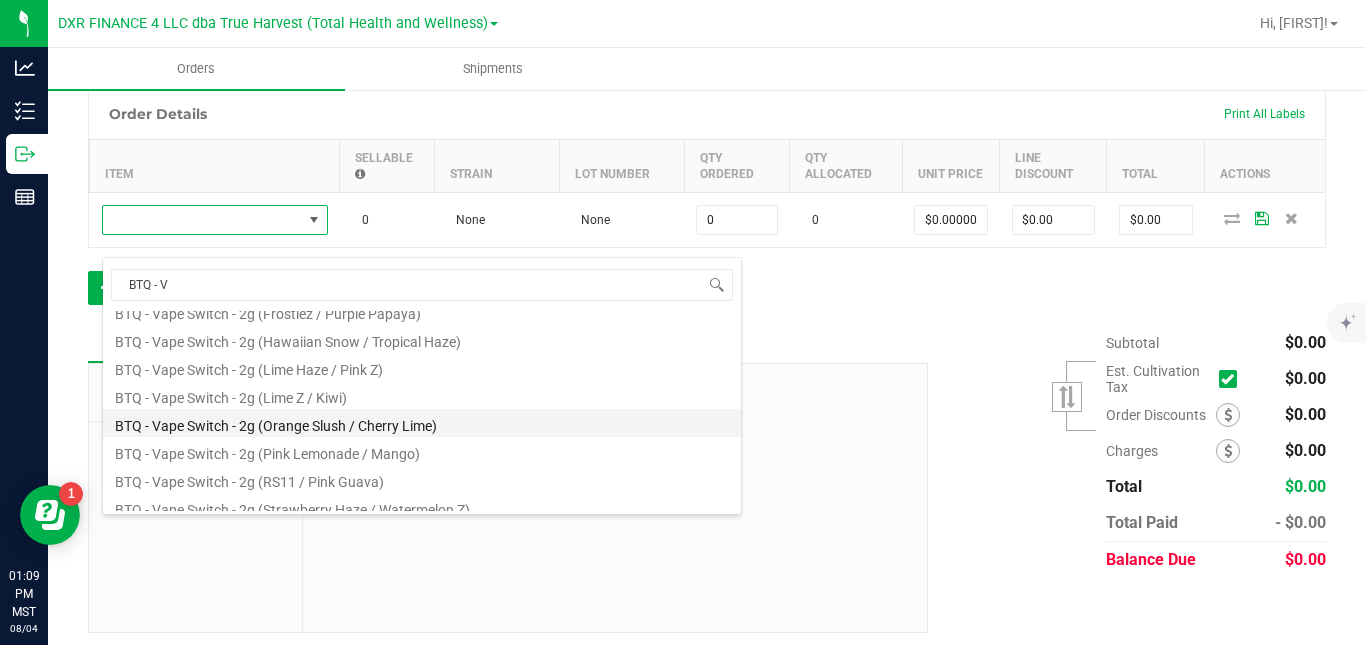 type on "$30.00000" 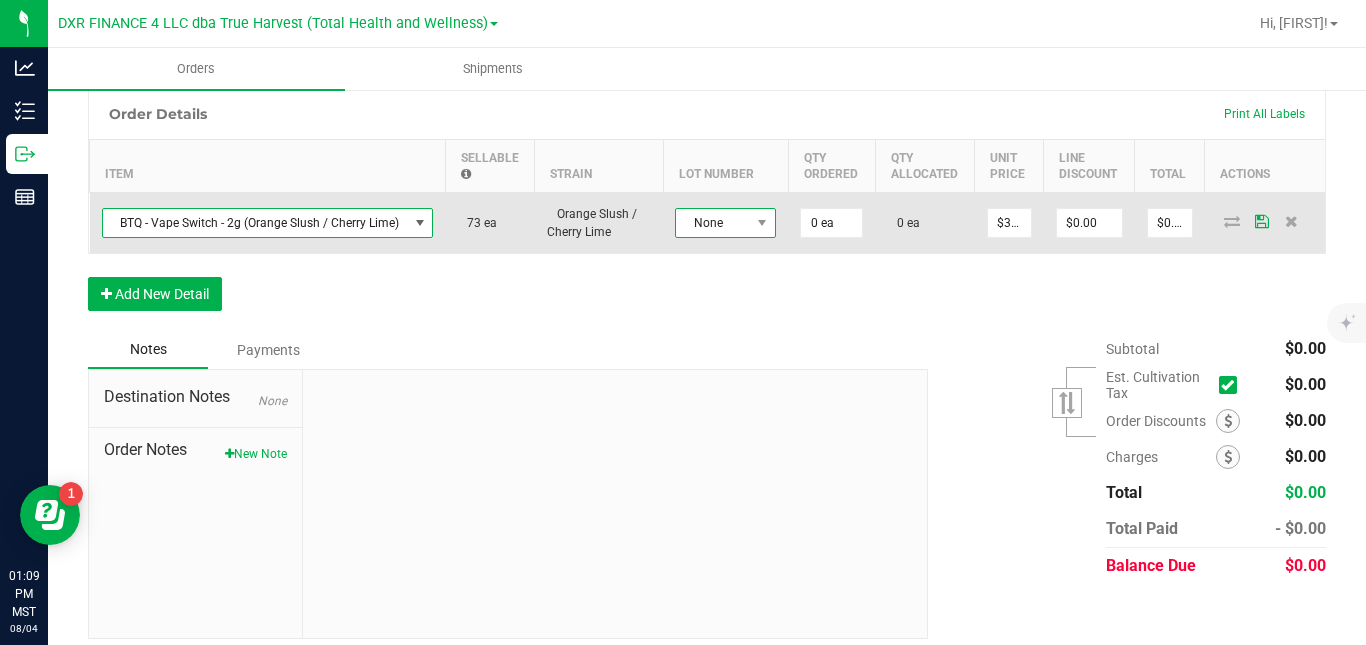 click on "None" at bounding box center (713, 223) 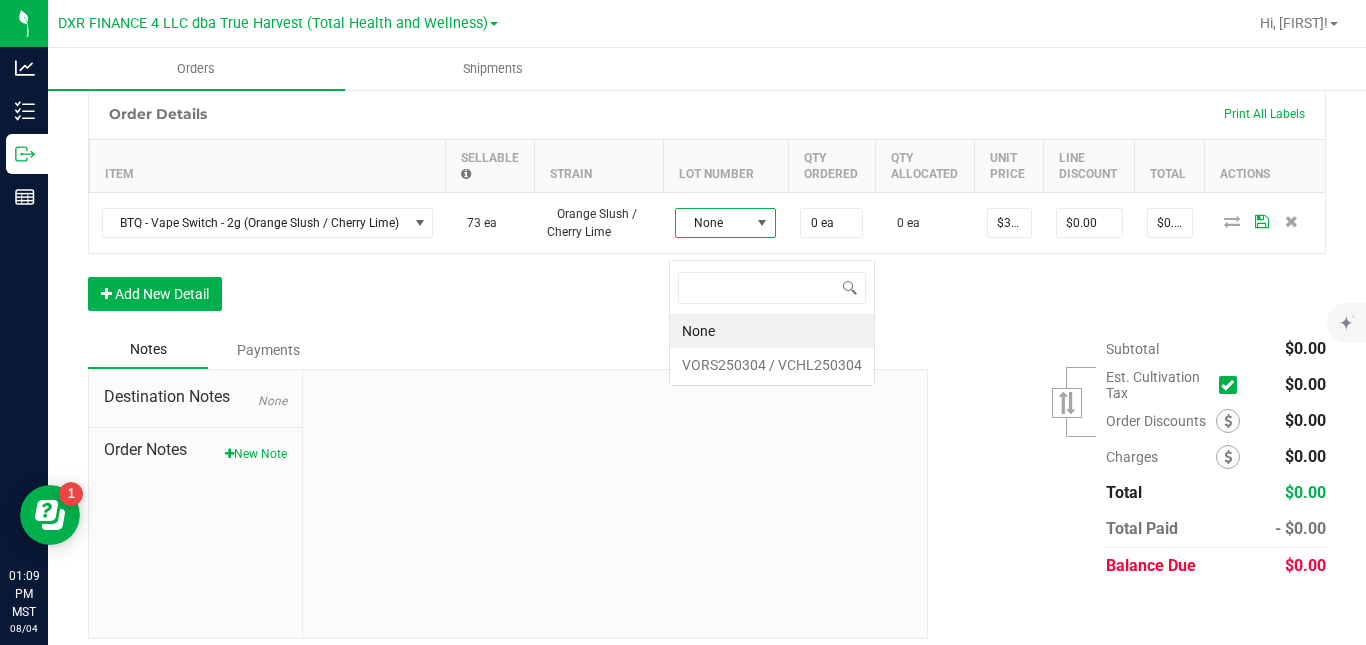 scroll, scrollTop: 99970, scrollLeft: 99899, axis: both 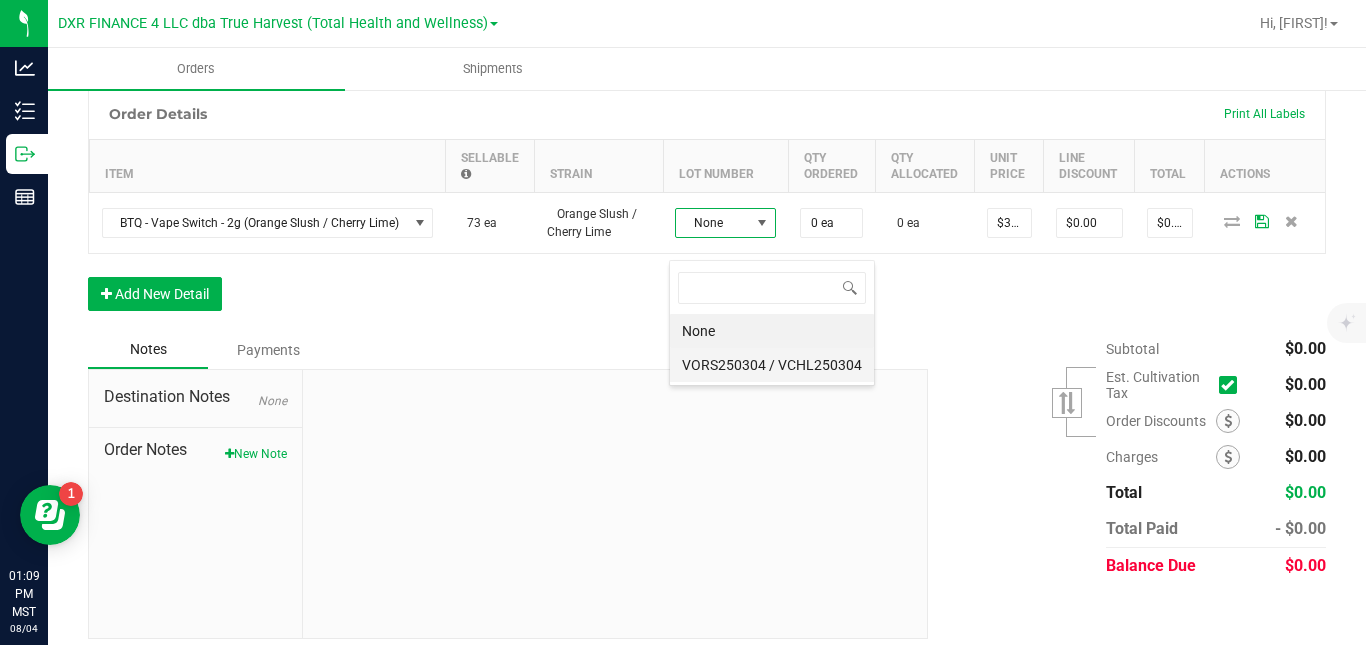 click on "VORS250304 / VCHL250304" at bounding box center (772, 365) 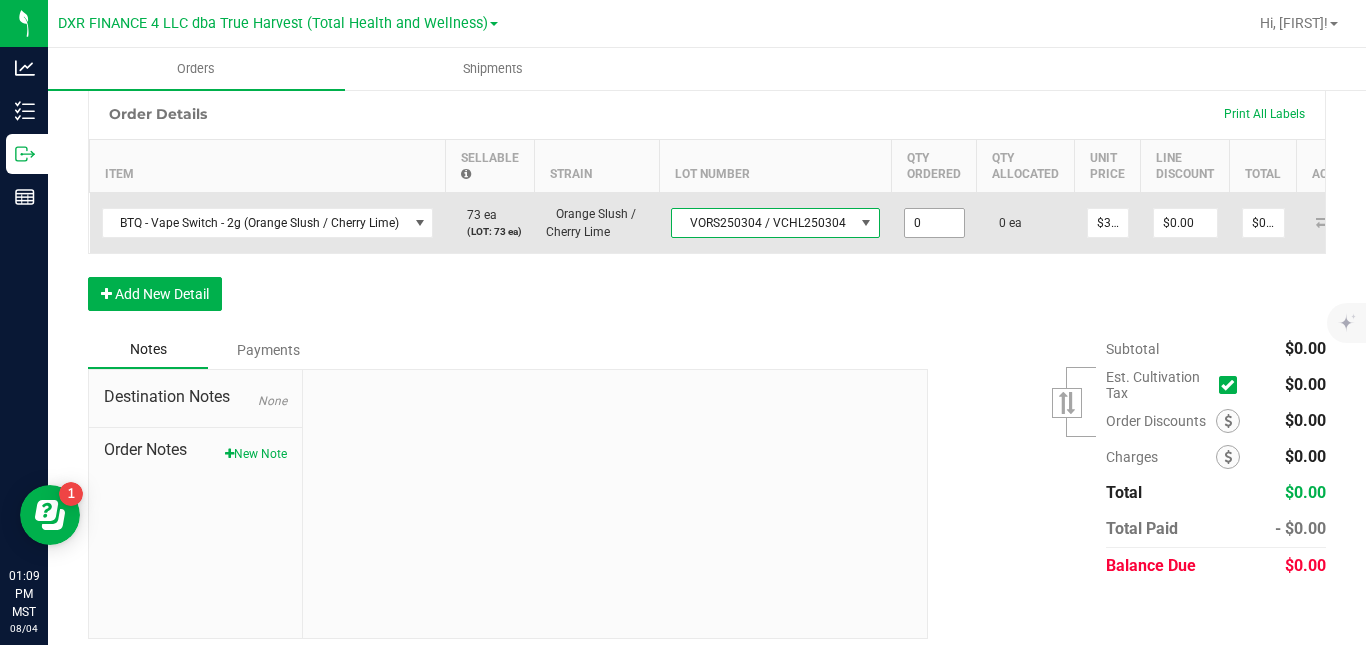 click on "0" at bounding box center (934, 223) 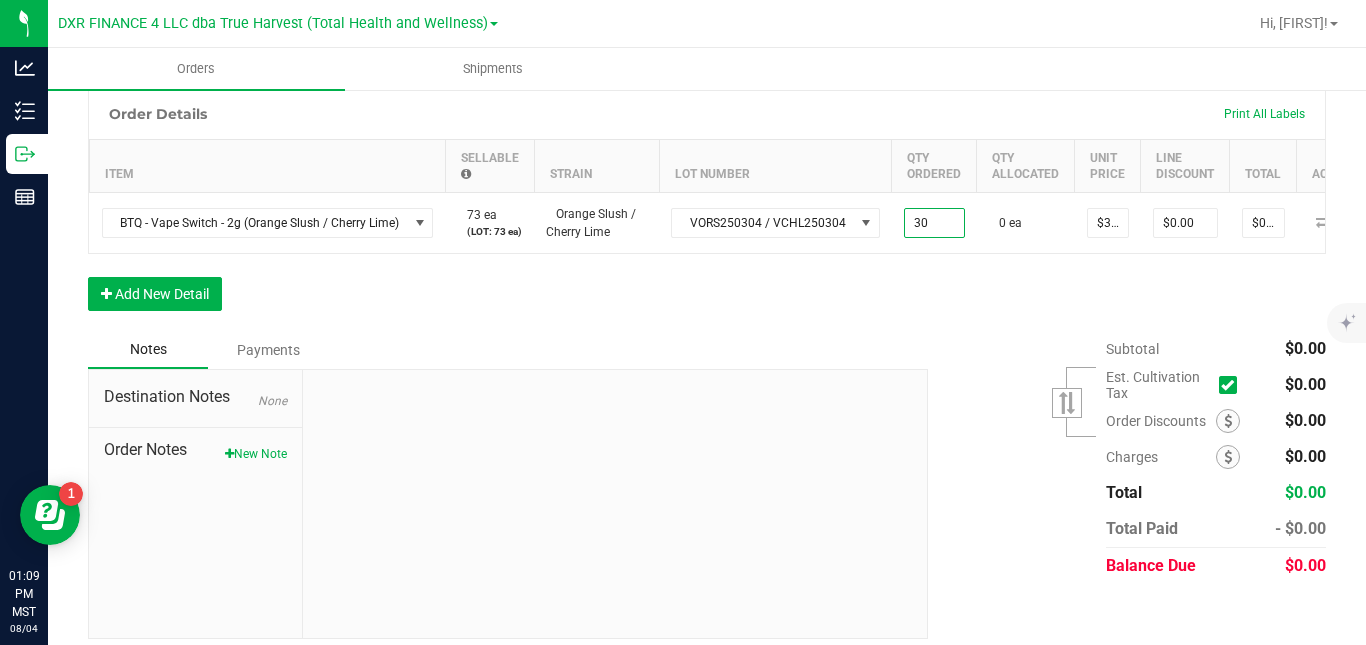 type on "30 ea" 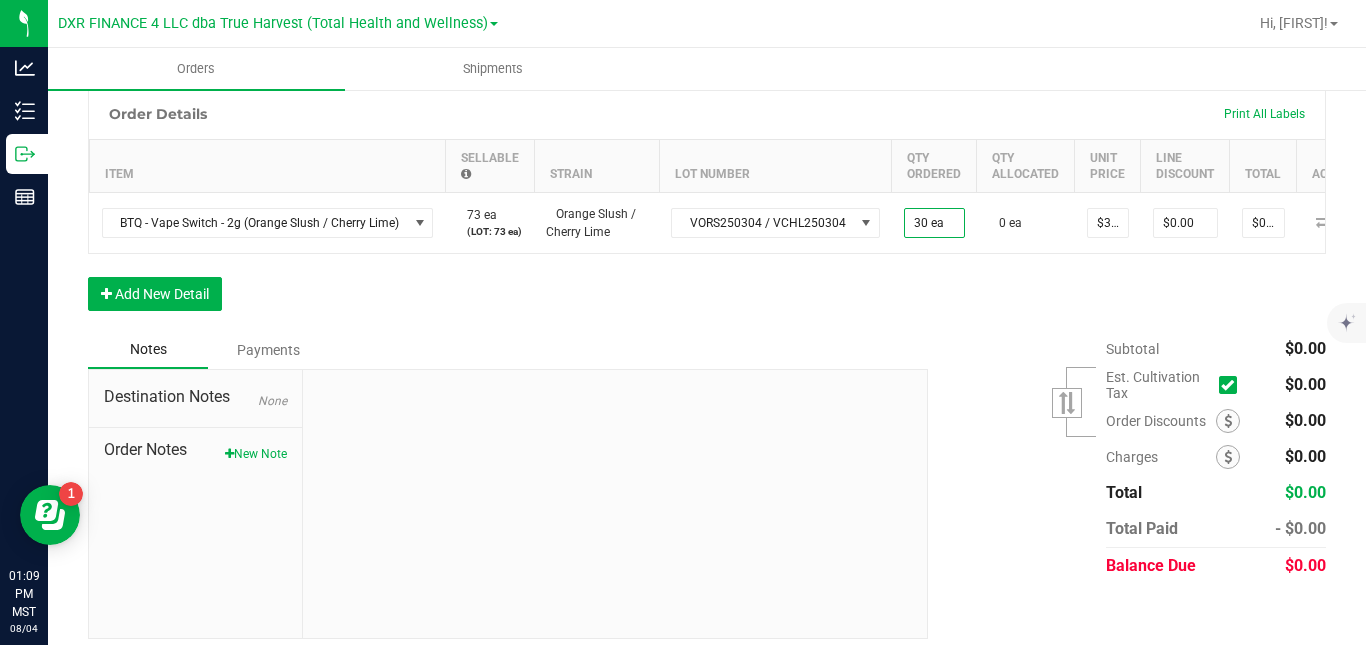 type on "$900.00" 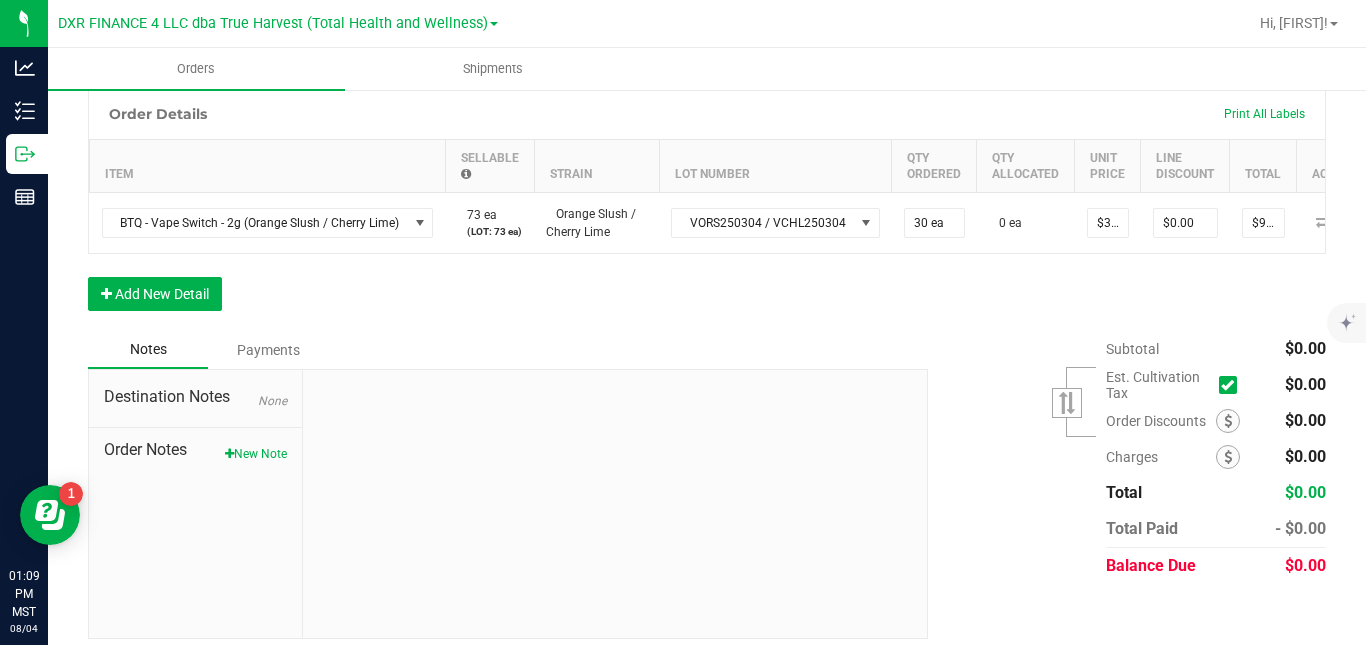 click on "Order Details Print All Labels Item  Sellable  Strain  Lot Number  Qty Ordered Qty Allocated Unit Price Line Discount Total Actions BTQ - Vape Switch - 2g (Orange Slush / Cherry Lime)  73 ea   (LOT: 73 ea)   Orange Slush / Cherry Lime  VORS250304 / VCHL250304 30 ea  0 ea  $30.00000 $0.00 $900.00
Add New Detail" at bounding box center (707, 209) 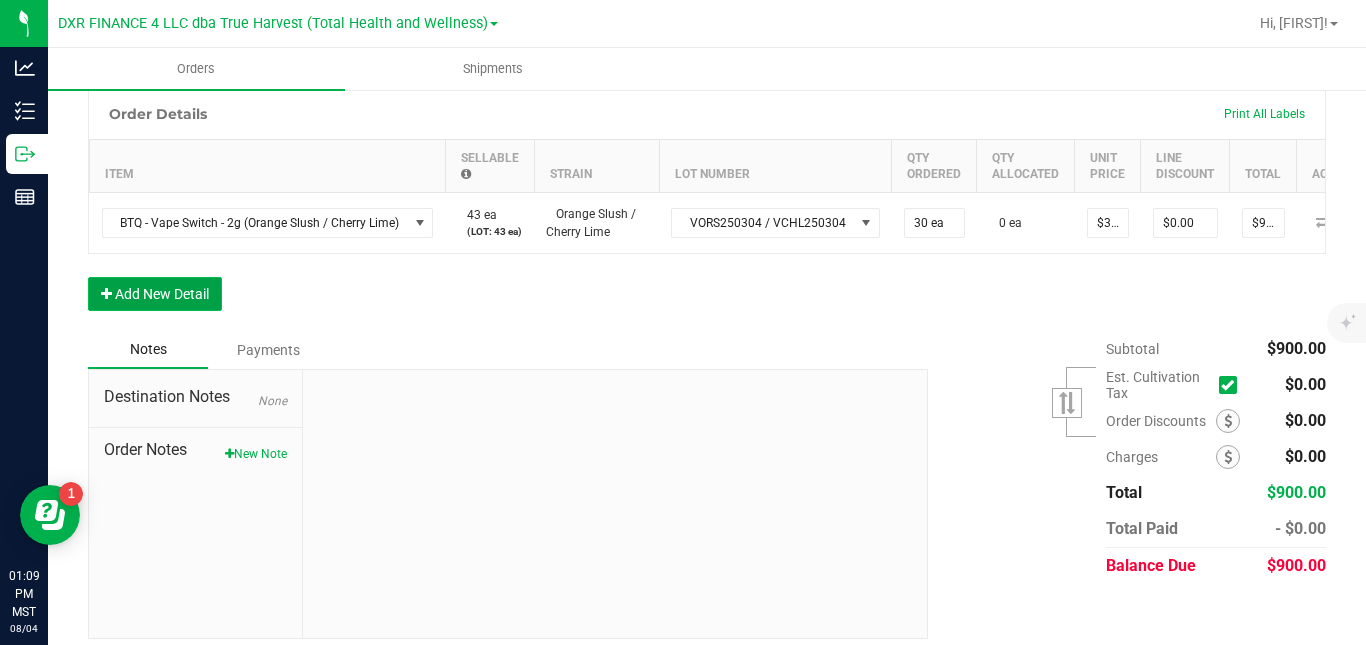 click on "Add New Detail" at bounding box center (155, 294) 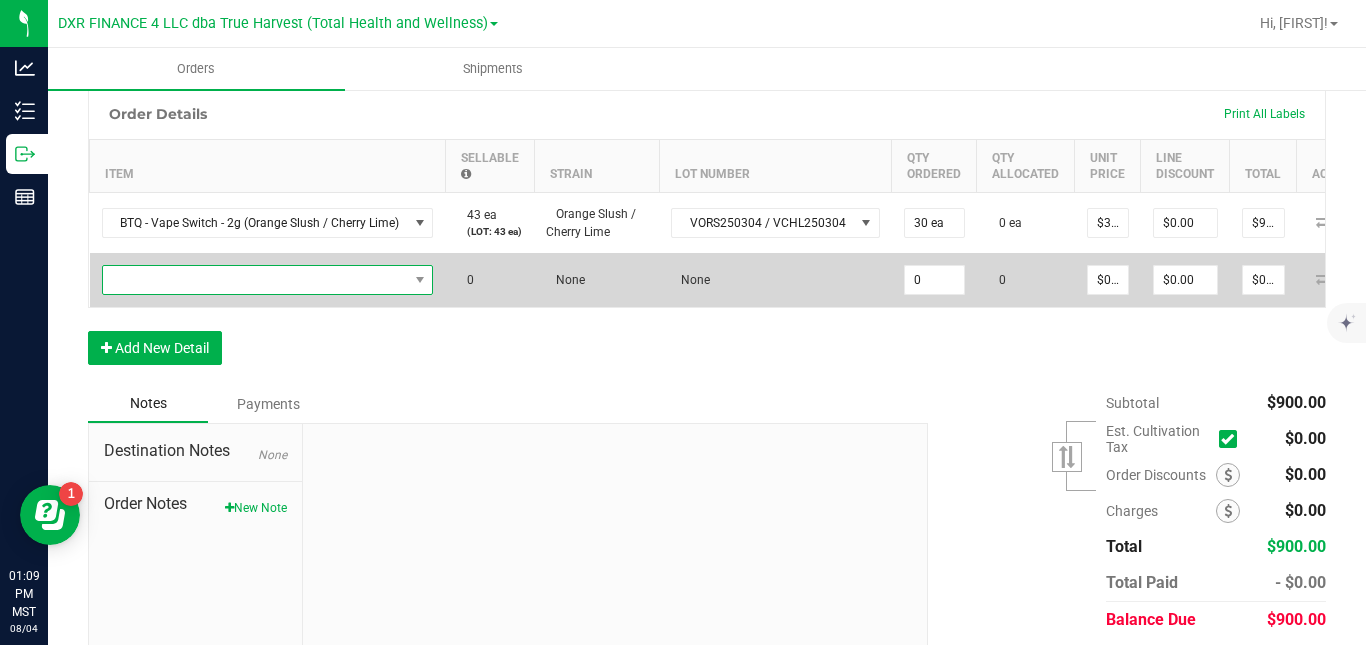 click at bounding box center [255, 280] 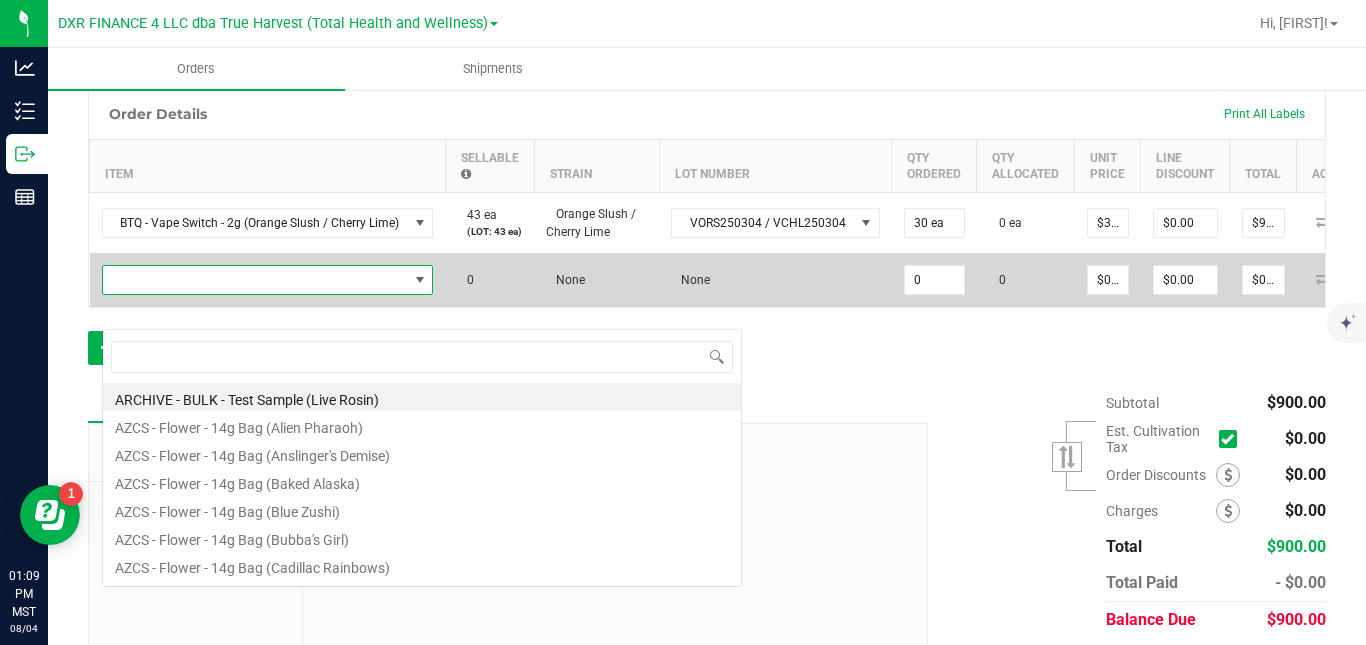 scroll, scrollTop: 99970, scrollLeft: 99670, axis: both 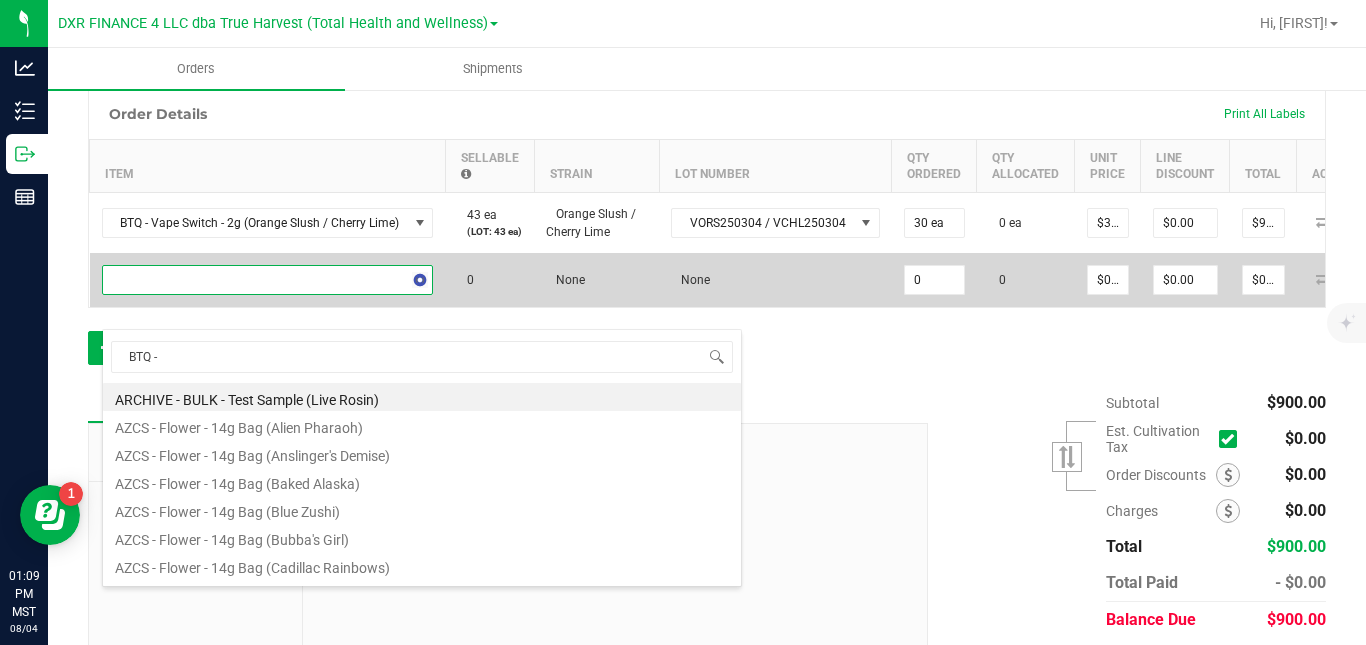 type on "BTQ - V" 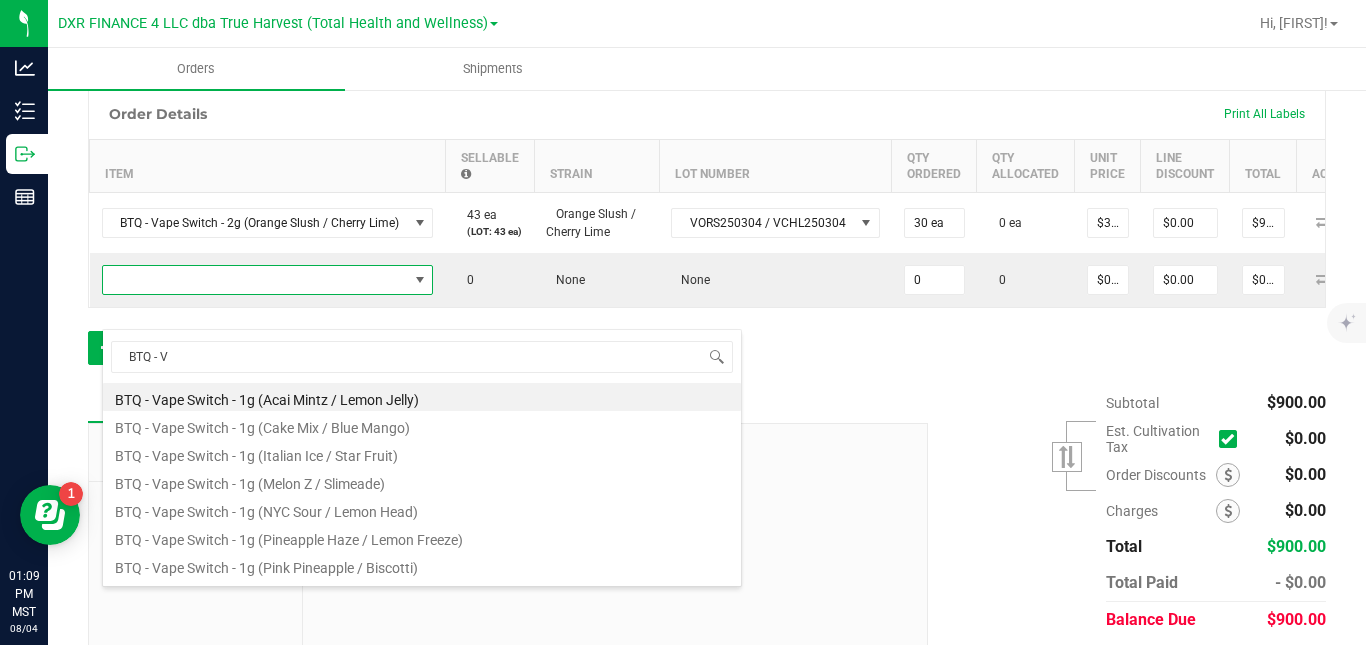 scroll, scrollTop: 175, scrollLeft: 0, axis: vertical 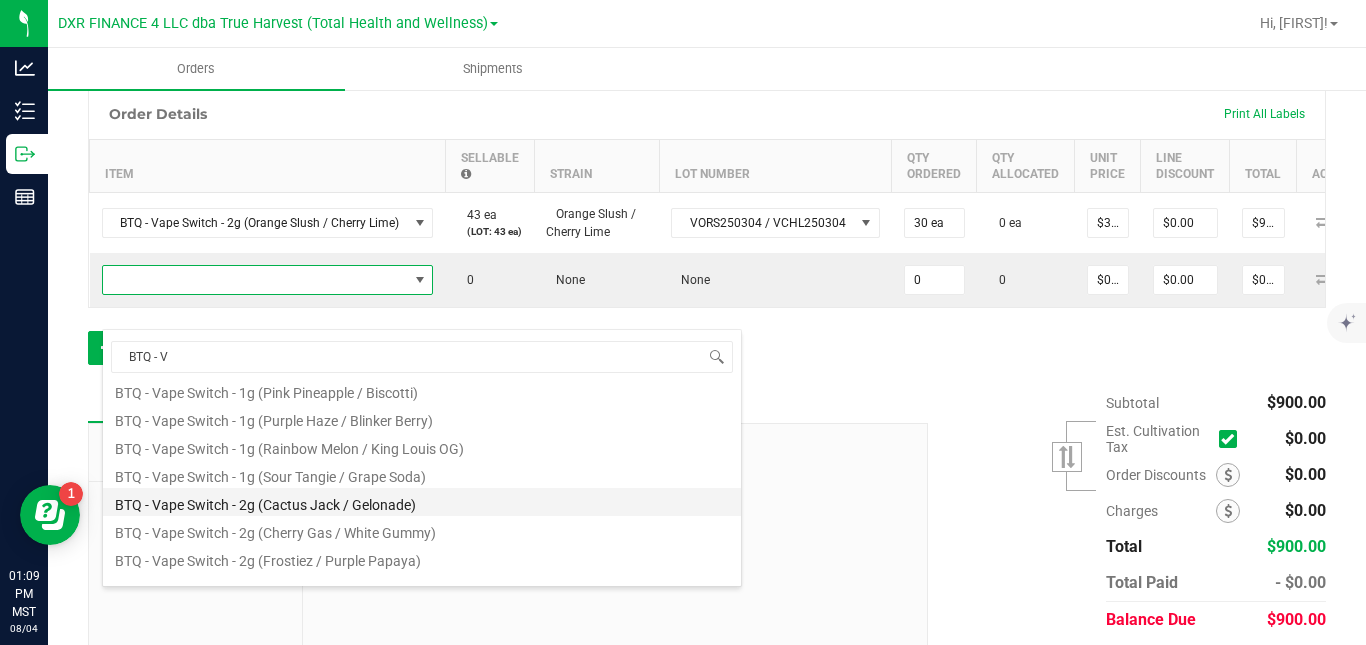 click on "BTQ - Vape Switch - 2g (Cactus Jack / Gelonade)" at bounding box center (422, 502) 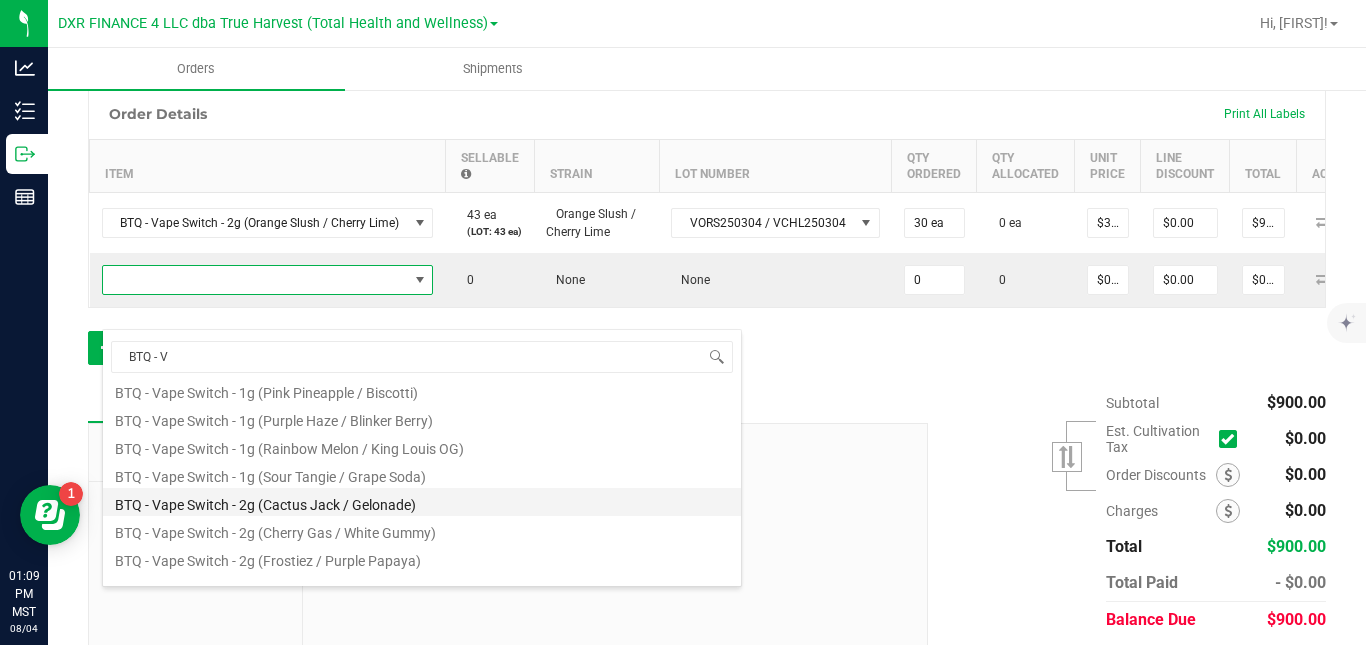 type on "0 ea" 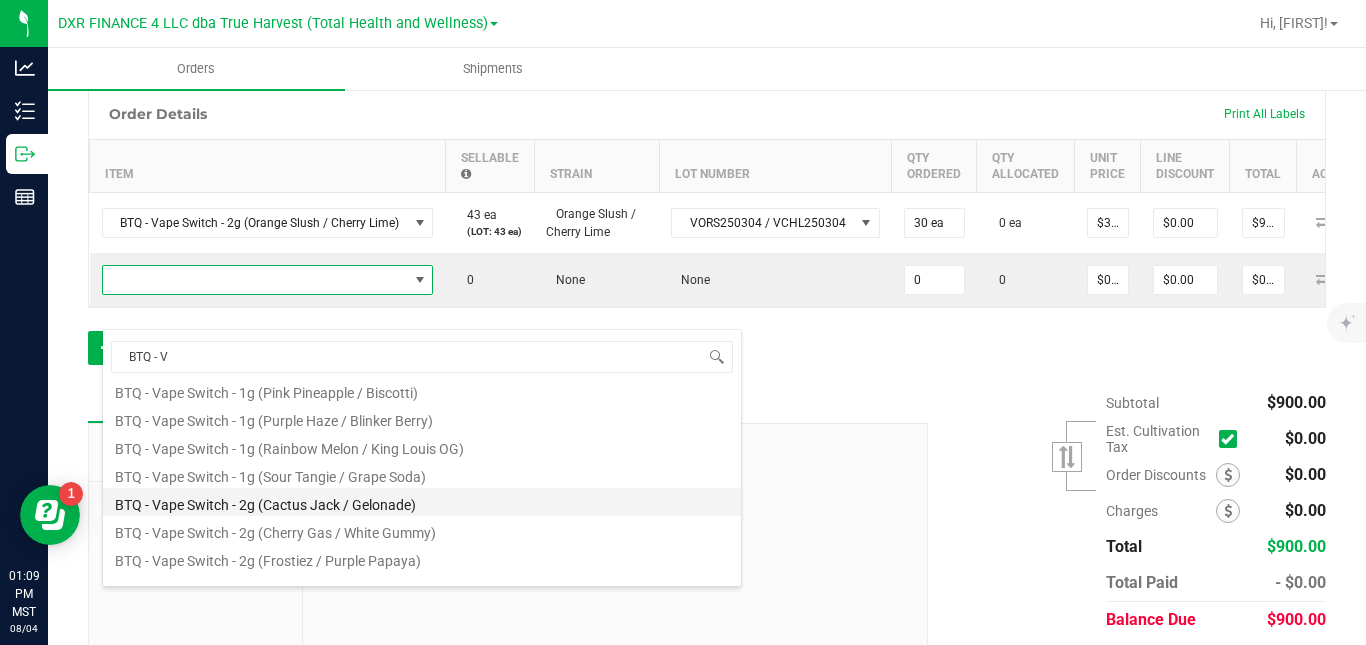 type on "$30.00000" 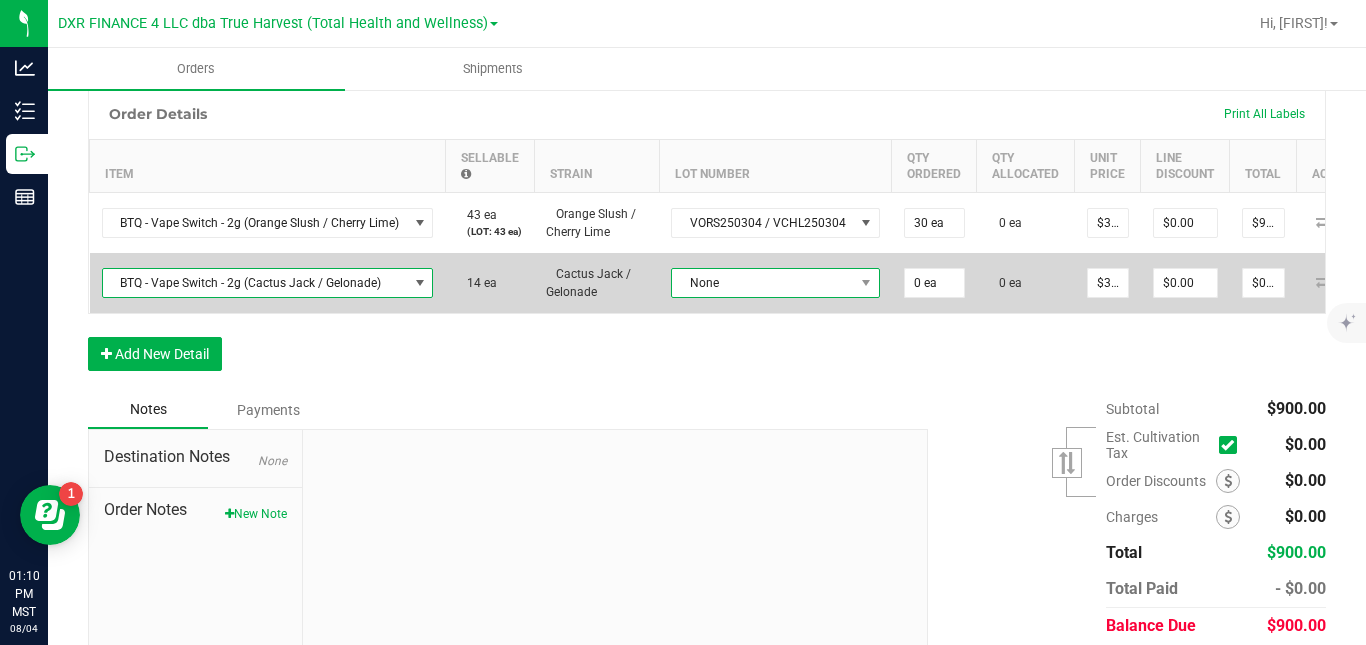 click on "None" at bounding box center (763, 283) 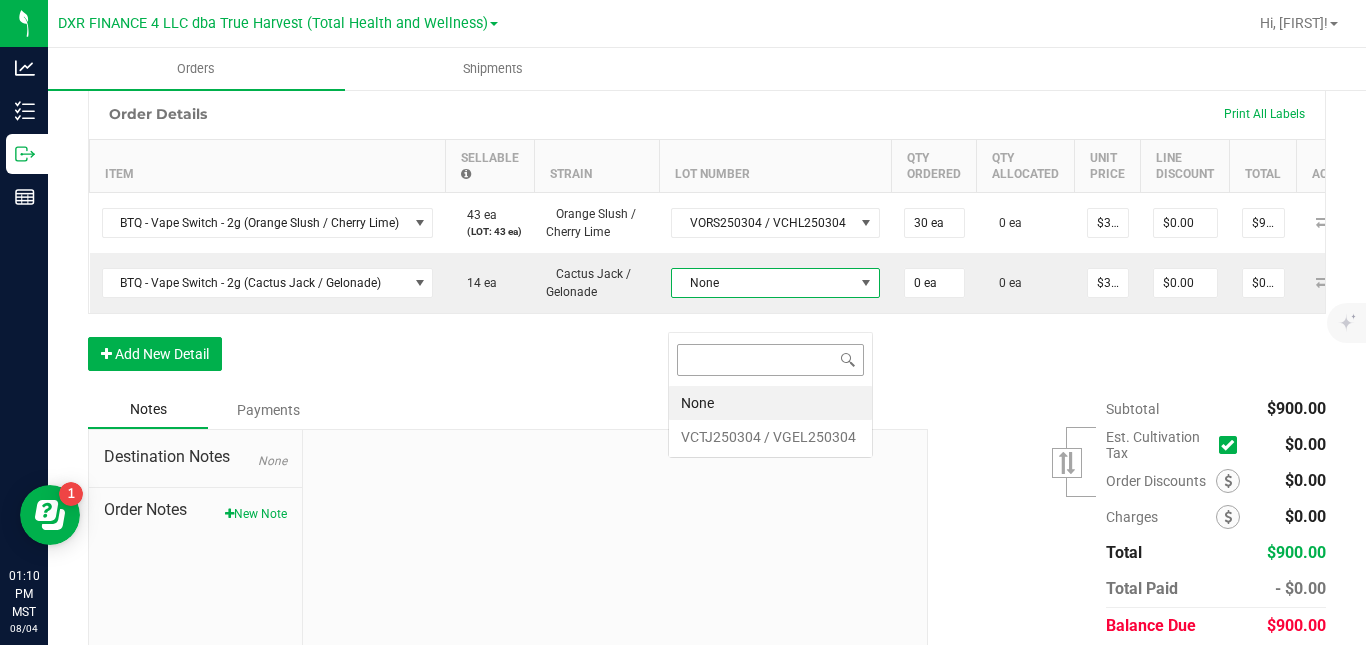 scroll, scrollTop: 99970, scrollLeft: 99795, axis: both 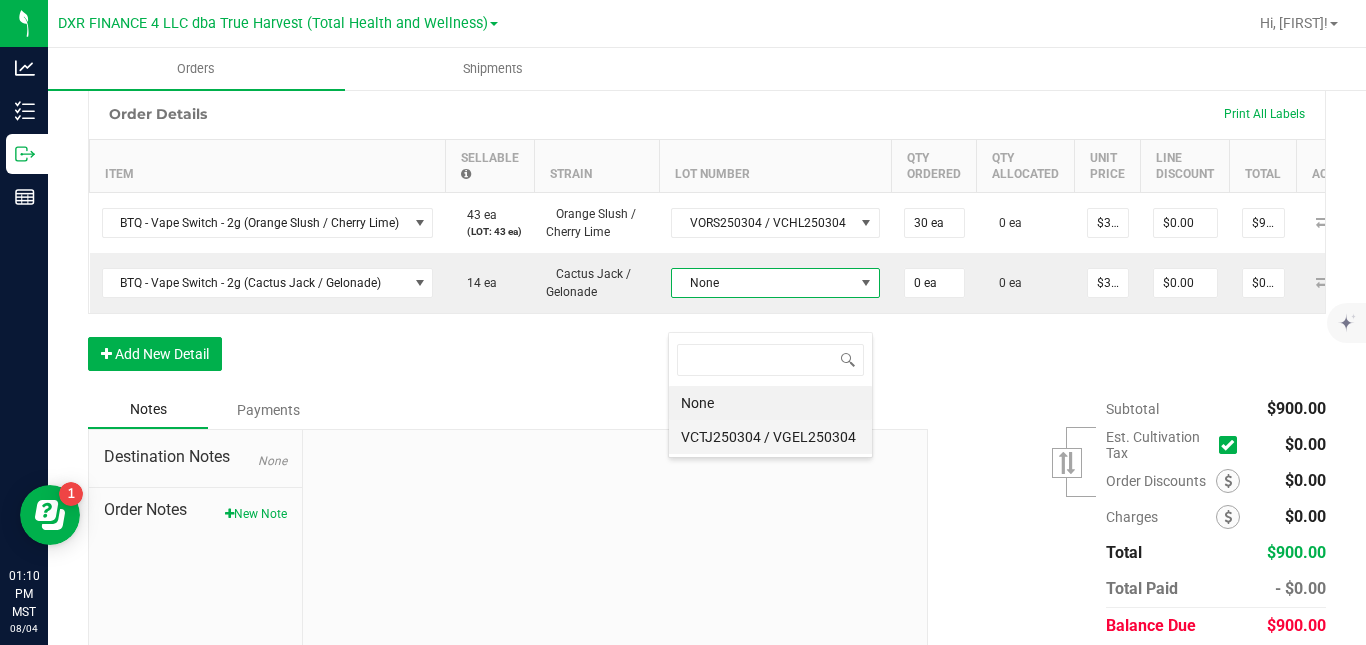 click on "VCTJ250304 / VGEL250304" at bounding box center [770, 437] 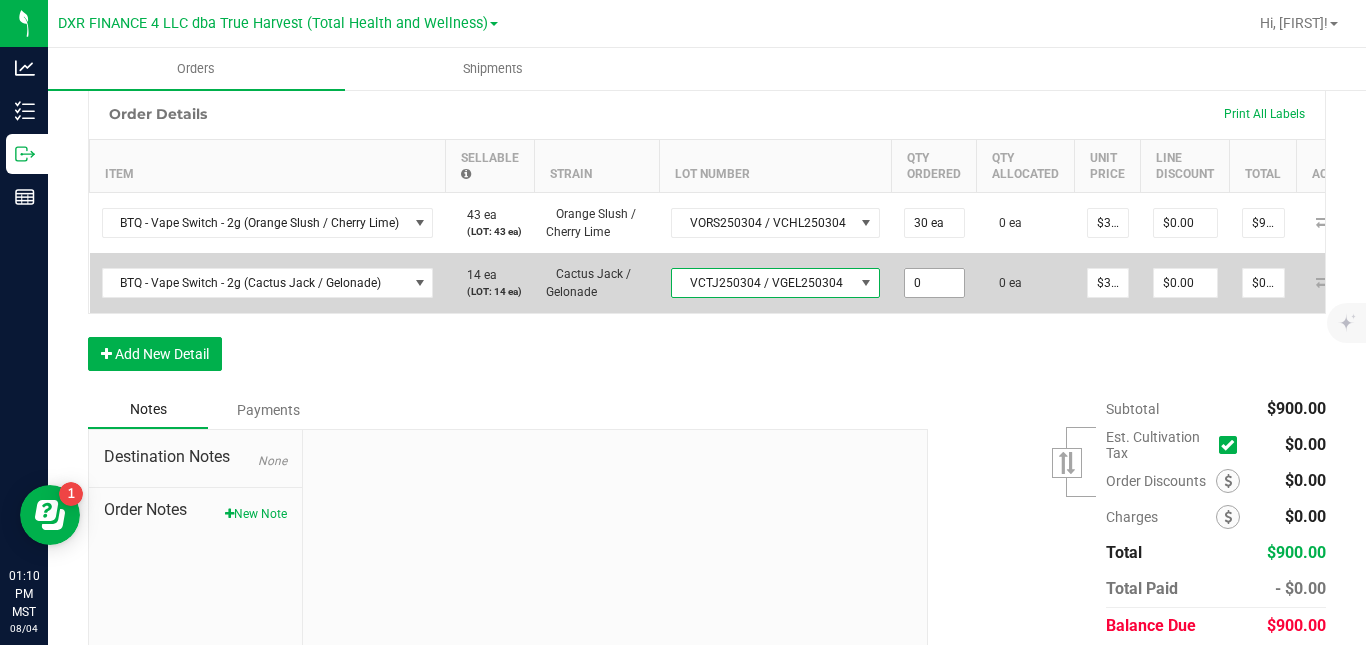 click on "0" at bounding box center (934, 283) 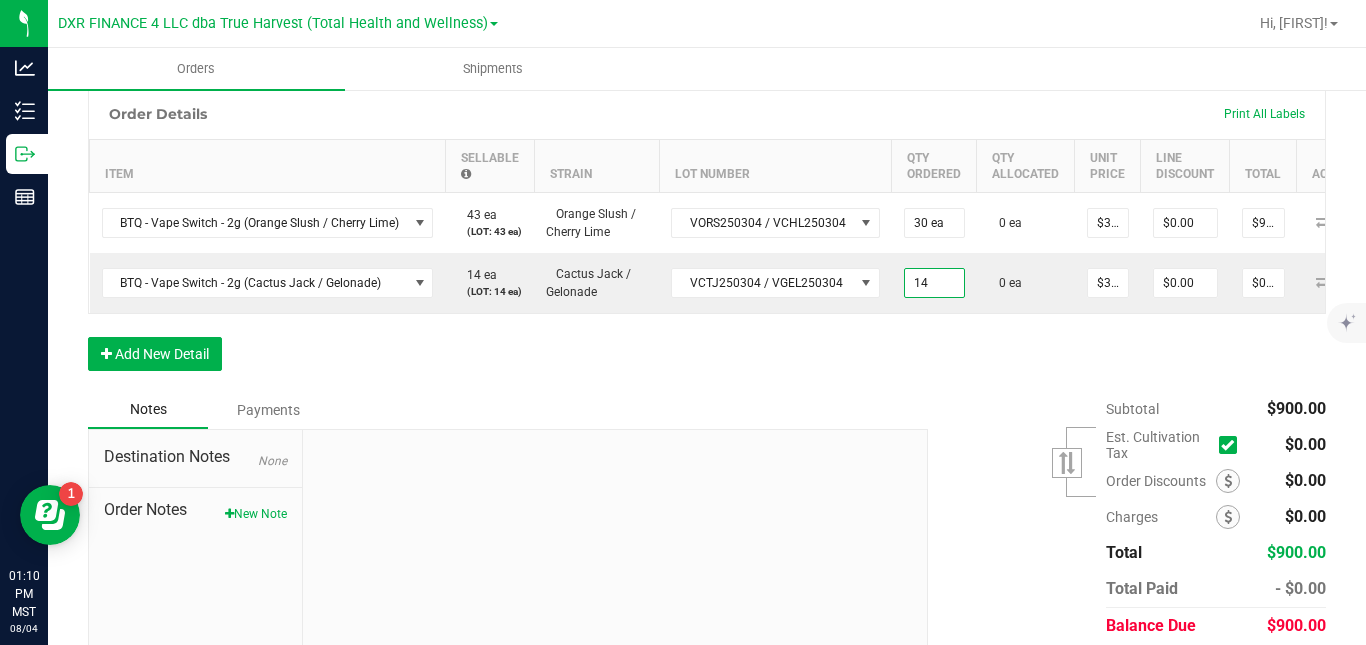 type on "14 ea" 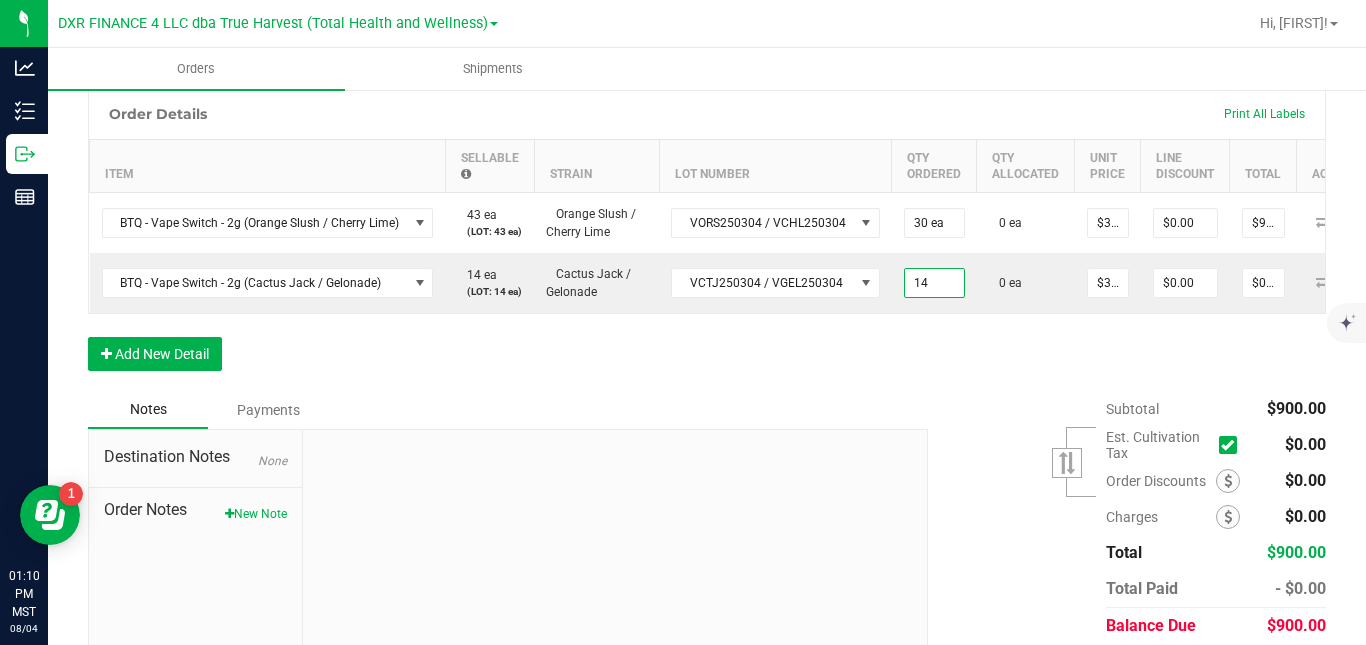 type on "$420.00" 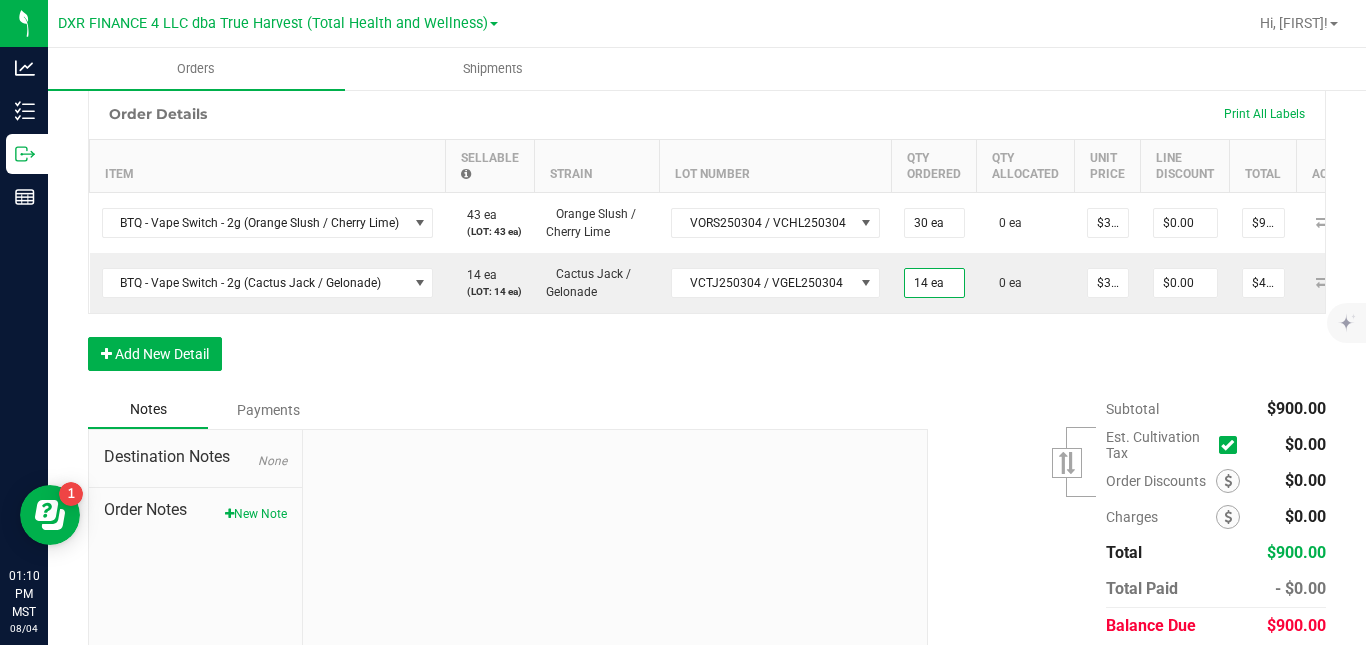 click on "Order Details Print All Labels Item  Sellable  Strain  Lot Number  Qty Ordered Qty Allocated Unit Price Line Discount Total Actions BTQ - Vape Switch - 2g (Orange Slush / Cherry Lime)  43 ea   (LOT: 43 ea)   Orange Slush / Cherry Lime  VORS250304 / VCHL250304 30 ea  0 ea  $30.00000 $0.00 $900.00 BTQ - Vape Switch - 2g (Cactus Jack / Gelonade)  14 ea   (LOT: 14 ea)   Cactus Jack / Gelonade  VCTJ250304 / VGEL250304 14 ea  0 ea  $30.00000 $0.00 $420.00
Add New Detail" at bounding box center [707, 239] 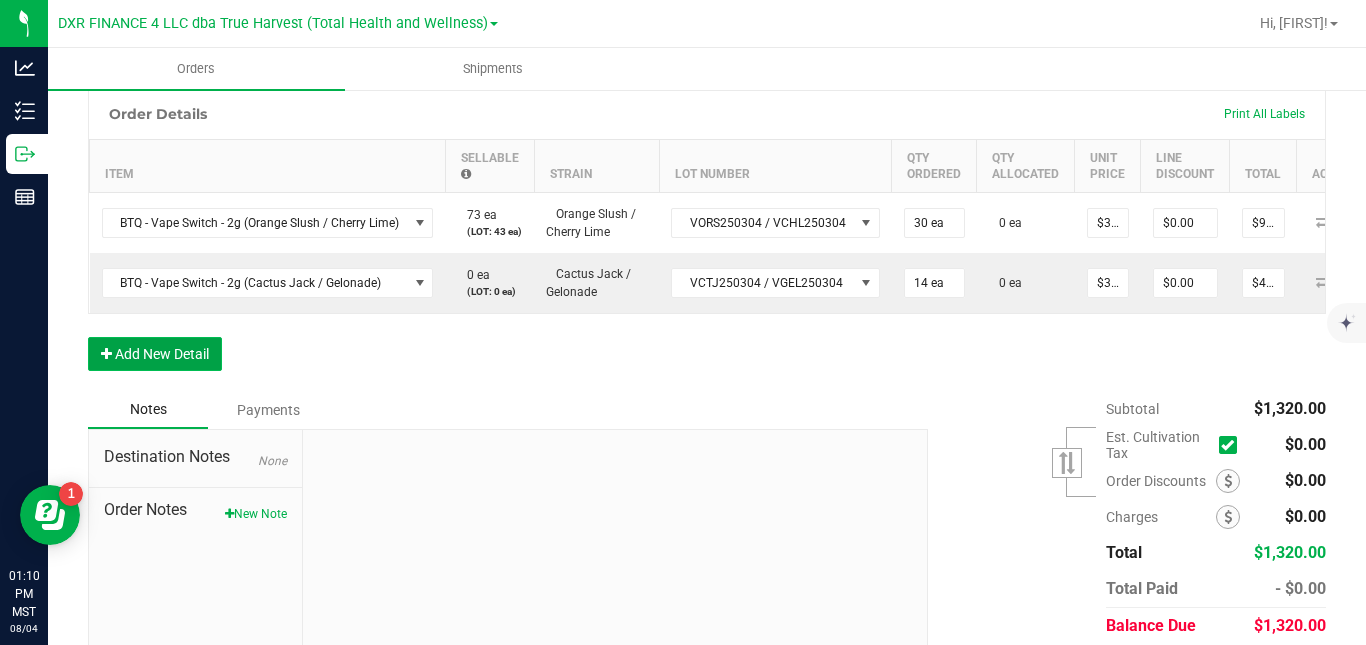 click on "Add New Detail" at bounding box center [155, 354] 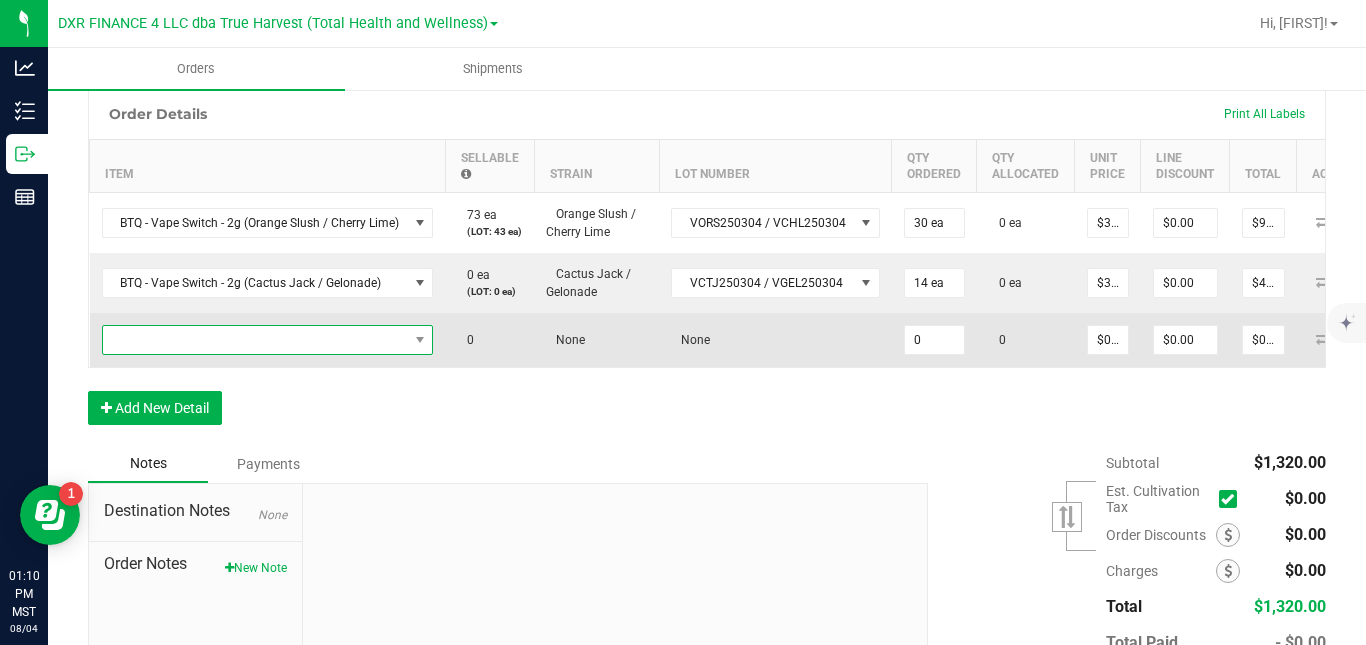 click at bounding box center (255, 340) 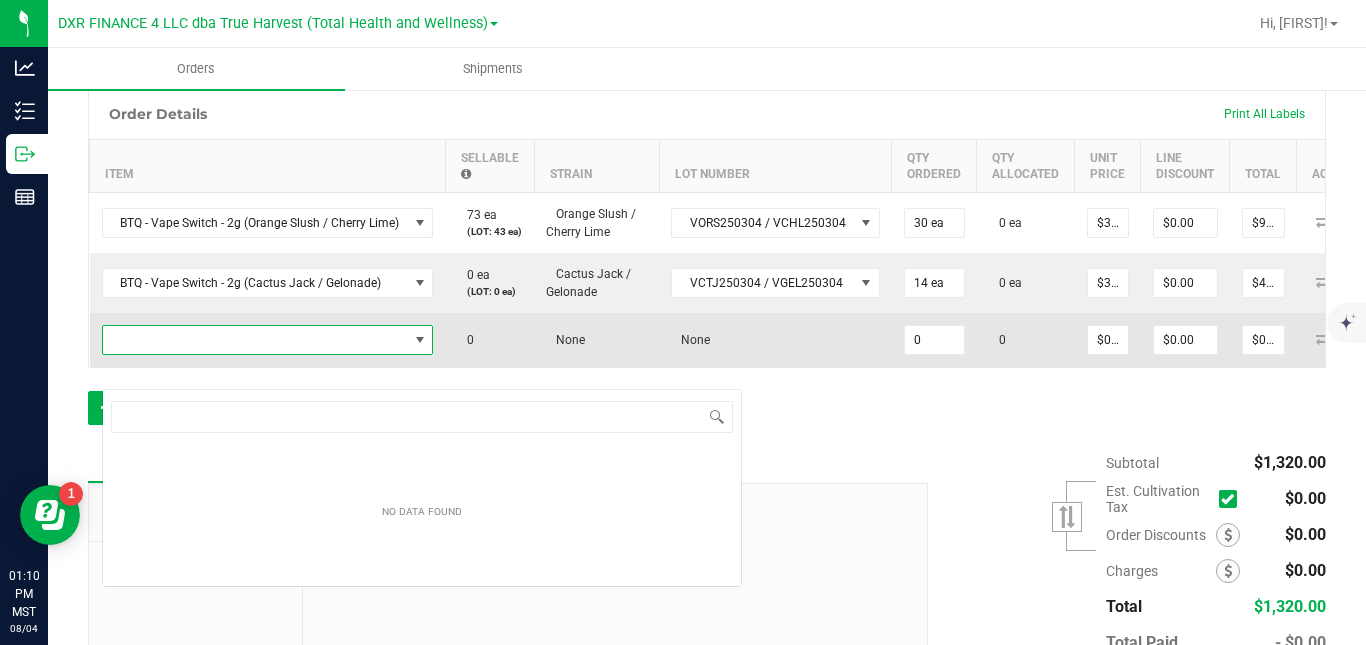 scroll, scrollTop: 99970, scrollLeft: 99670, axis: both 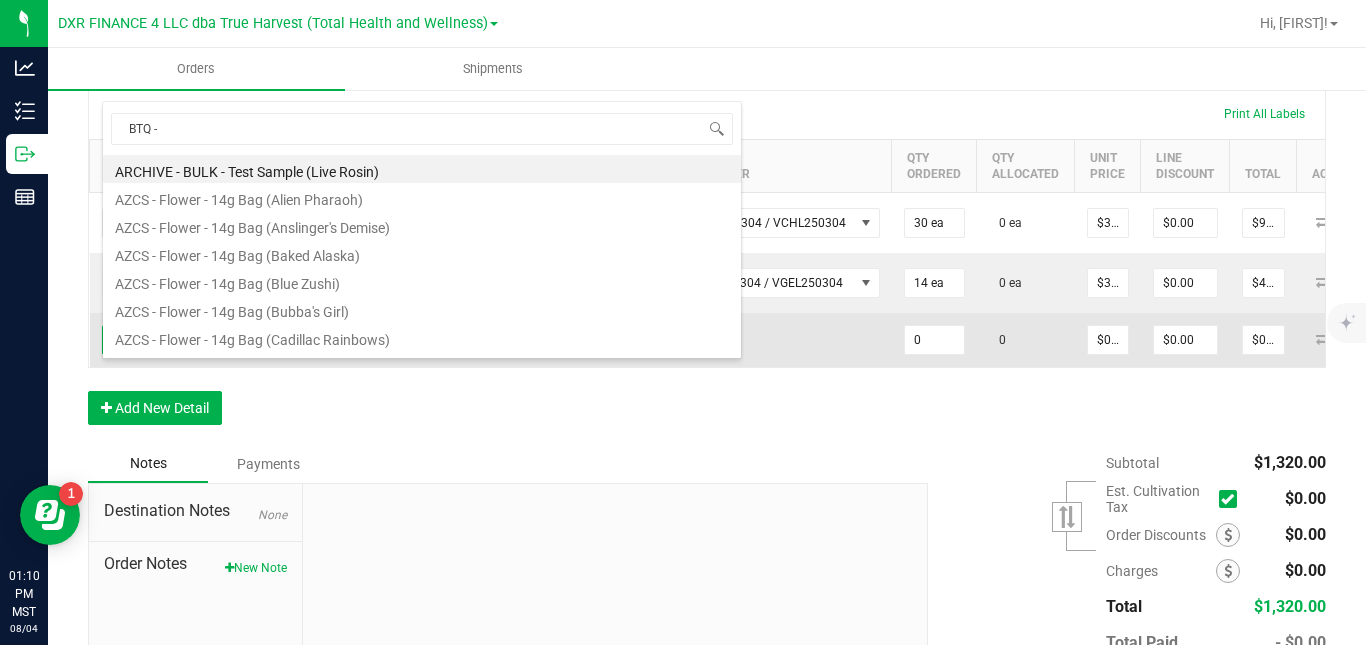 type on "BTQ - V" 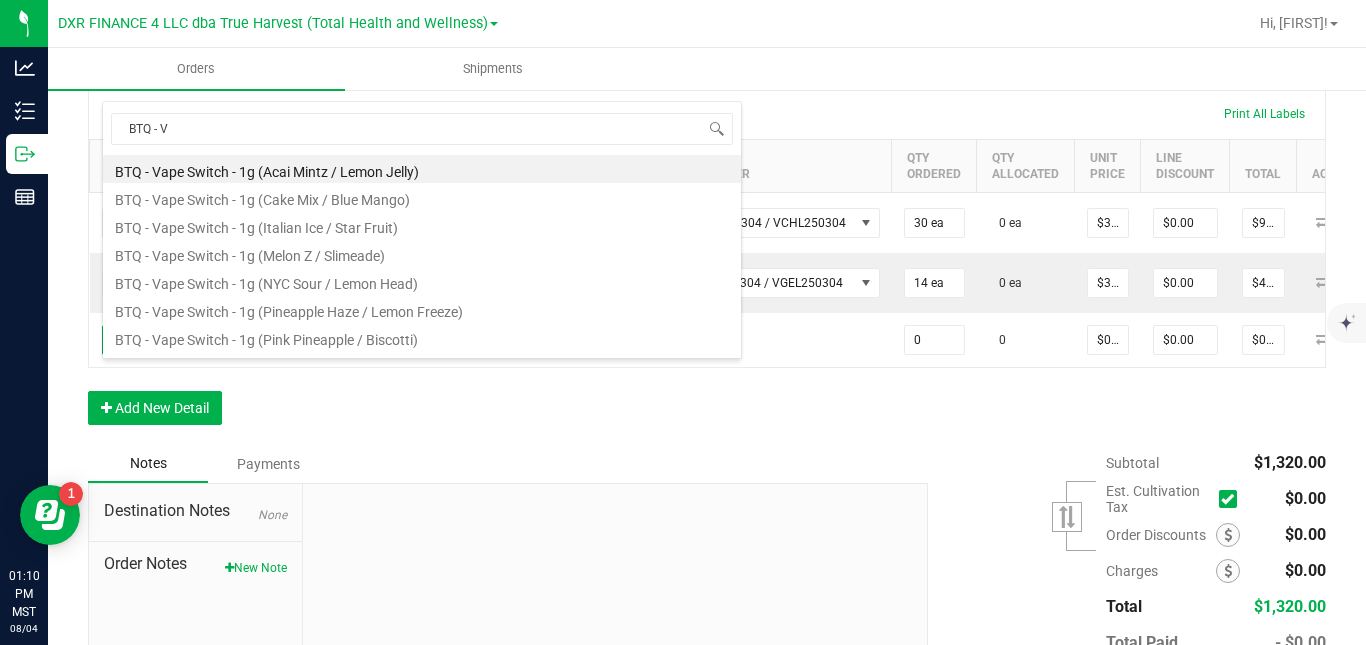 scroll, scrollTop: 175, scrollLeft: 0, axis: vertical 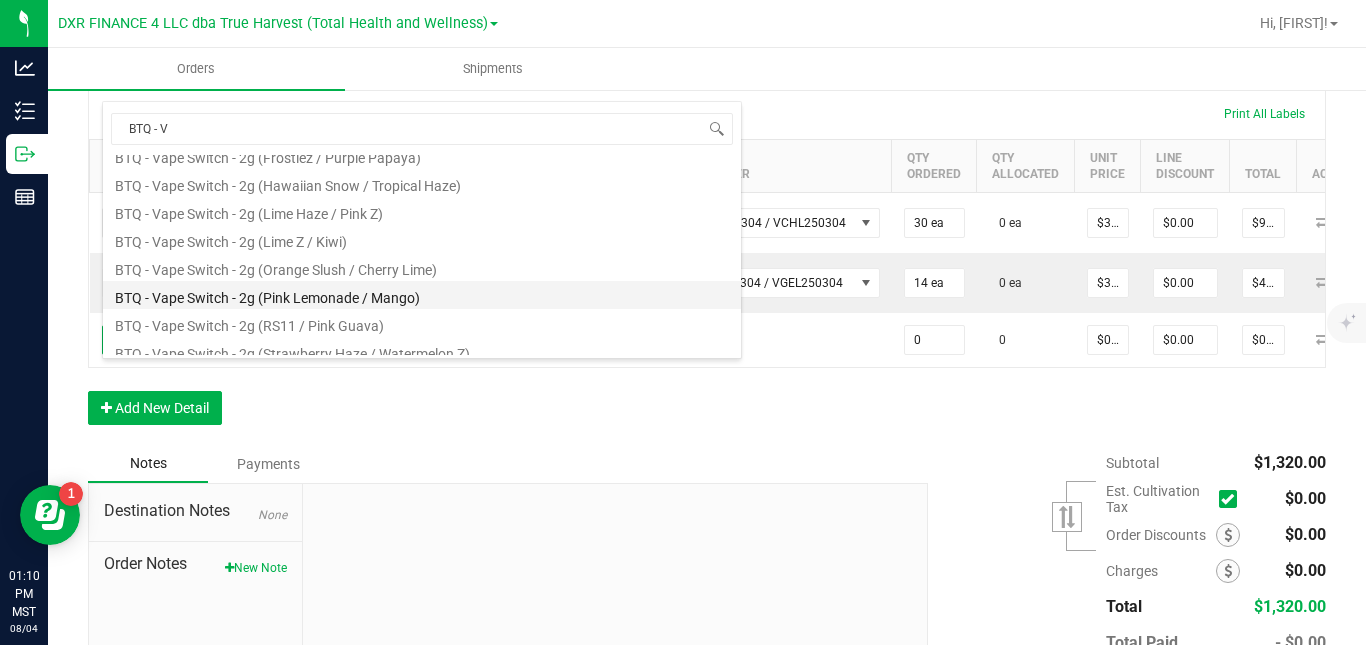 click on "BTQ - Vape Switch - 2g (Pink Lemonade / Mango)" at bounding box center [422, 295] 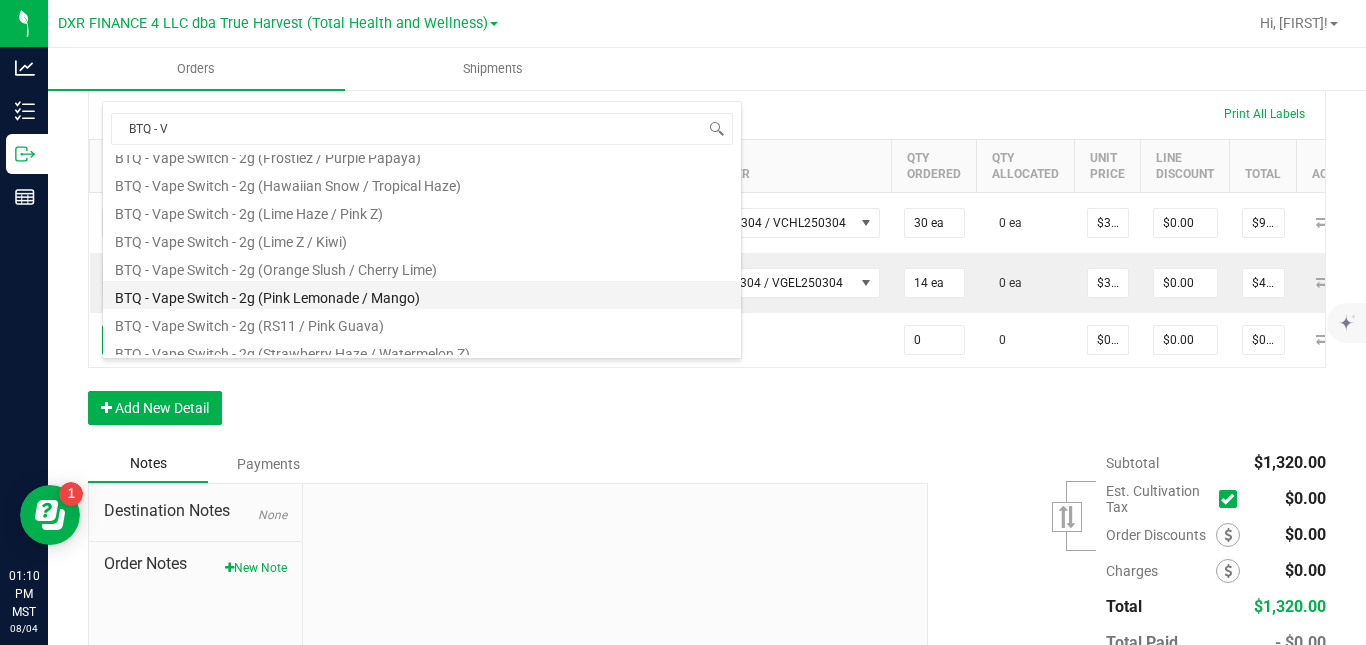 type on "0 ea" 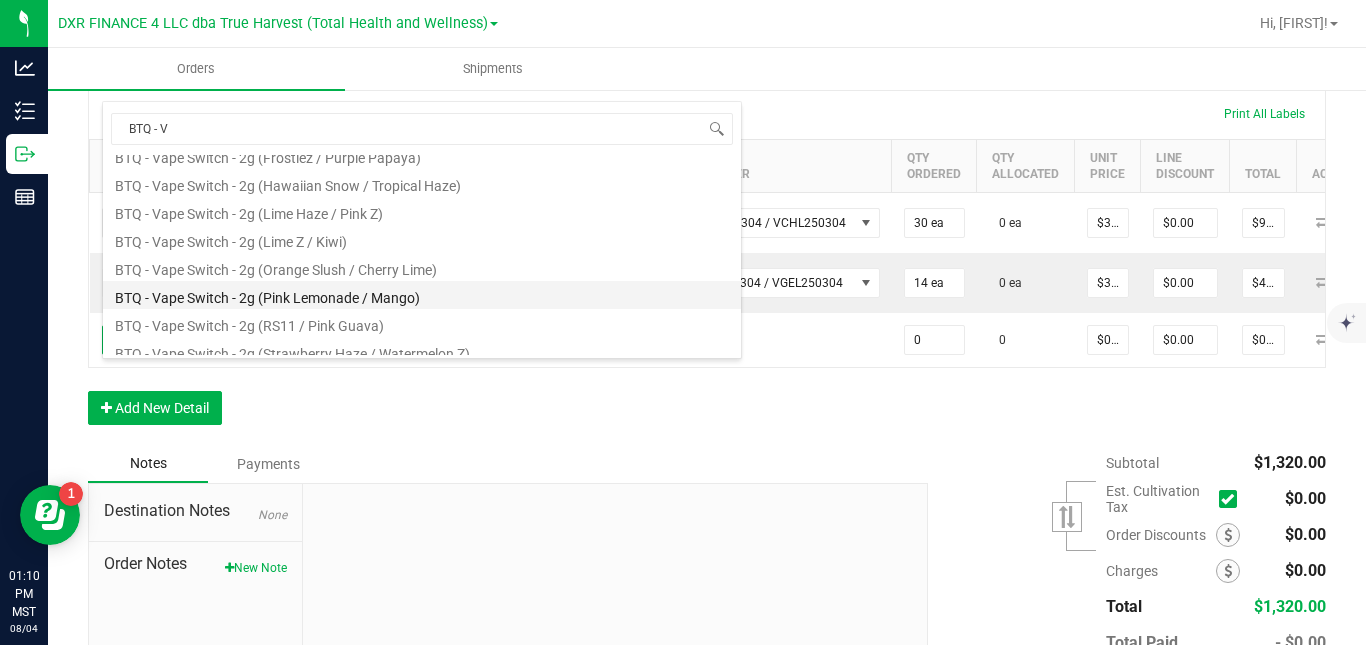 type on "$30.00000" 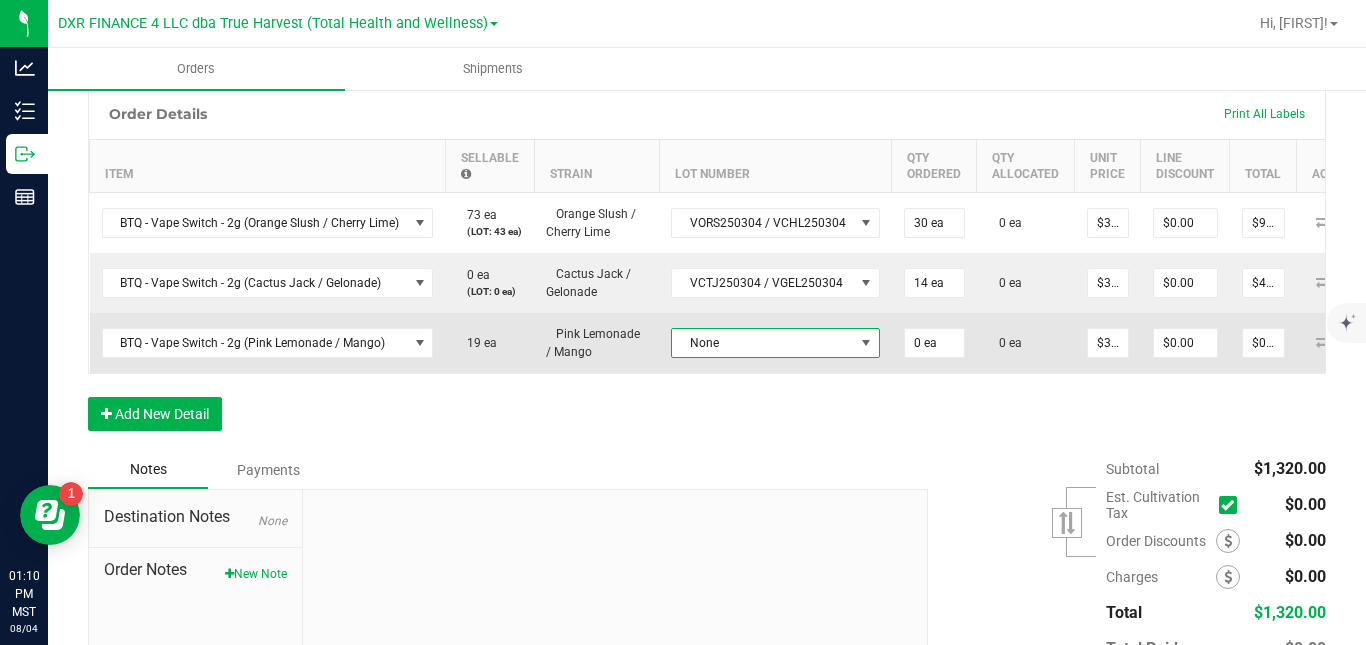 click on "None" at bounding box center [763, 343] 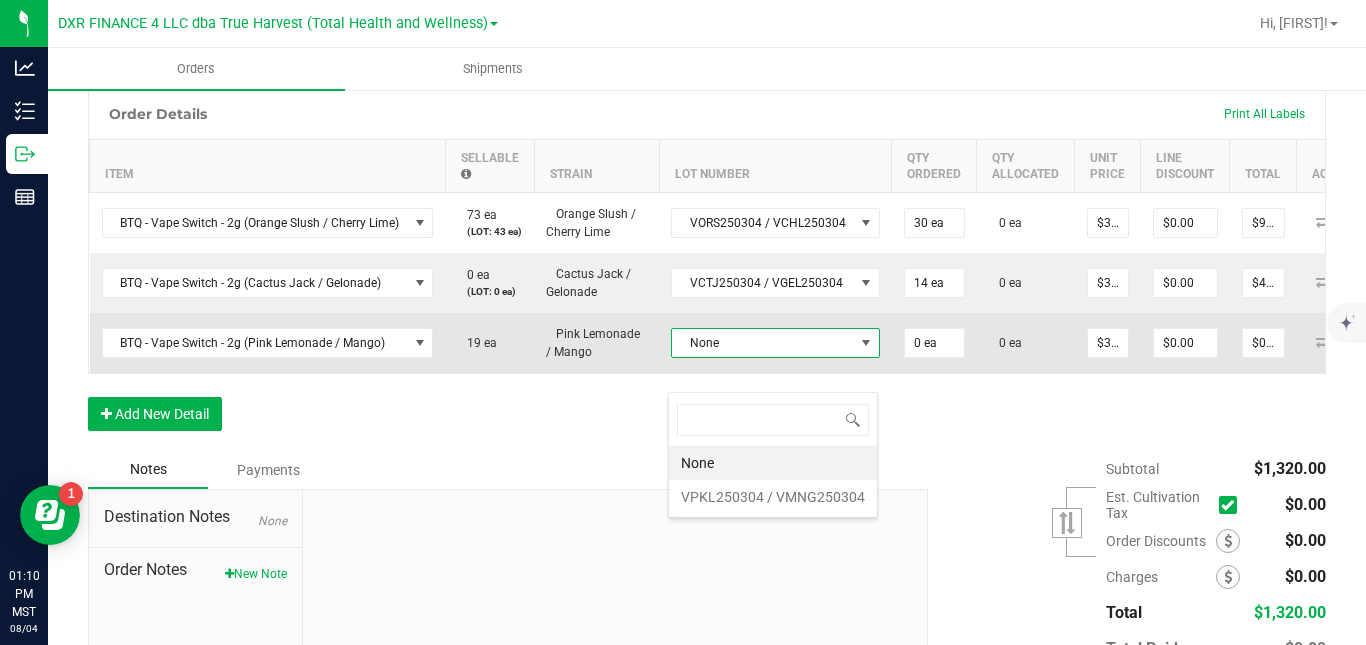 scroll, scrollTop: 99970, scrollLeft: 99795, axis: both 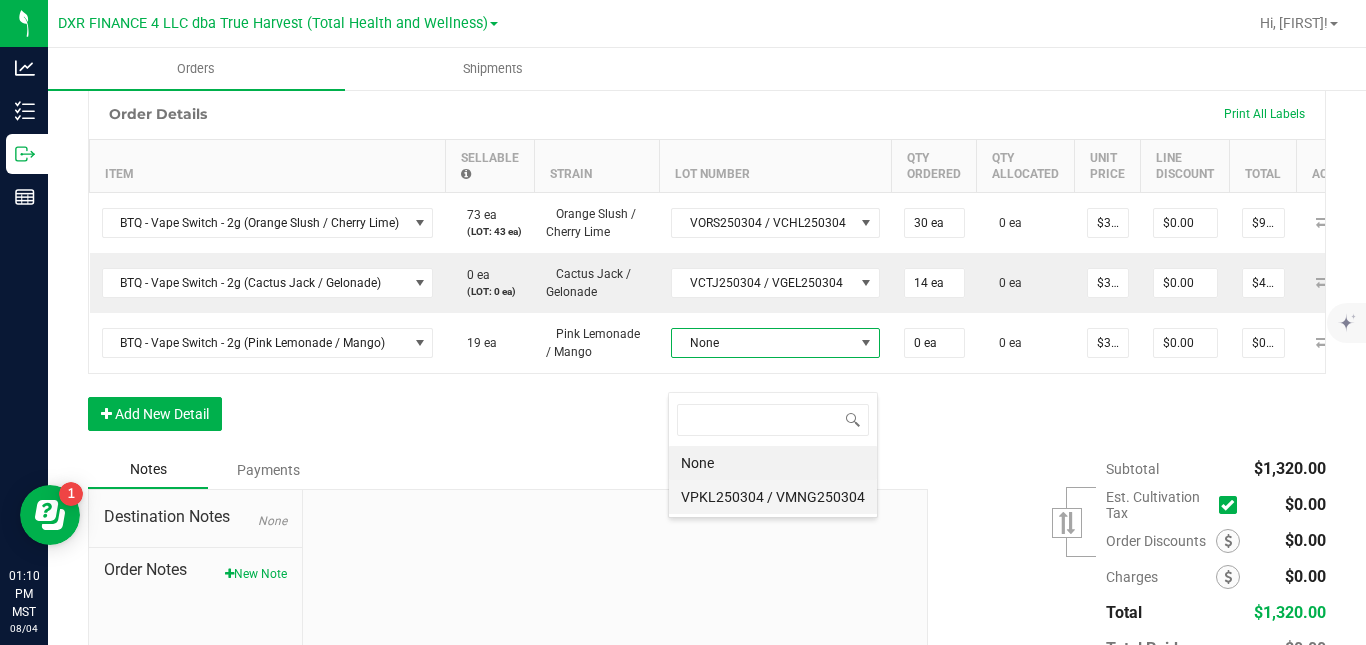 click on "VPKL250304 / VMNG250304" at bounding box center [773, 497] 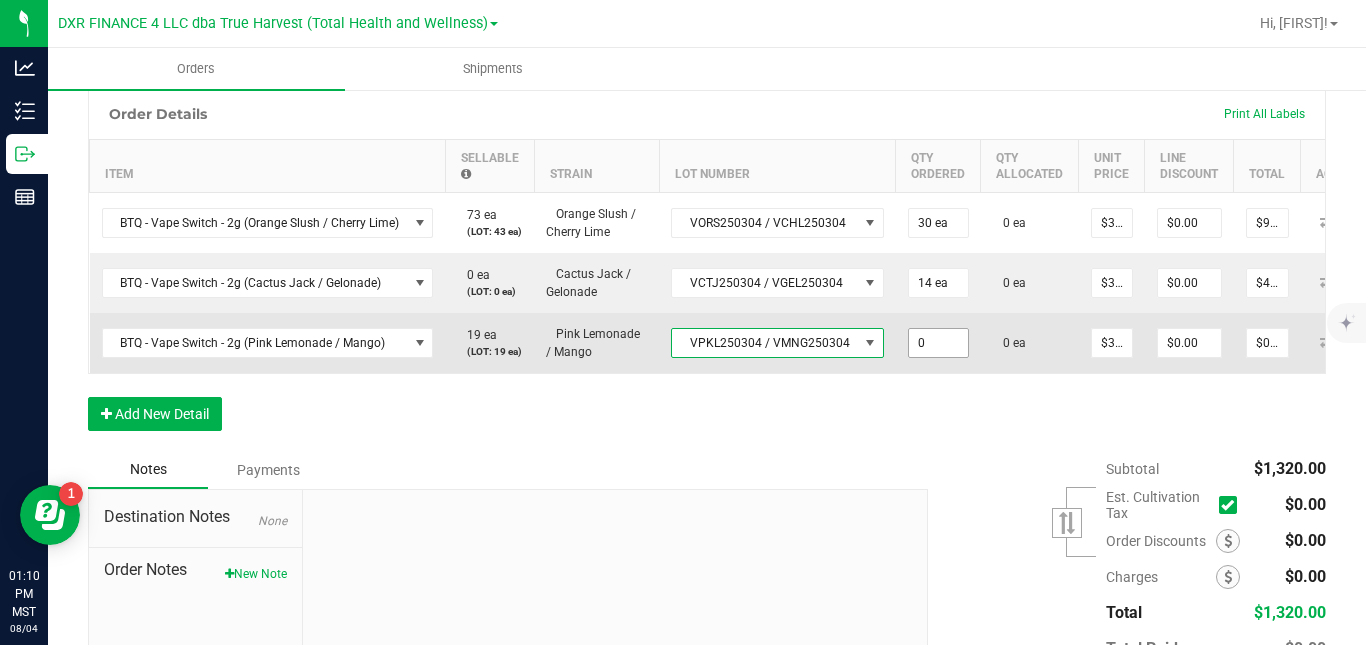 click on "0" at bounding box center (938, 343) 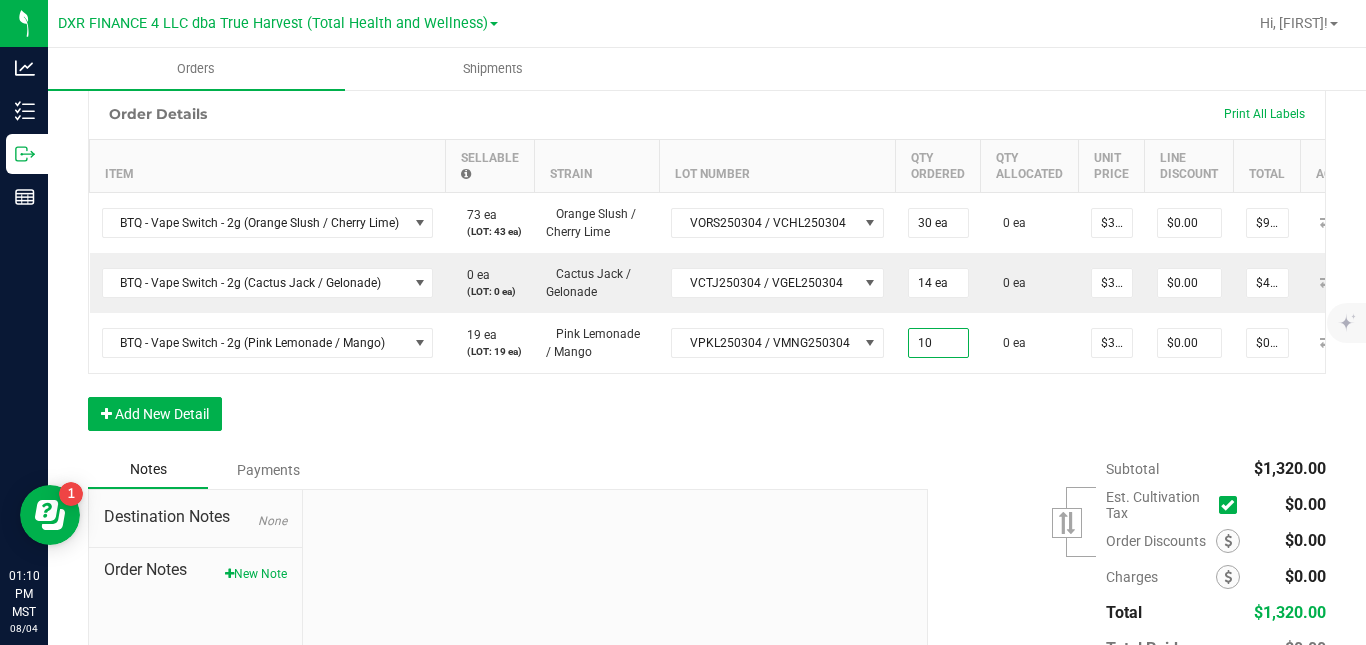 type on "10 ea" 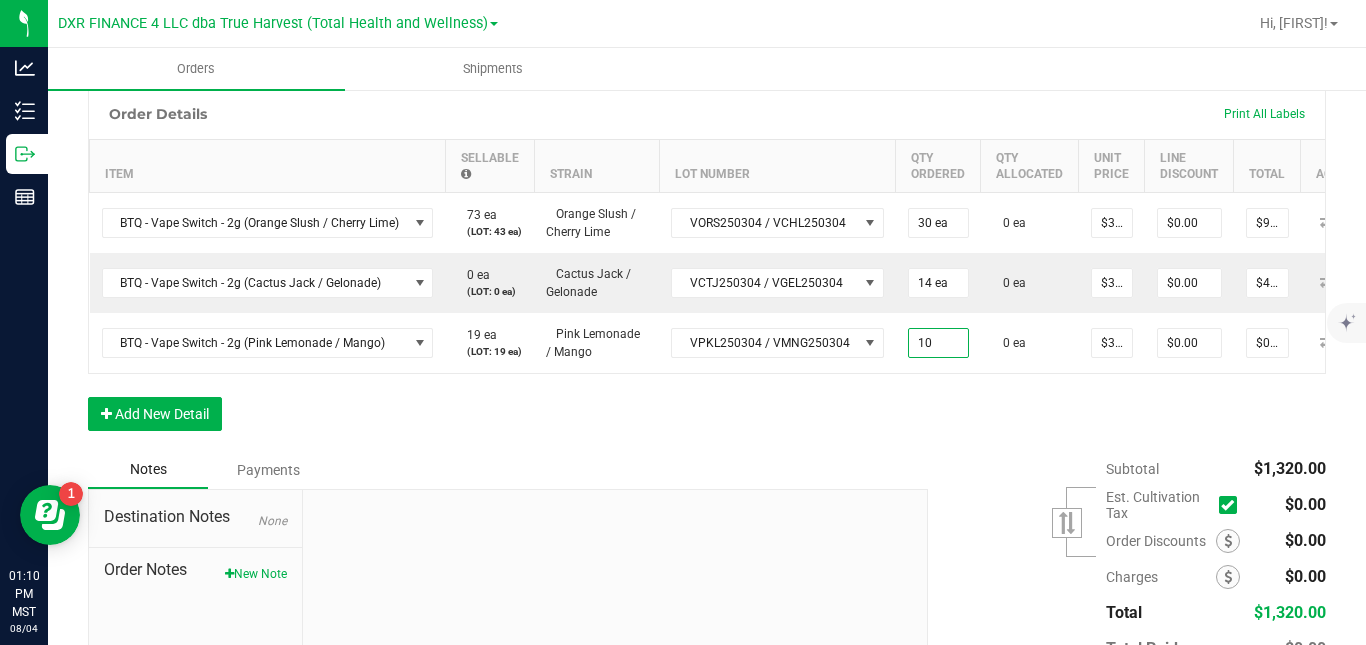 type on "$300.00" 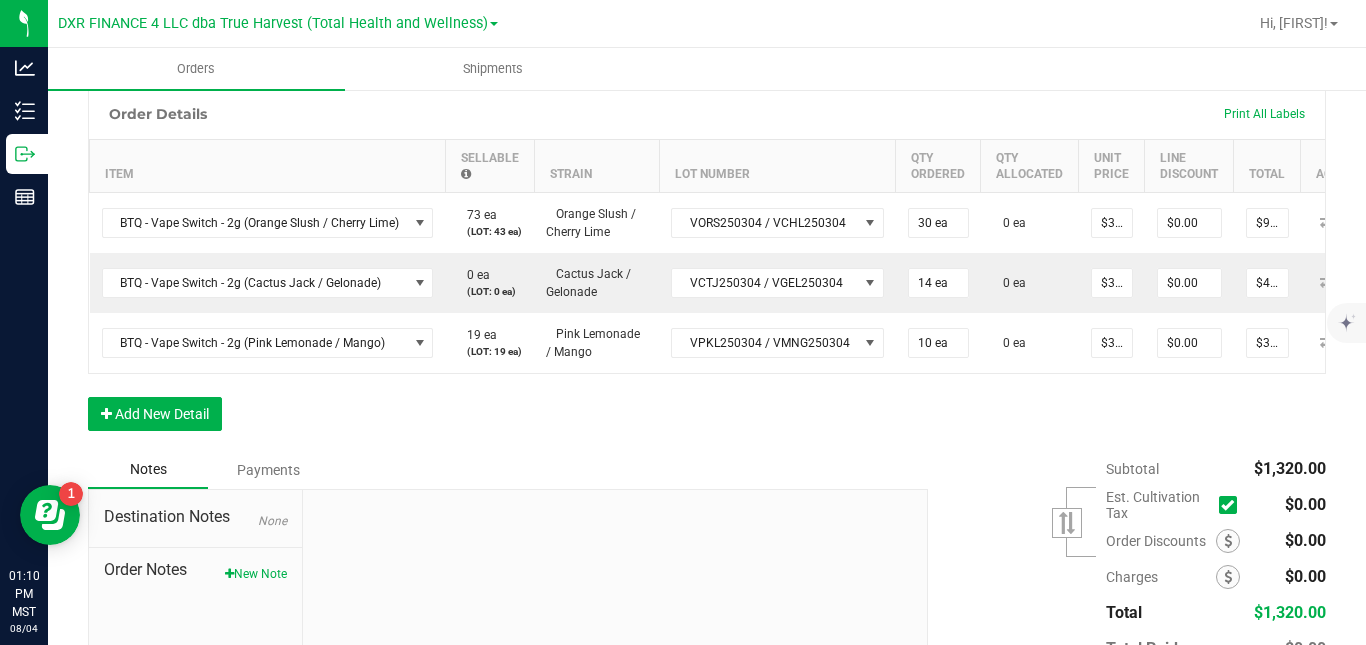 click on "Order Details Print All Labels Item  Sellable  Strain  Lot Number  Qty Ordered Qty Allocated Unit Price Line Discount Total Actions BTQ - Vape Switch - 2g (Orange Slush / Cherry Lime)  73 ea   (LOT: 43 ea)   Orange Slush / Cherry Lime  VORS250304 / VCHL250304 30 ea  0 ea  $30.00000 $0.00 $900.00 BTQ - Vape Switch - 2g (Cactus Jack / Gelonade)  0 ea   (LOT: 0 ea)   Cactus Jack / Gelonade  VCTJ250304 / VGEL250304 14 ea  0 ea  $30.00000 $0.00 $420.00 BTQ - Vape Switch - 2g (Pink Lemonade / Mango)  19 ea   (LOT: 19 ea)   Pink Lemonade / Mango  VPKL250304 / VMNG250304 10 ea  0 ea  $30.00000 $0.00 $300.00
Add New Detail" at bounding box center [707, 269] 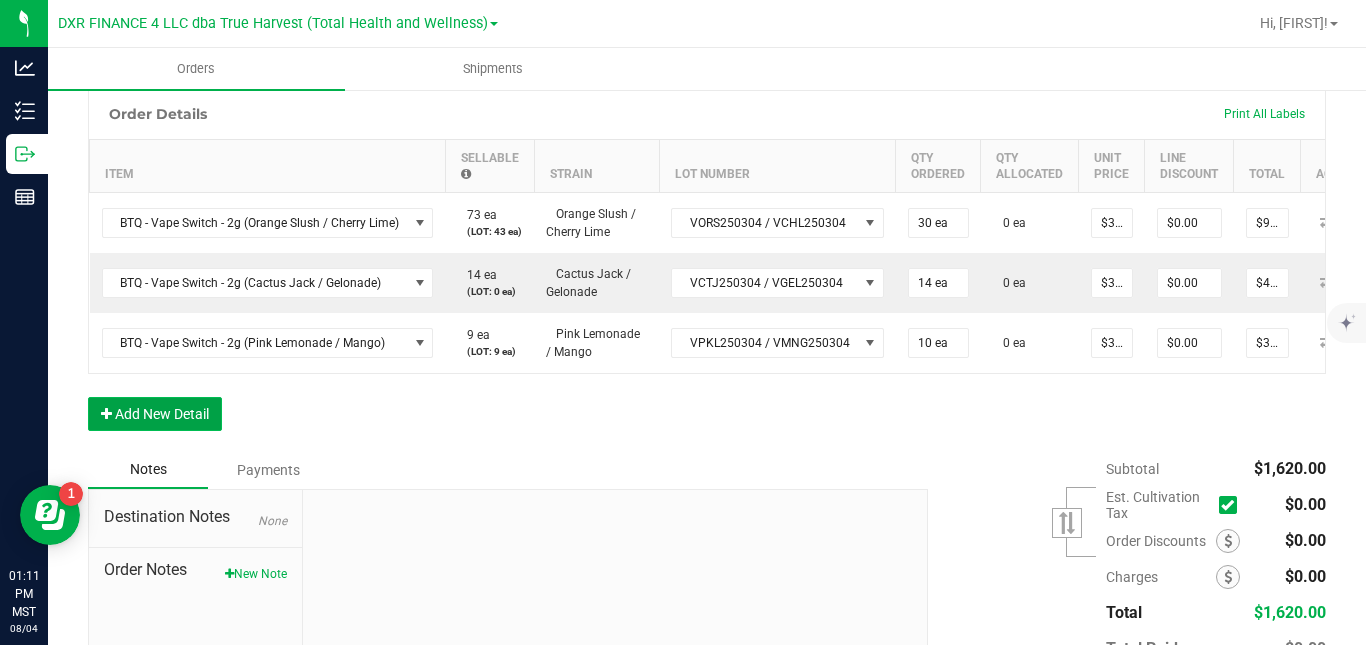click on "Add New Detail" at bounding box center [155, 414] 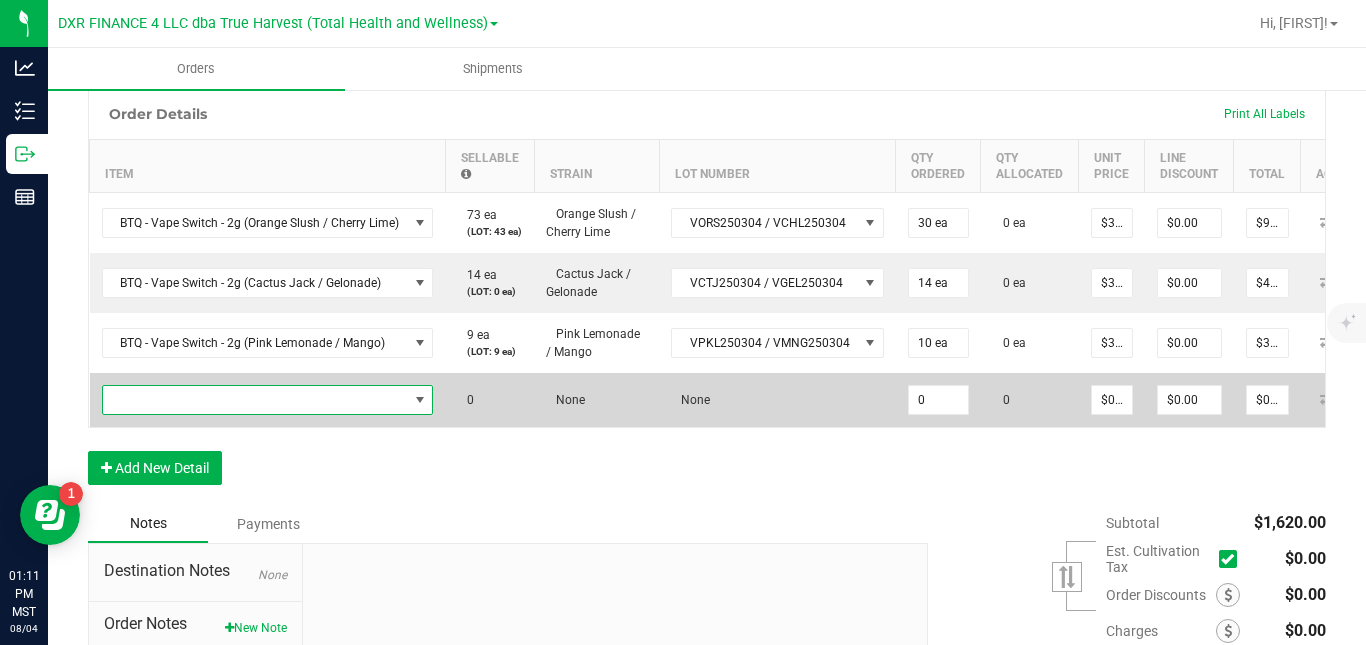 click at bounding box center (255, 400) 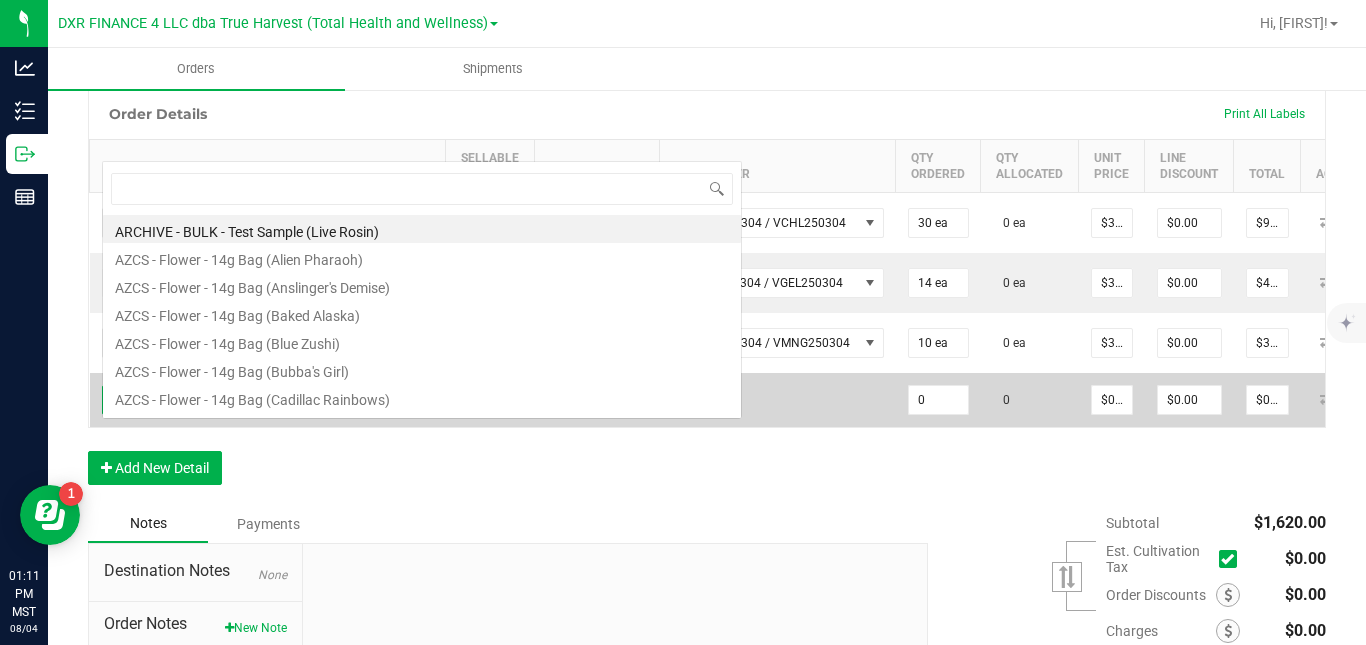 scroll, scrollTop: 0, scrollLeft: 0, axis: both 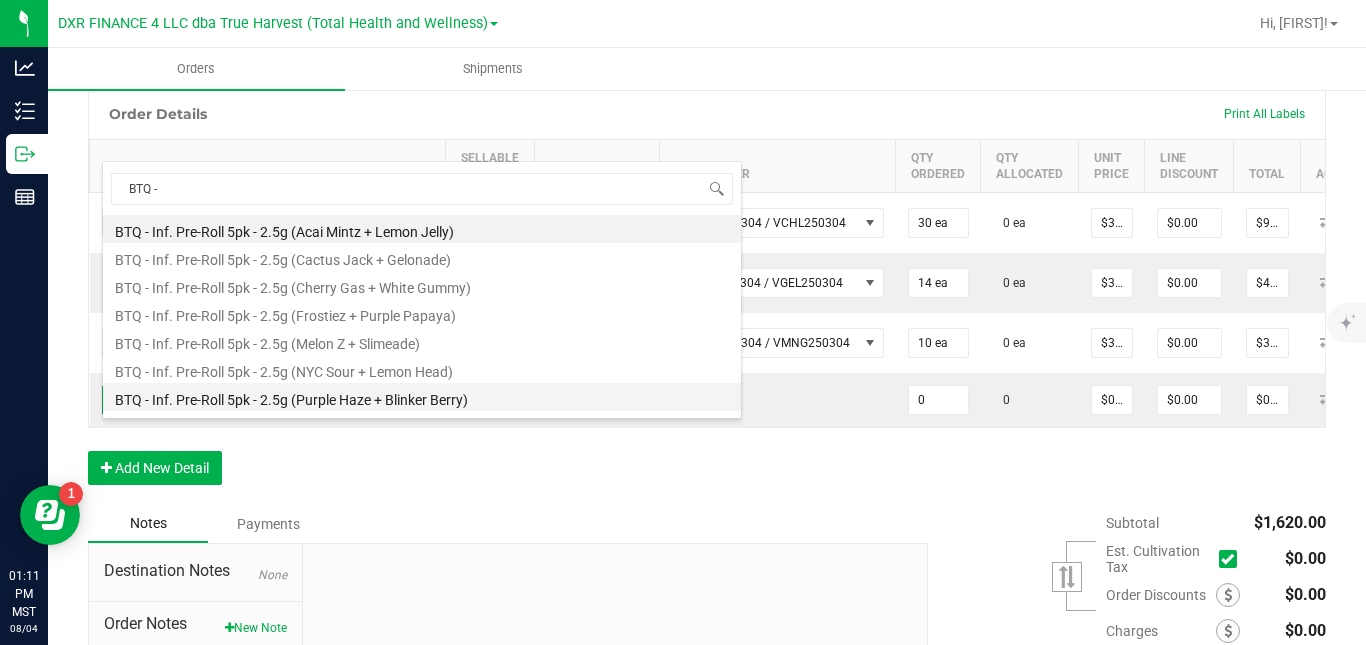 type on "BTQ - V" 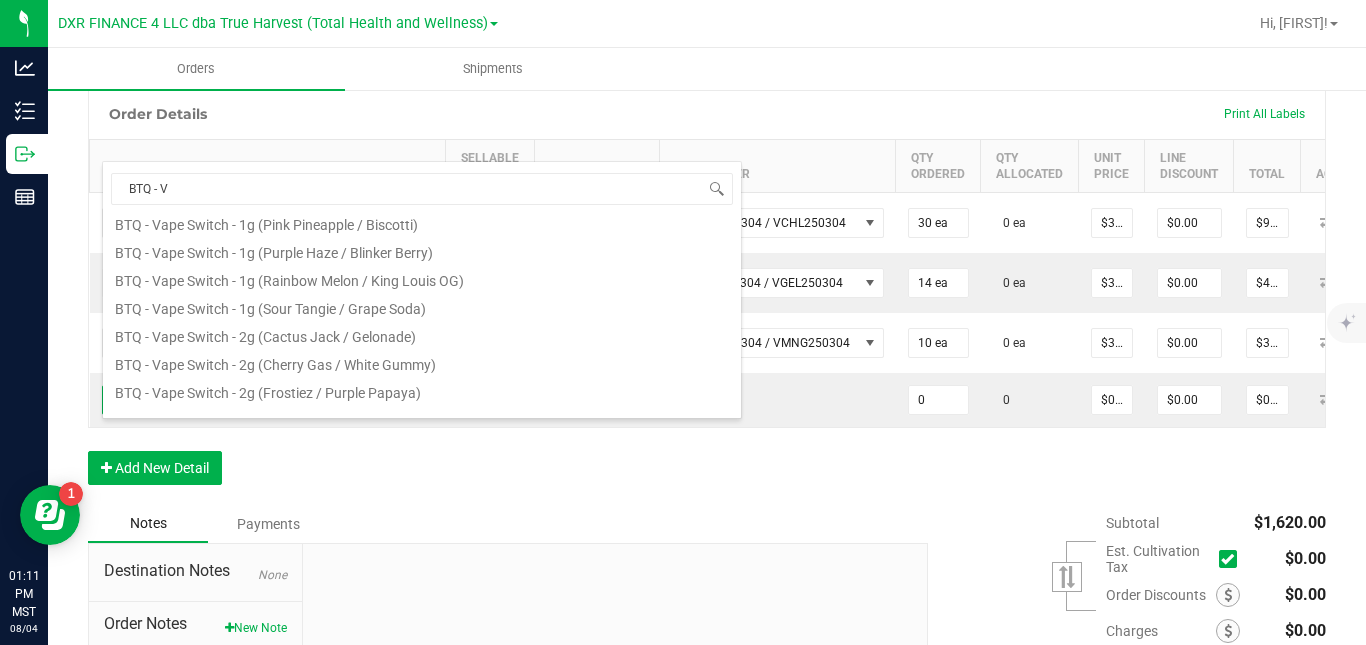 scroll, scrollTop: 350, scrollLeft: 0, axis: vertical 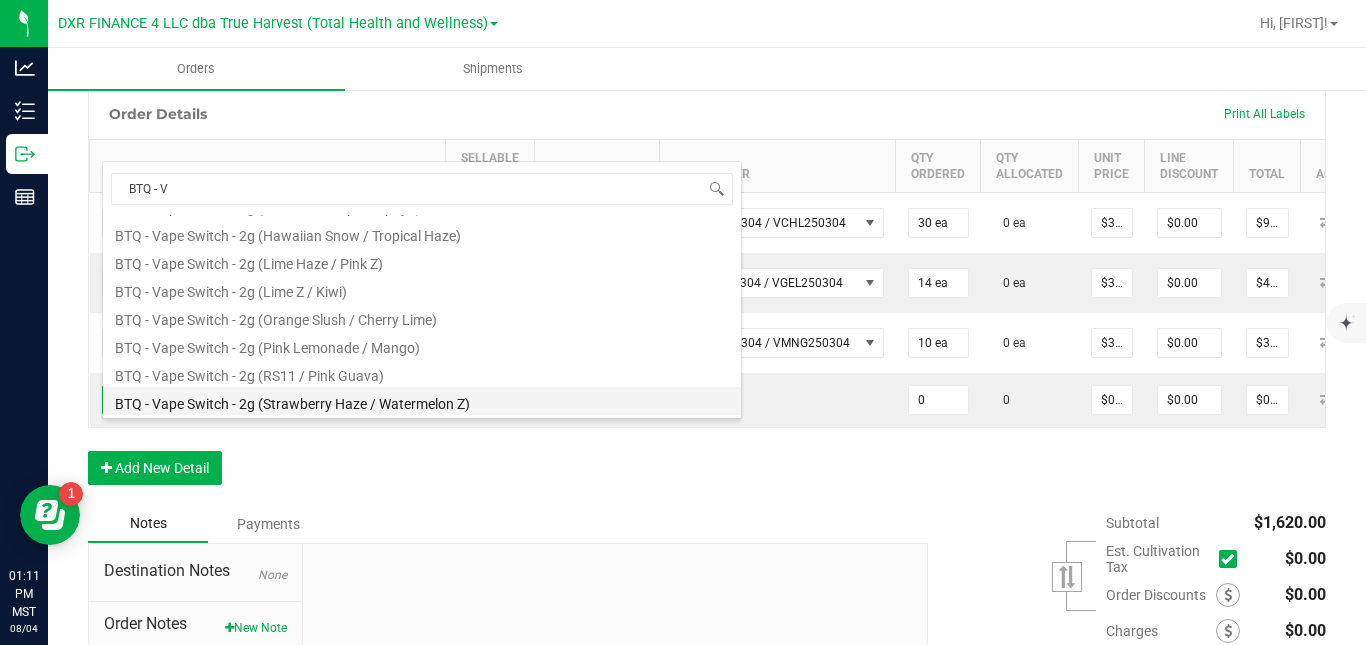 click on "BTQ - Vape Switch - 2g (Strawberry Haze / Watermelon Z)" at bounding box center [422, 401] 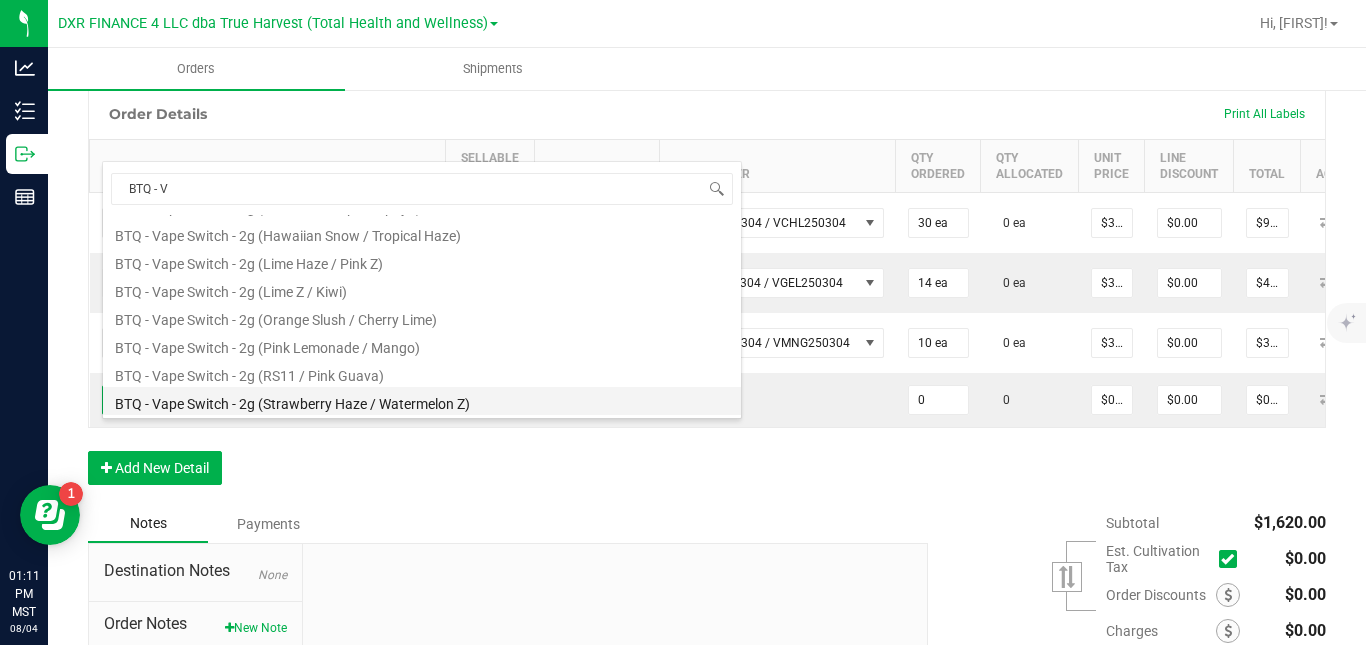 type on "0 ea" 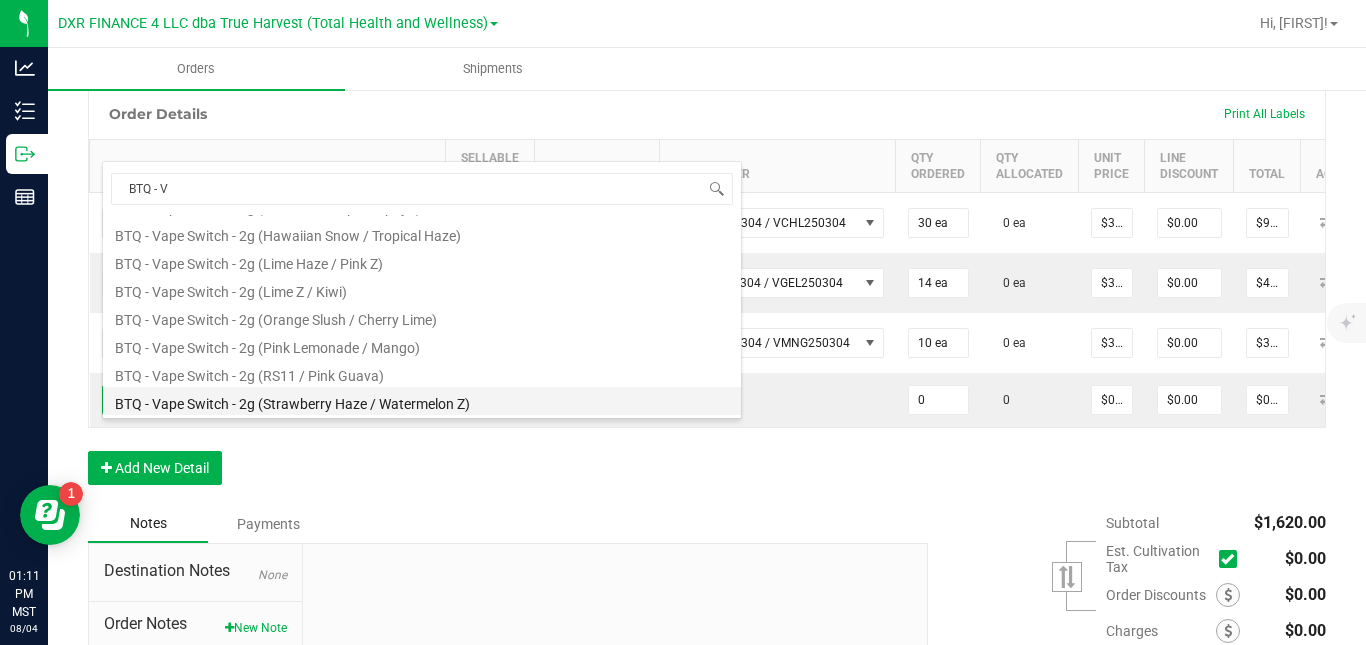 type on "$30.00000" 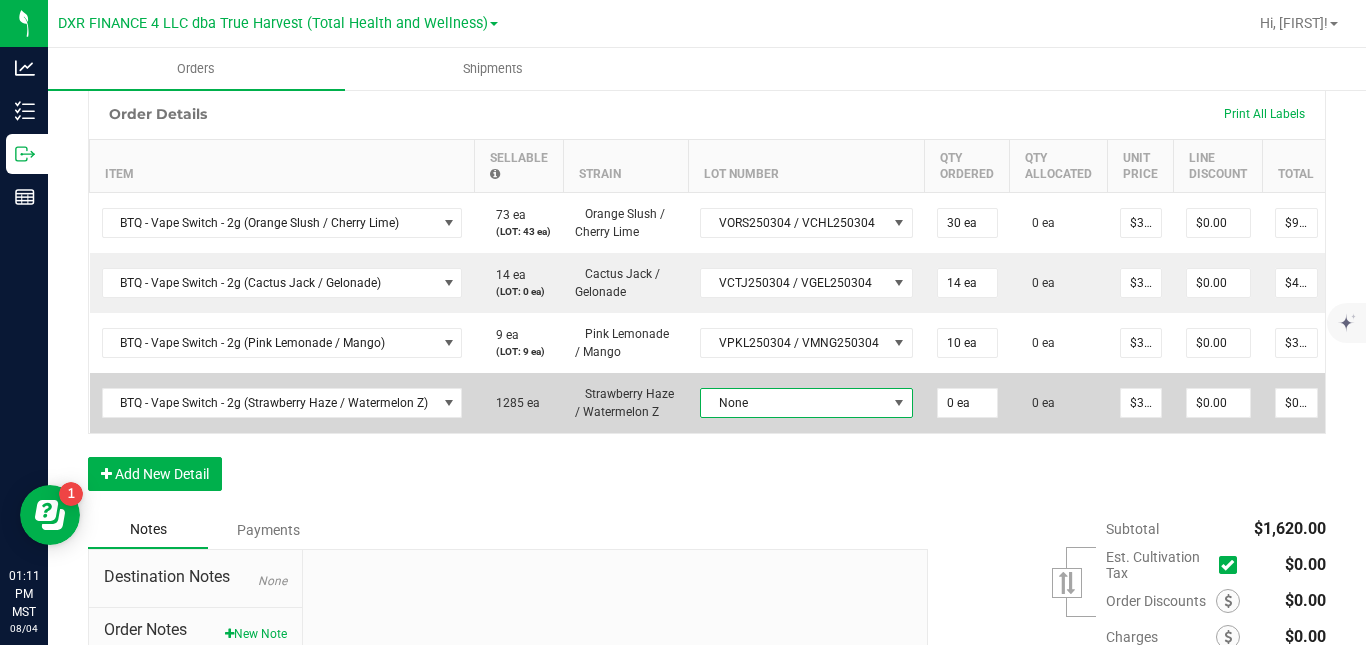 click on "None" at bounding box center [794, 403] 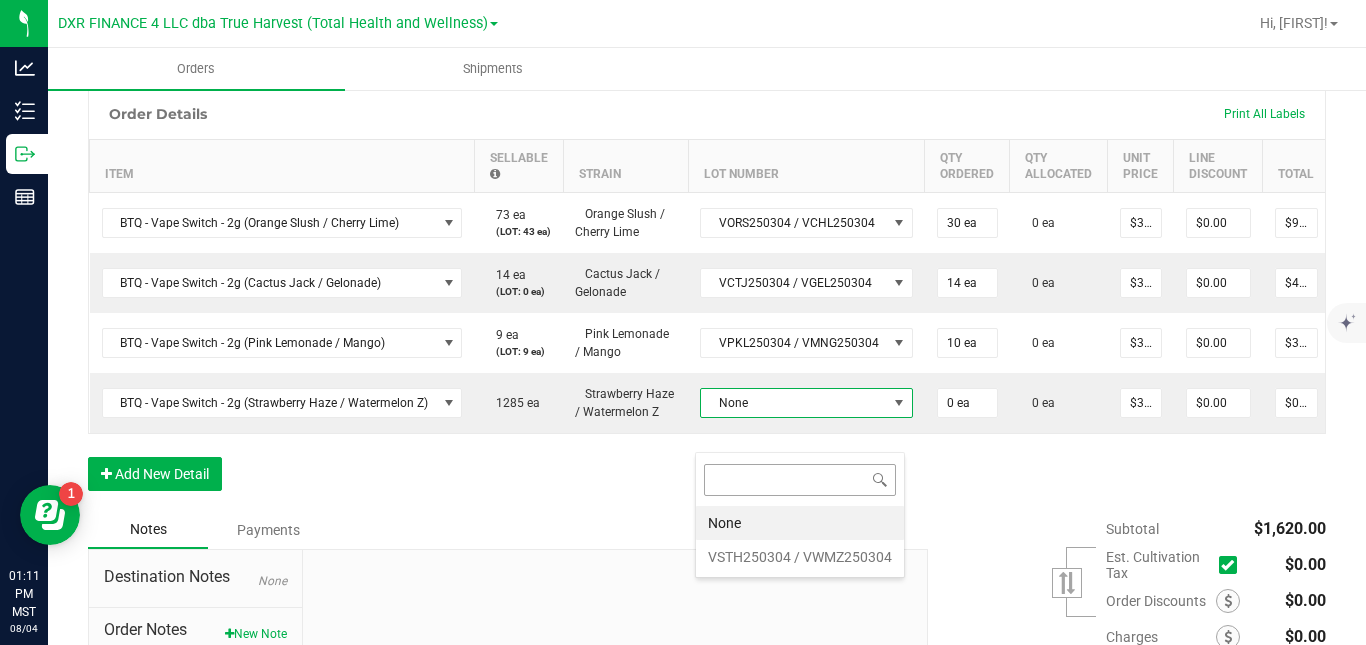 scroll, scrollTop: 99970, scrollLeft: 99792, axis: both 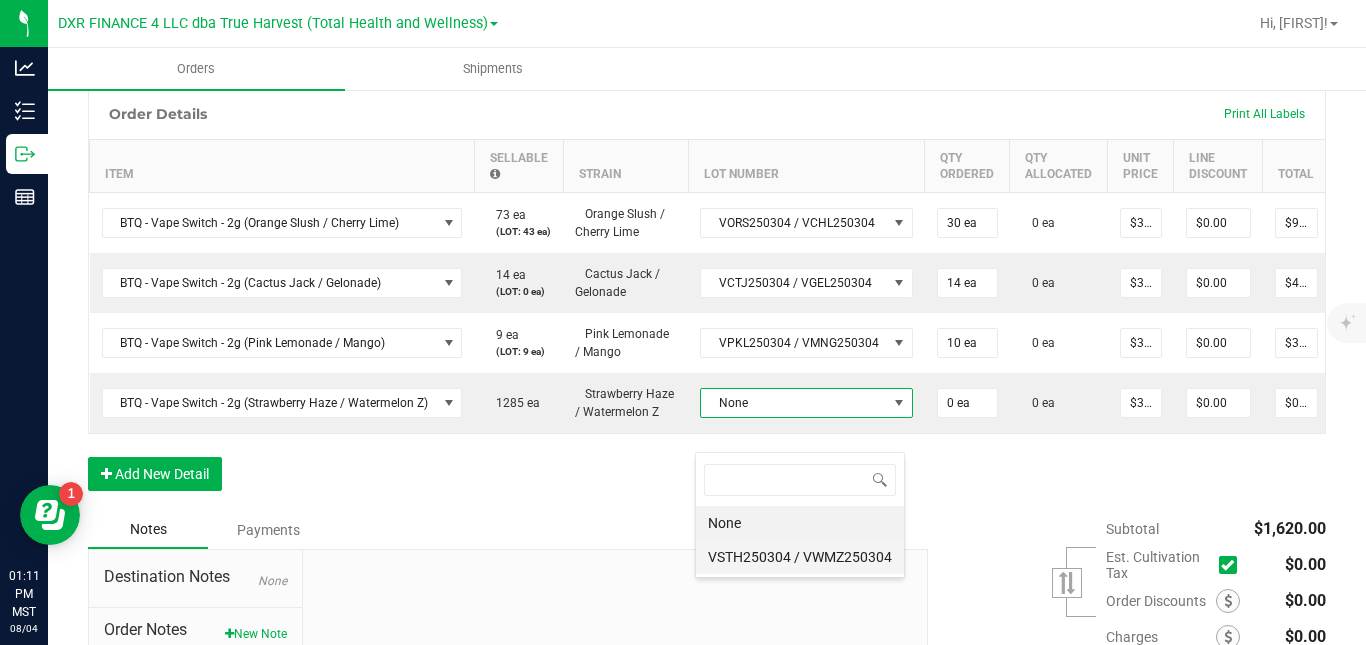 click on "VSTH250304 / VWMZ250304" at bounding box center [800, 557] 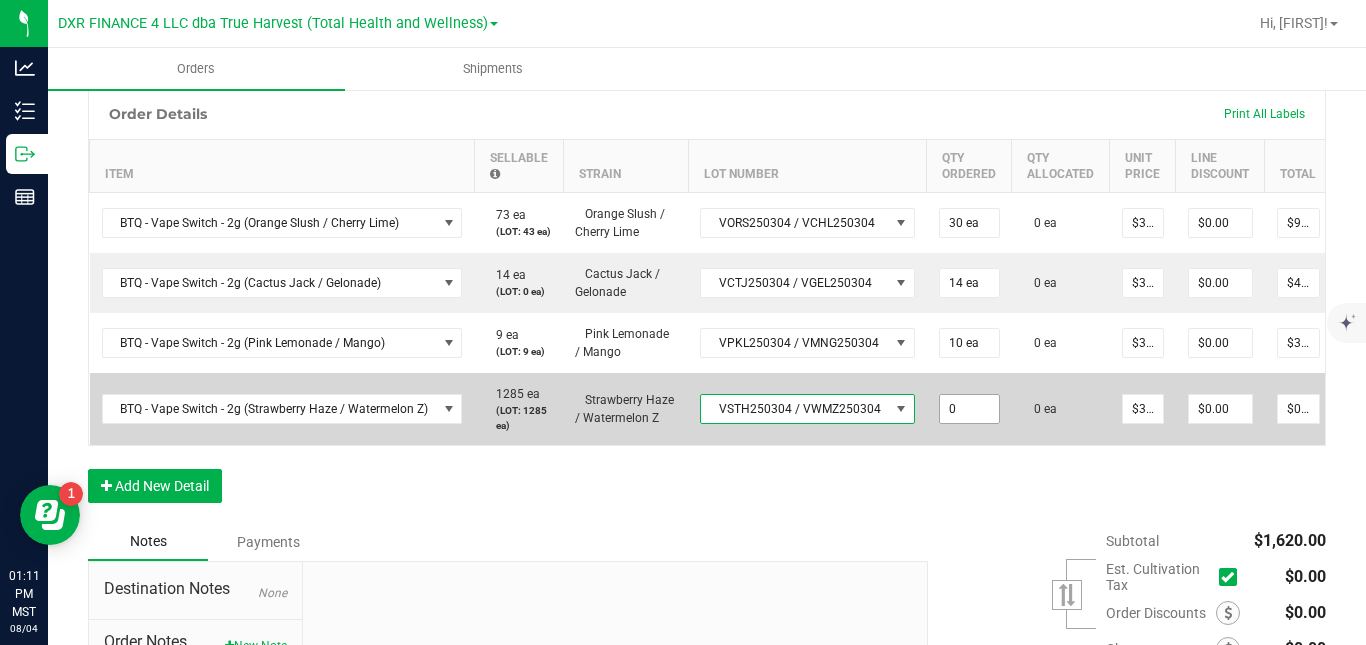 click on "0" at bounding box center (969, 409) 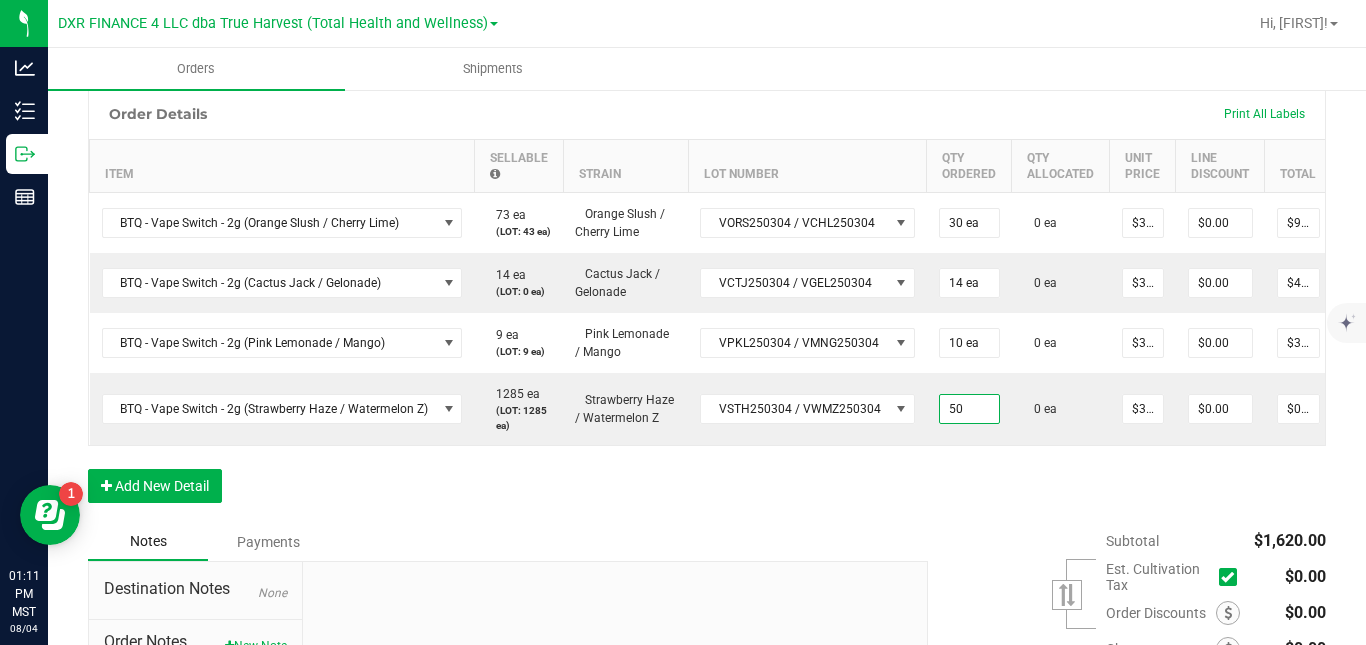type on "50 ea" 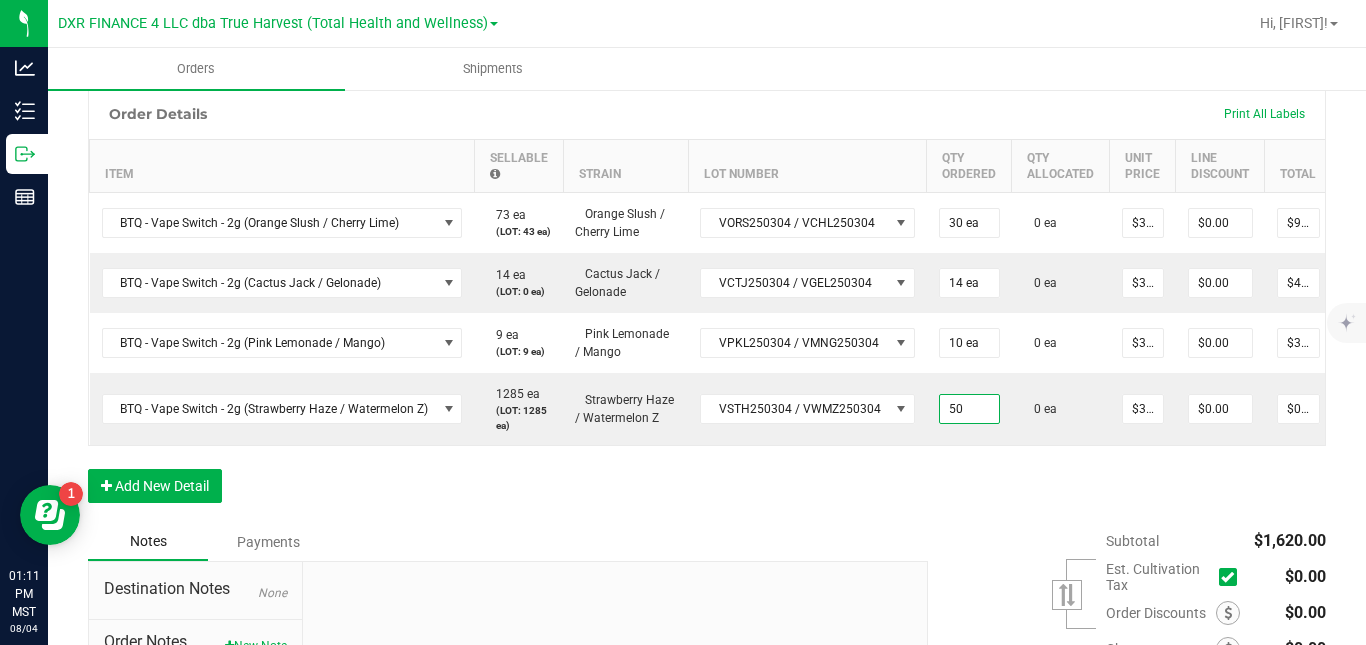 type on "$1,500.00" 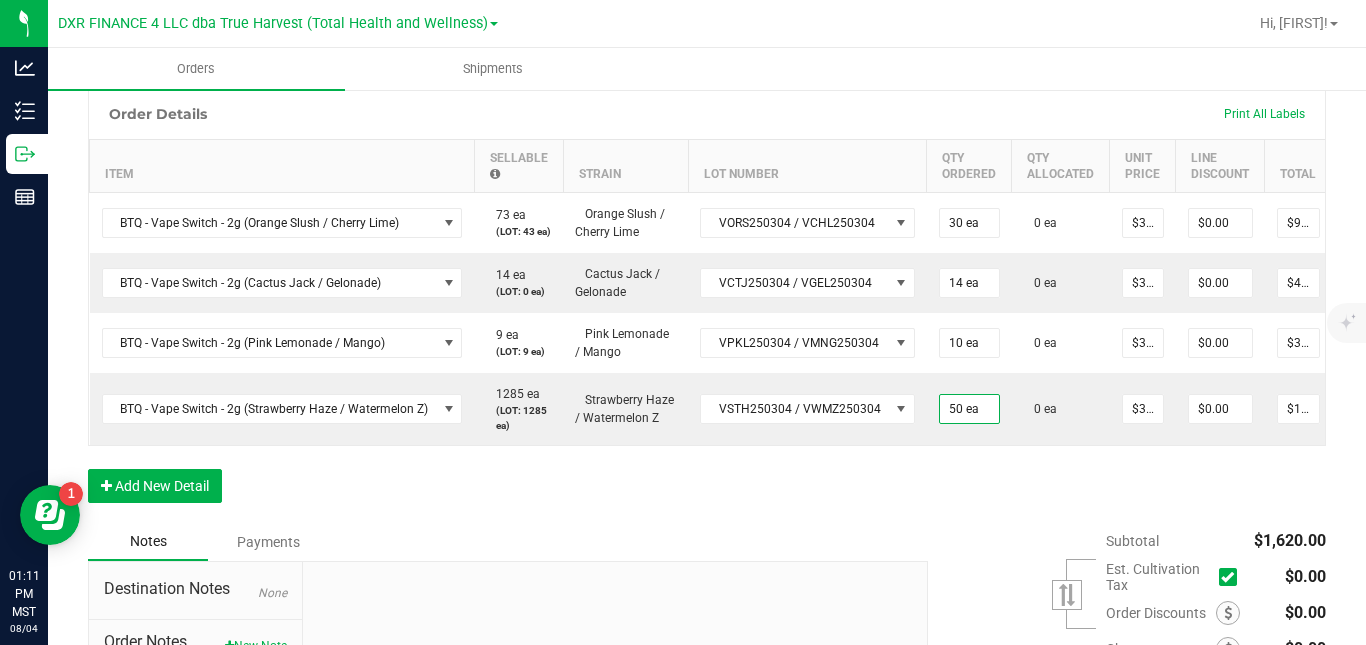 click on "Order Details Print All Labels Item  Sellable  Strain  Lot Number  Qty Ordered Qty Allocated Unit Price Line Discount Total Actions BTQ - Vape Switch - 2g (Orange Slush / Cherry Lime)  73 ea   (LOT: 43 ea)   Orange Slush / Cherry Lime  VORS250304 / VCHL250304 30 ea  0 ea  $30.00000 $0.00 $900.00 BTQ - Vape Switch - 2g (Cactus Jack / Gelonade)  14 ea   (LOT: 0 ea)   Cactus Jack / Gelonade  VCTJ250304 / VGEL250304 14 ea  0 ea  $30.00000 $0.00 $420.00 BTQ - Vape Switch - 2g (Pink Lemonade / Mango)  9 ea   (LOT: 9 ea)   Pink Lemonade / Mango  VPKL250304 / VMNG250304 10 ea  0 ea  $30.00000 $0.00 $300.00 BTQ - Vape Switch - 2g (Strawberry Haze / Watermelon Z)  1285 ea   (LOT: 1285 ea)   Strawberry Haze / Watermelon Z  VSTH250304 / VWMZ250304 50 ea  0 ea  $30.00000 $0.00 $1,500.00
Add New Detail" at bounding box center (707, 305) 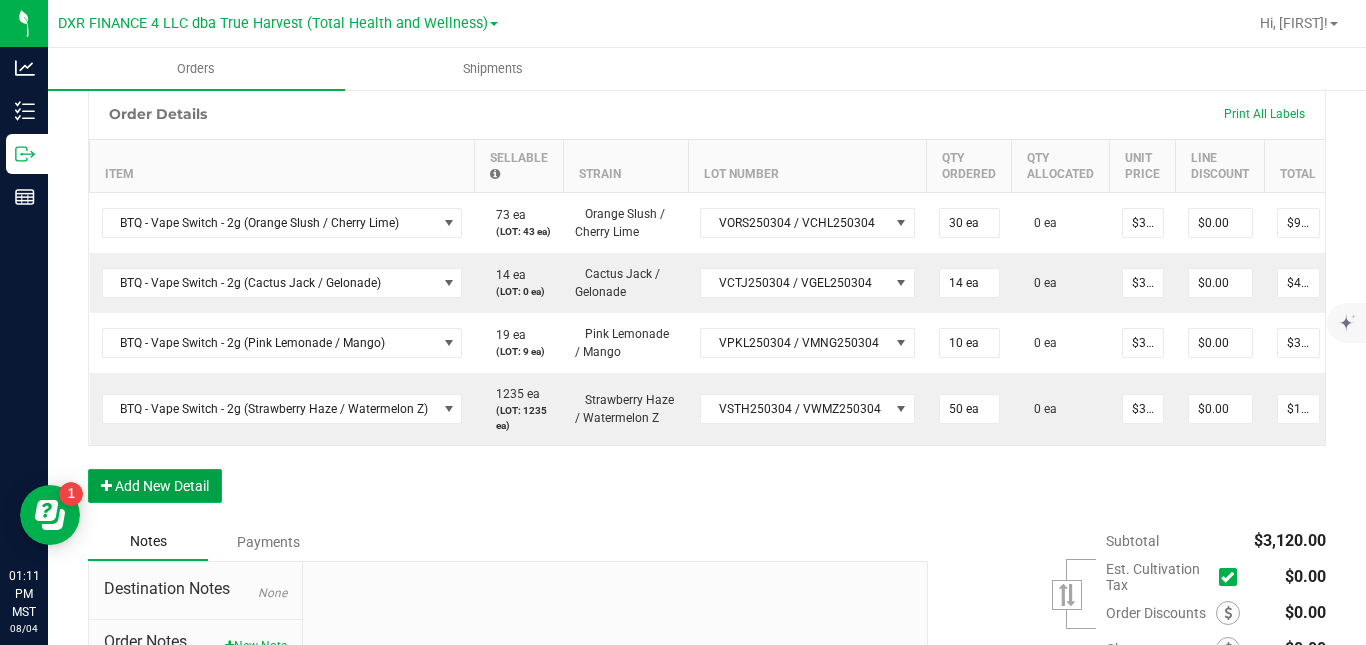 click on "Add New Detail" at bounding box center (155, 486) 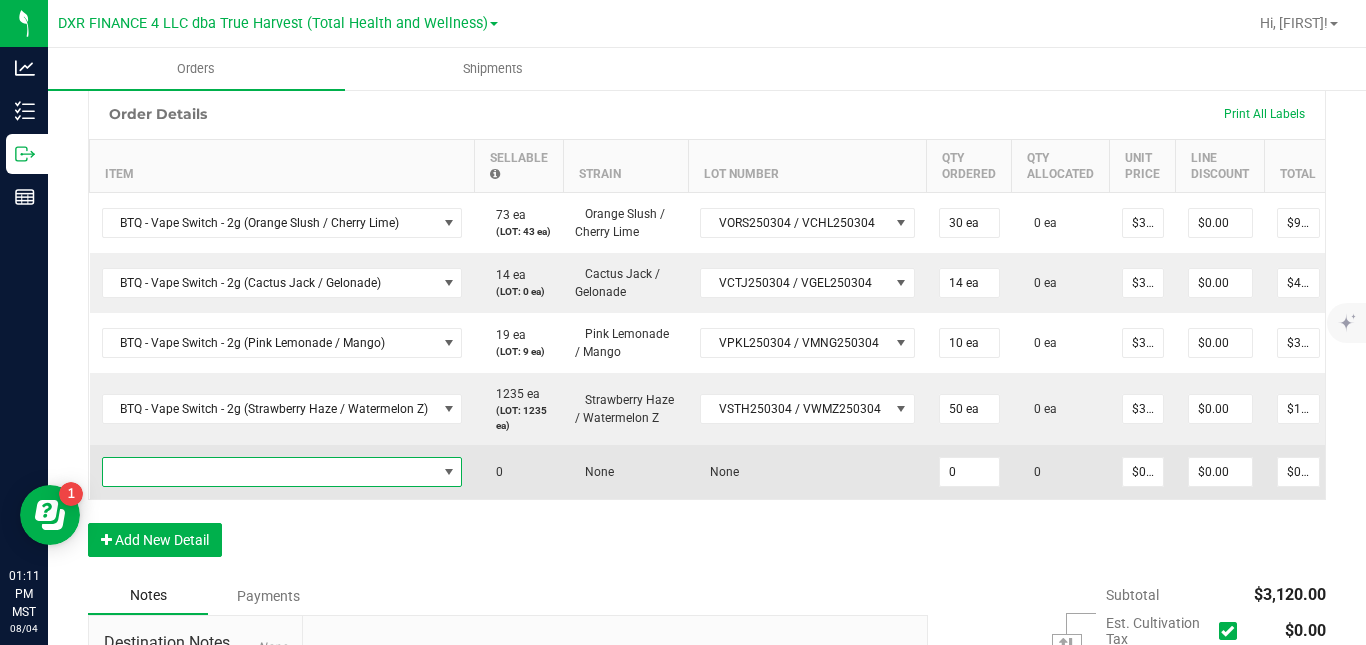 click at bounding box center [270, 472] 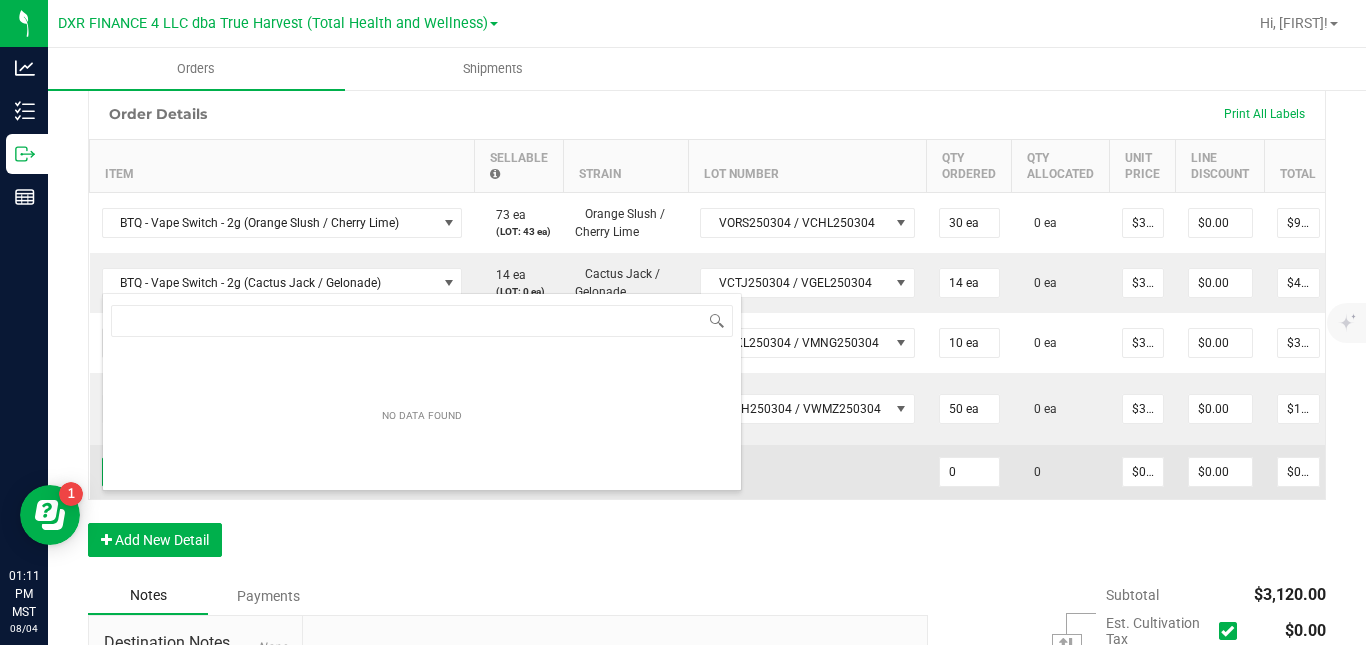 scroll, scrollTop: 99970, scrollLeft: 99642, axis: both 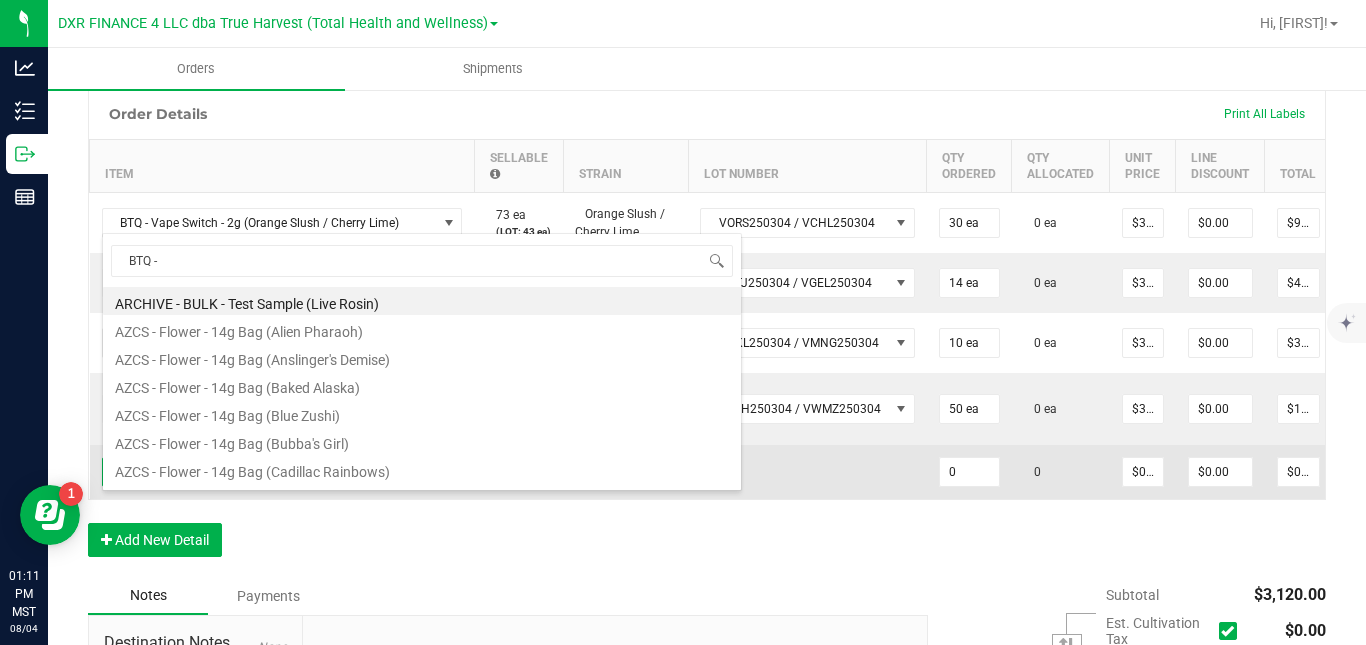 type on "BTQ - V" 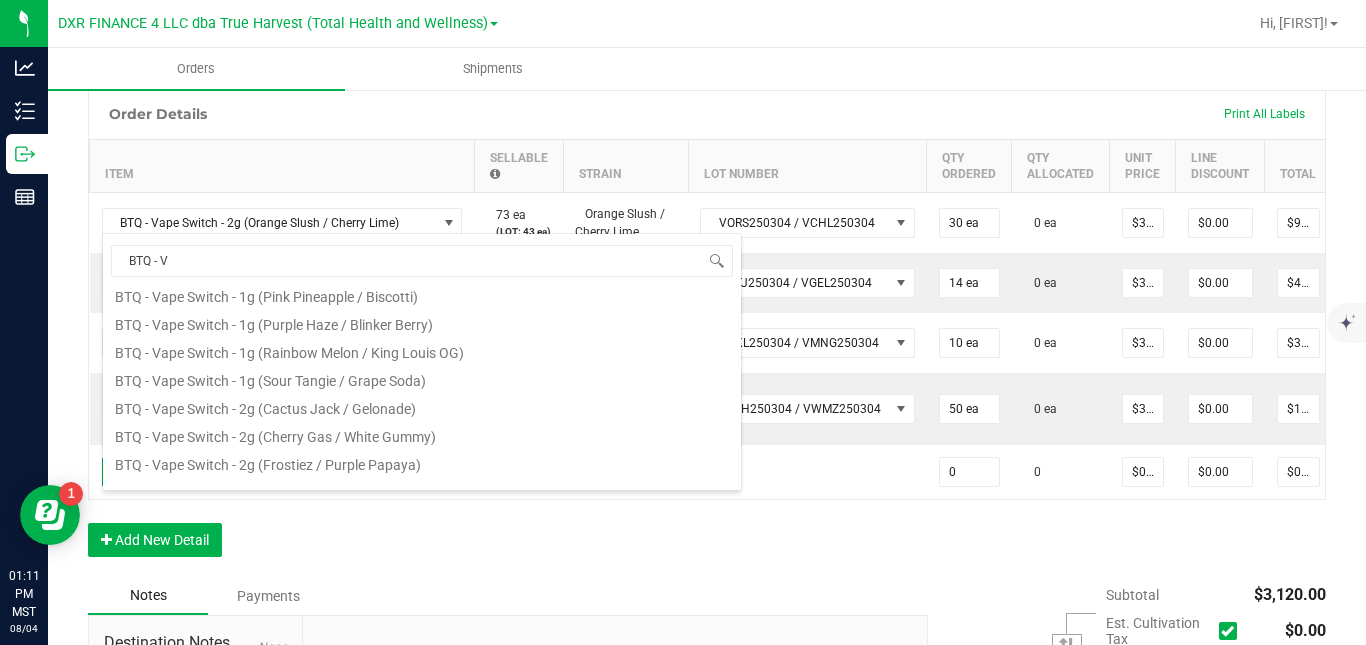 scroll, scrollTop: 350, scrollLeft: 0, axis: vertical 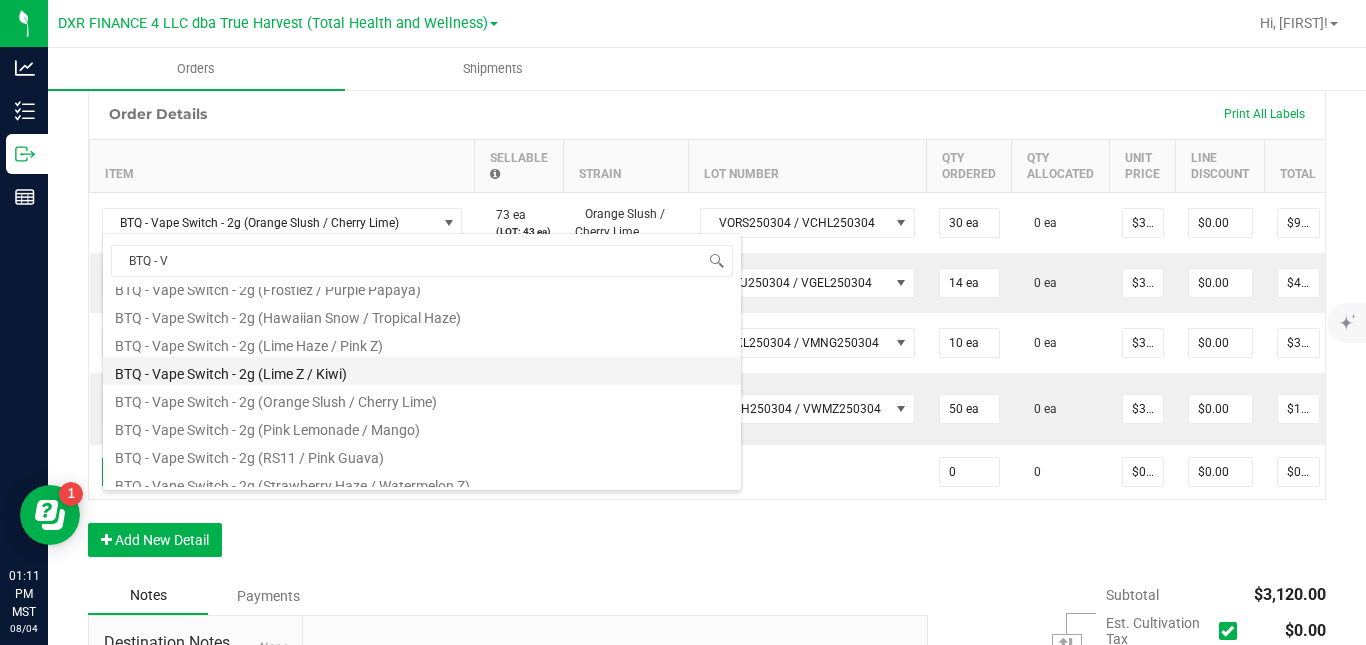 click on "BTQ - Vape Switch - 2g (Lime Z / Kiwi)" at bounding box center (422, 371) 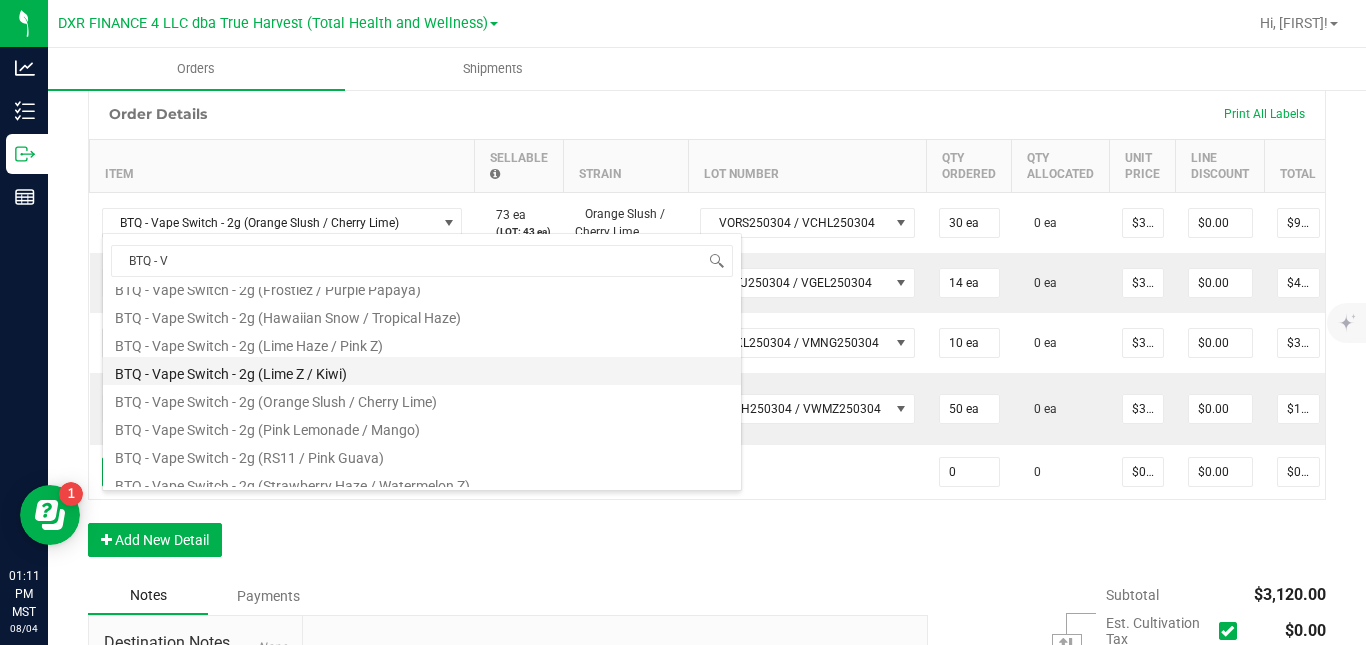 type on "0 ea" 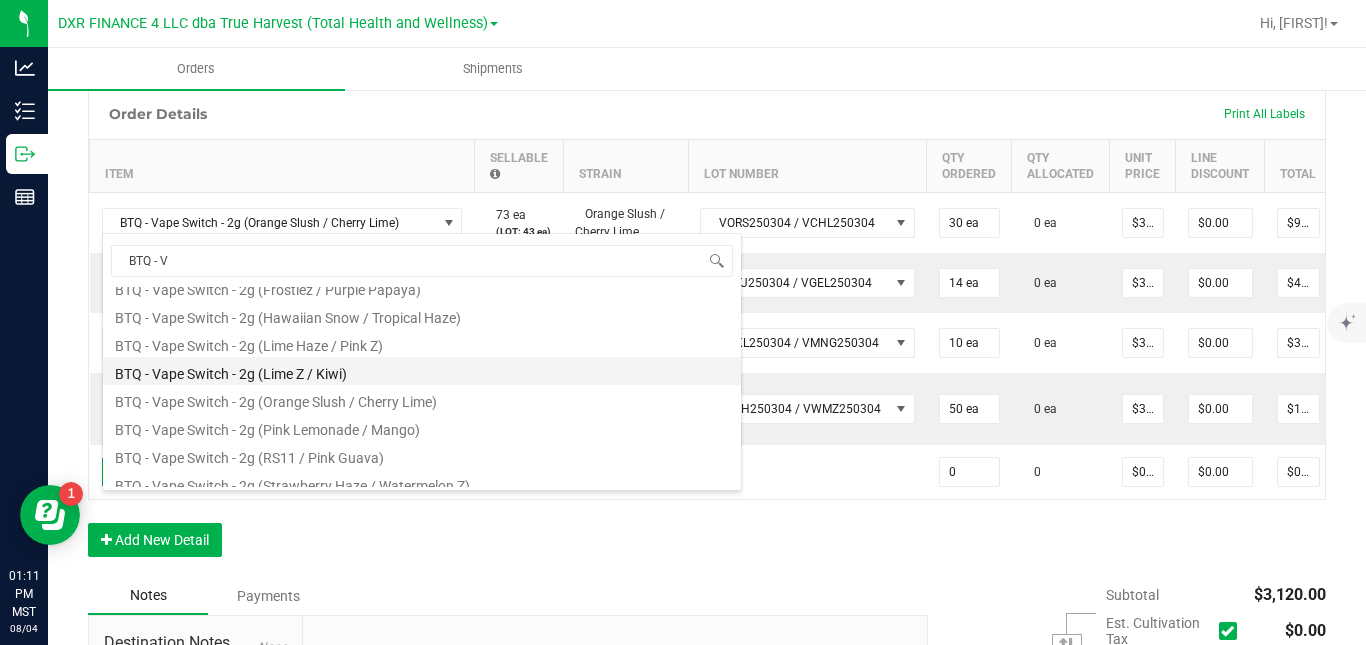 type on "$30.00000" 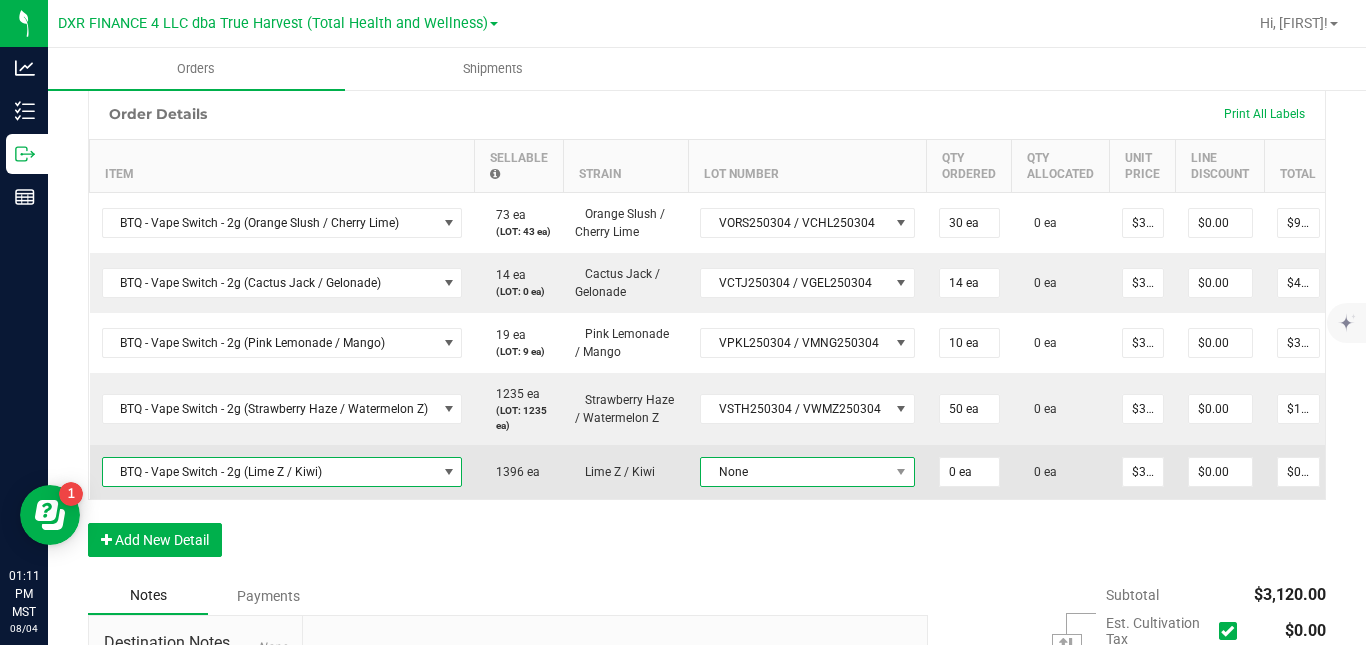 click on "None" at bounding box center (795, 472) 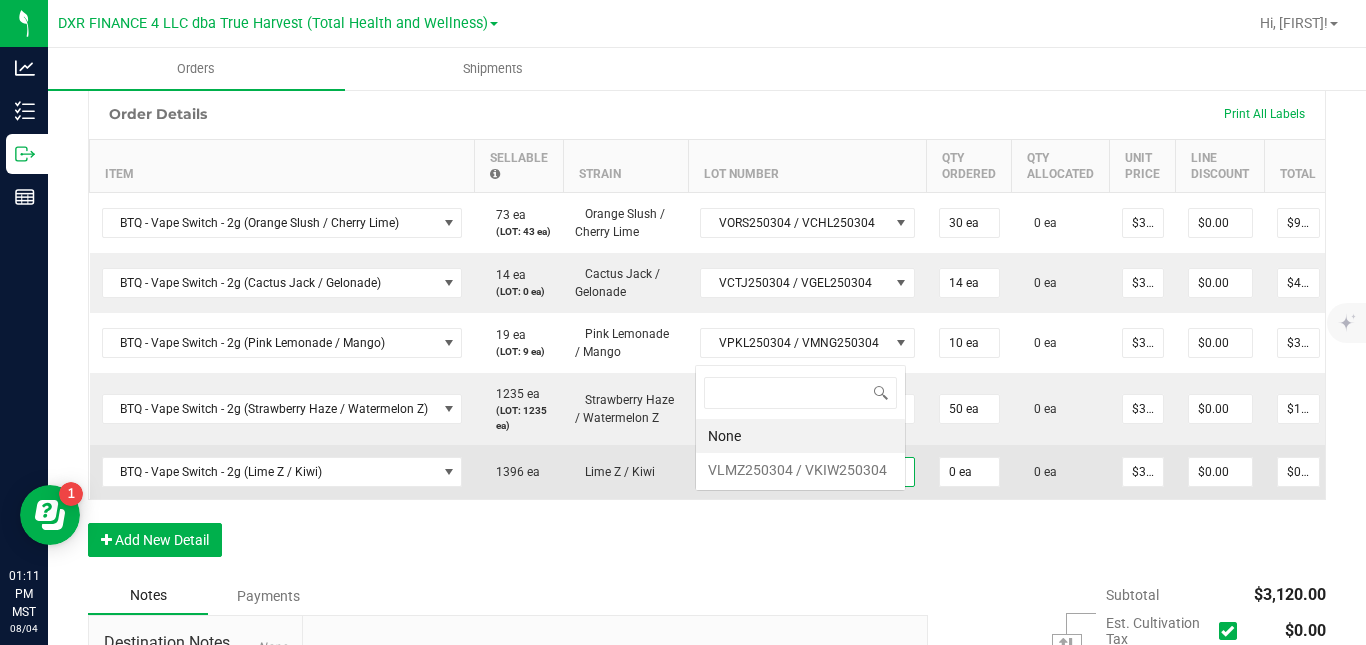 scroll, scrollTop: 0, scrollLeft: 0, axis: both 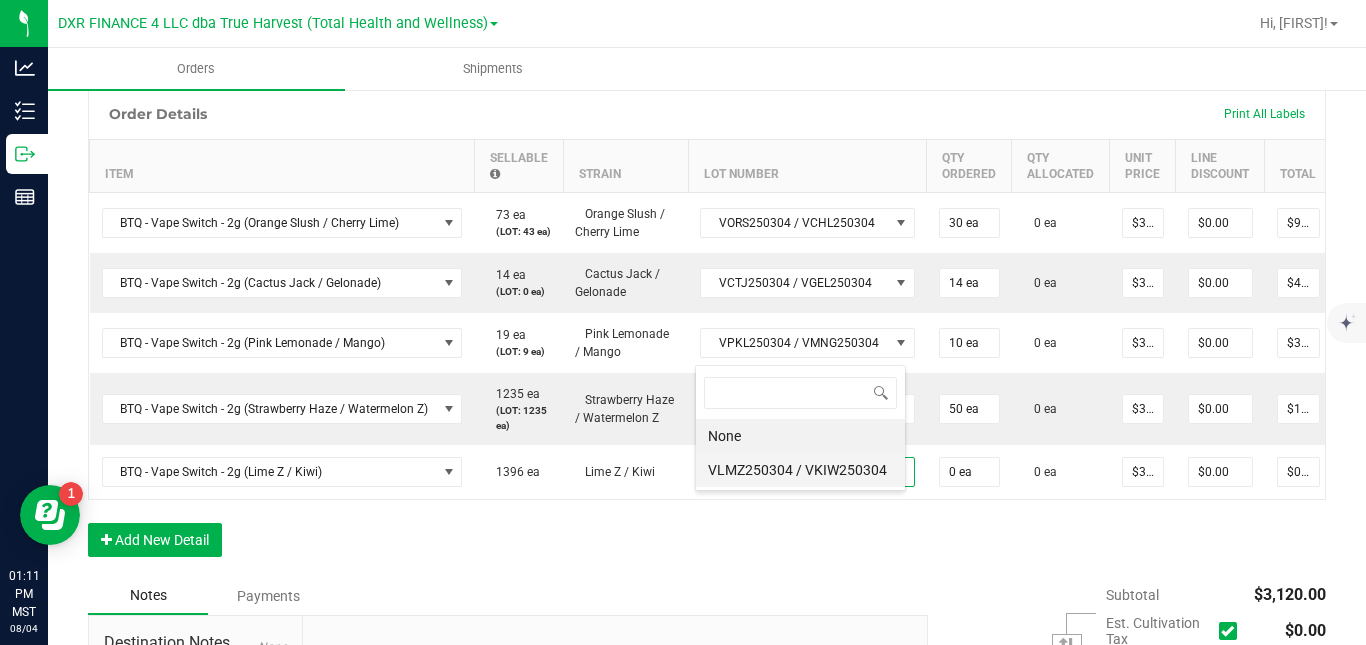 click on "VLMZ250304 / VKIW250304" at bounding box center [800, 470] 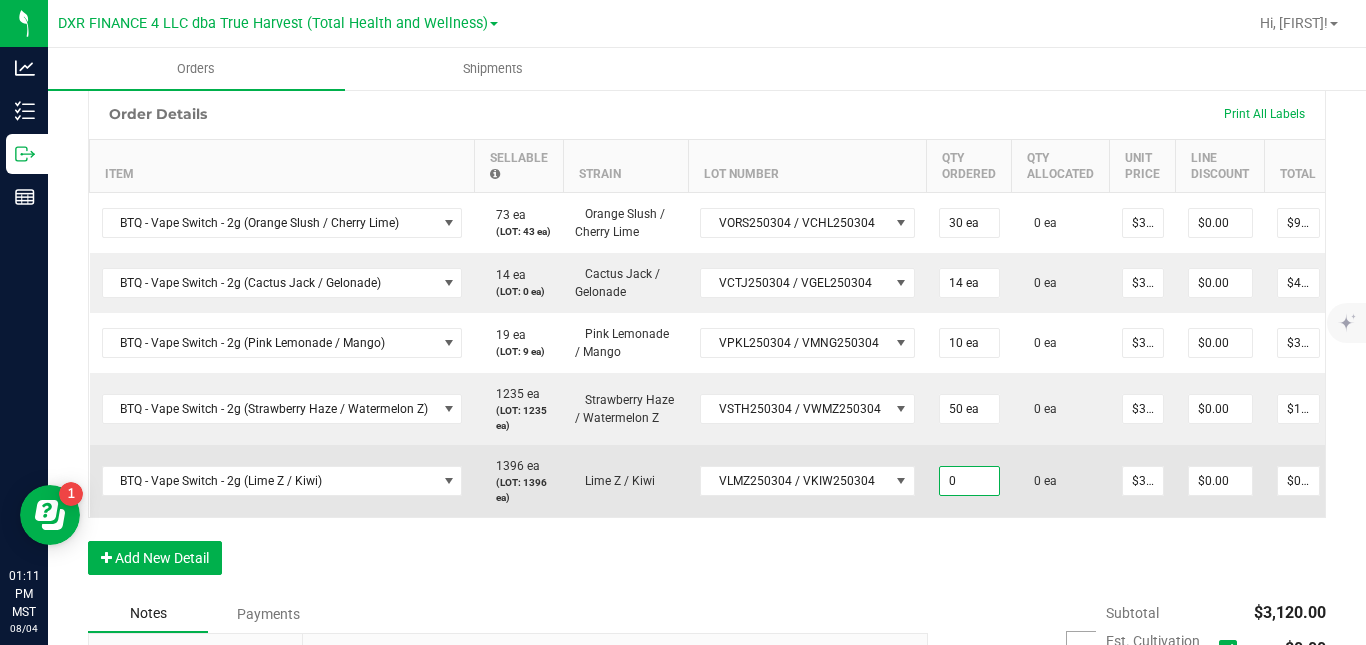 click on "0" at bounding box center [969, 481] 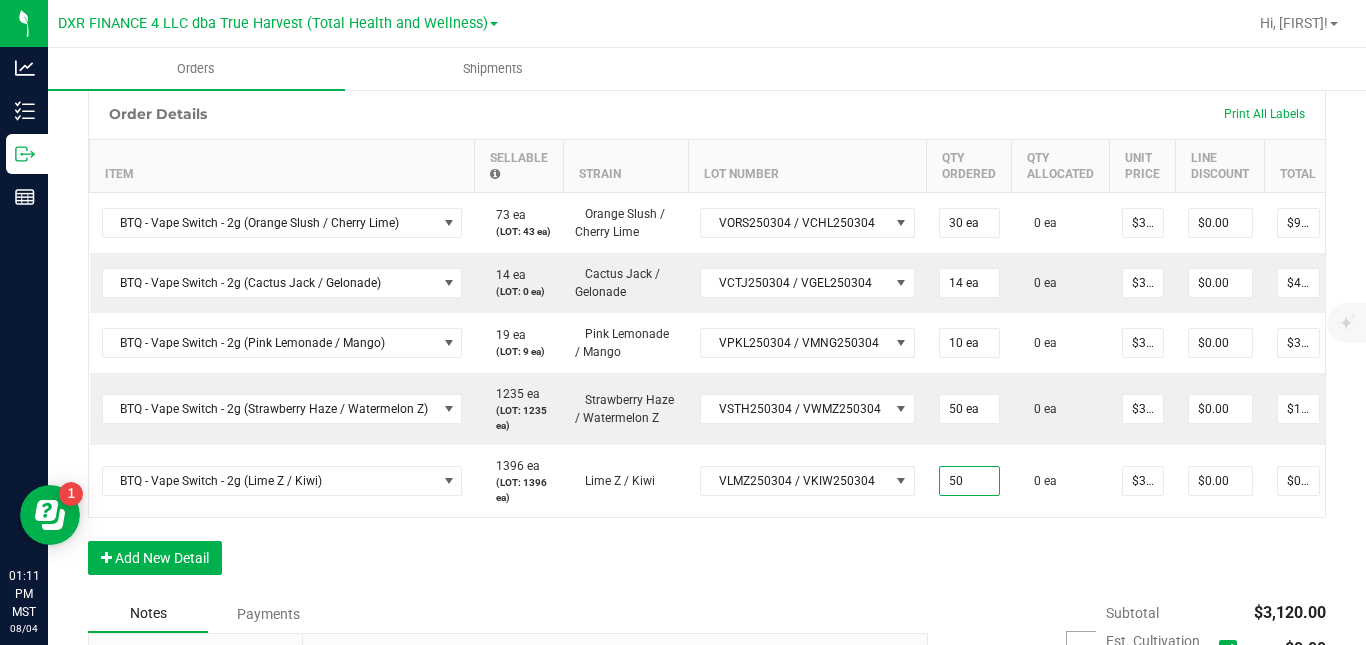 type on "50 ea" 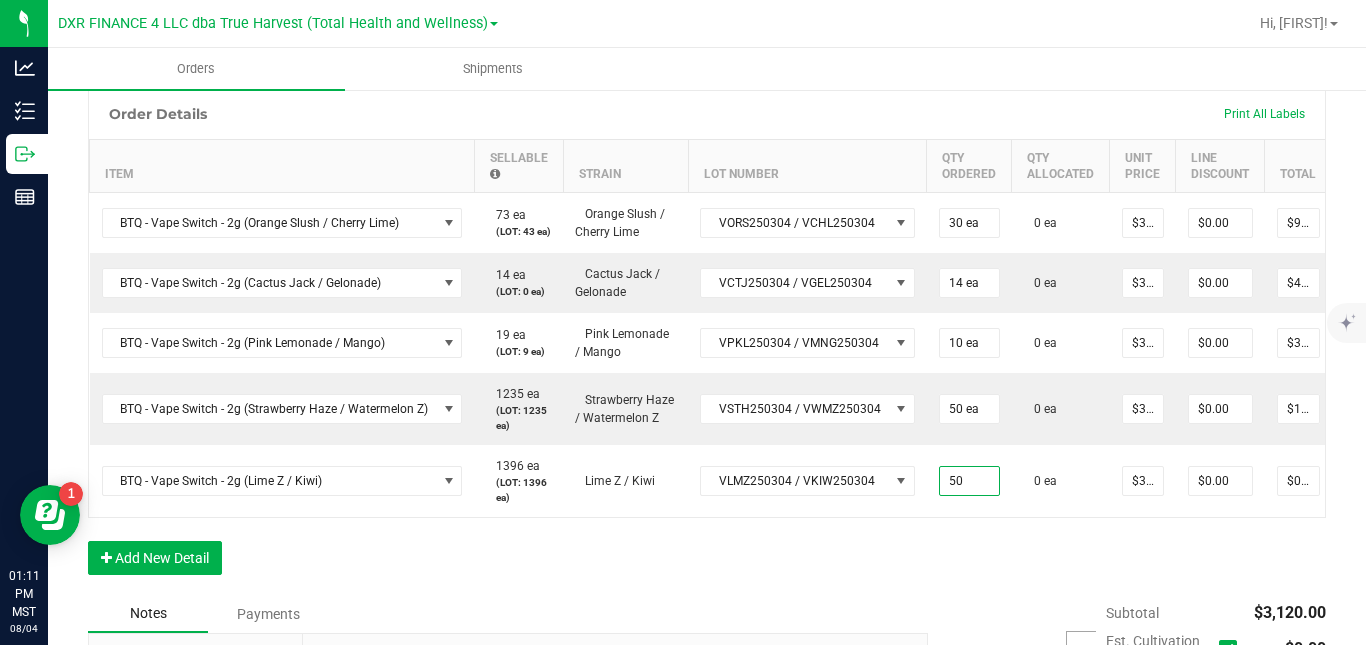 type on "$1,500.00" 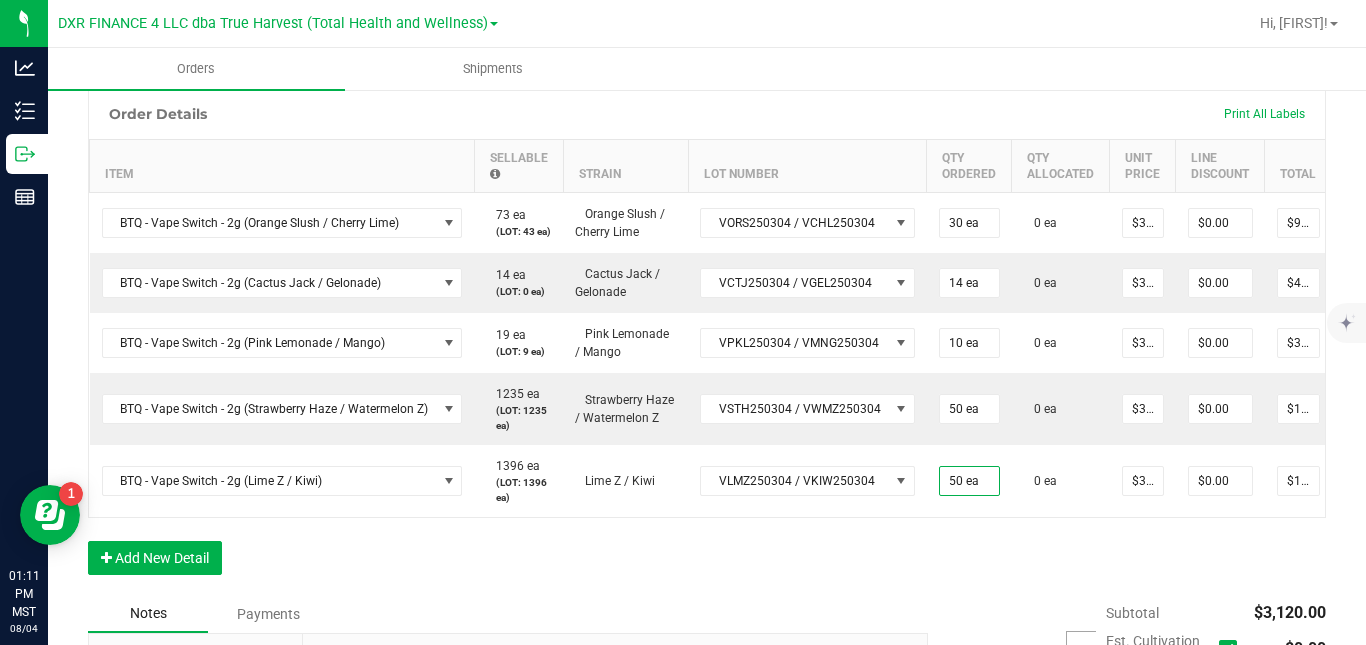 click on "Order Details Print All Labels Item  Sellable  Strain  Lot Number  Qty Ordered Qty Allocated Unit Price Line Discount Total Actions BTQ - Vape Switch - 2g (Orange Slush / Cherry Lime)  73 ea   (LOT: 43 ea)   Orange Slush / Cherry Lime  VORS250304 / VCHL250304 30 ea  0 ea  $30.00000 $0.00 $900.00 BTQ - Vape Switch - 2g (Cactus Jack / Gelonade)  14 ea   (LOT: 0 ea)   Cactus Jack / Gelonade  VCTJ250304 / VGEL250304 14 ea  0 ea  $30.00000 $0.00 $420.00 BTQ - Vape Switch - 2g (Pink Lemonade / Mango)  19 ea   (LOT: 9 ea)   Pink Lemonade / Mango  VPKL250304 / VMNG250304 10 ea  0 ea  $30.00000 $0.00 $300.00 BTQ - Vape Switch - 2g (Strawberry Haze / Watermelon Z)  1235 ea   (LOT: 1235 ea)   Strawberry Haze / Watermelon Z  VSTH250304 / VWMZ250304 50 ea  0 ea  $30.00000 $0.00 $1,500.00 BTQ - Vape Switch - 2g (Lime Z / Kiwi)  1396 ea   (LOT: 1396 ea)   Lime Z / Kiwi  VLMZ250304 / VKIW250304 50 ea  0 ea  $30.00000 $0.00 $1,500.00" at bounding box center [707, 341] 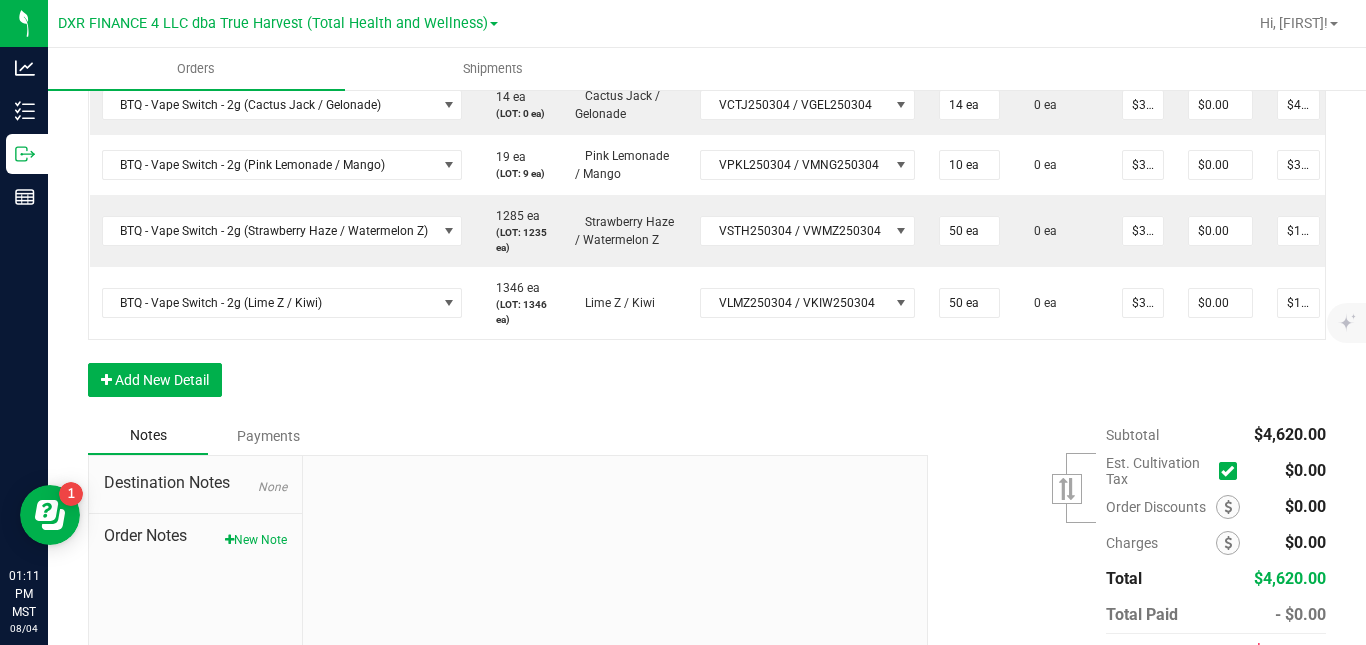 scroll, scrollTop: 727, scrollLeft: 0, axis: vertical 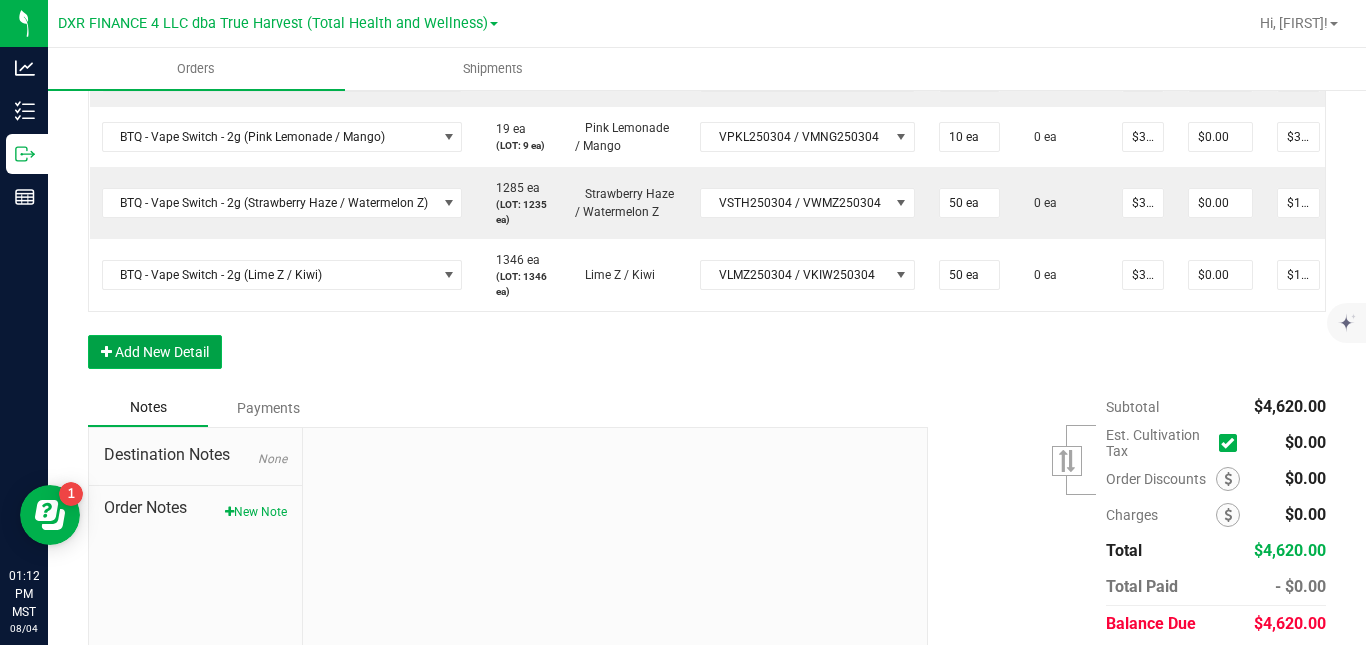 click on "Add New Detail" at bounding box center (155, 352) 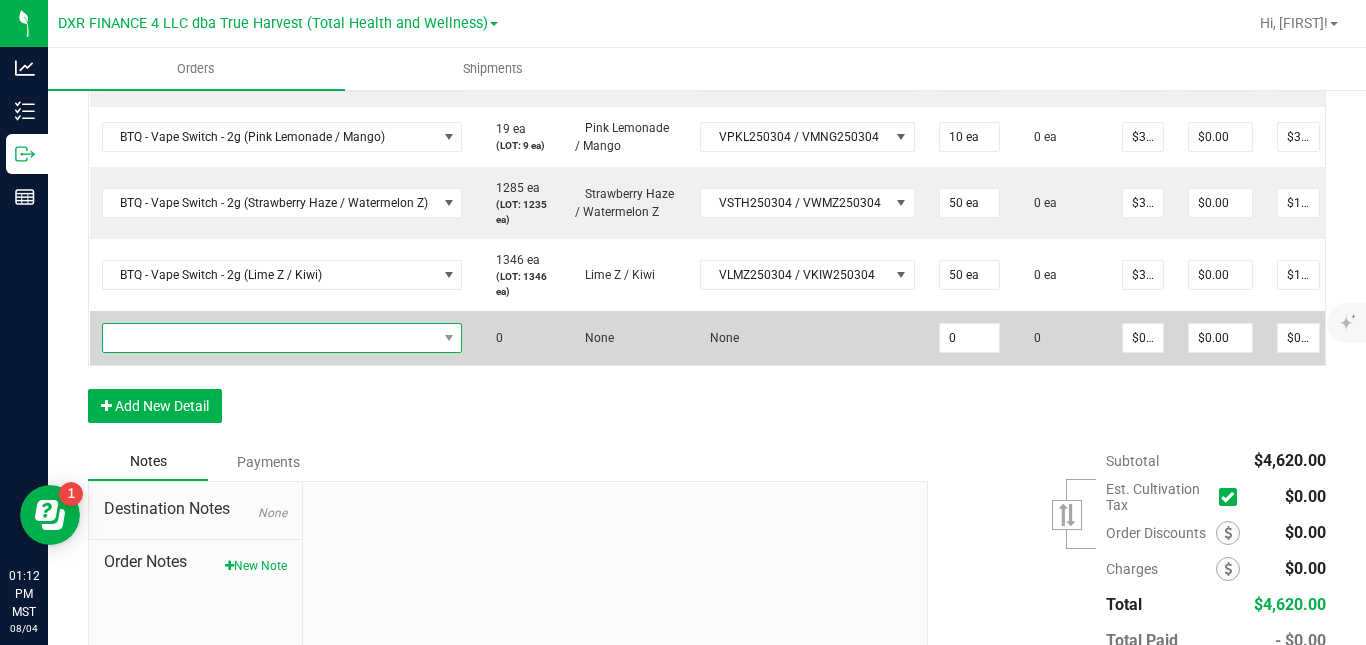 click at bounding box center (270, 338) 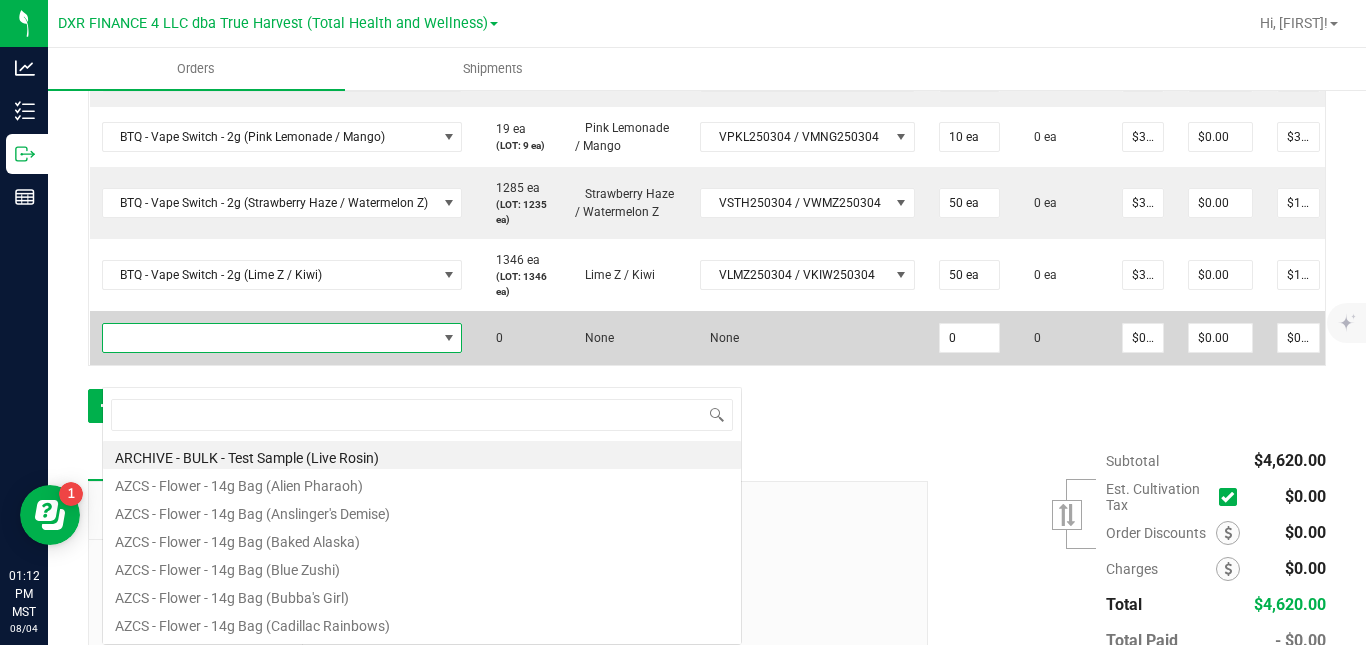 scroll, scrollTop: 99970, scrollLeft: 99642, axis: both 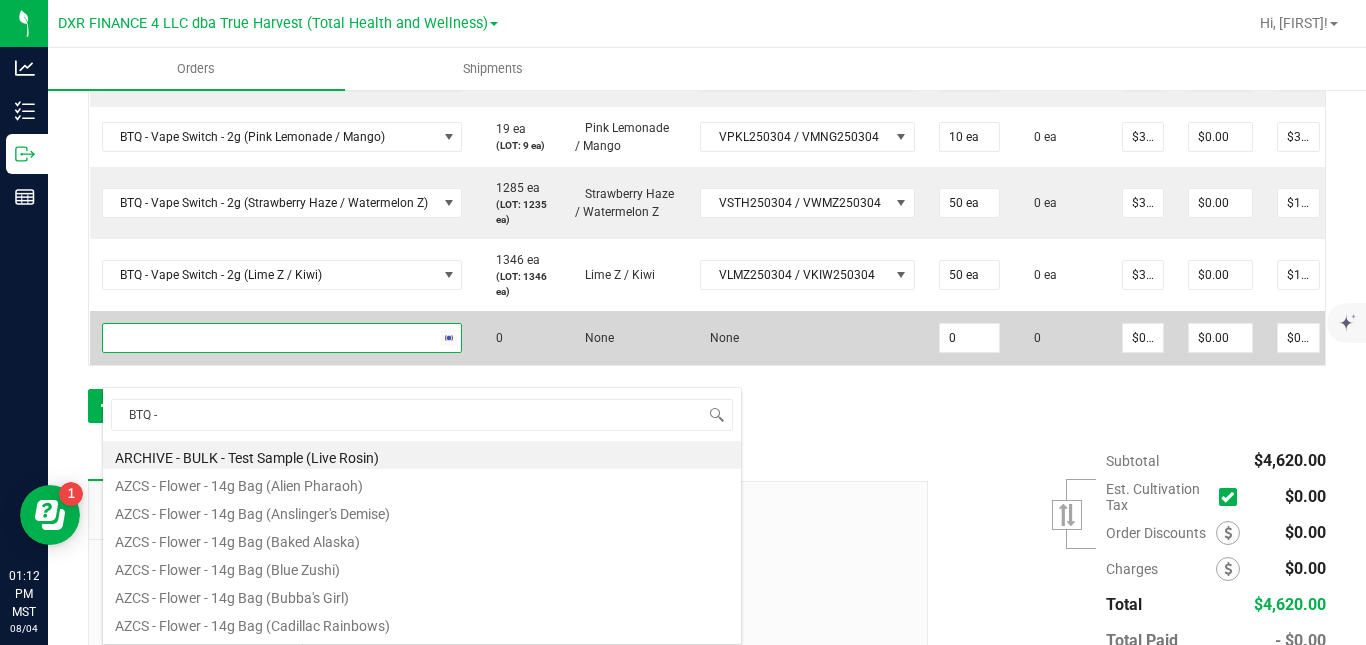 type on "BTQ - V" 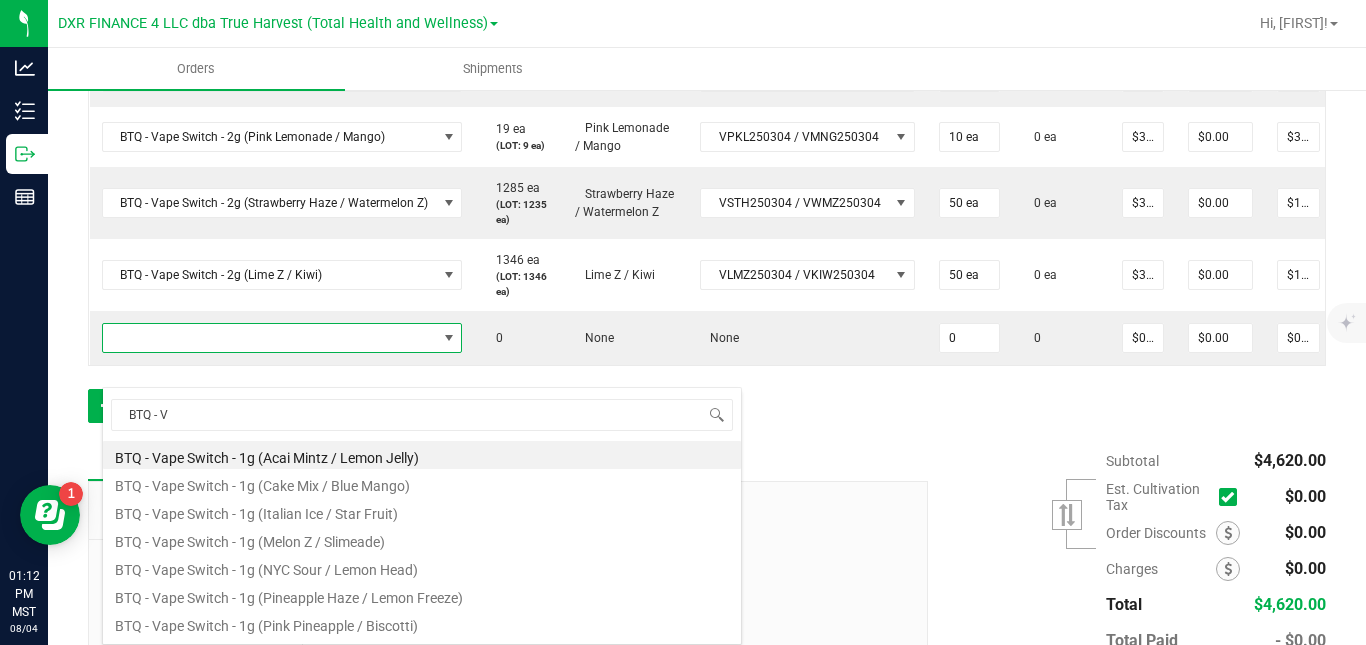 scroll, scrollTop: 175, scrollLeft: 0, axis: vertical 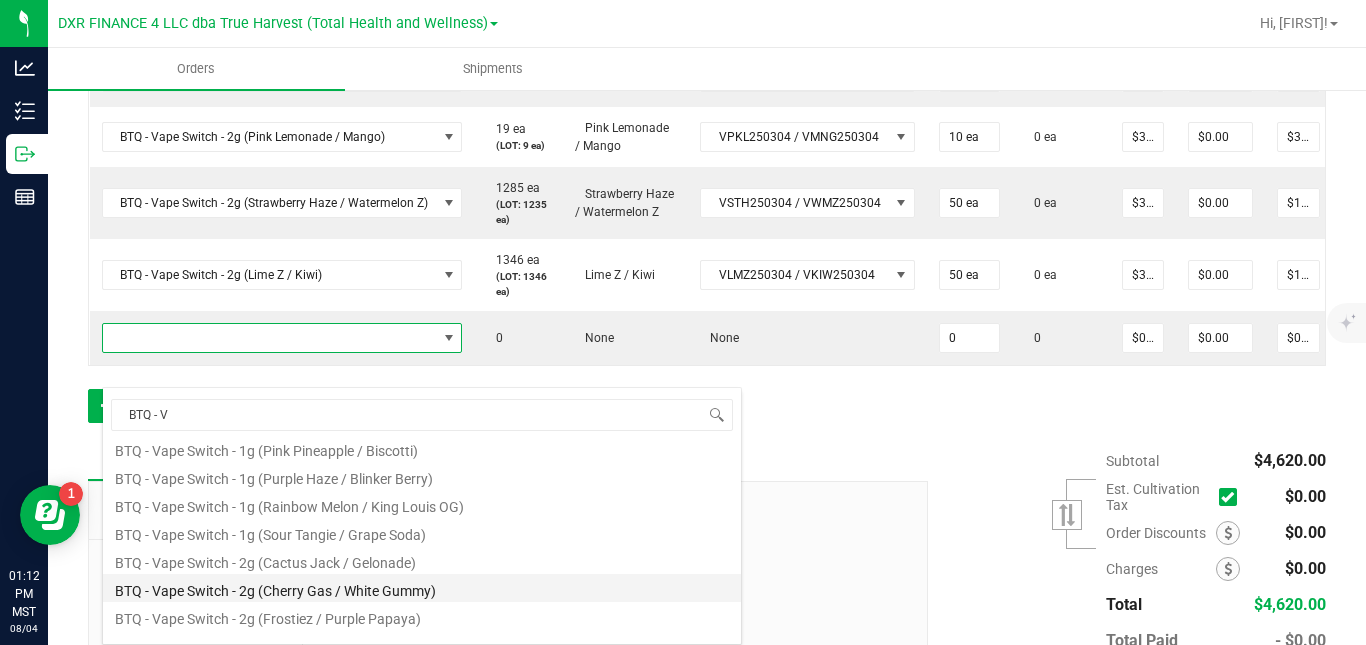 click on "BTQ - Vape Switch - 2g (Cherry Gas / White Gummy)" at bounding box center (422, 588) 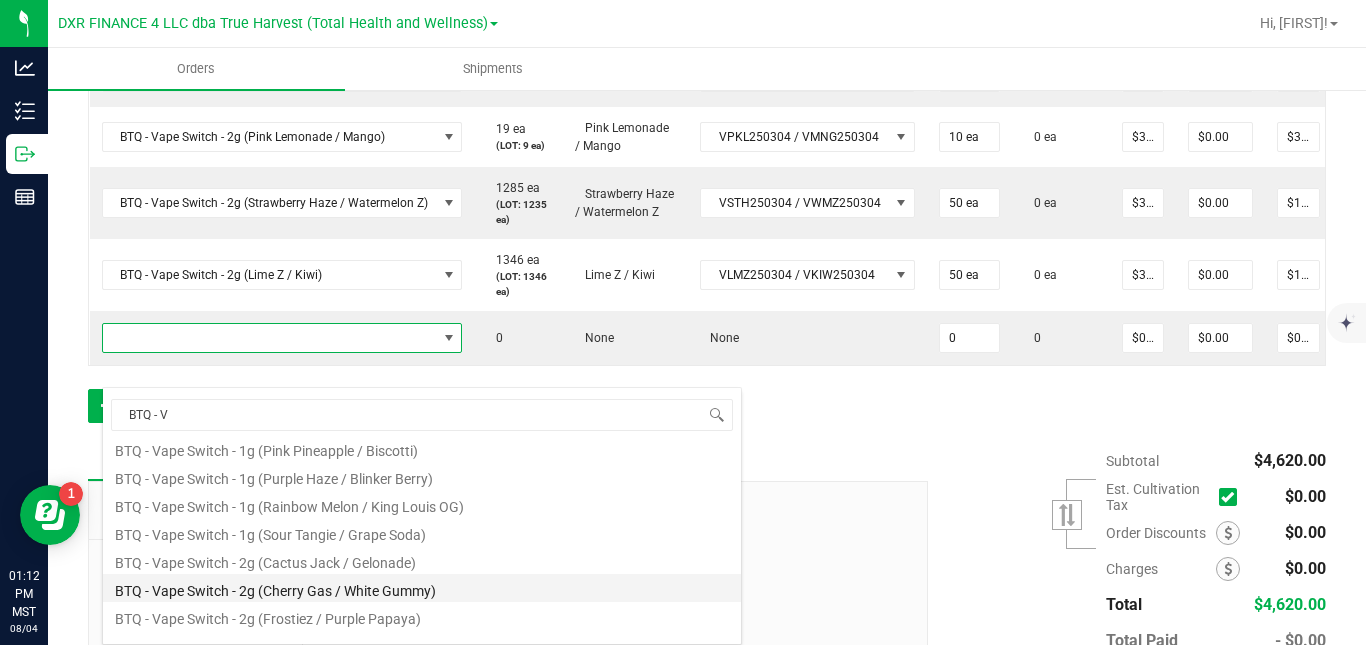 type on "0 ea" 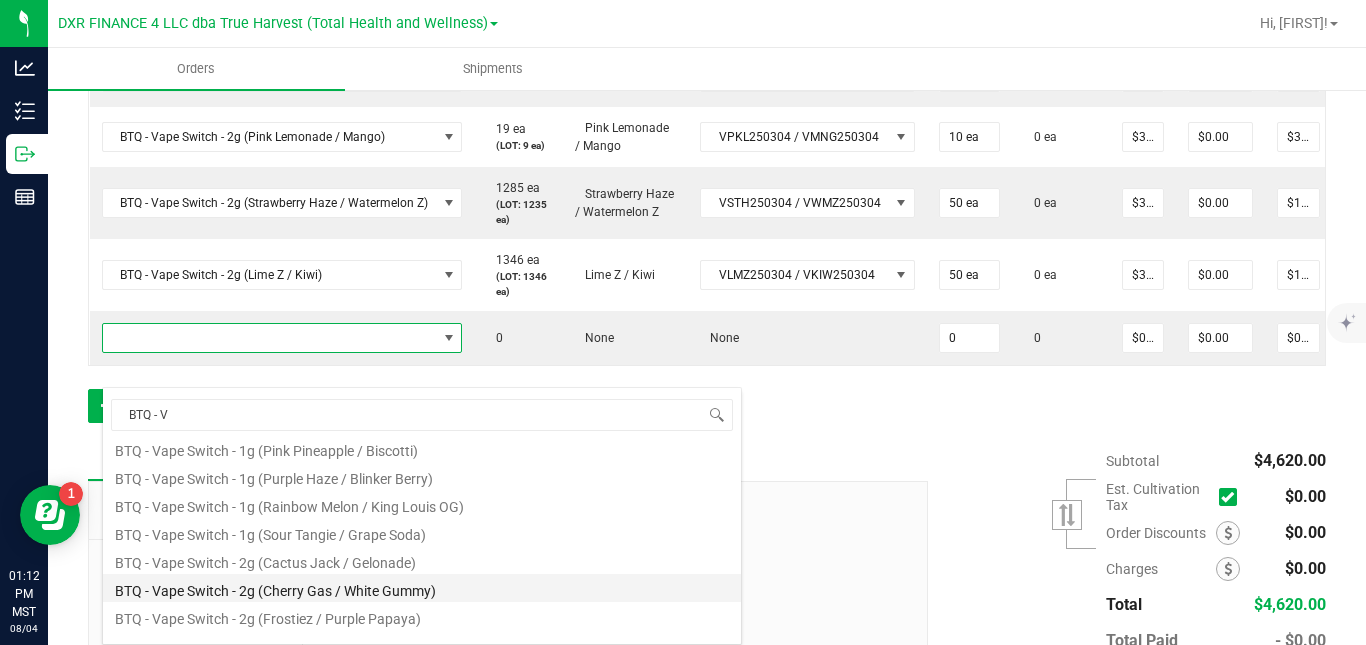 type on "$30.00000" 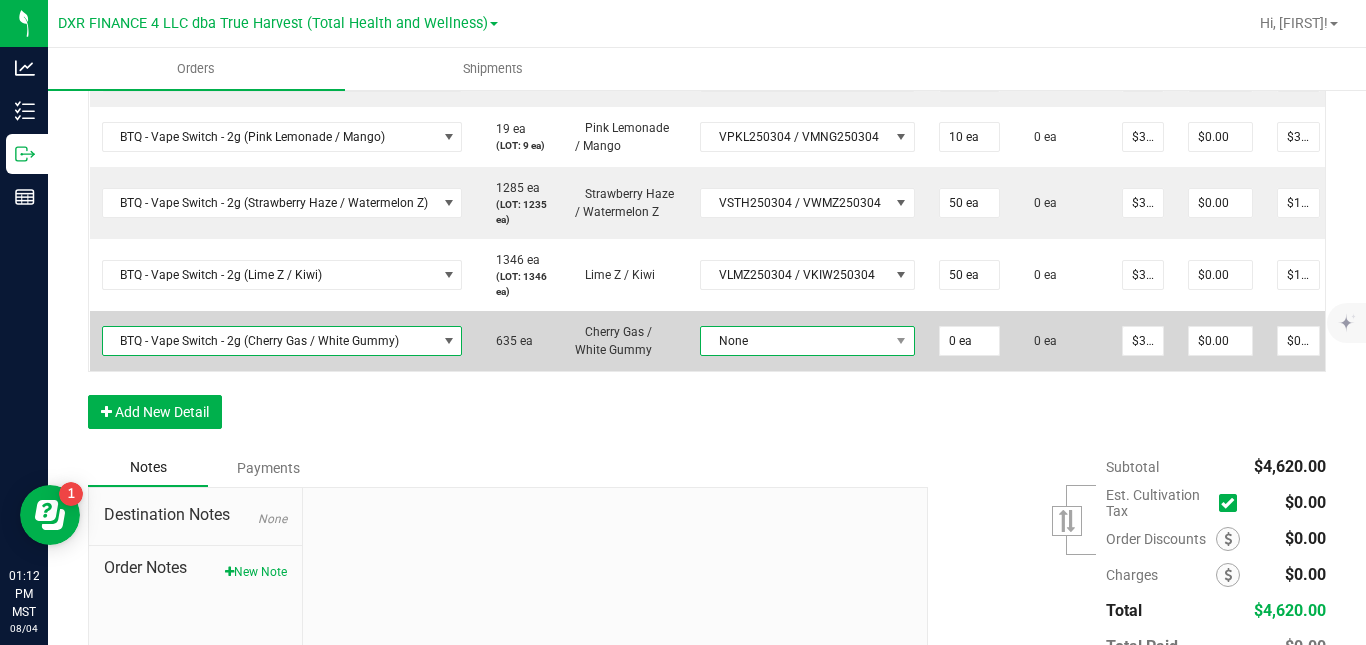 click on "None" at bounding box center (795, 341) 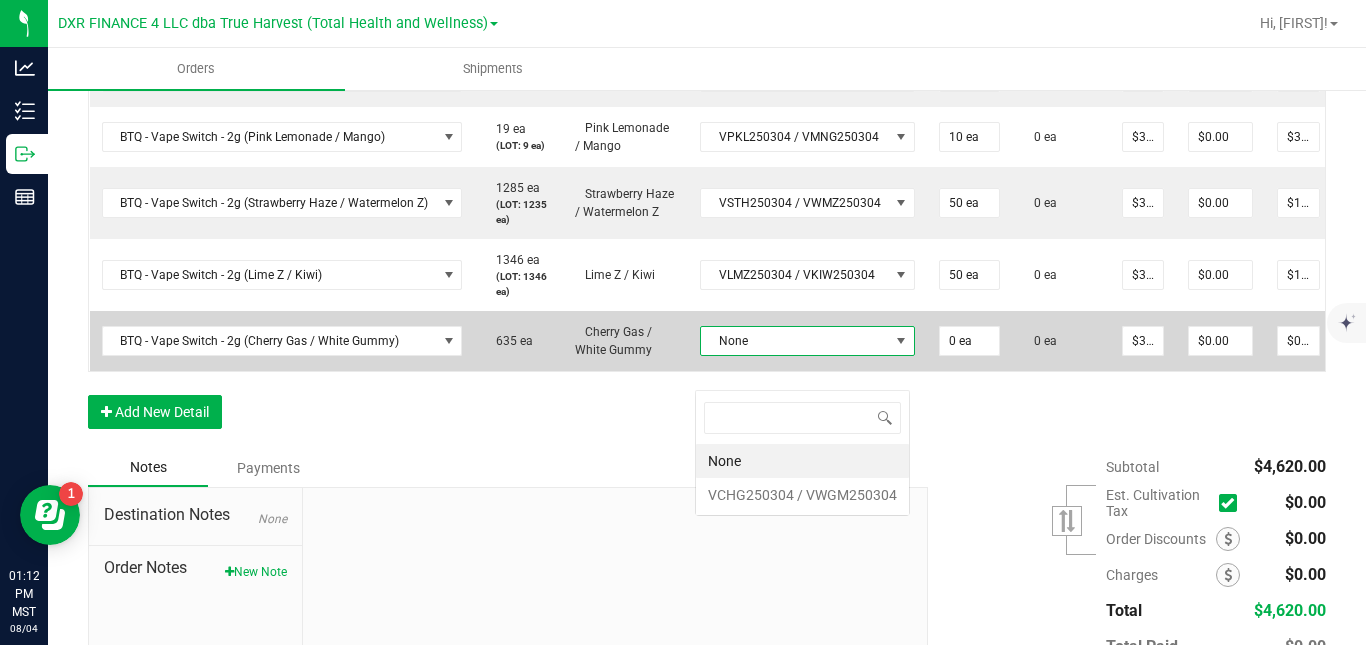 scroll, scrollTop: 99970, scrollLeft: 99789, axis: both 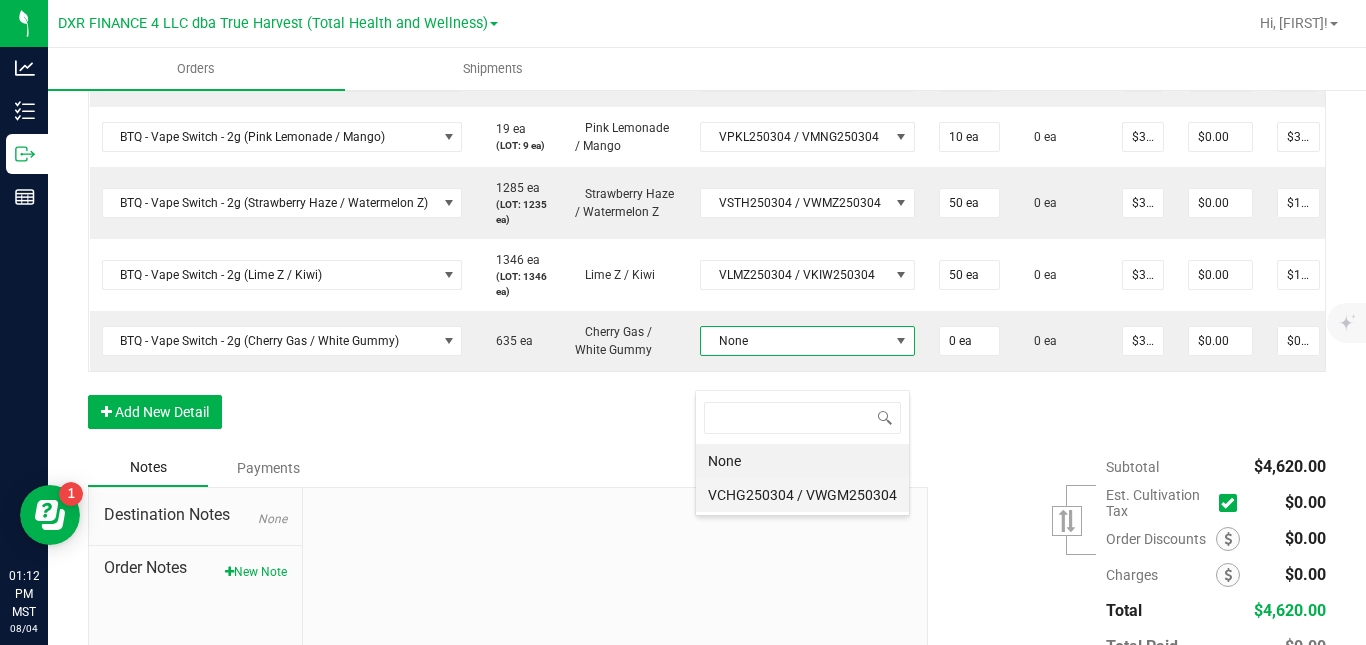 click on "VCHG250304 / VWGM250304" at bounding box center [802, 495] 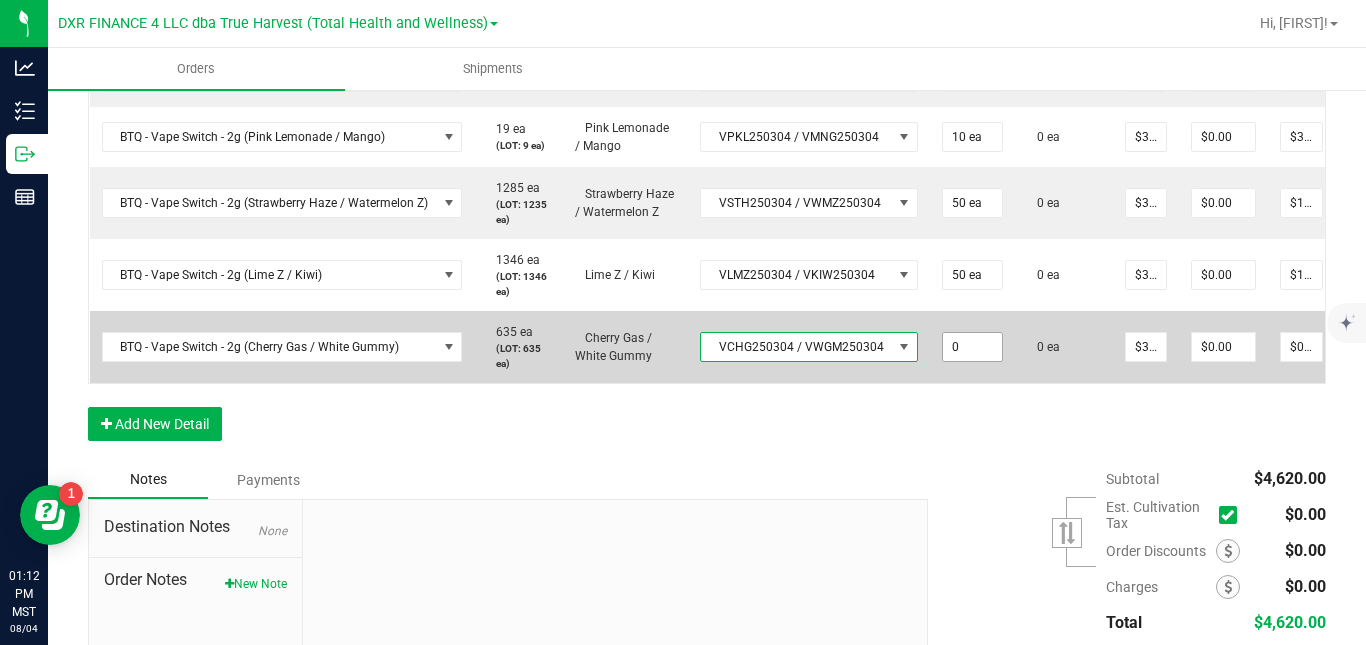 click on "0" at bounding box center [972, 347] 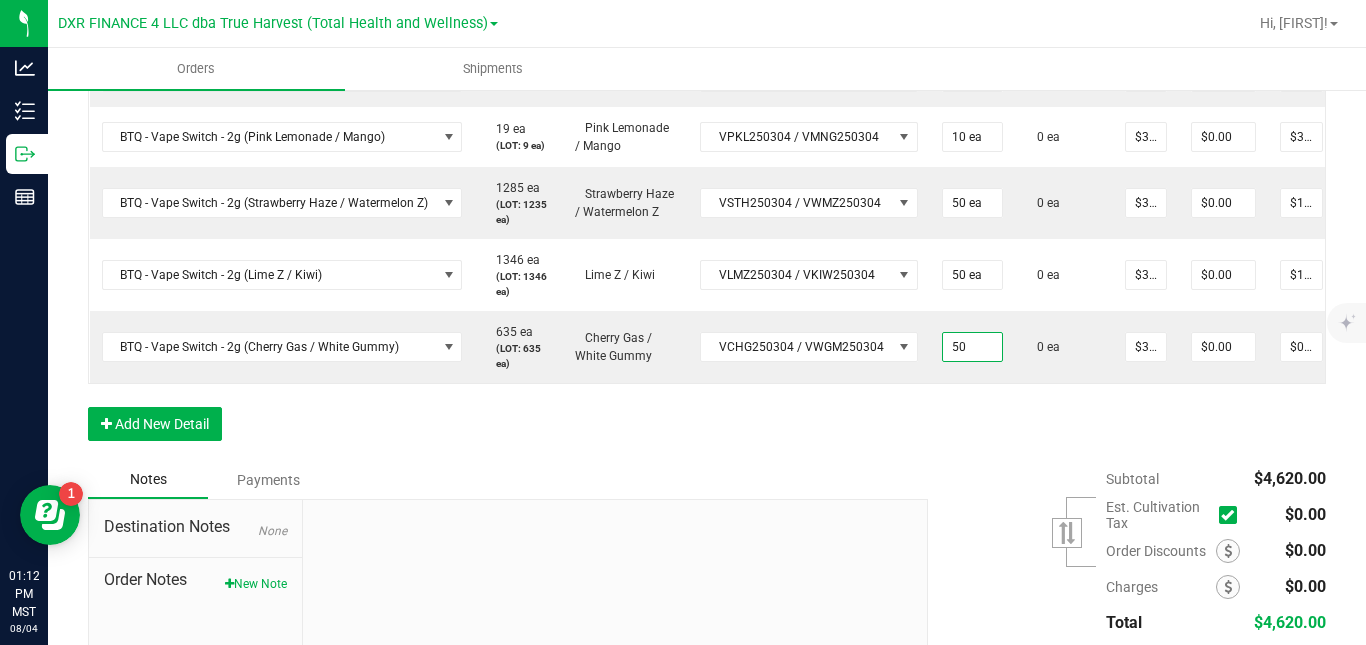 type on "50 ea" 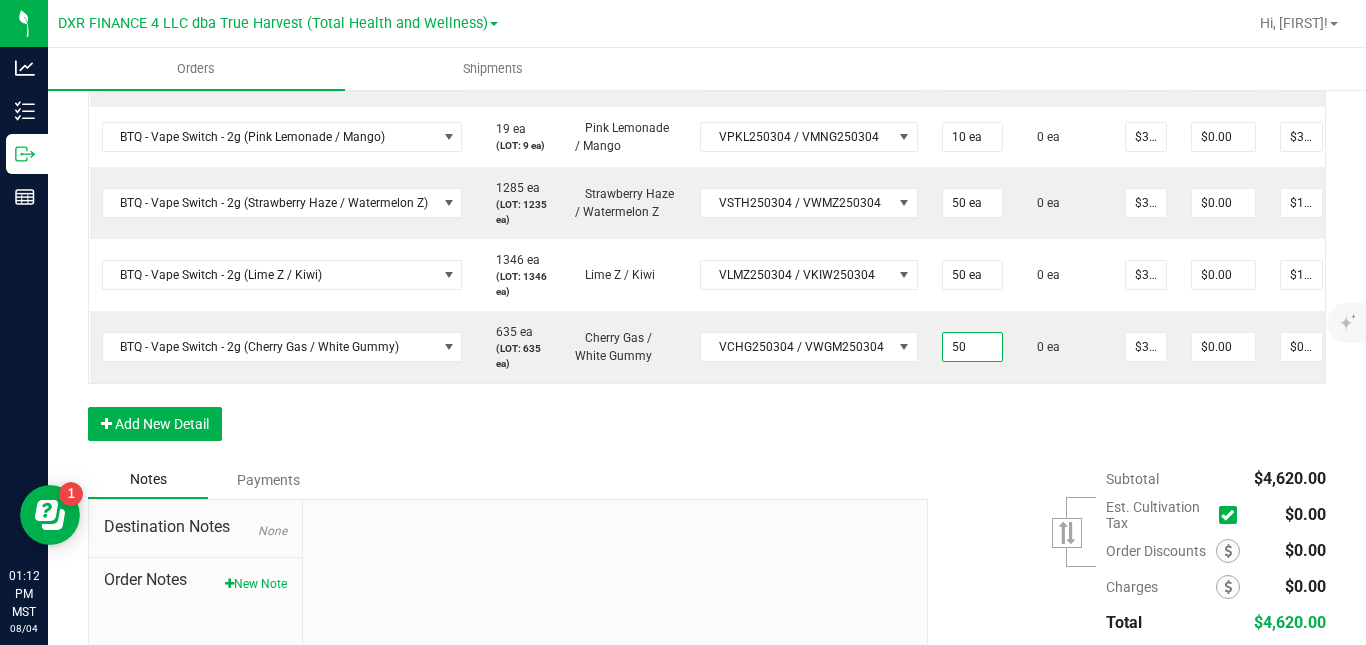 type on "$1,500.00" 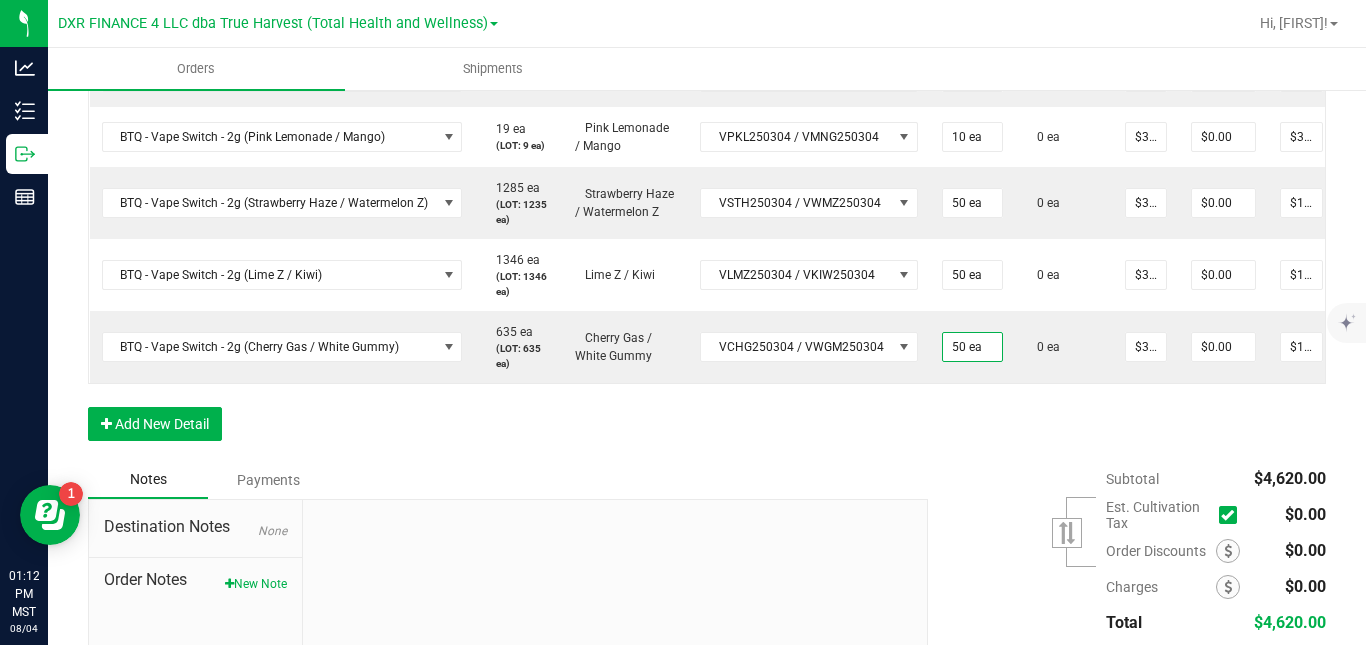 click on "Order Details Print All Labels Item  Sellable  Strain  Lot Number  Qty Ordered Qty Allocated Unit Price Line Discount Total Actions BTQ - Vape Switch - 2g (Orange Slush / Cherry Lime)  73 ea   (LOT: 43 ea)   Orange Slush / Cherry Lime  VORS250304 / VCHL250304 30 ea  0 ea  $30.00000 $0.00 $900.00 BTQ - Vape Switch - 2g (Cactus Jack / Gelonade)  14 ea   (LOT: 0 ea)   Cactus Jack / Gelonade  VCTJ250304 / VGEL250304 14 ea  0 ea  $30.00000 $0.00 $420.00 BTQ - Vape Switch - 2g (Pink Lemonade / Mango)  19 ea   (LOT: 9 ea)   Pink Lemonade / Mango  VPKL250304 / VMNG250304 10 ea  0 ea  $30.00000 $0.00 $300.00 BTQ - Vape Switch - 2g (Strawberry Haze / Watermelon Z)  1285 ea   (LOT: 1235 ea)   Strawberry Haze / Watermelon Z  VSTH250304 / VWMZ250304 50 ea  0 ea  $30.00000 $0.00 $1,500.00 BTQ - Vape Switch - 2g (Lime Z / Kiwi)  1346 ea   (LOT: 1346 ea)   Lime Z / Kiwi  VLMZ250304 / VKIW250304 50 ea  0 ea  $30.00000 $0.00 $1,500.00 BTQ - Vape Switch - 2g (Cherry Gas / White Gummy)  635 ea" at bounding box center [707, 171] 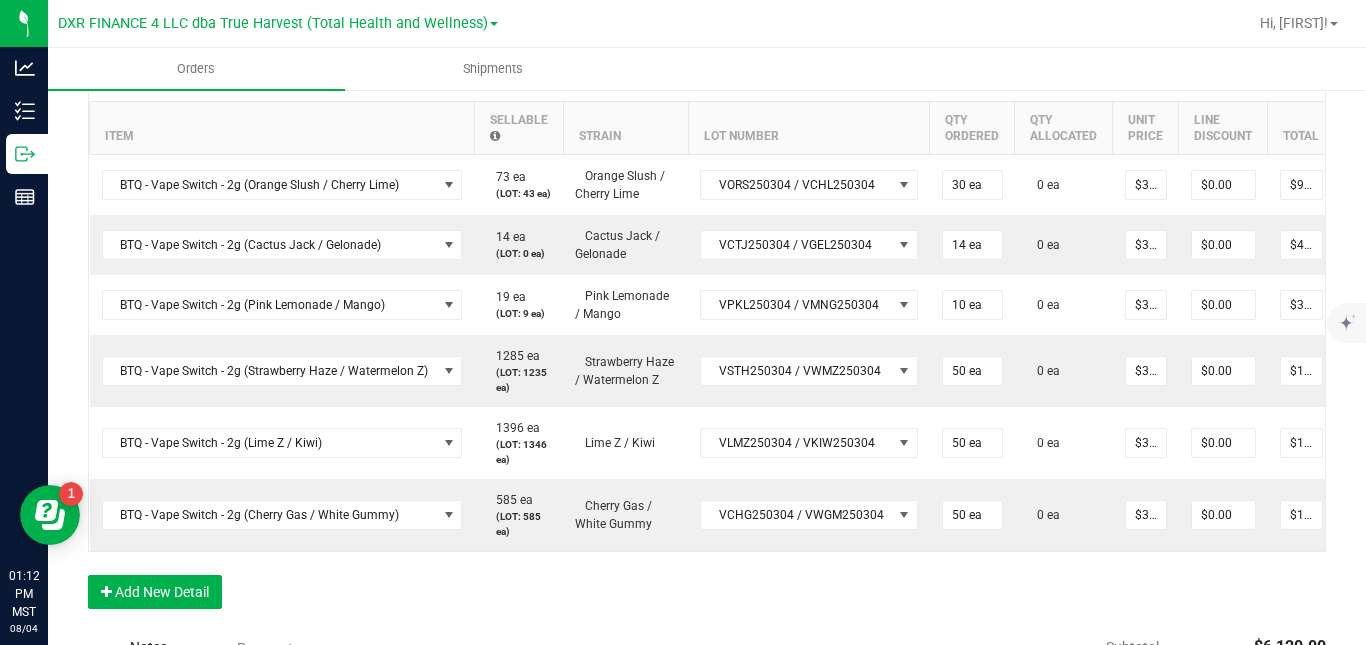 scroll, scrollTop: 540, scrollLeft: 0, axis: vertical 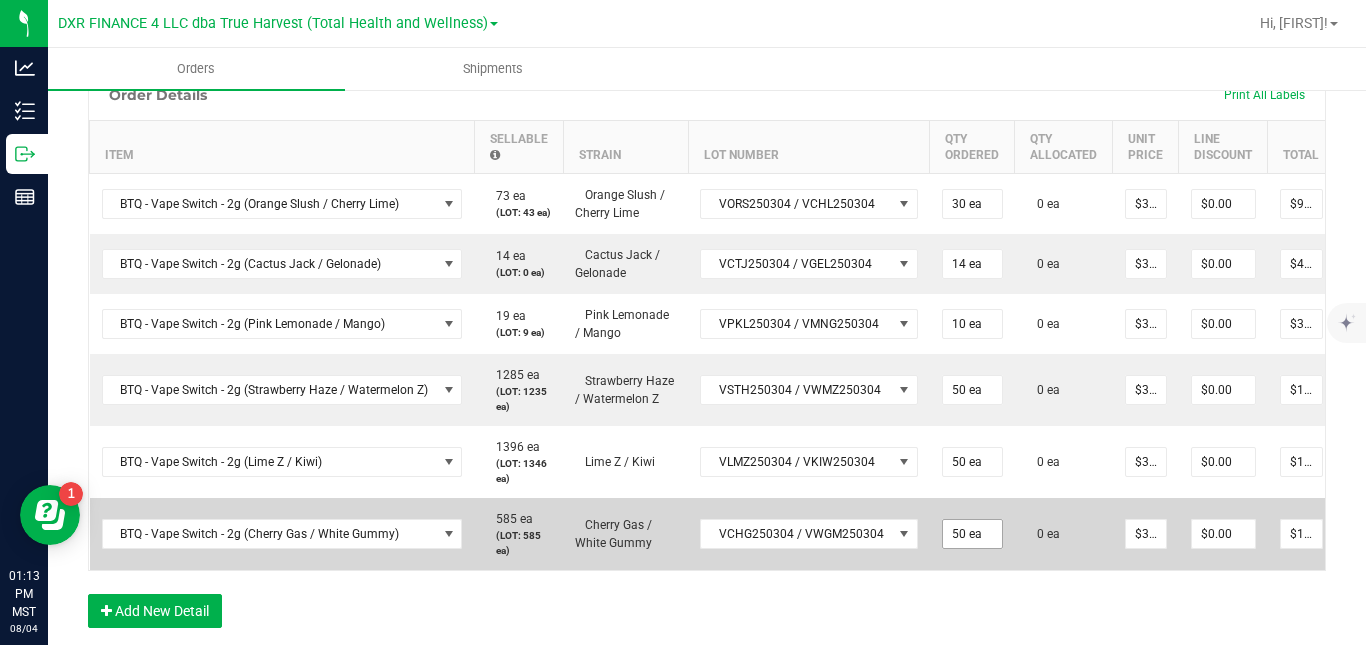 type on "50" 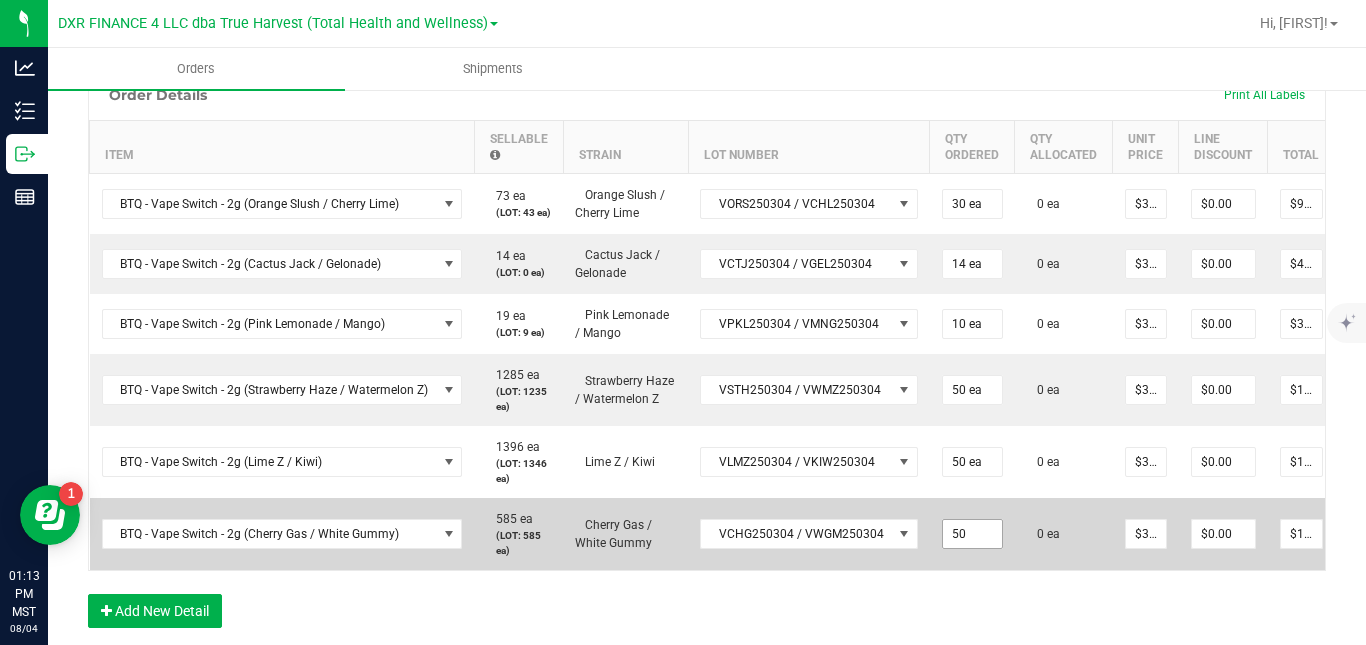 click on "50" at bounding box center (972, 534) 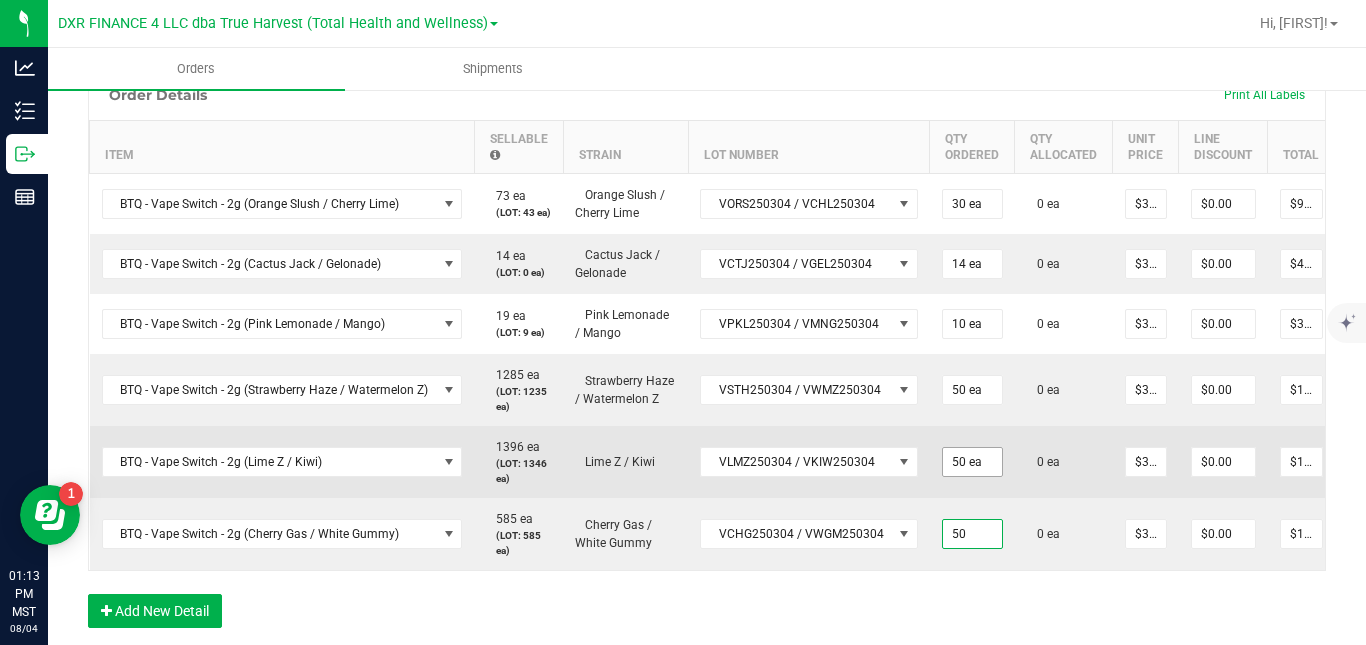 type on "50" 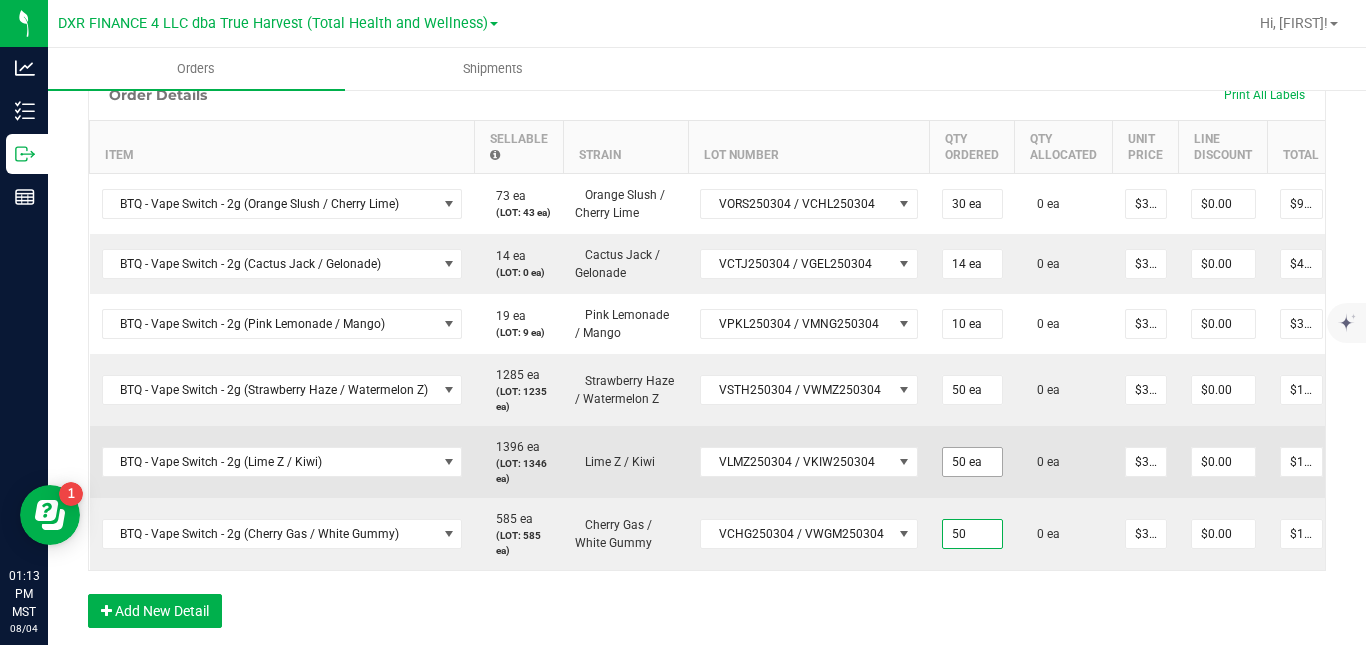 type on "50 ea" 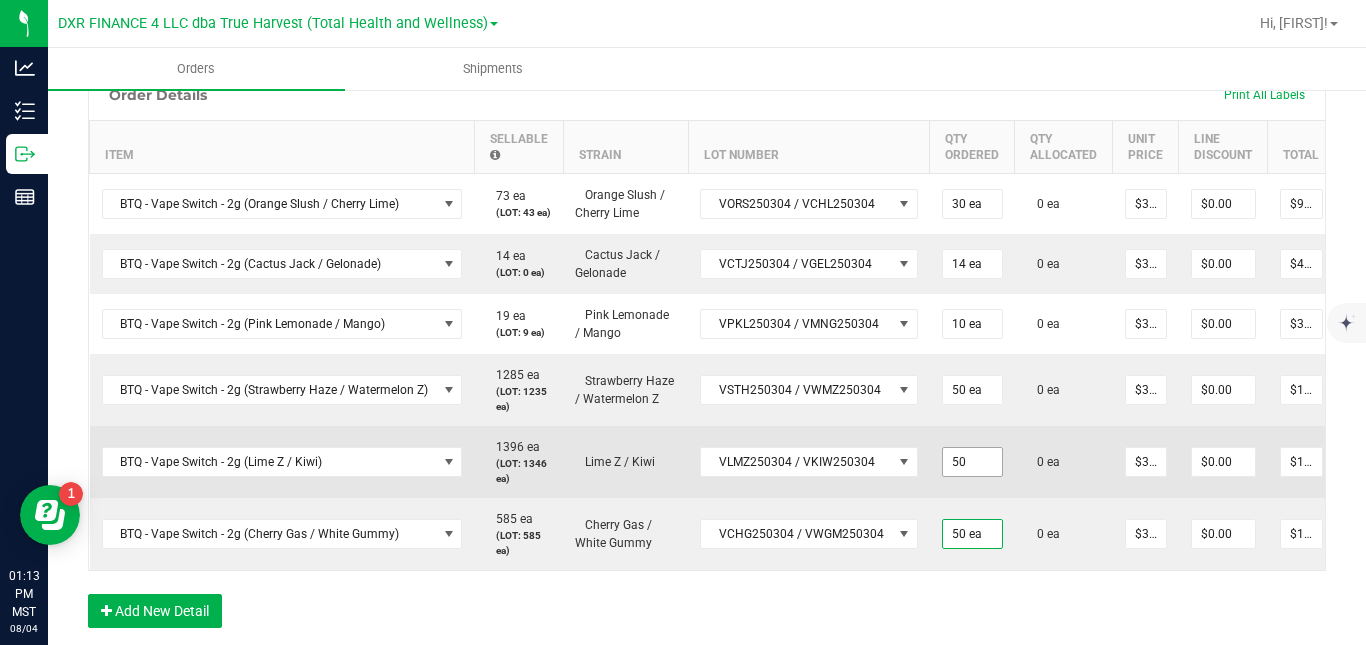click on "50" at bounding box center (972, 462) 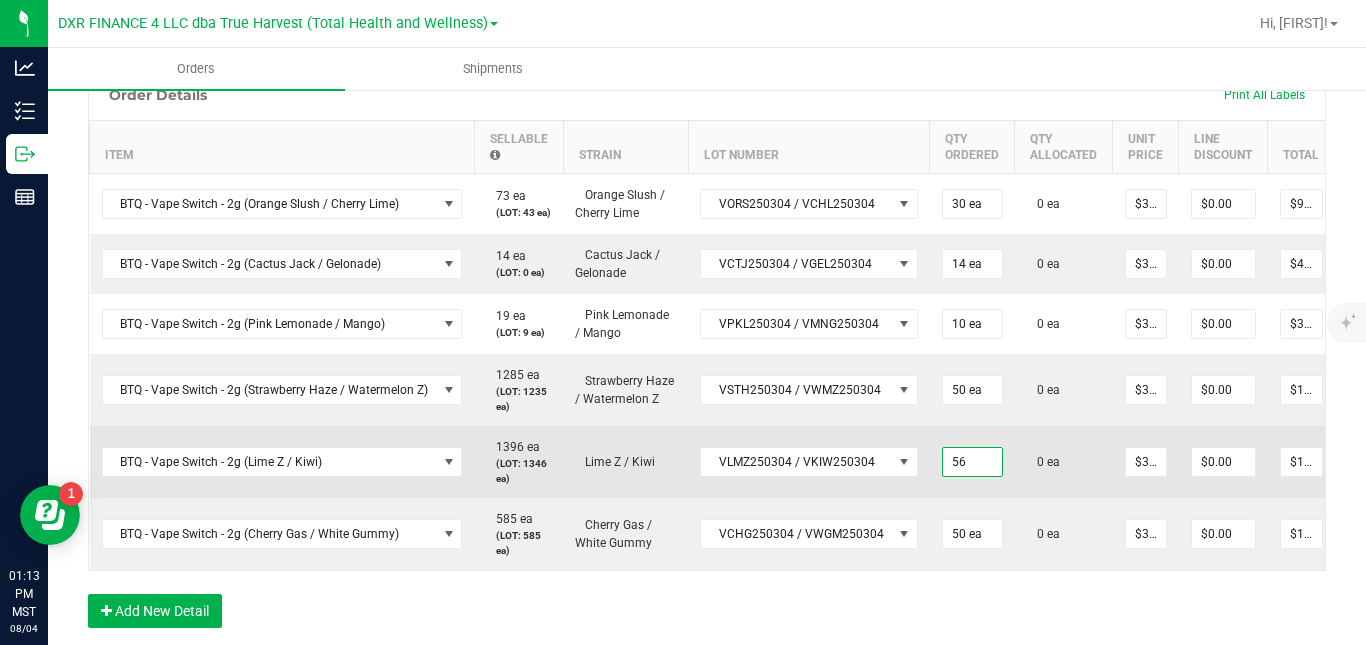 type on "56 ea" 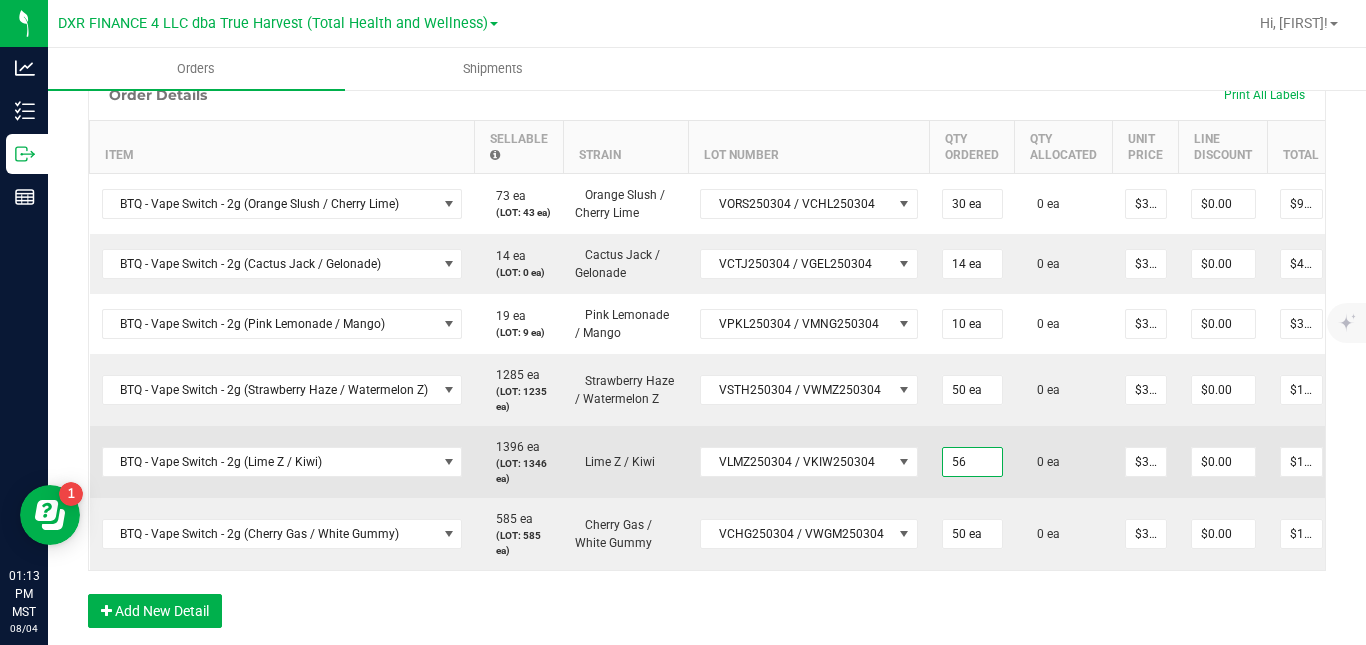 type on "$1,680.00" 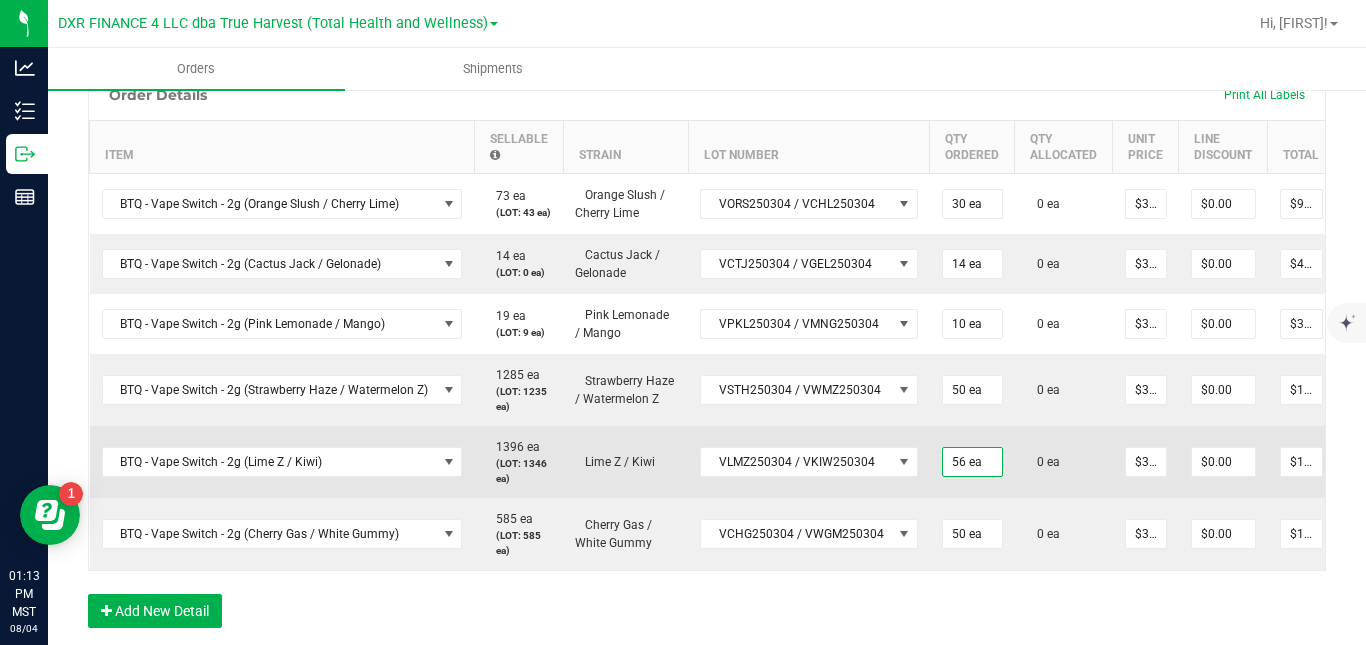 click on "0 ea" at bounding box center [1064, 462] 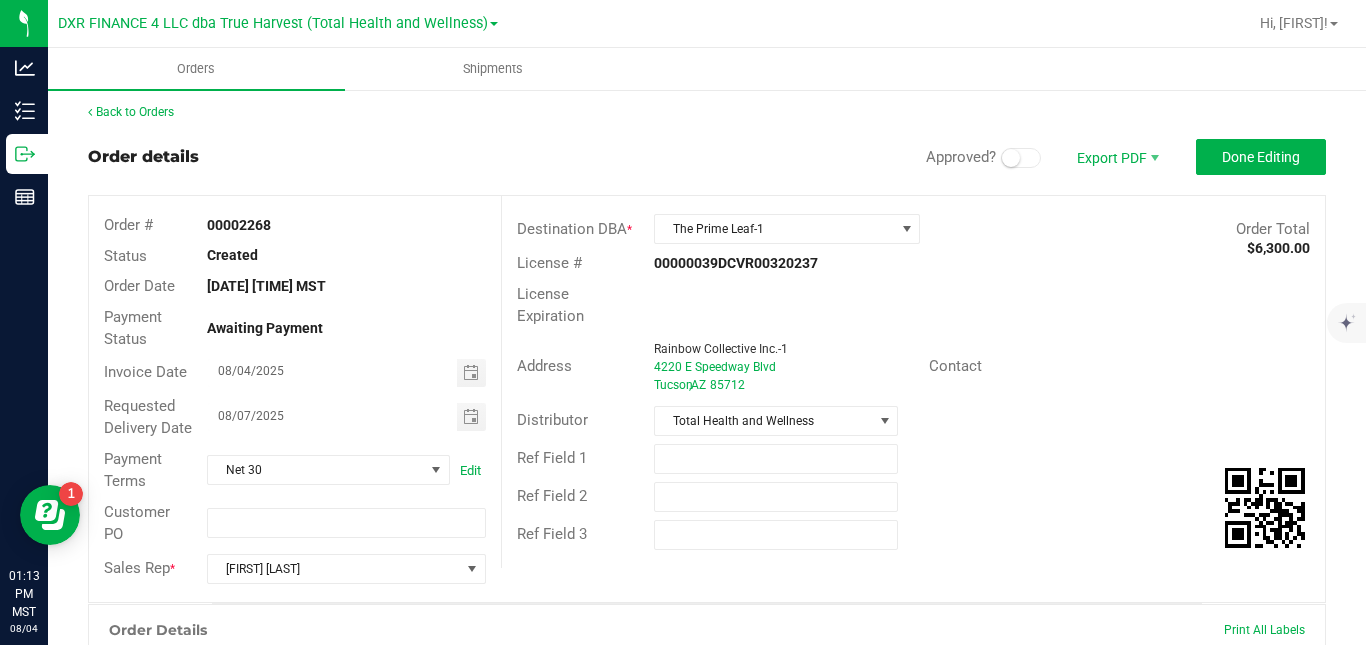 scroll, scrollTop: 0, scrollLeft: 0, axis: both 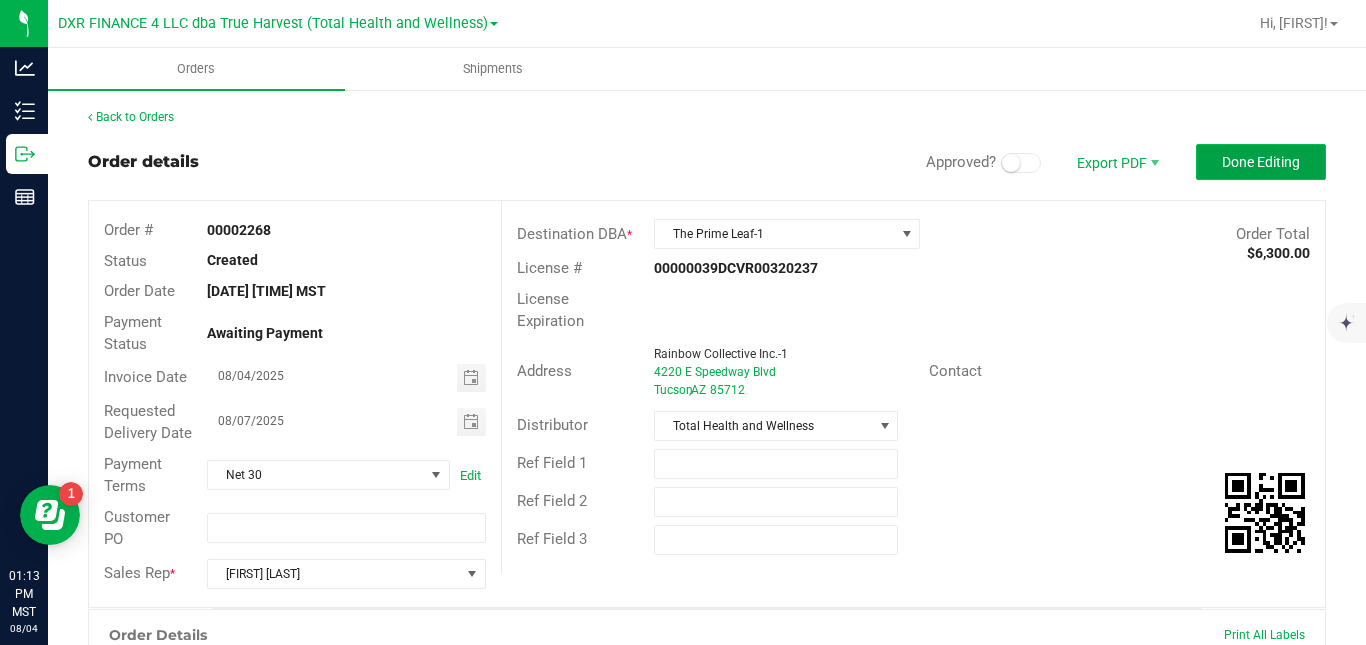 click on "Done Editing" at bounding box center (1261, 162) 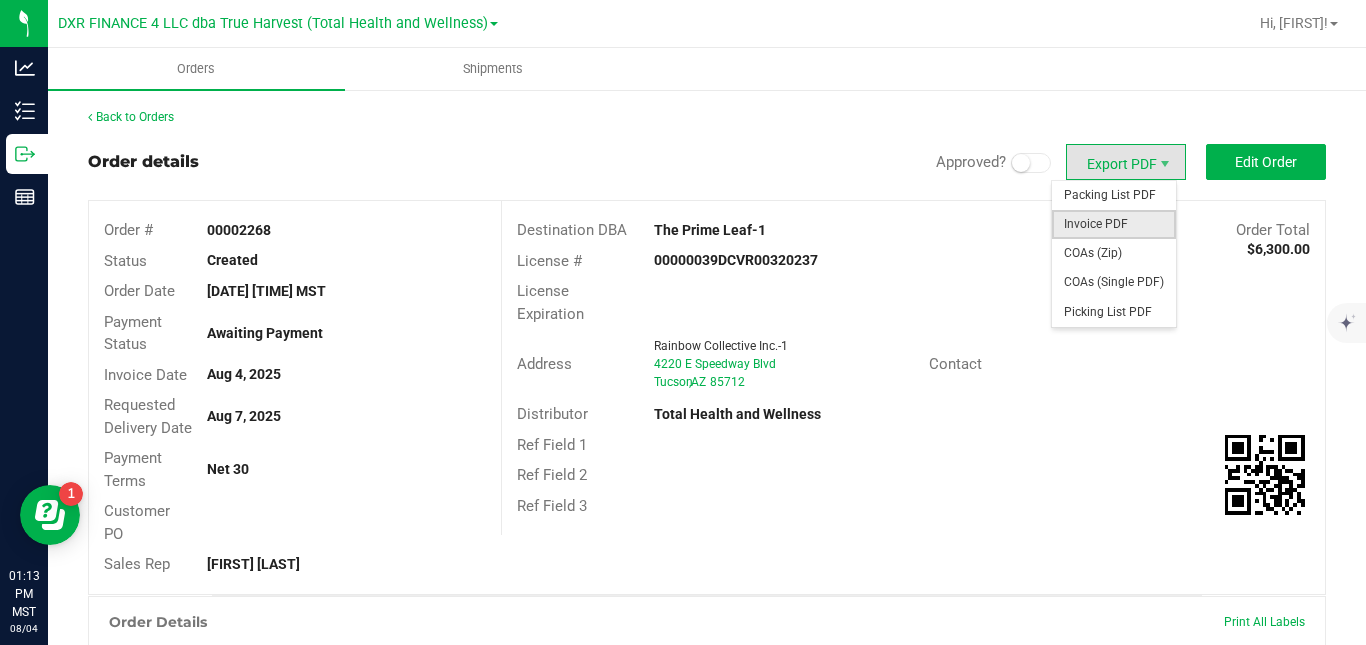 click on "Invoice PDF" at bounding box center (1114, 224) 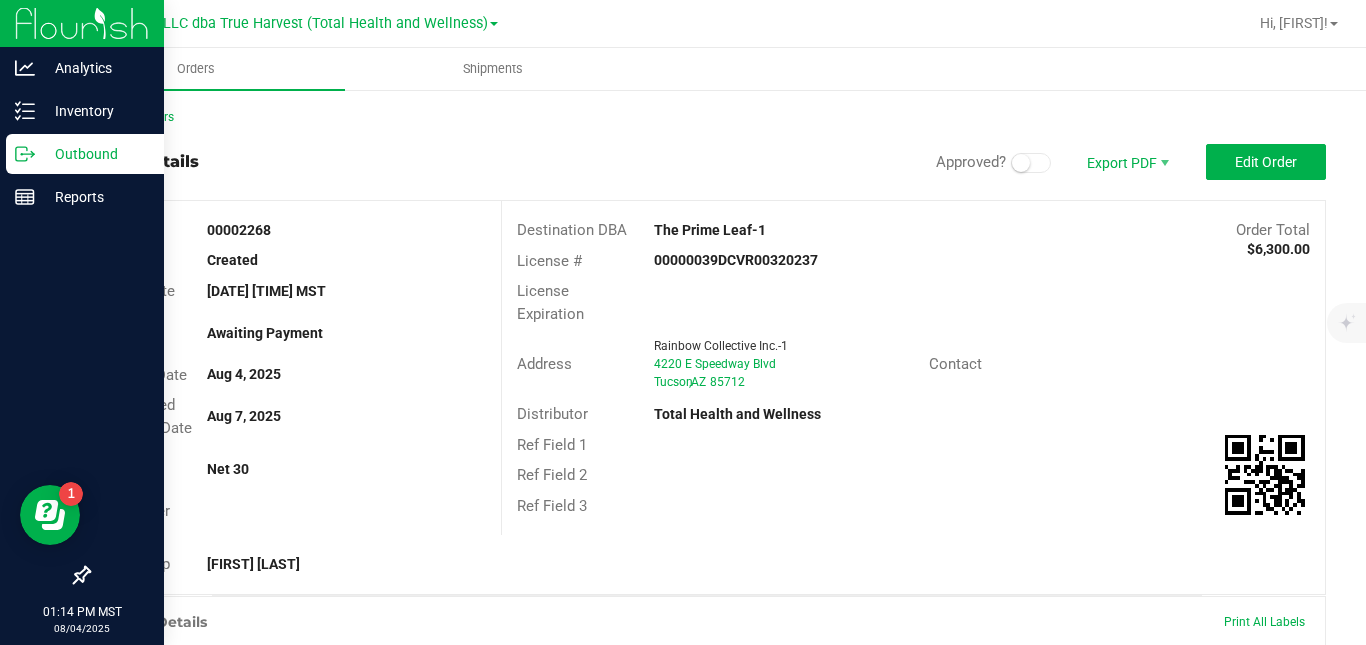 click 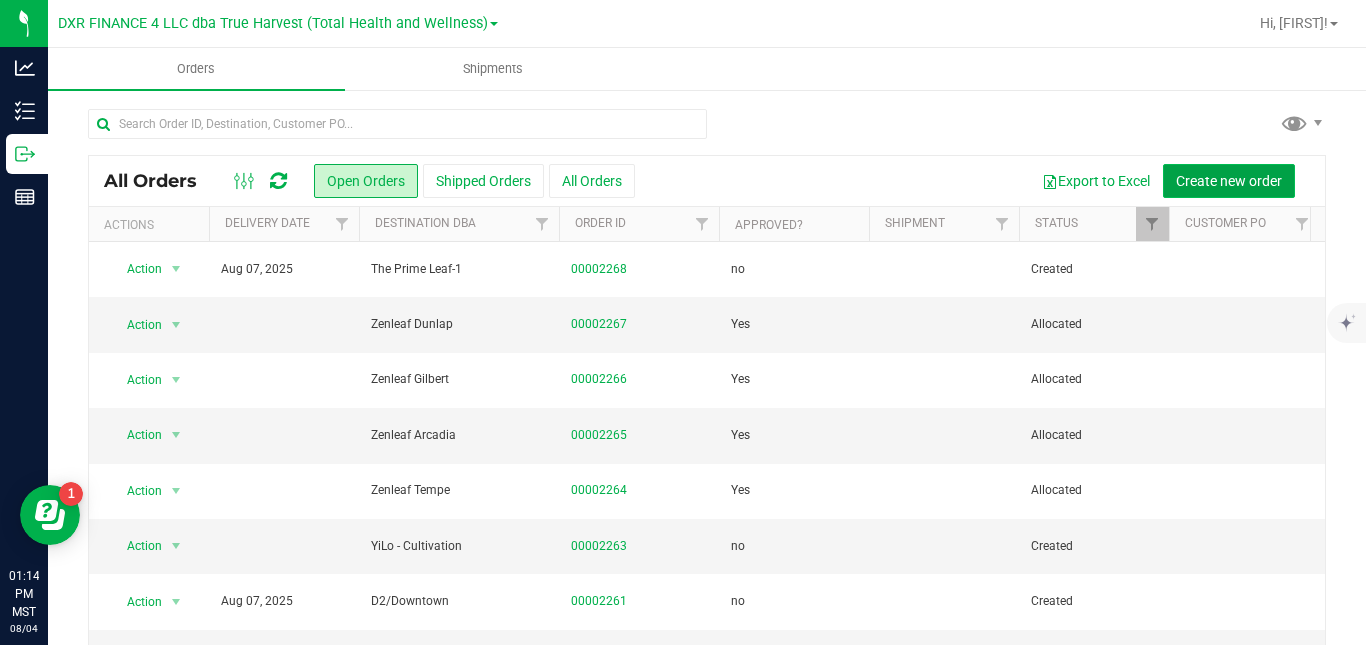 click on "Create new order" at bounding box center [1229, 181] 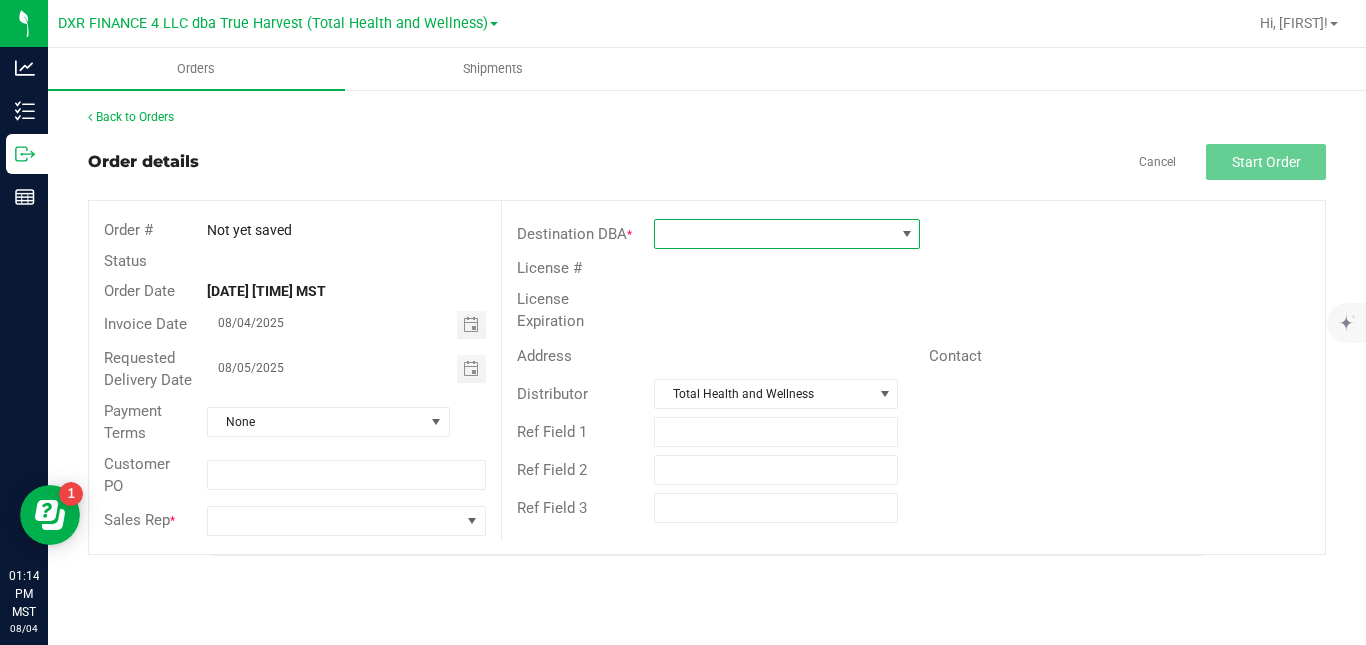 click at bounding box center [774, 234] 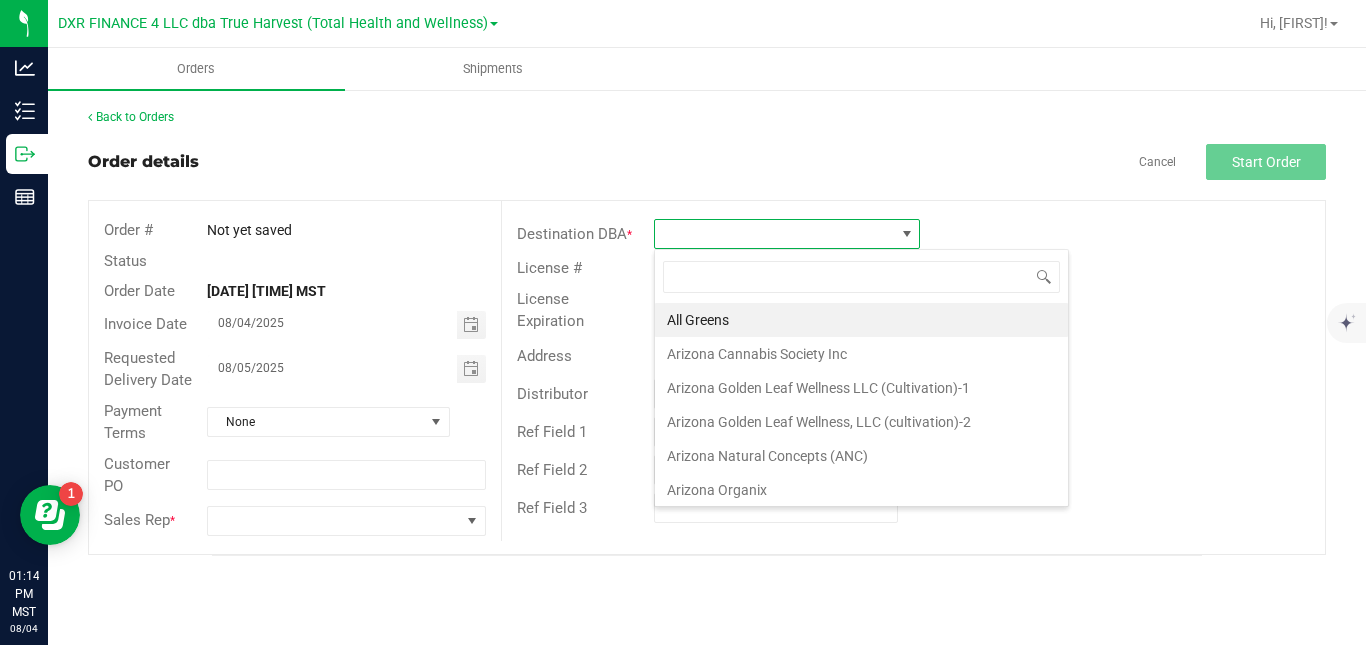 scroll, scrollTop: 99970, scrollLeft: 99734, axis: both 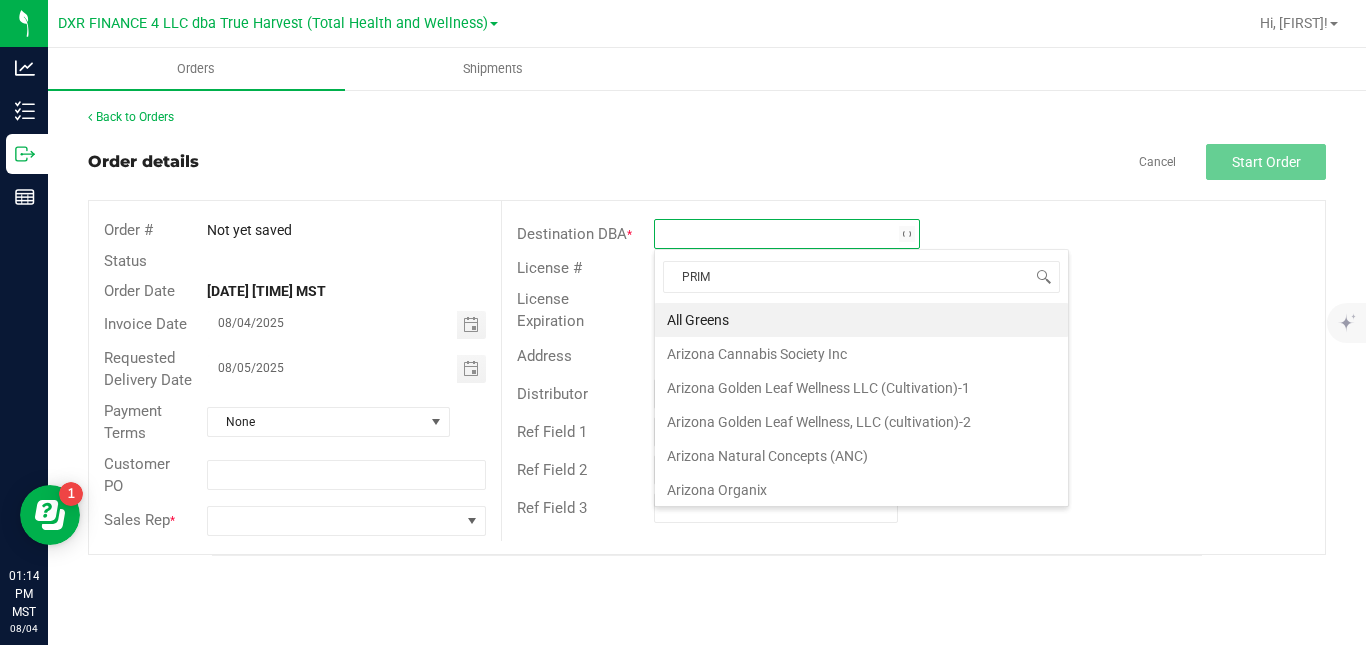 type on "PRIME" 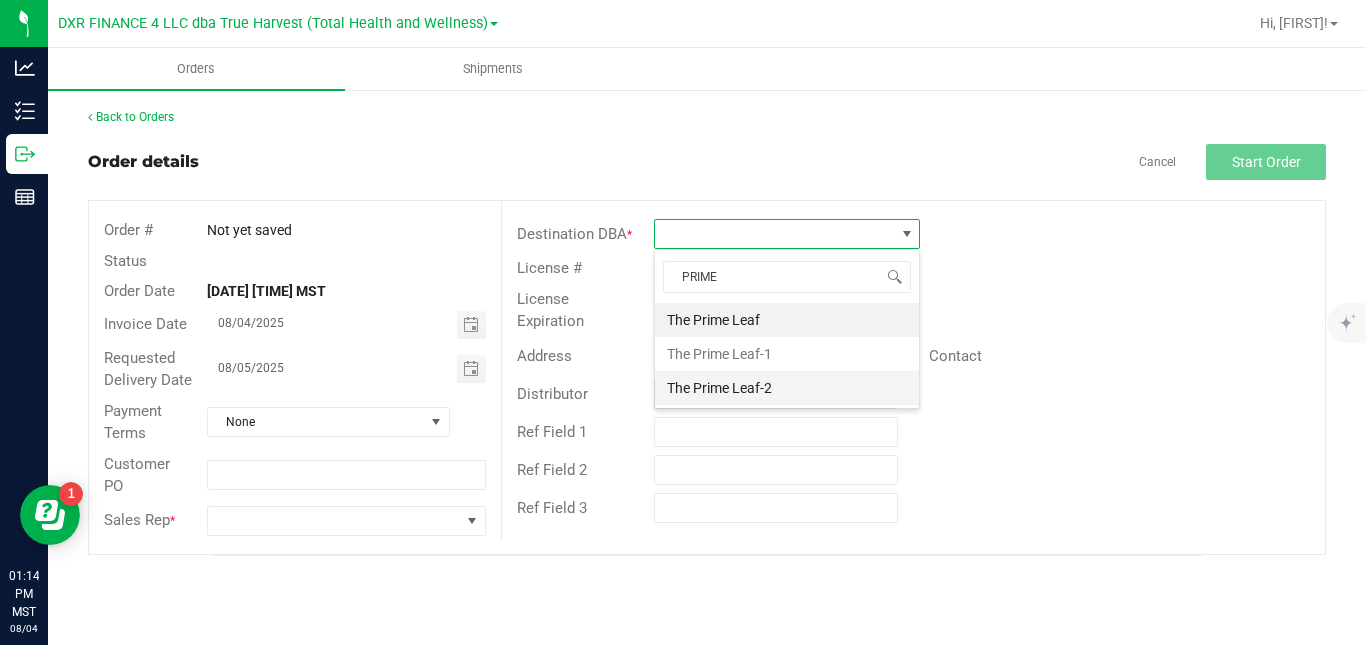 click on "The Prime Leaf-2" at bounding box center [787, 388] 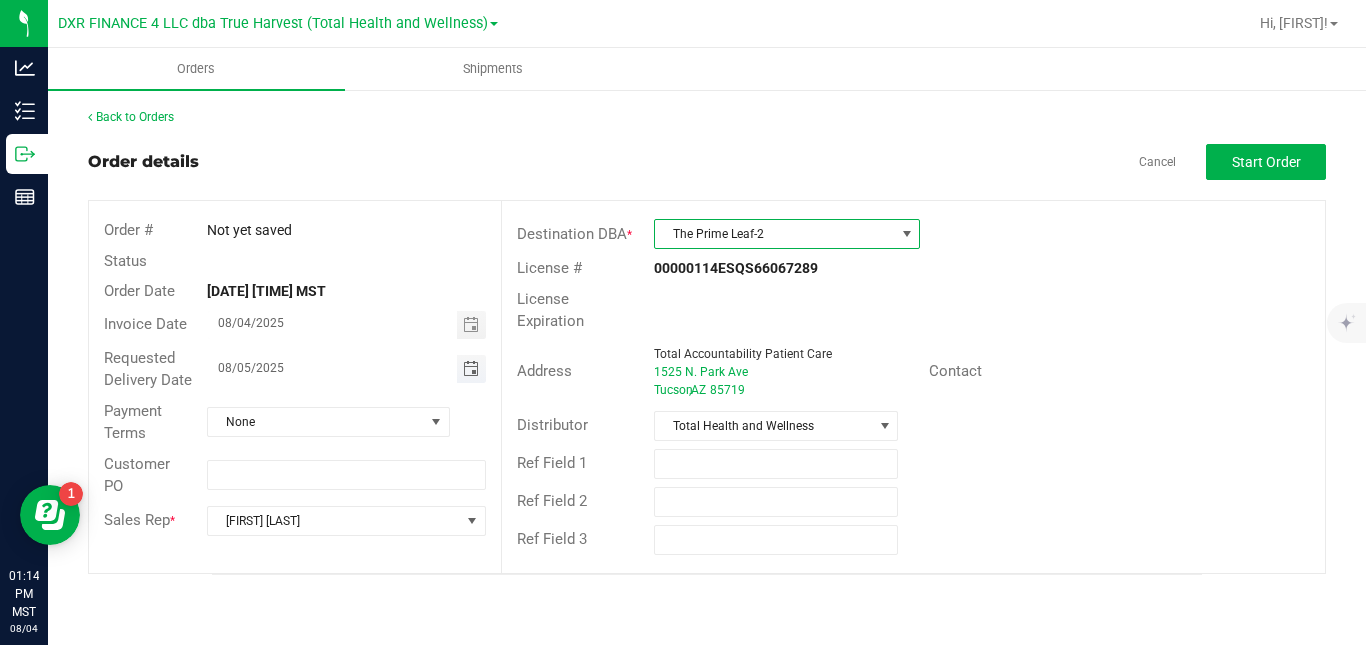 click at bounding box center [471, 369] 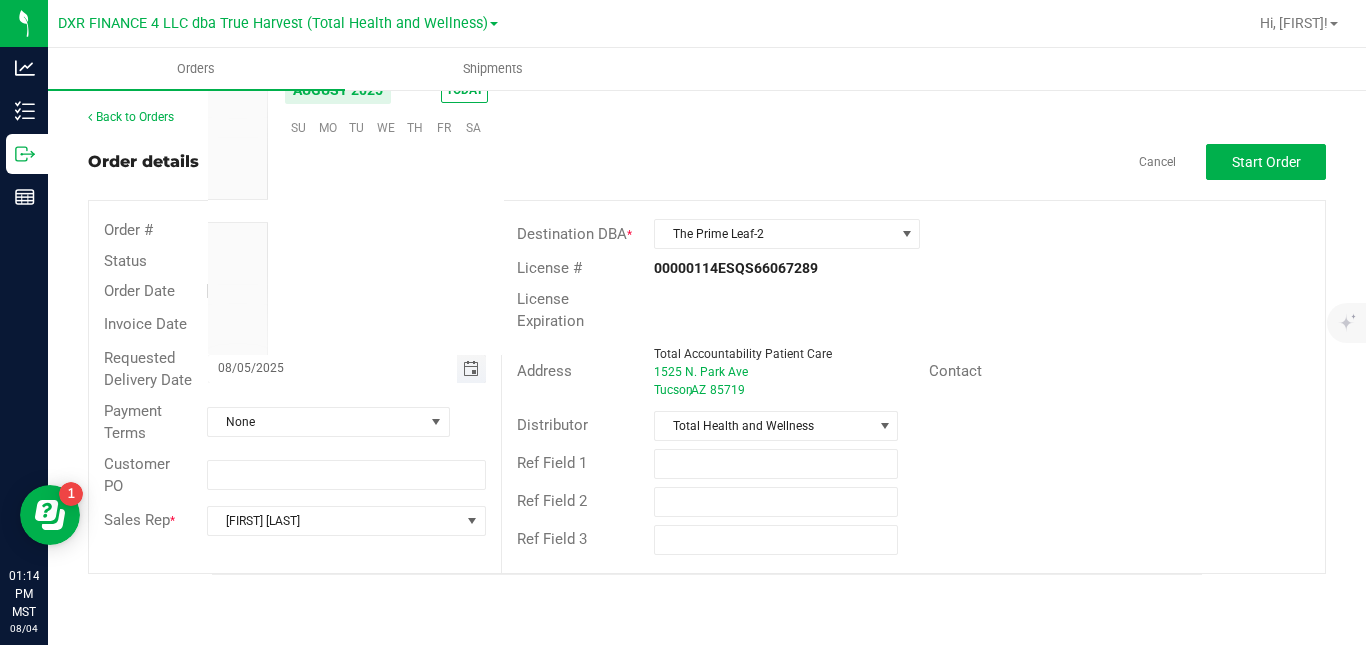 scroll, scrollTop: 0, scrollLeft: 0, axis: both 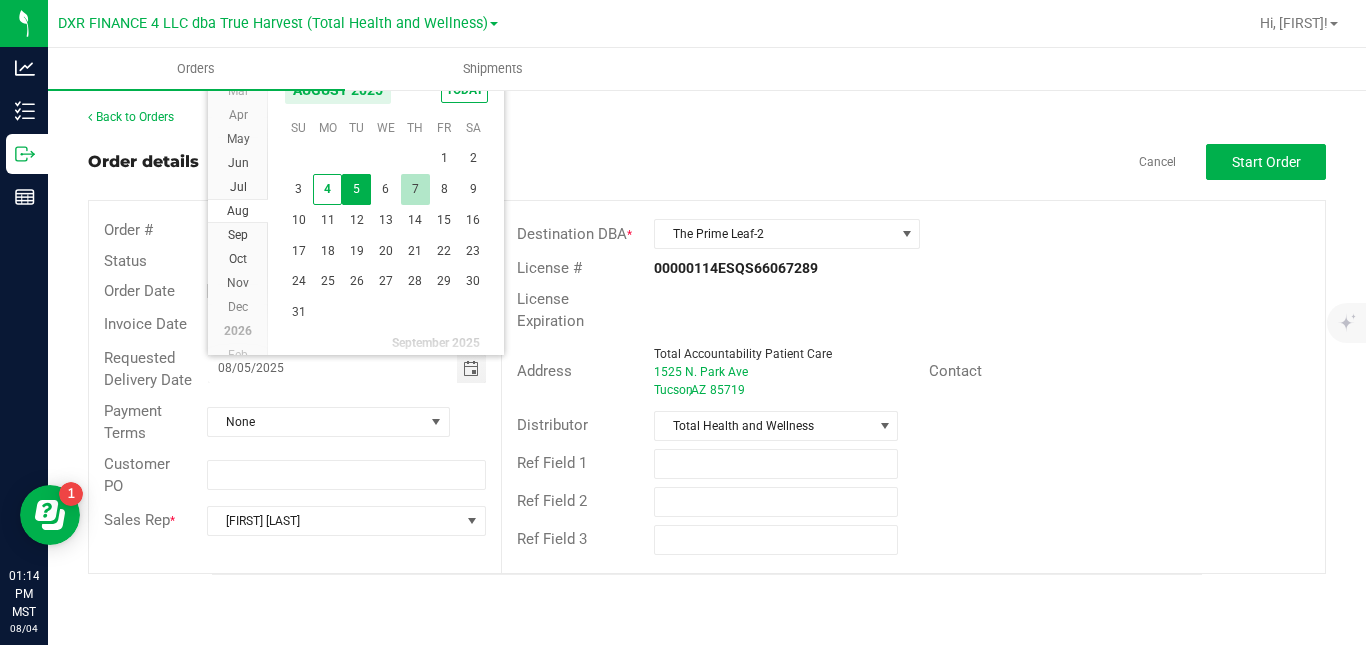 click on "7" at bounding box center [415, 189] 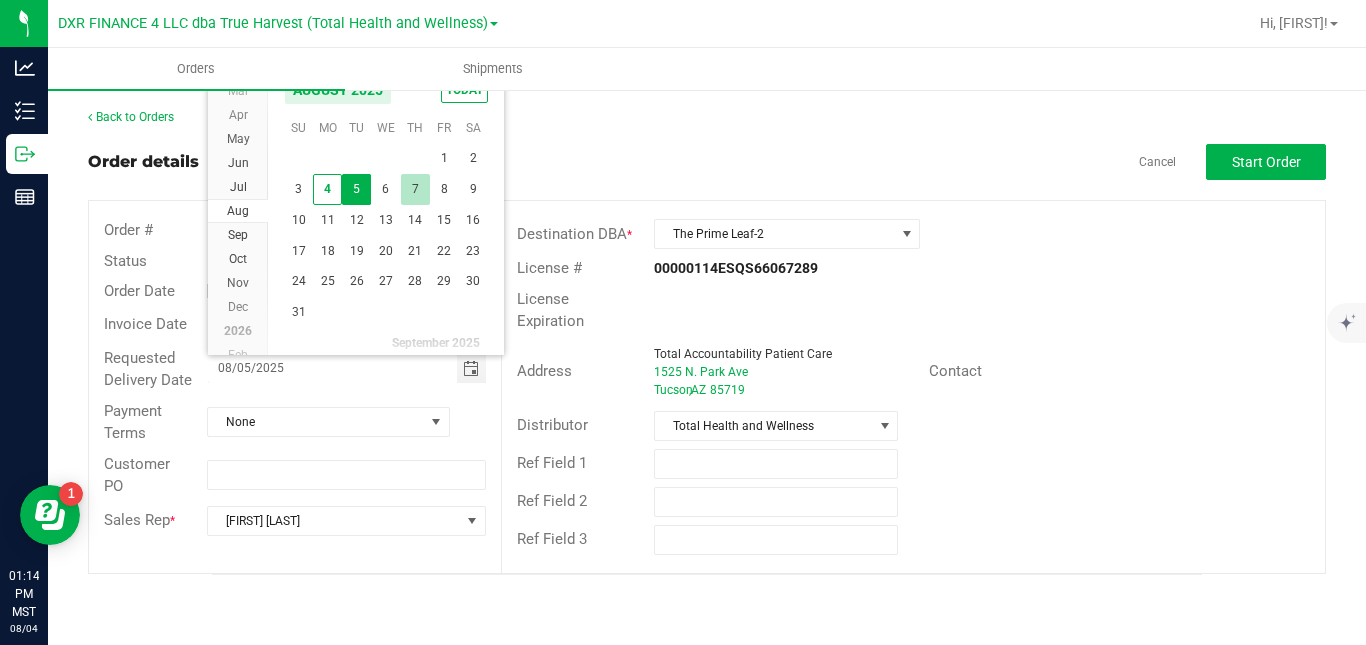 type on "08/07/2025" 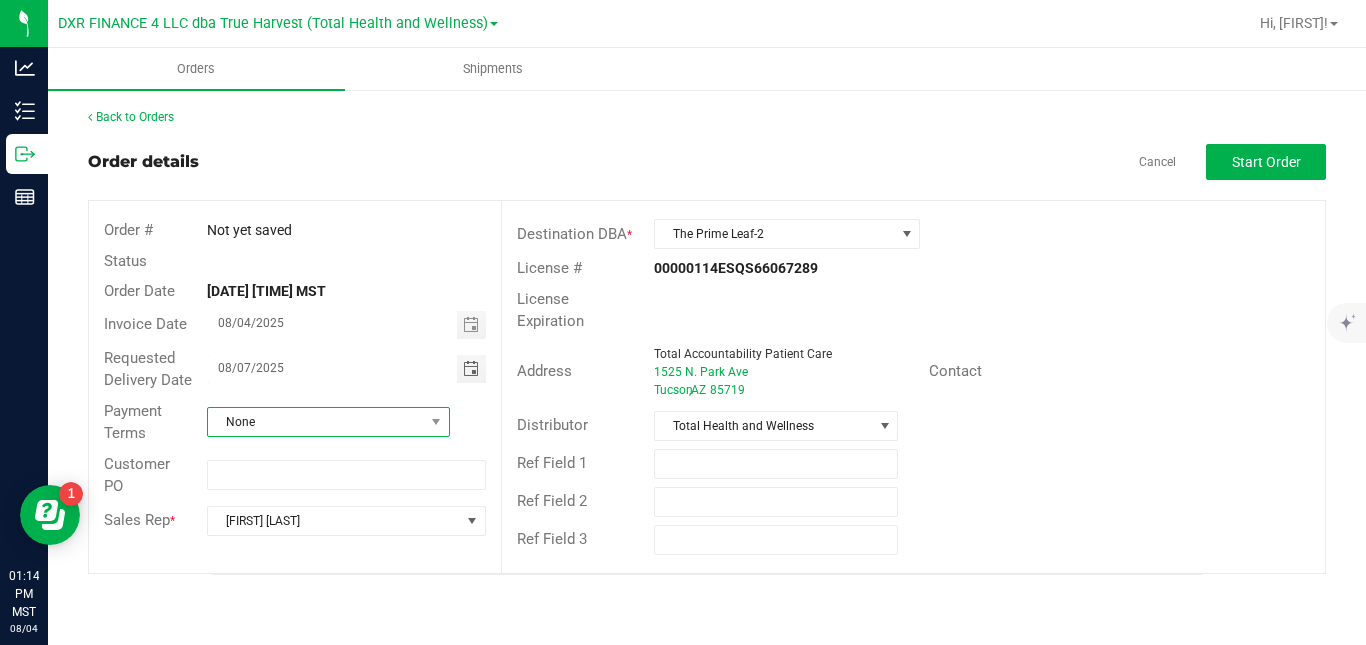 click on "None" at bounding box center (316, 422) 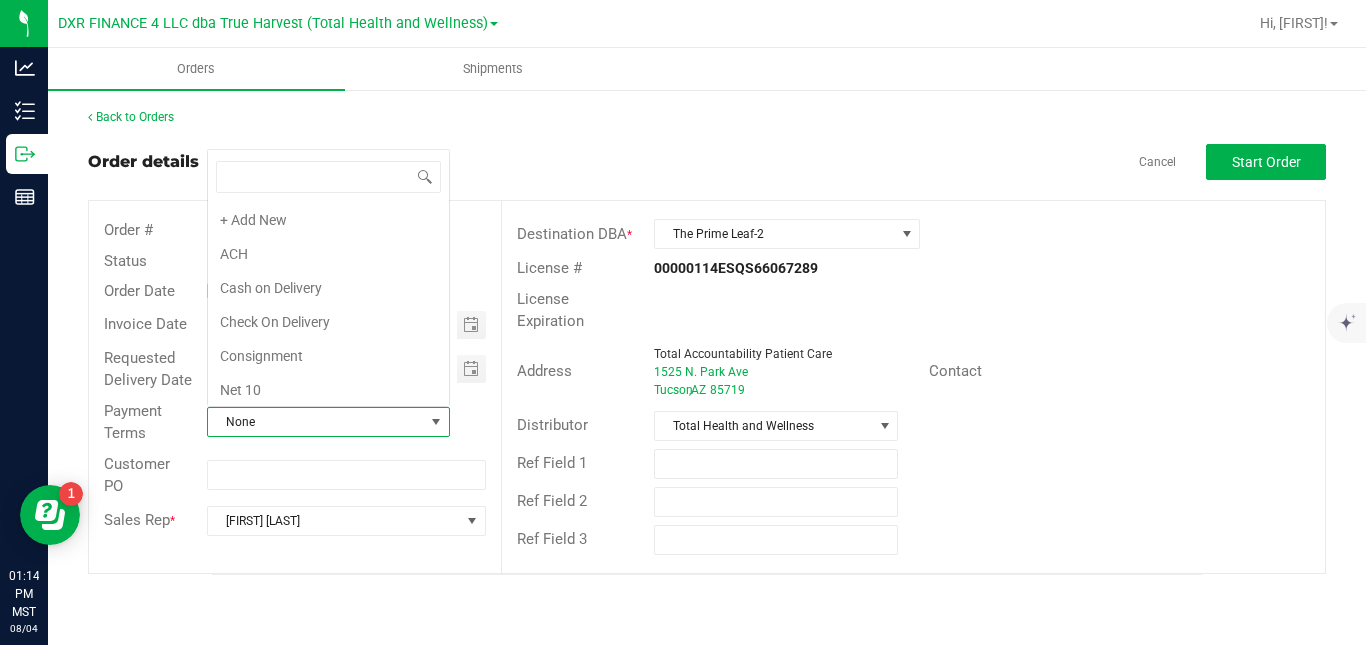 scroll, scrollTop: 0, scrollLeft: 0, axis: both 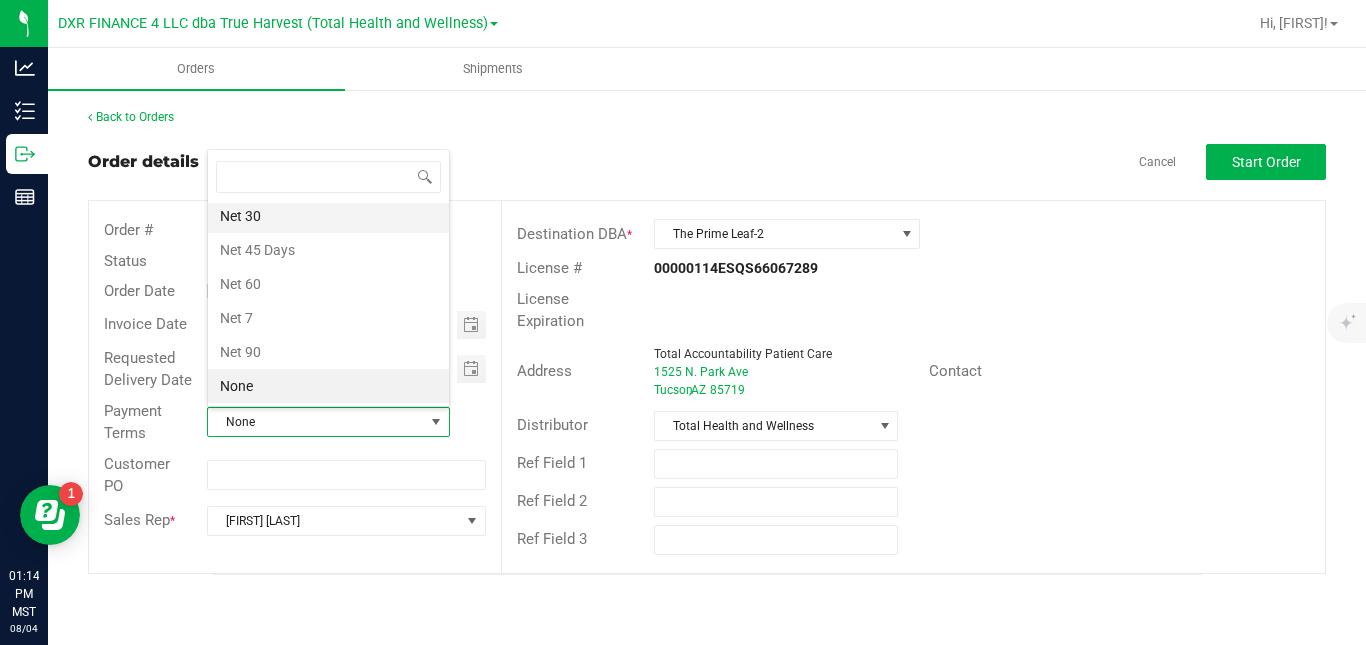 click on "Net 30" at bounding box center (328, 216) 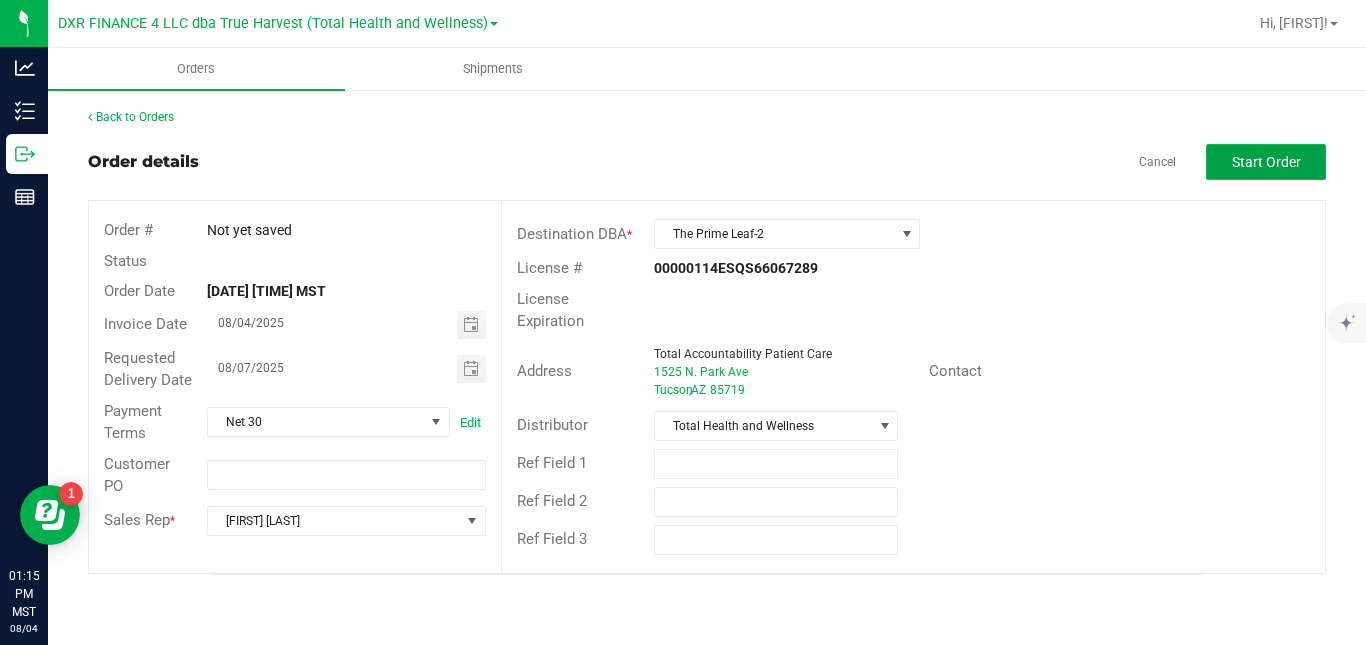 click on "Start Order" at bounding box center (1266, 162) 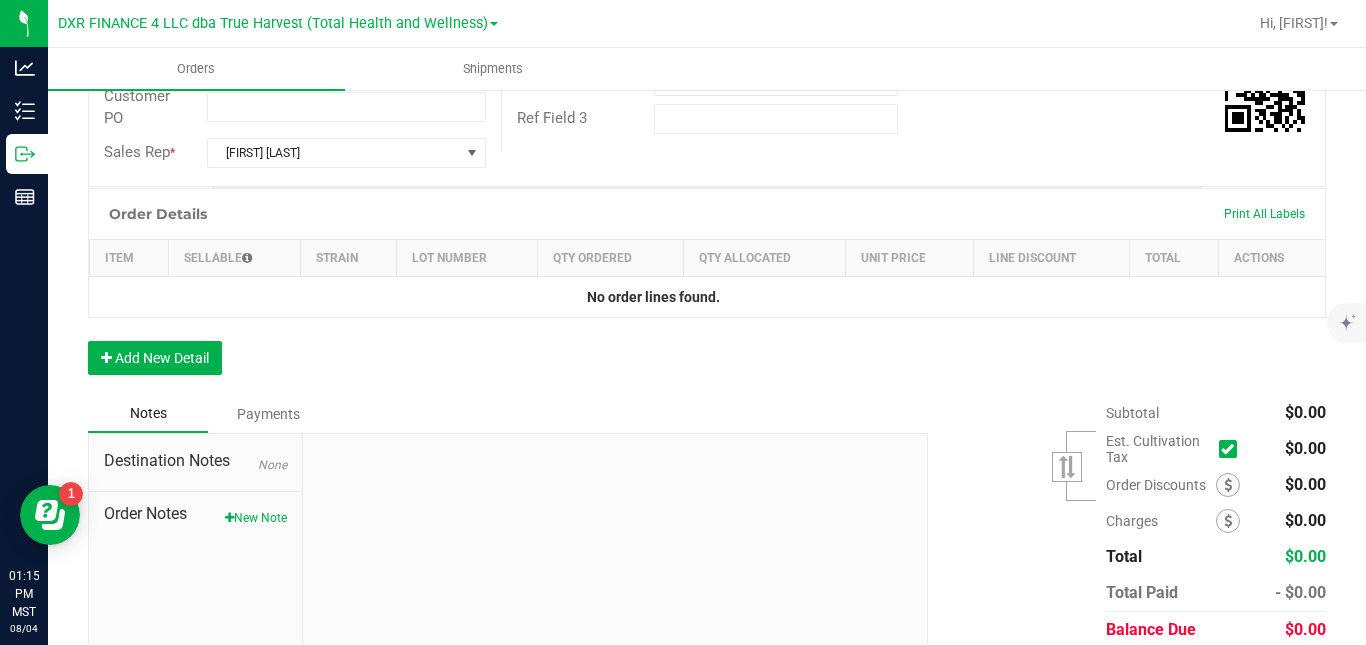 scroll, scrollTop: 425, scrollLeft: 0, axis: vertical 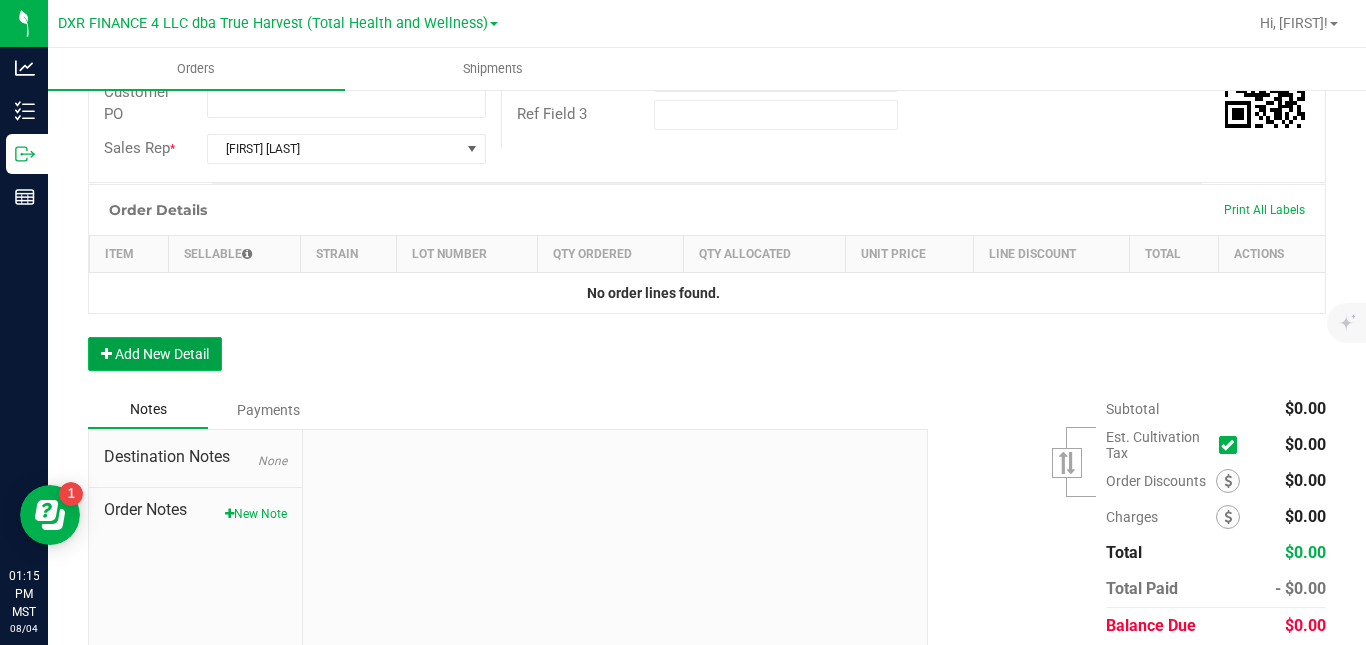 click on "Add New Detail" at bounding box center [155, 354] 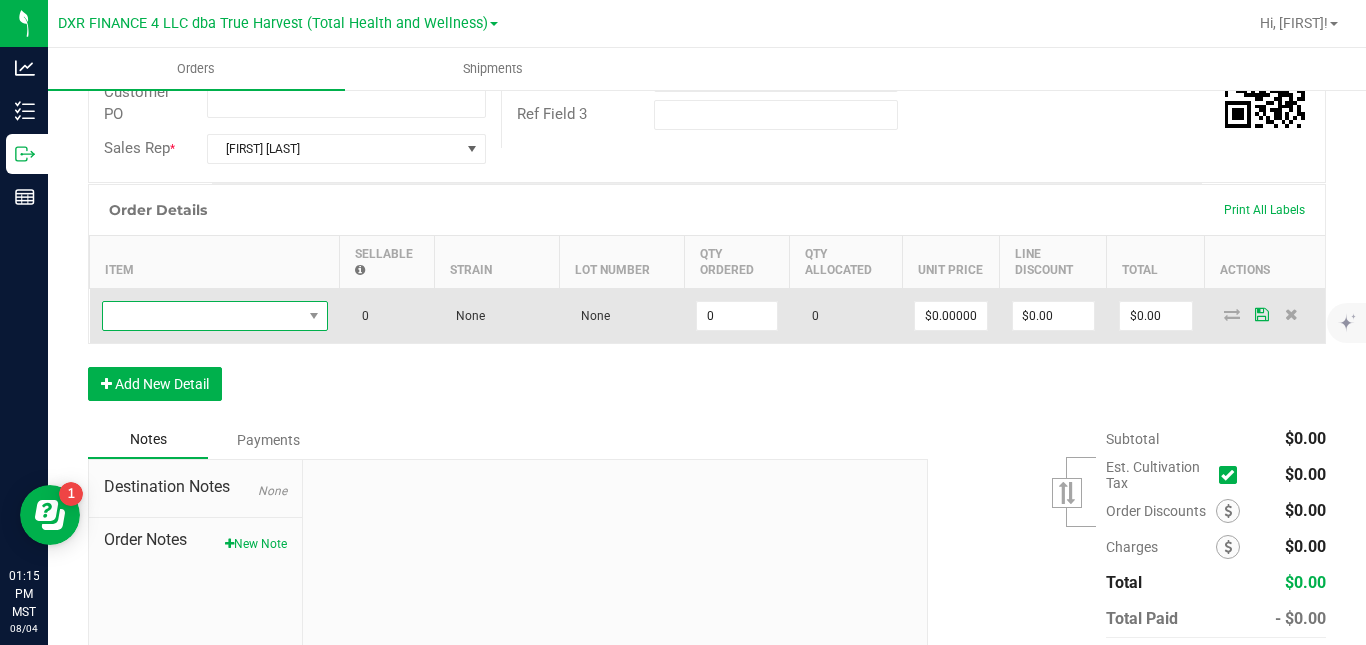 click at bounding box center (202, 316) 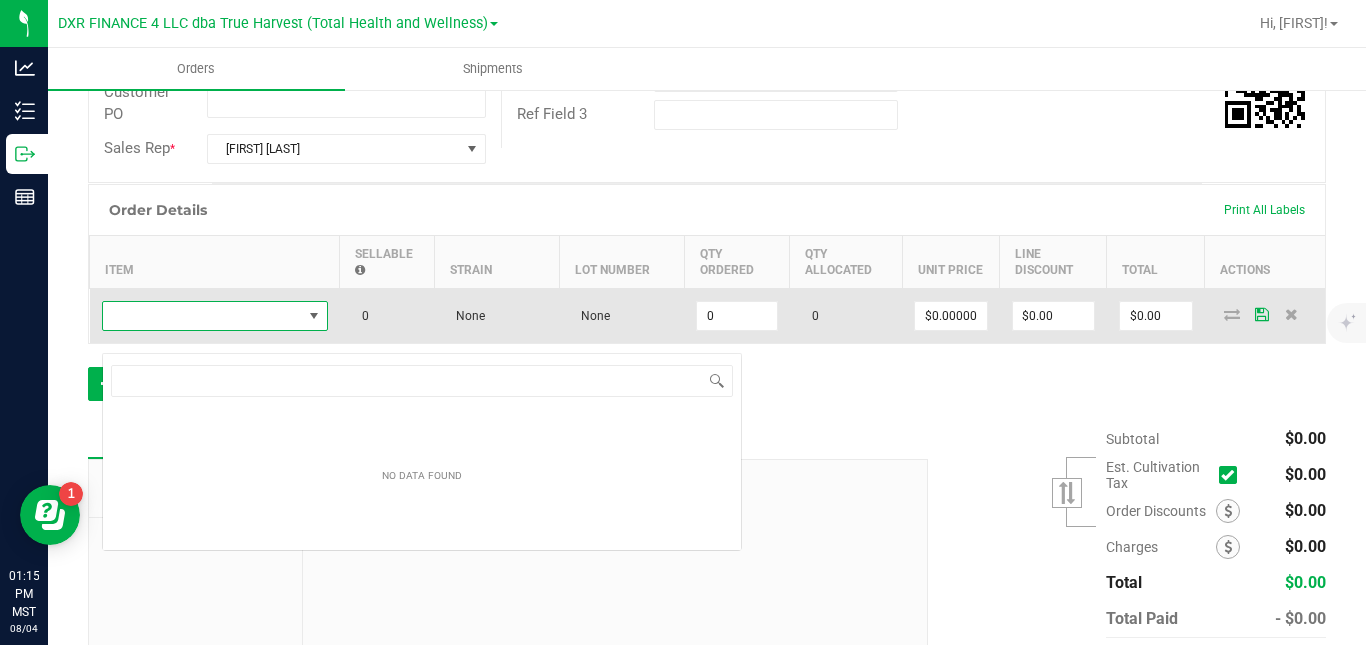 scroll, scrollTop: 99970, scrollLeft: 99774, axis: both 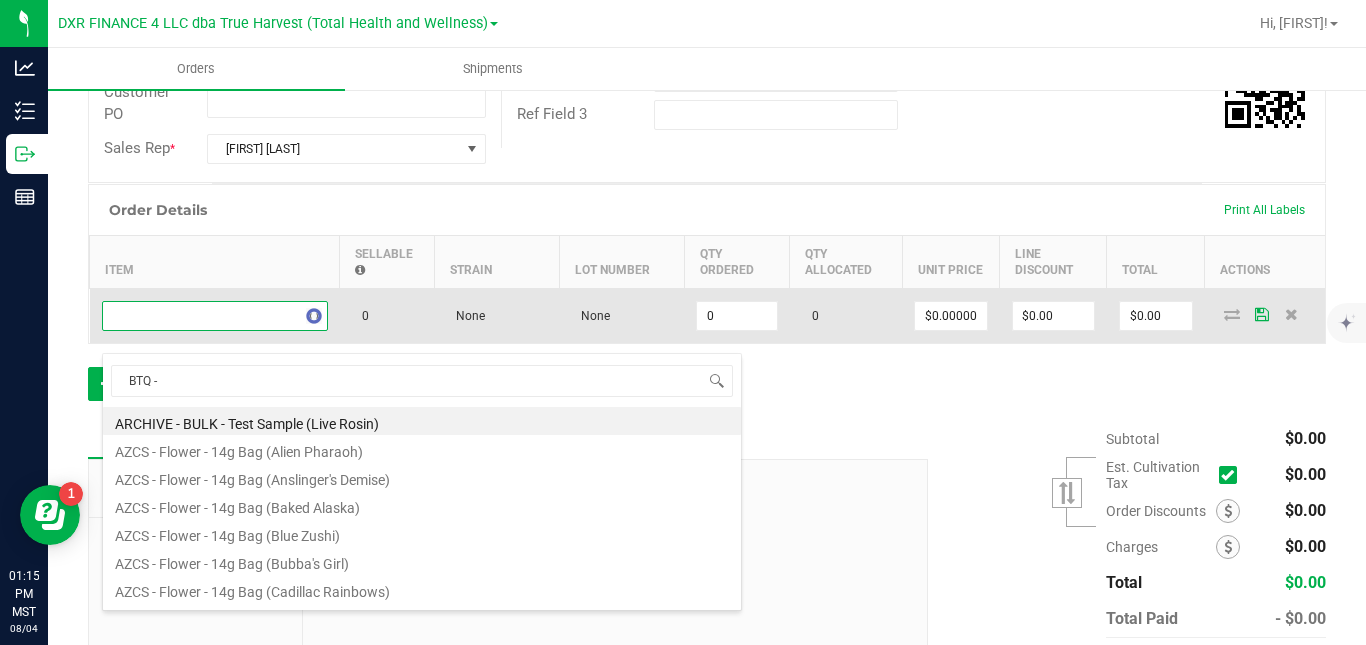 type on "BTQ - V" 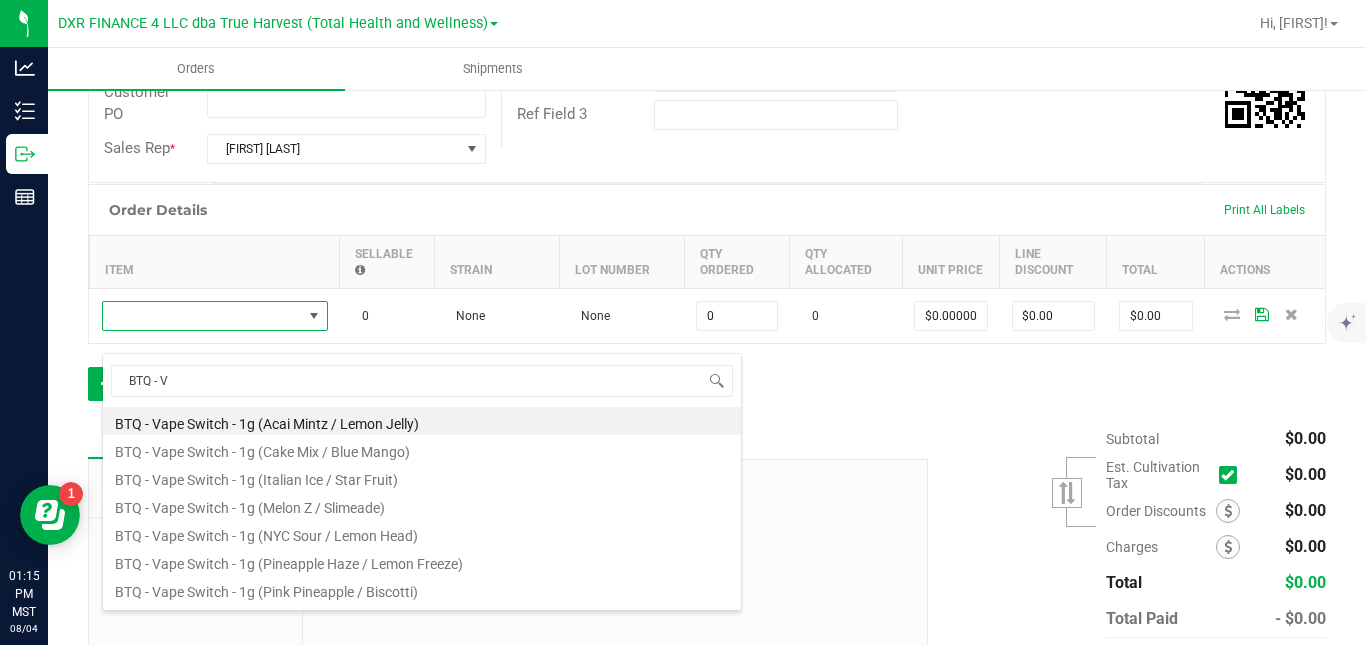 scroll, scrollTop: 175, scrollLeft: 0, axis: vertical 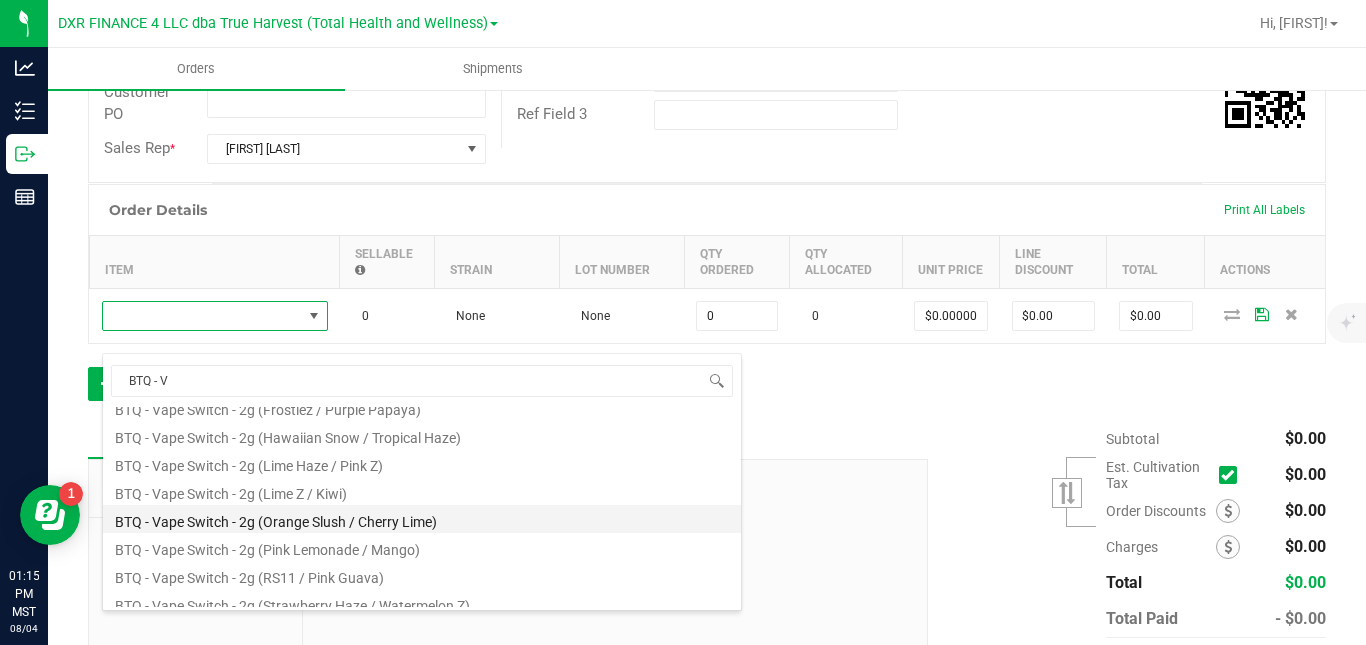 click on "BTQ - Vape Switch - 2g (Orange Slush / Cherry Lime)" at bounding box center [422, 519] 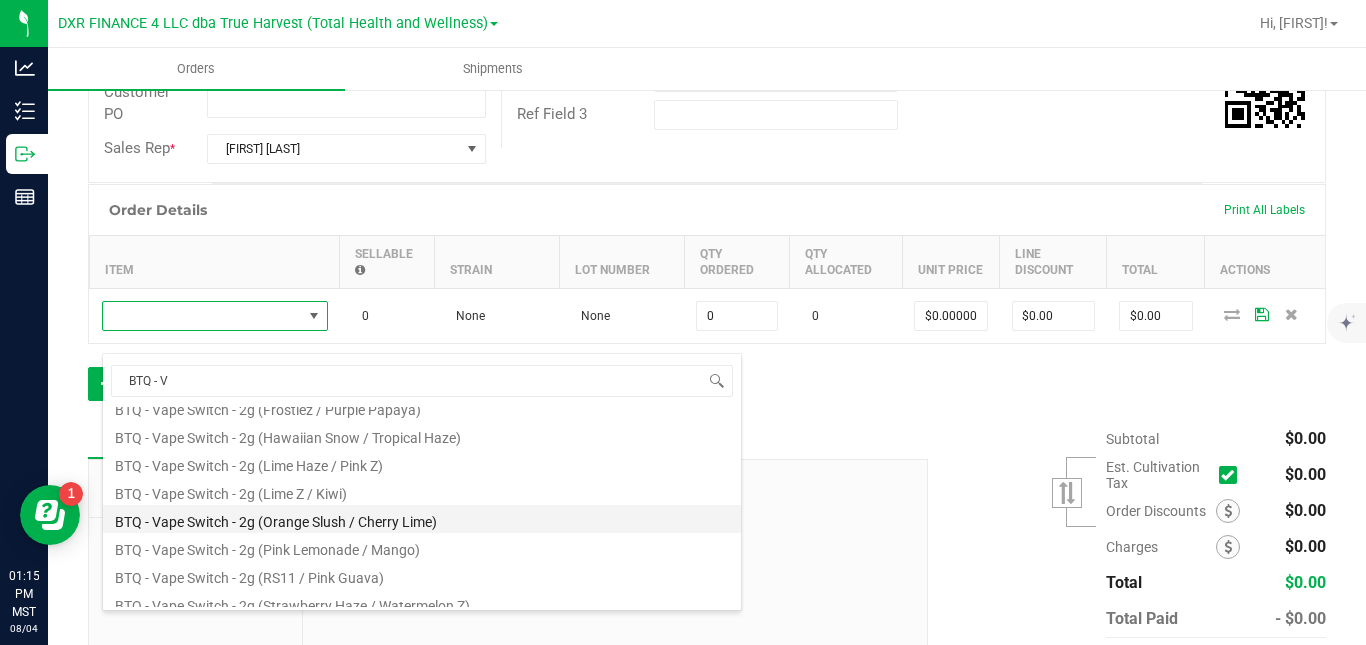 type on "0 ea" 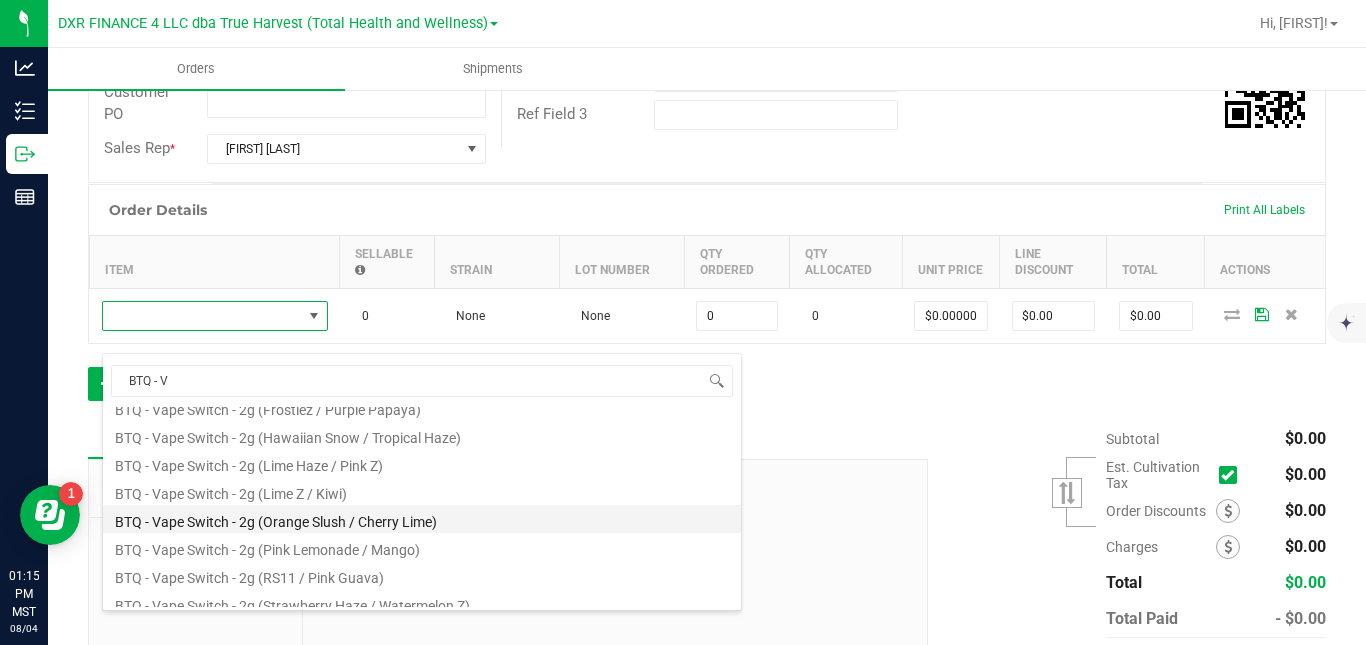 type on "$30.00000" 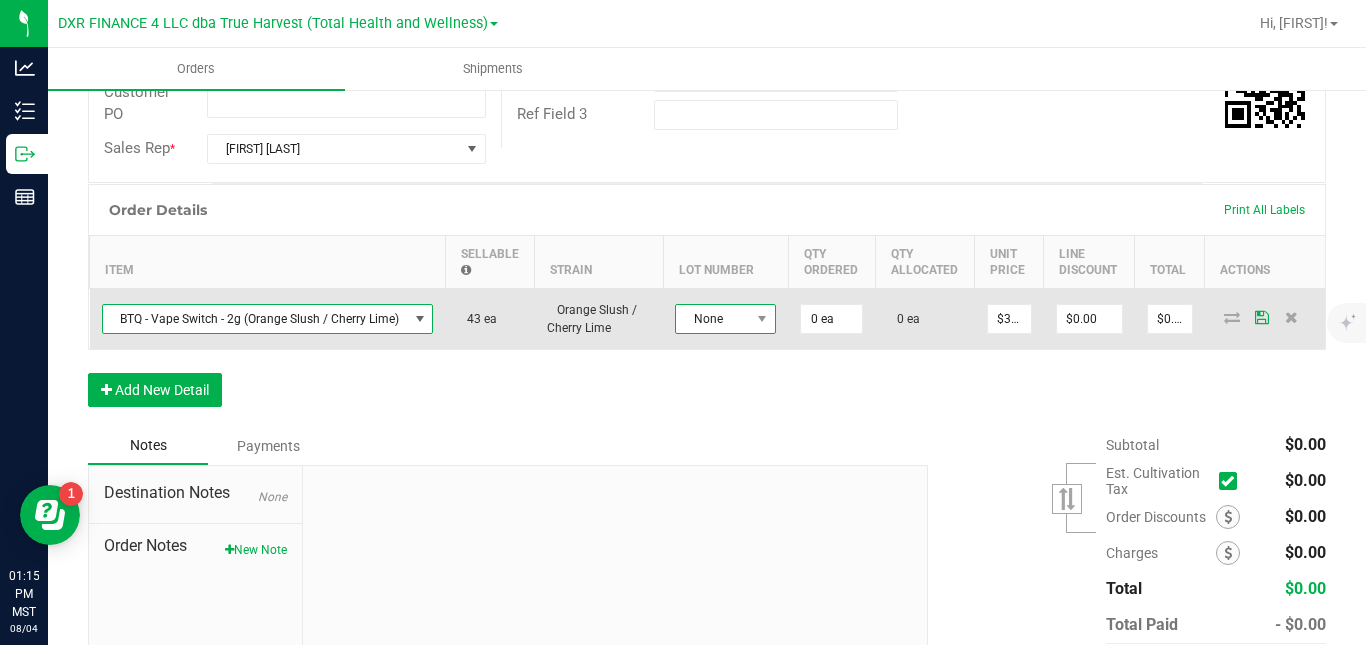 click on "None" at bounding box center (713, 319) 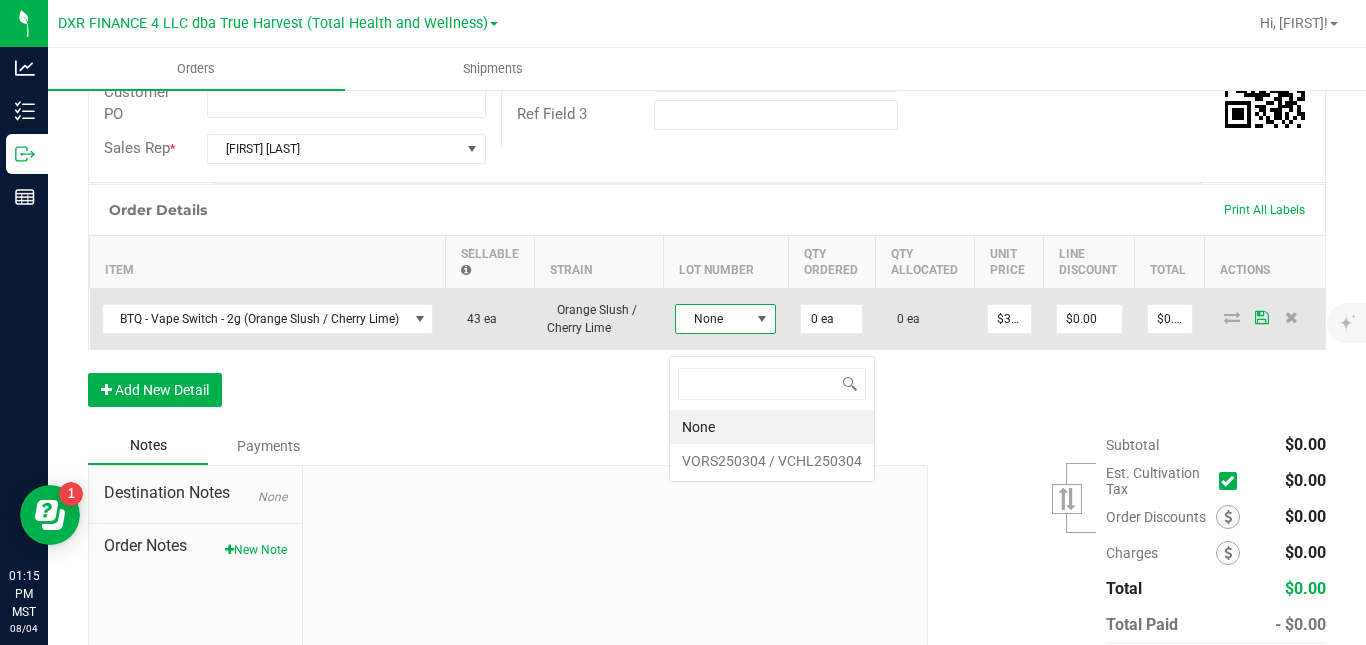 scroll, scrollTop: 99970, scrollLeft: 99899, axis: both 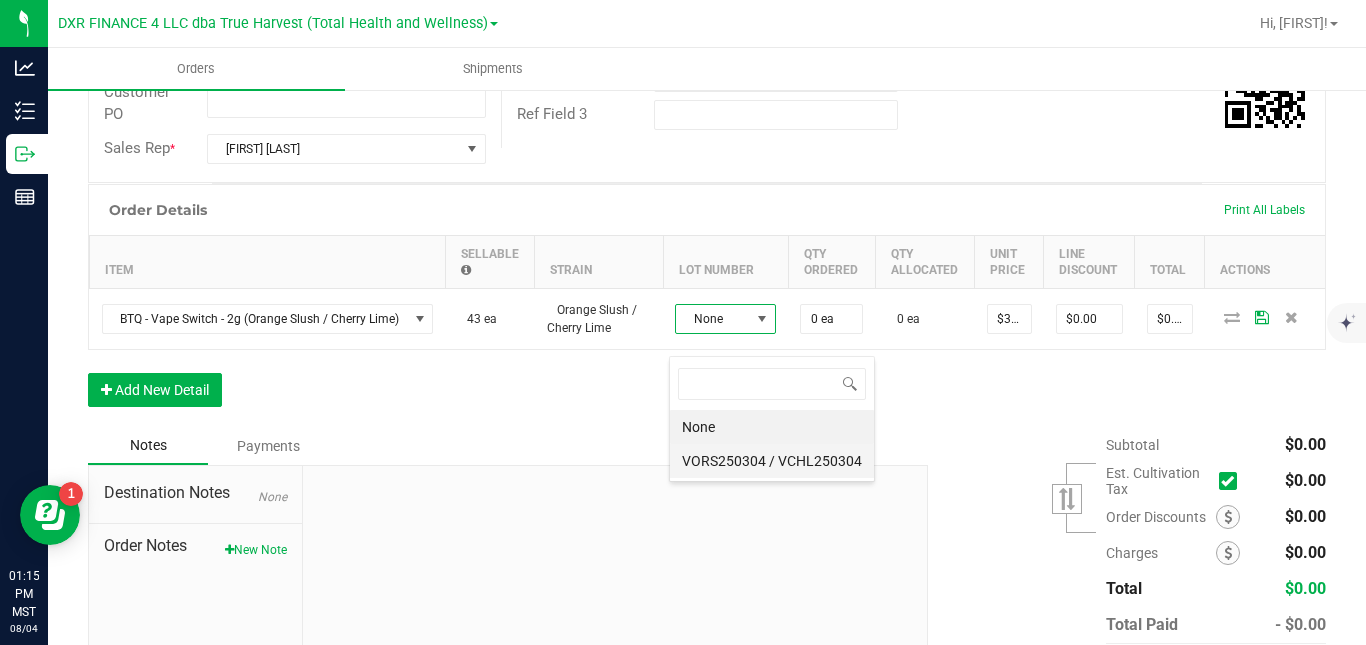 click on "VORS250304 / VCHL250304" at bounding box center (772, 461) 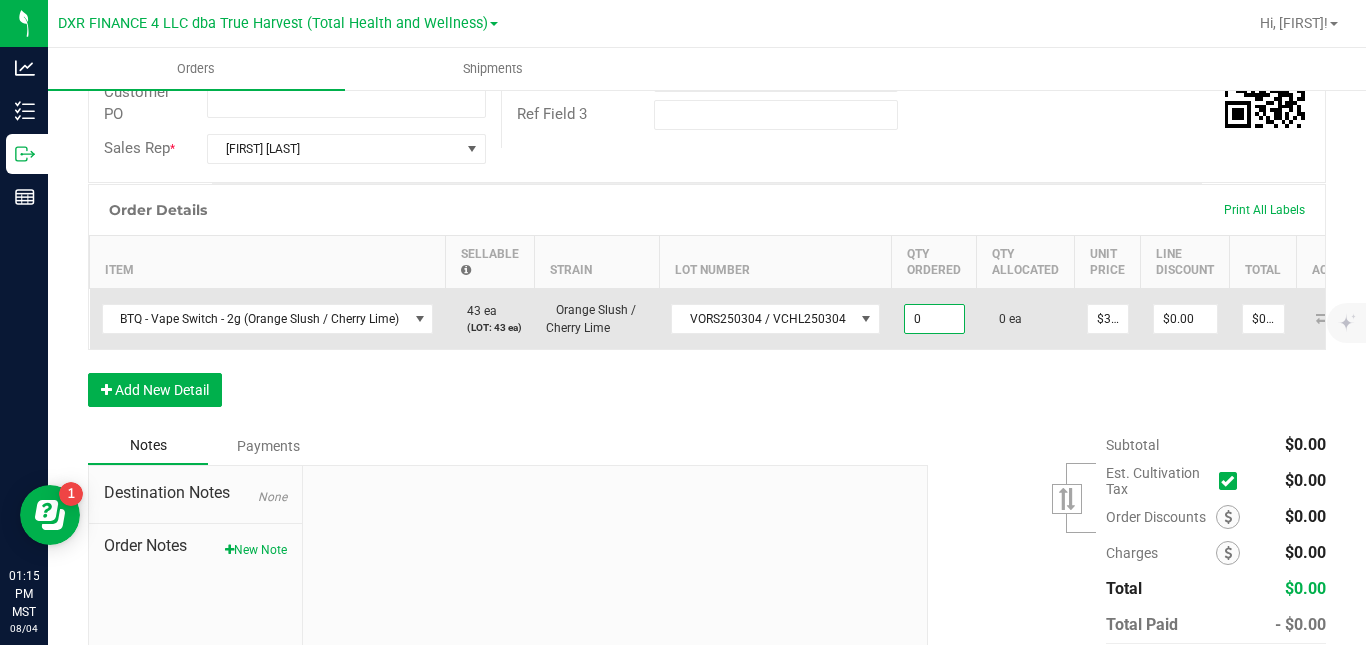 click on "0" at bounding box center (934, 319) 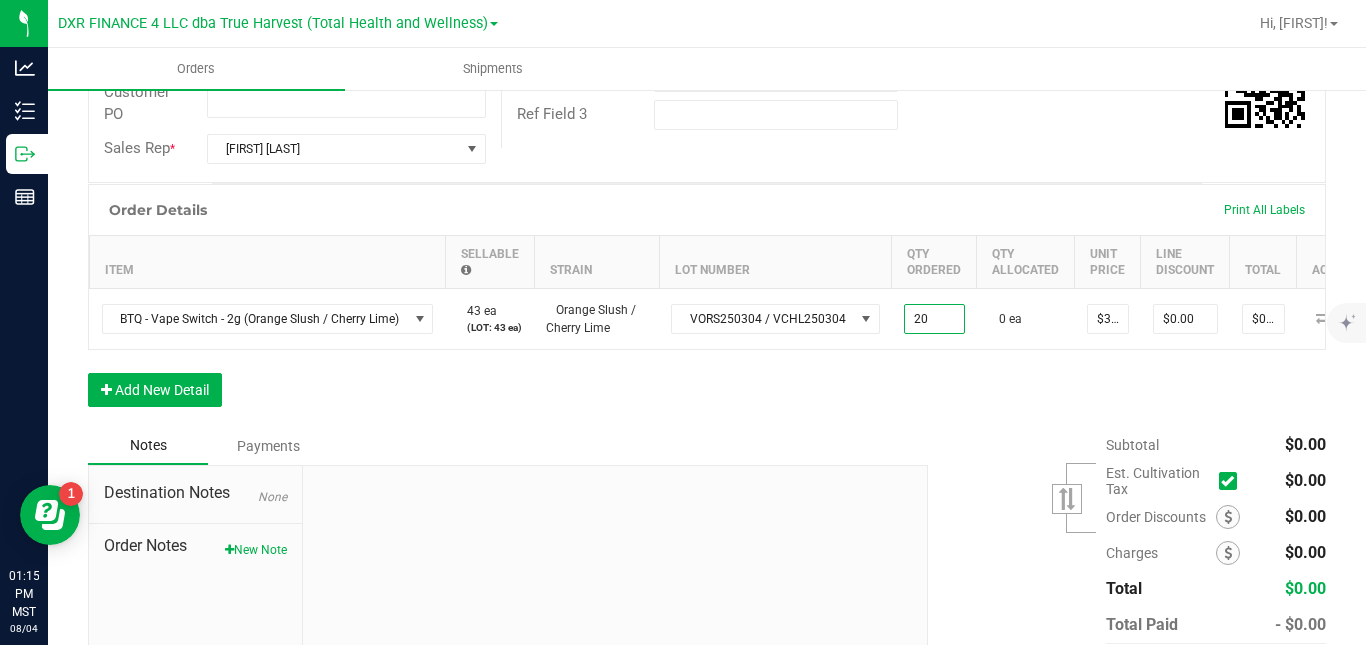 type on "20 ea" 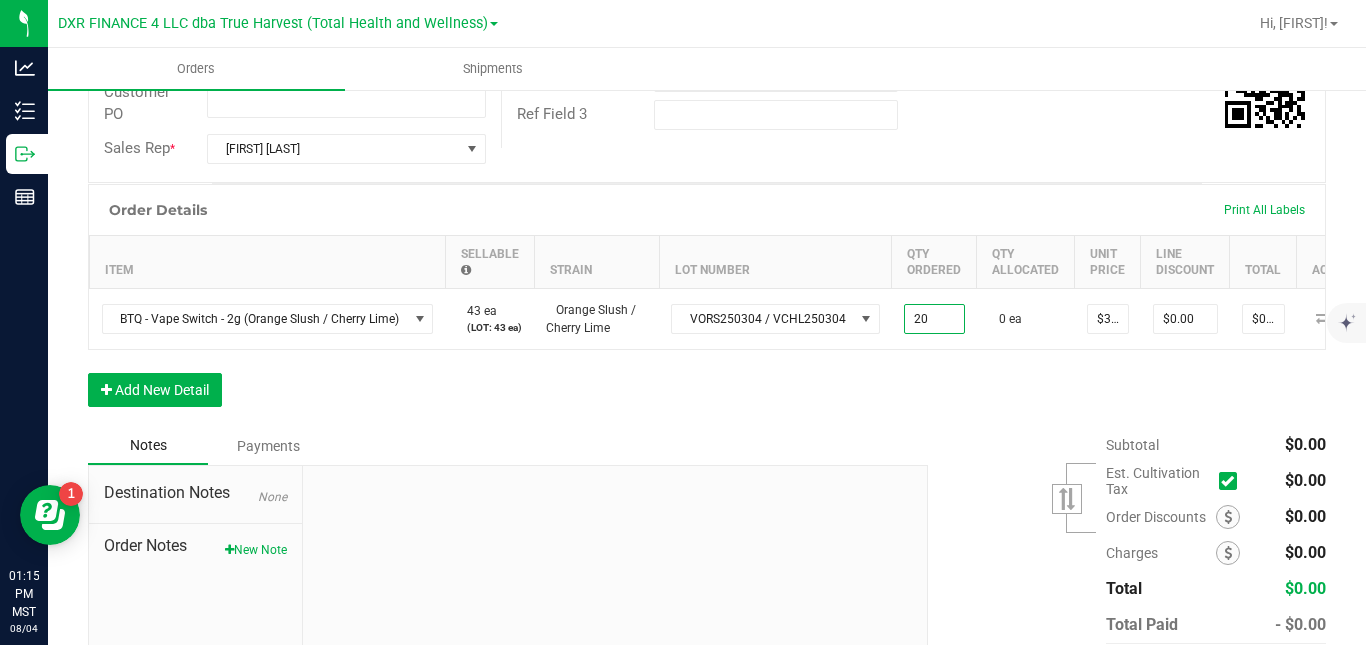type on "$600.00" 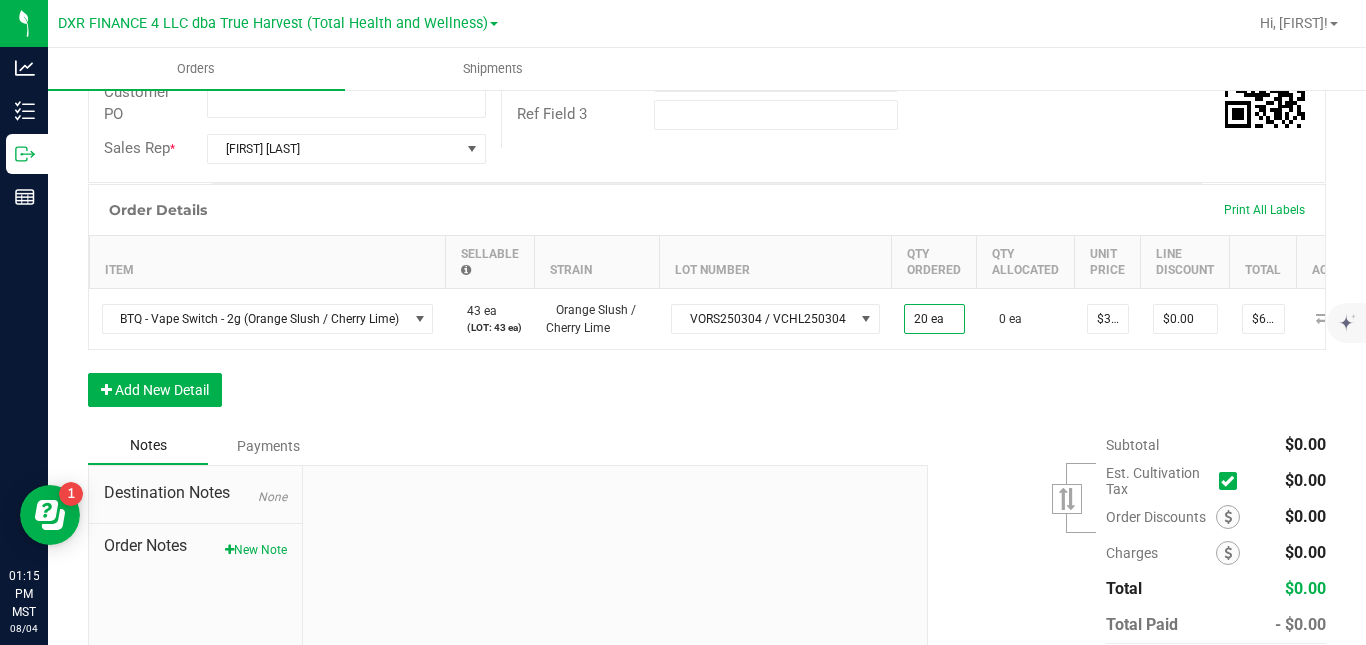 click on "Order Details Print All Labels Item  Sellable  Strain  Lot Number  Qty Ordered Qty Allocated Unit Price Line Discount Total Actions BTQ - Vape Switch - 2g (Orange Slush / Cherry Lime)  43 ea   (LOT: 43 ea)   Orange Slush / Cherry Lime  VORS250304 / VCHL250304 20 ea  0 ea  $30.00000 $0.00 $600.00
Add New Detail" at bounding box center [707, 305] 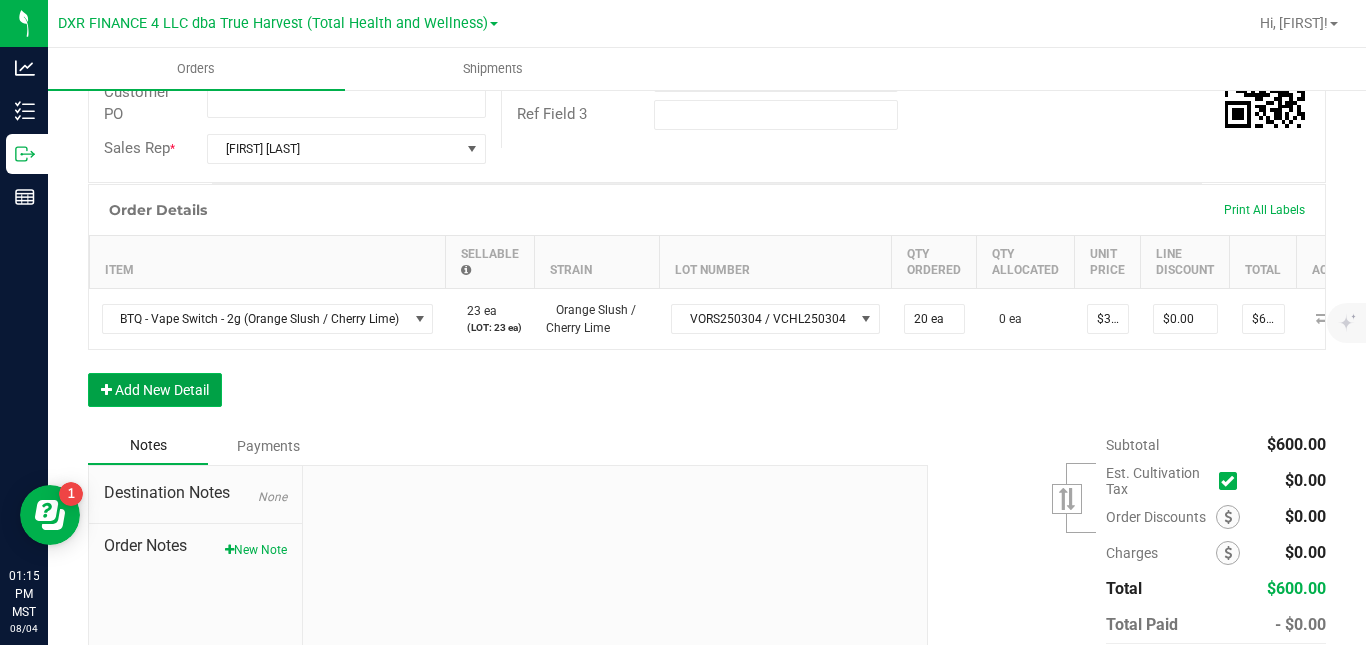 click on "Add New Detail" at bounding box center (155, 390) 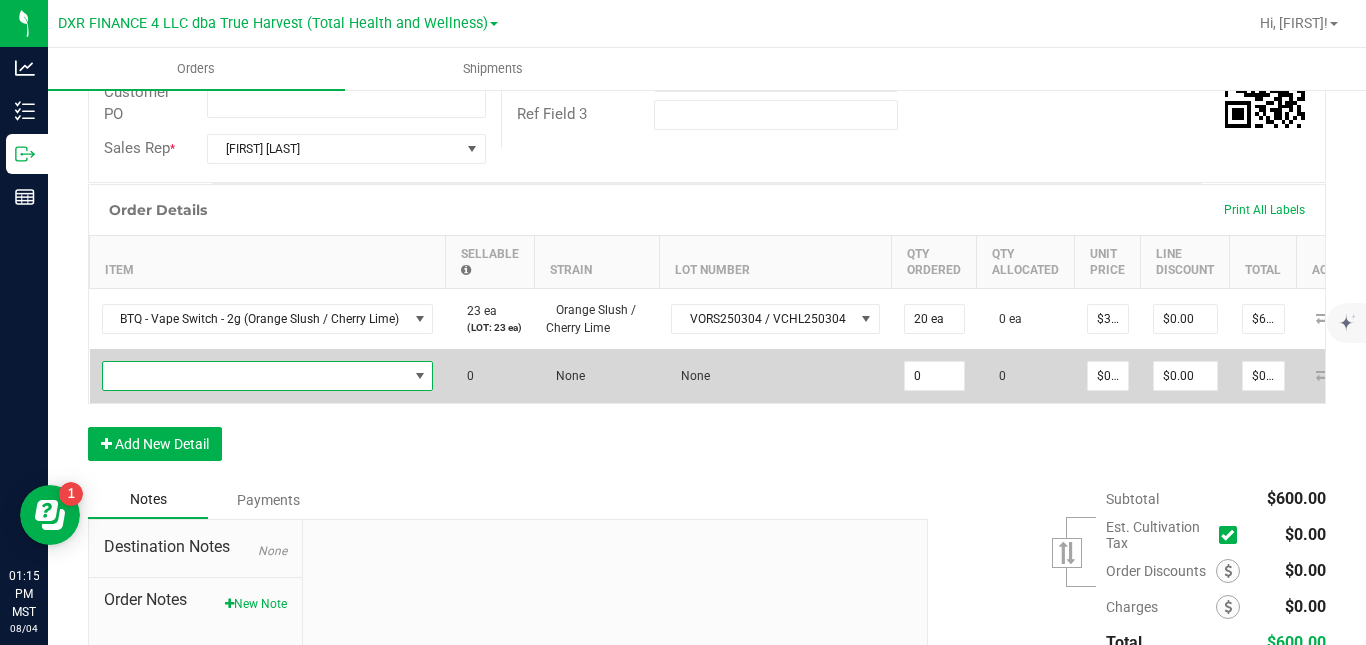 click at bounding box center [255, 376] 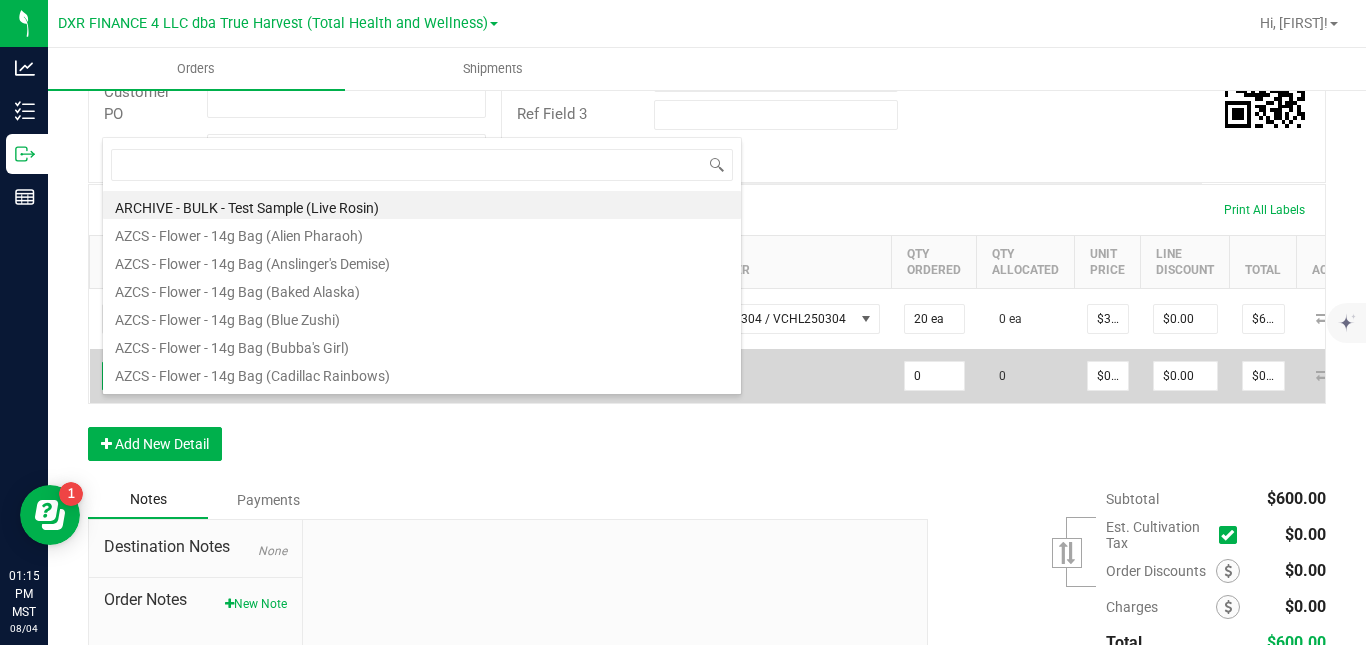 scroll, scrollTop: 99970, scrollLeft: 99670, axis: both 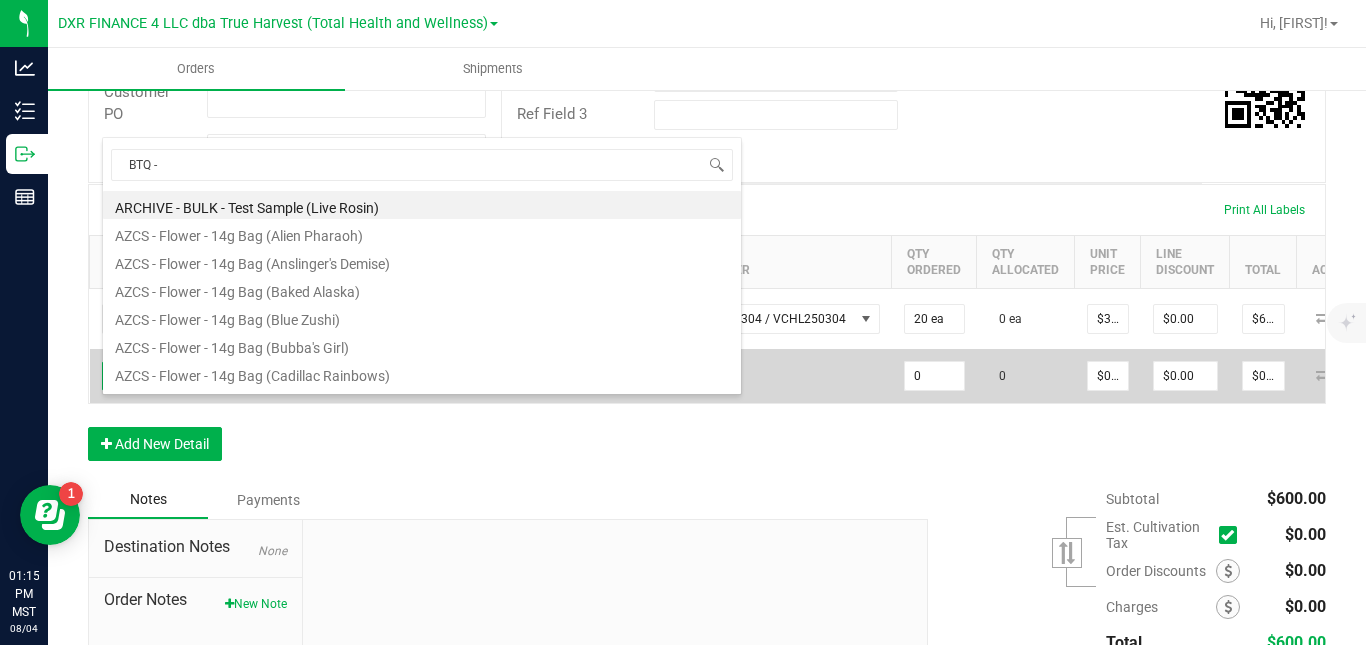type on "BTQ - V" 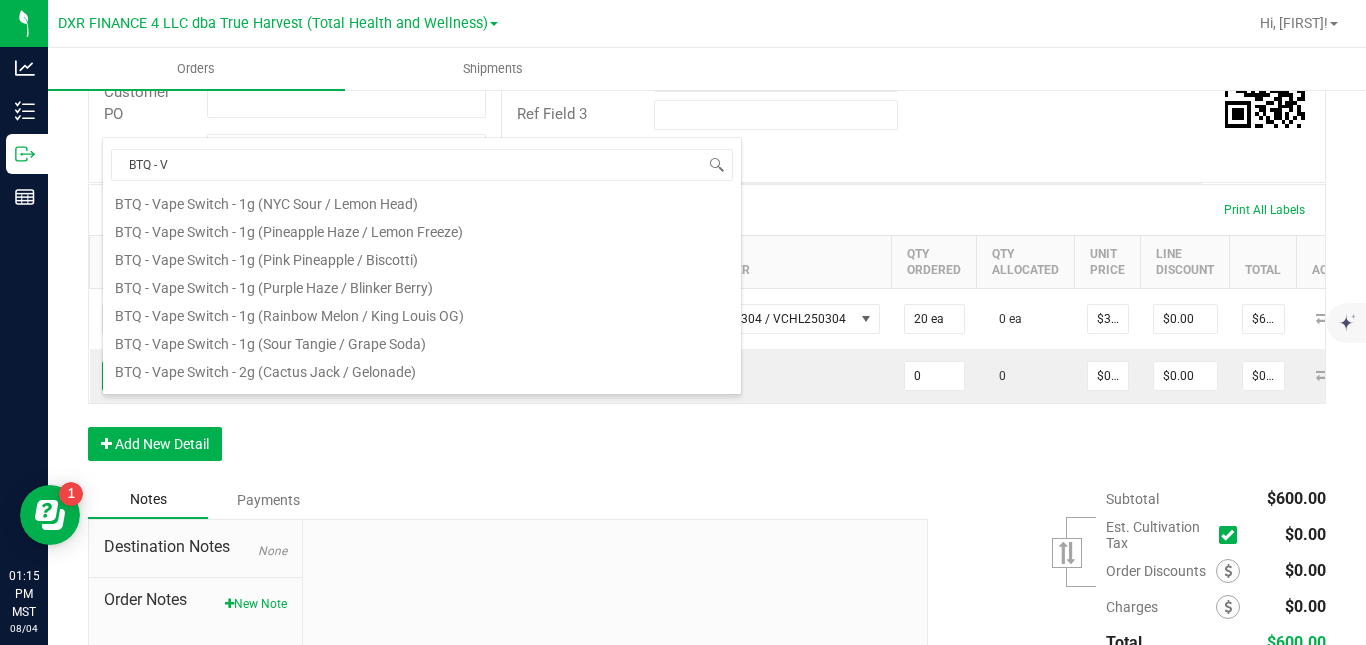 scroll, scrollTop: 175, scrollLeft: 0, axis: vertical 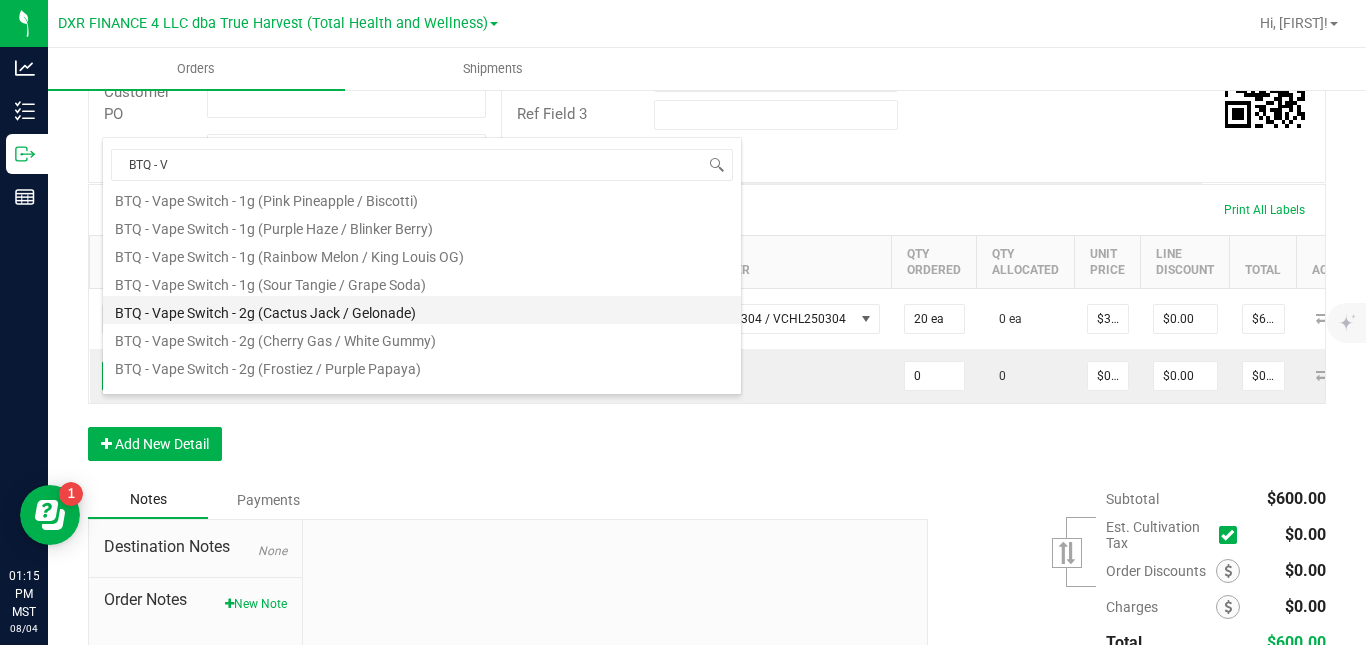 click on "BTQ - Vape Switch - 2g (Cactus Jack / Gelonade)" at bounding box center [422, 310] 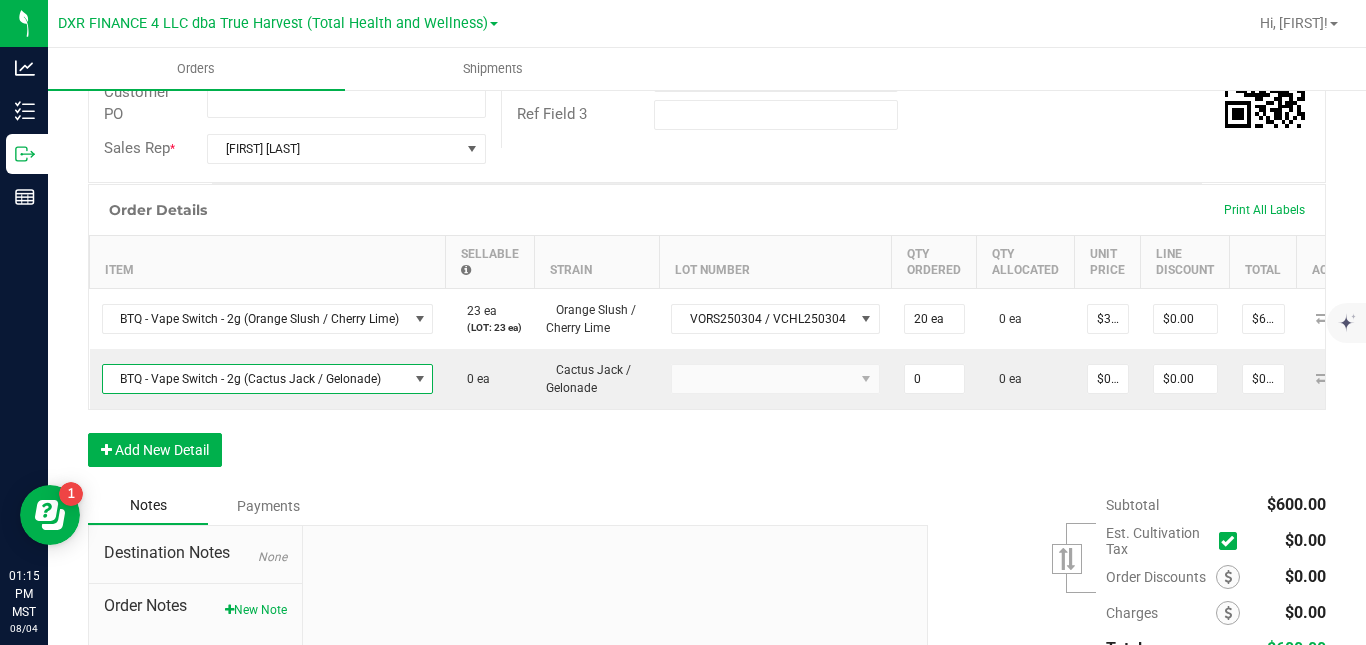 type on "0 ea" 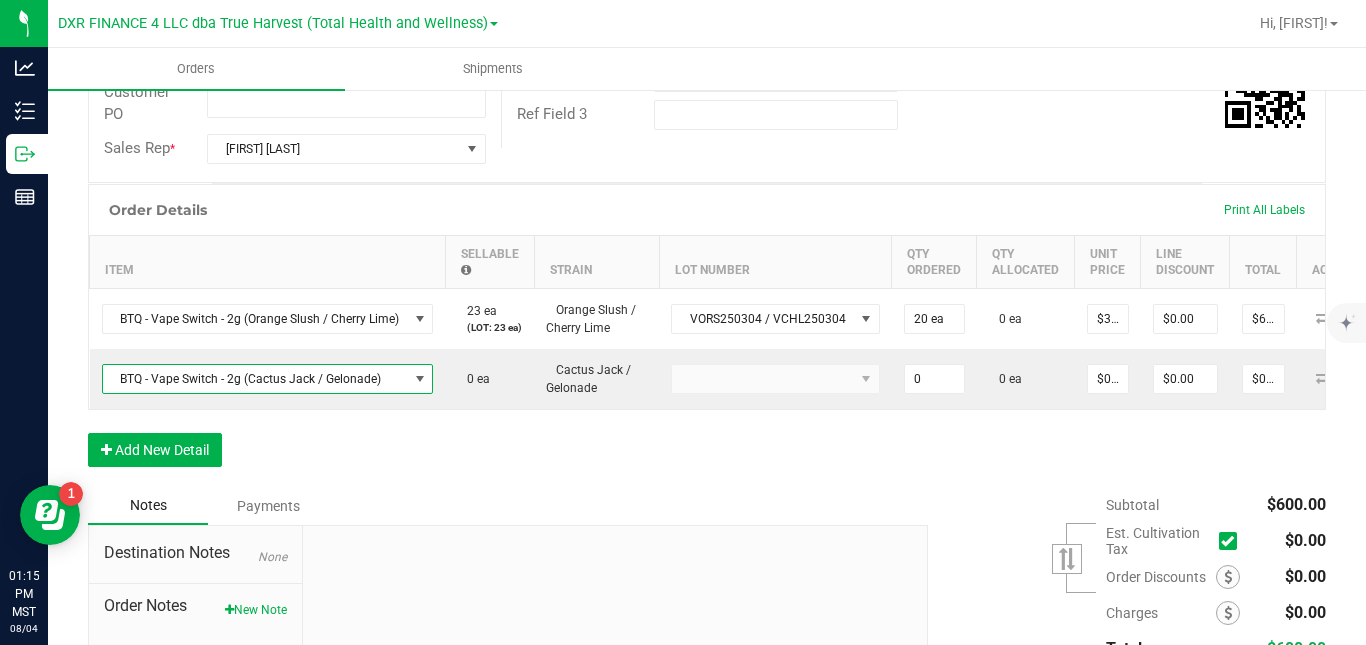 type on "$30.00000" 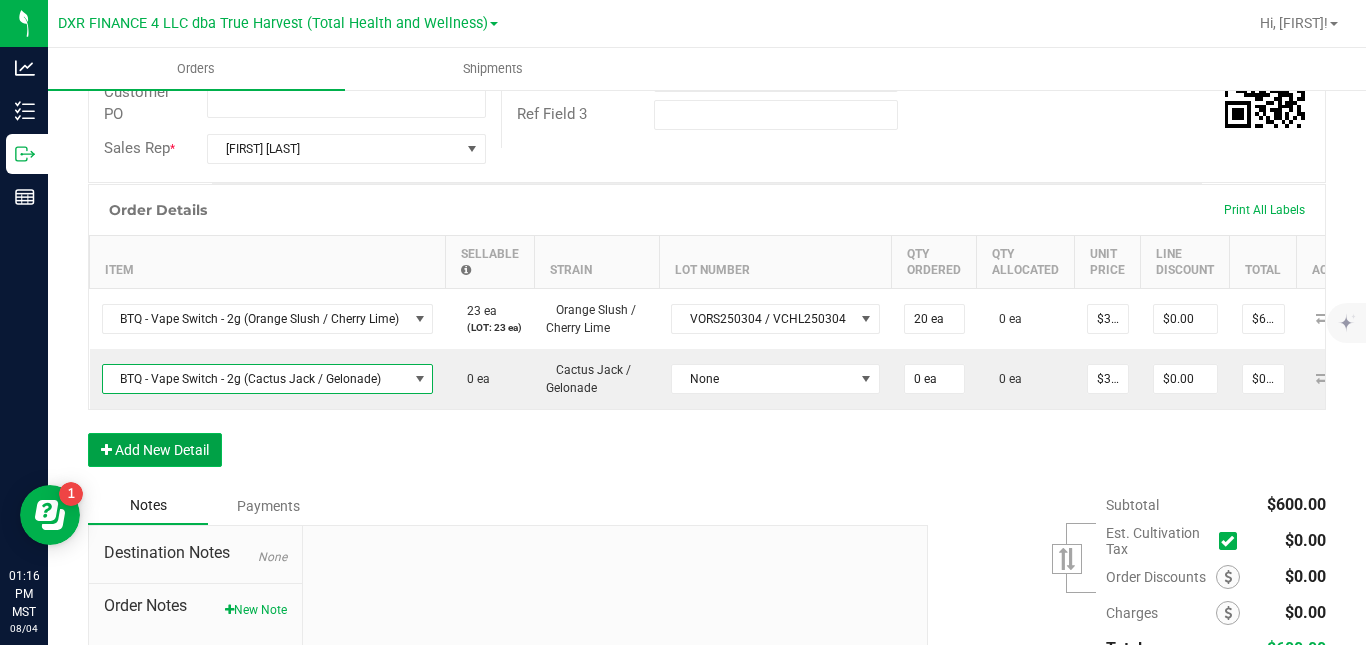 click on "Add New Detail" at bounding box center [155, 450] 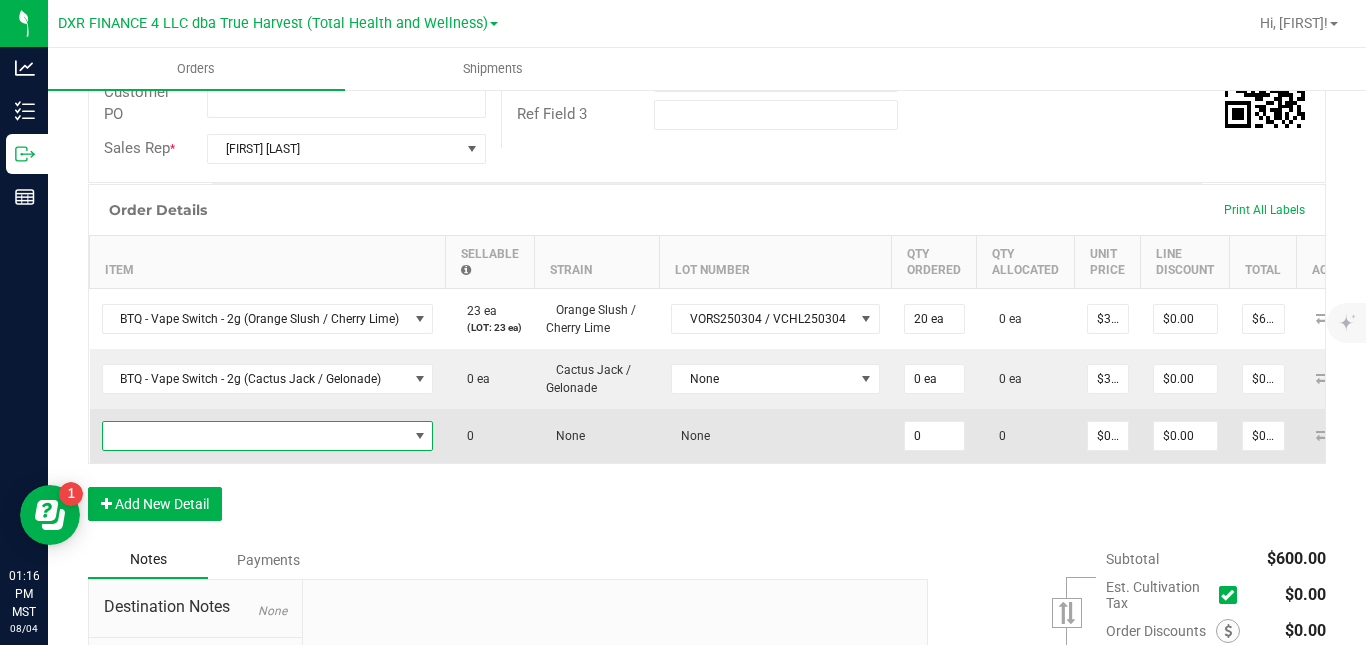 click at bounding box center (255, 436) 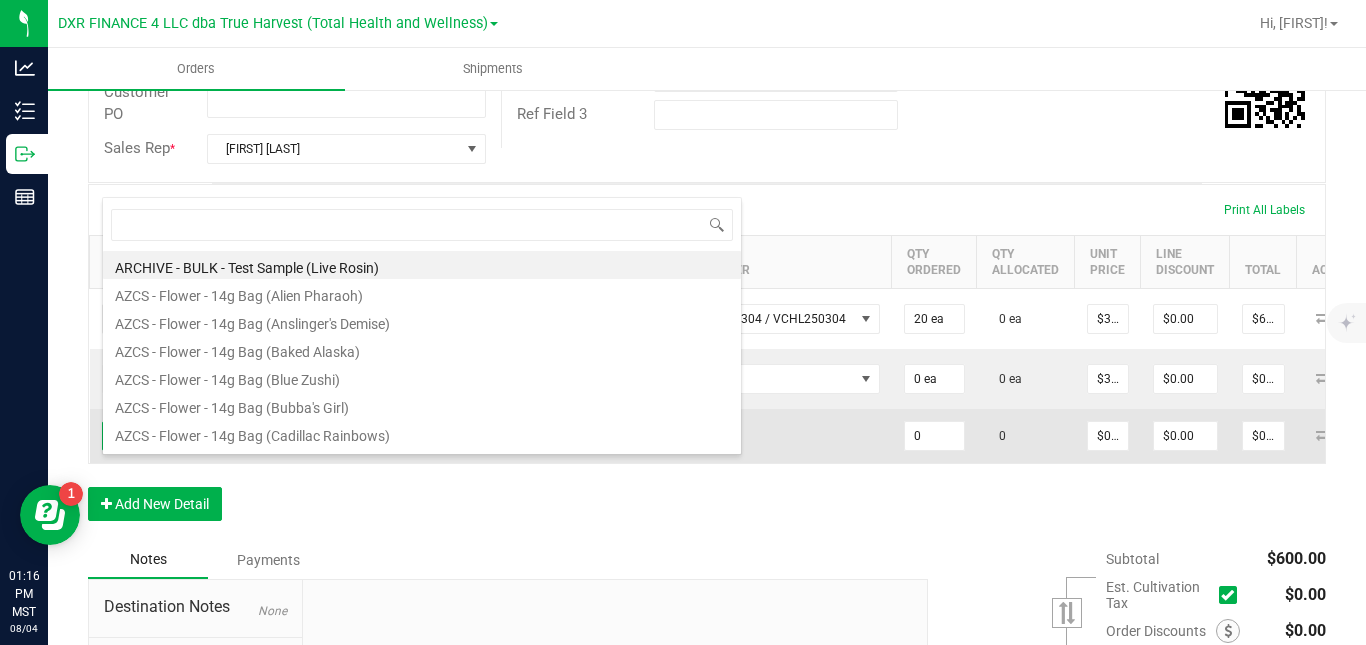 scroll, scrollTop: 99970, scrollLeft: 99670, axis: both 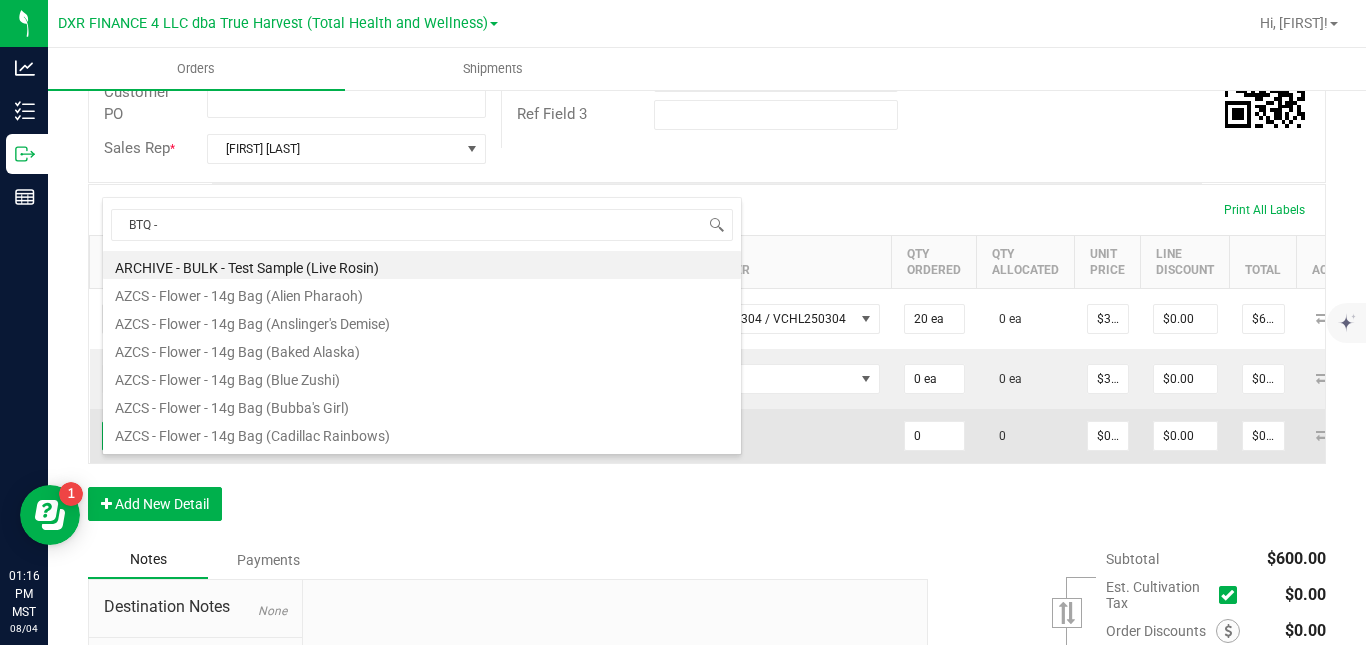 type on "BTQ - V" 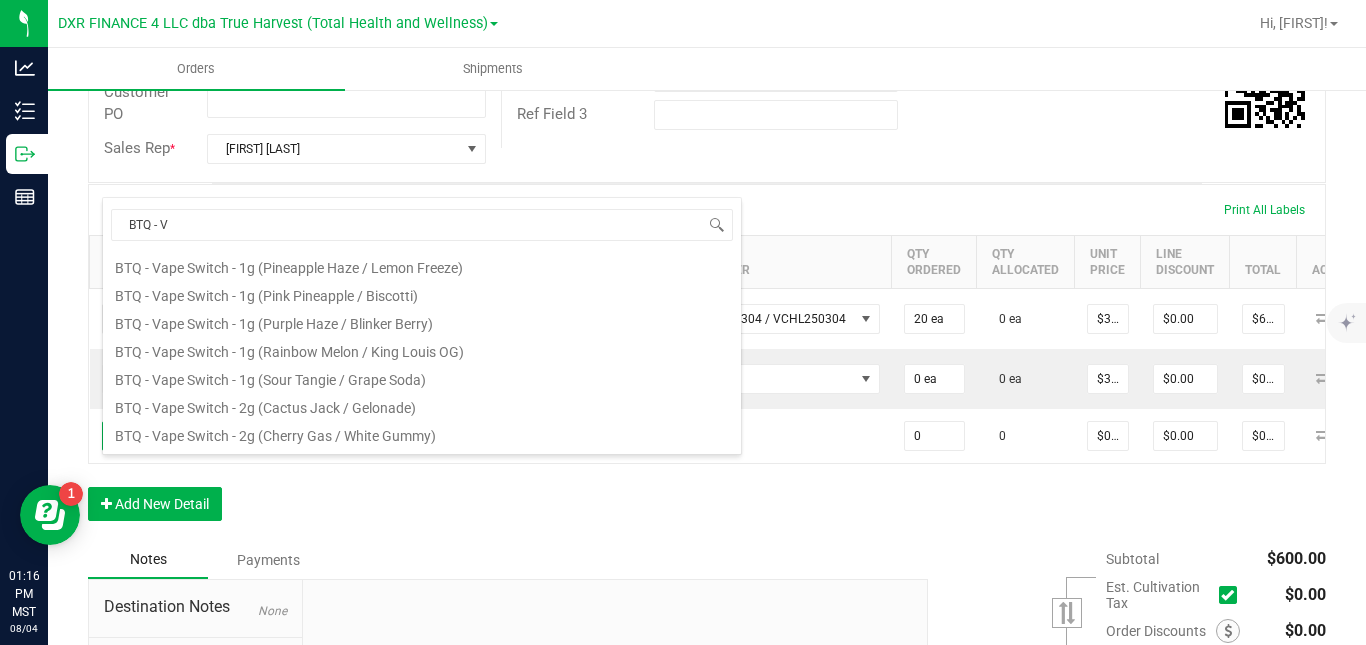 scroll, scrollTop: 175, scrollLeft: 0, axis: vertical 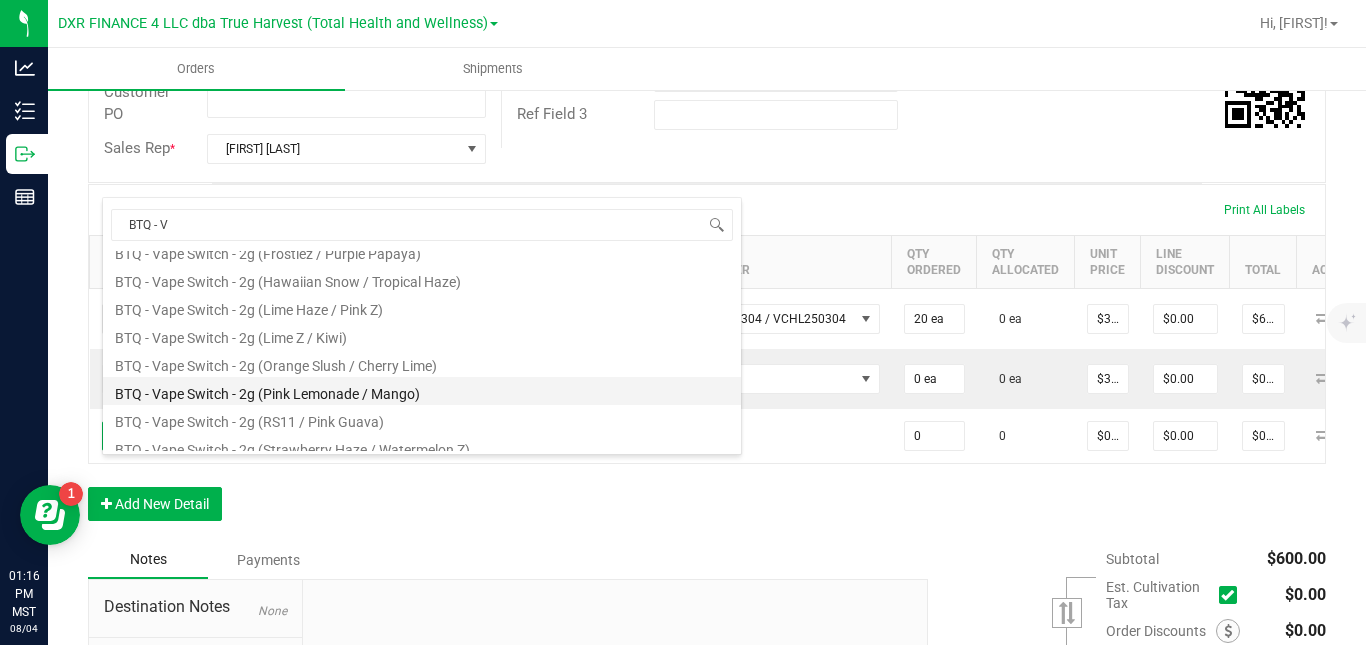 click on "BTQ - Vape Switch - 2g (Pink Lemonade / Mango)" at bounding box center (422, 391) 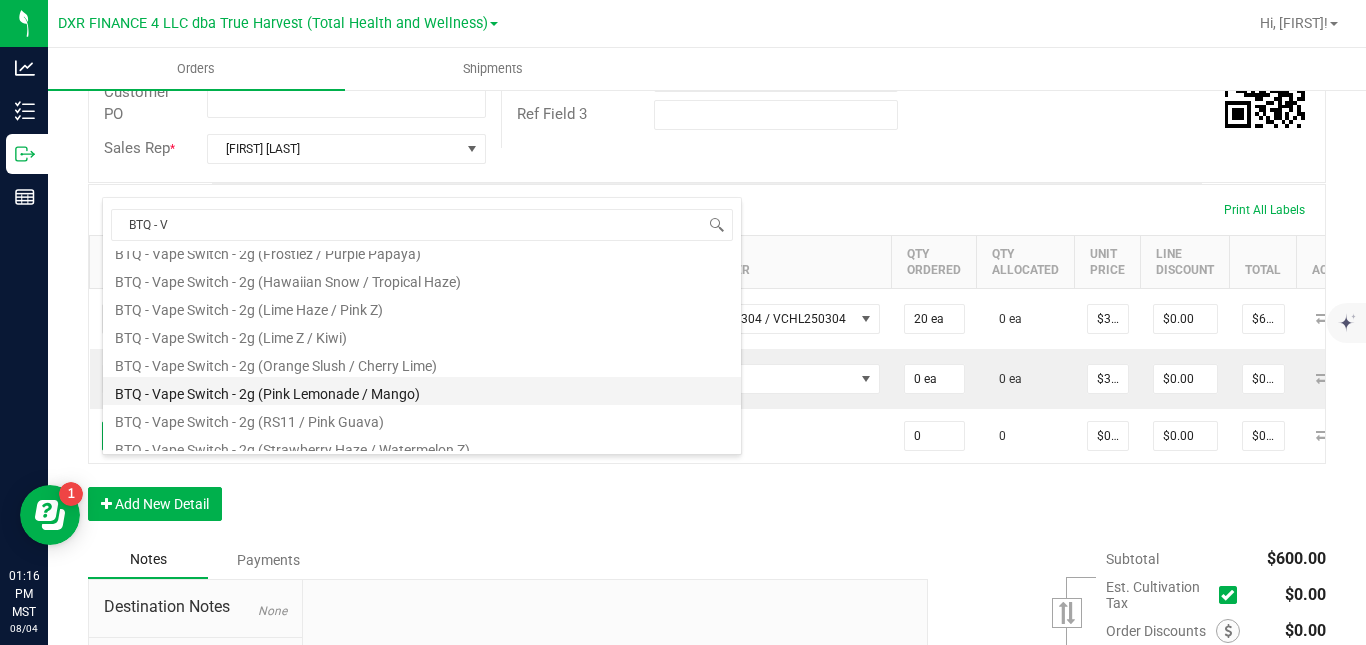 type on "0 ea" 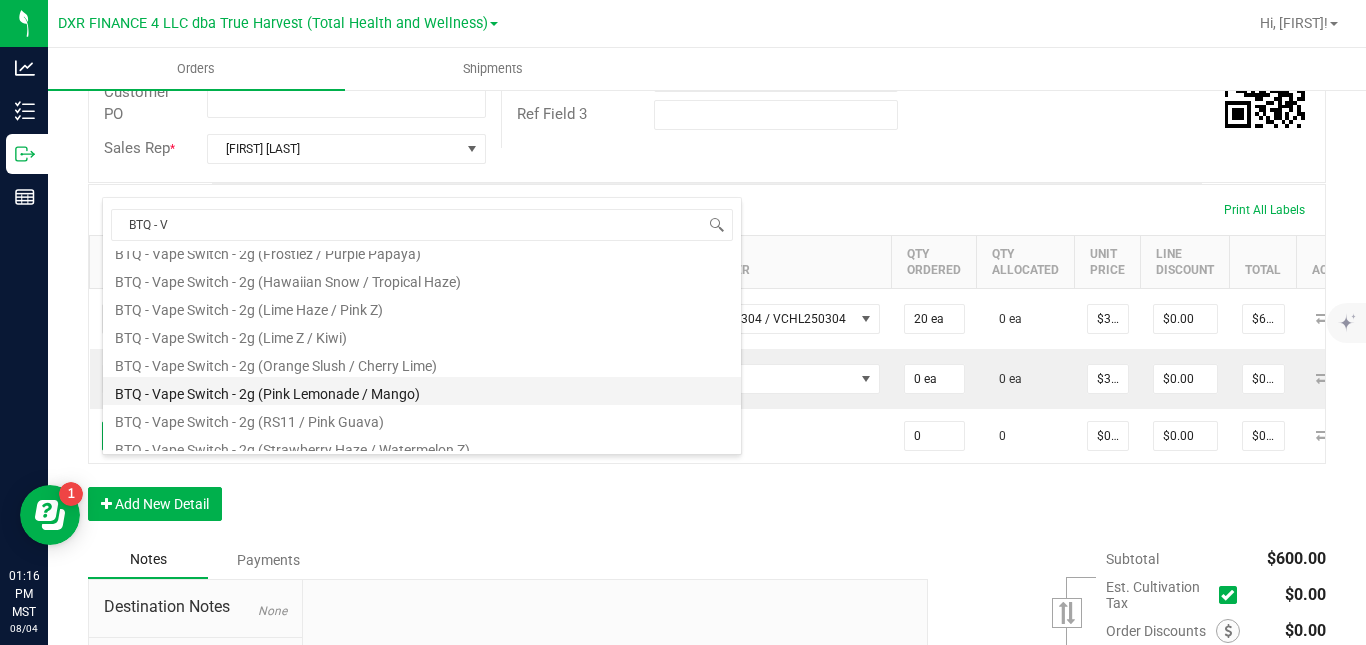 type on "$30.00000" 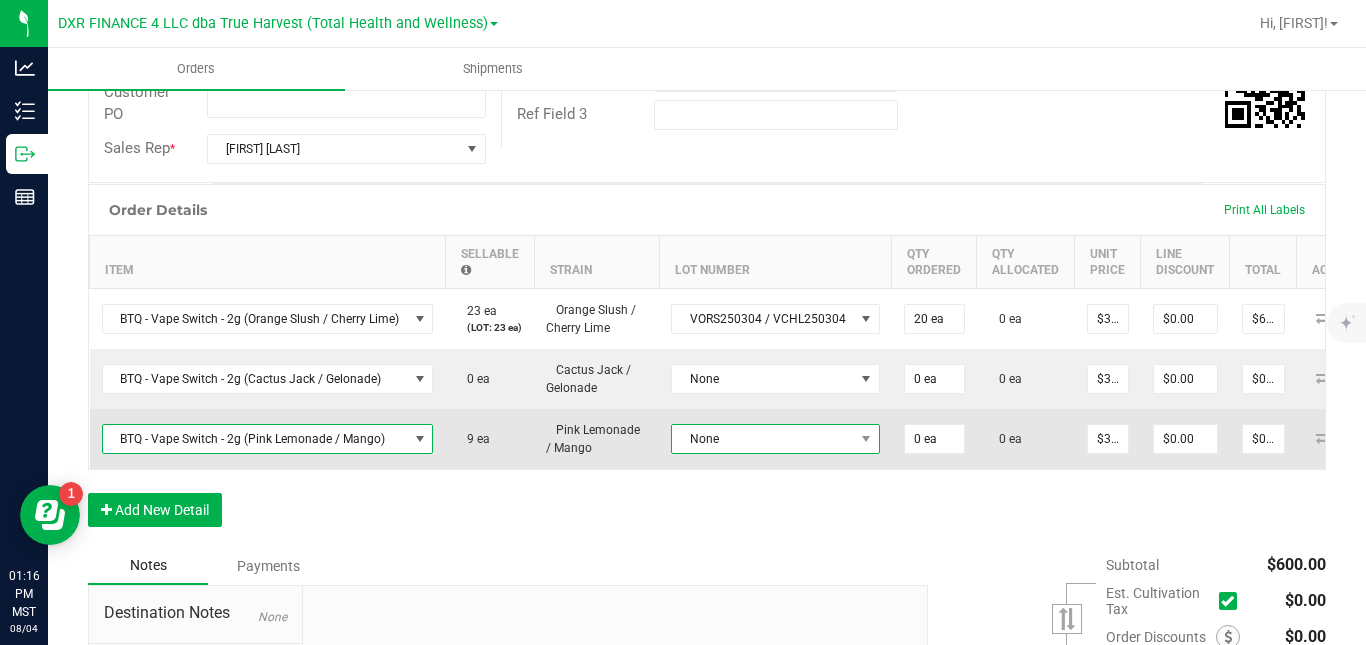 click on "None" at bounding box center (763, 439) 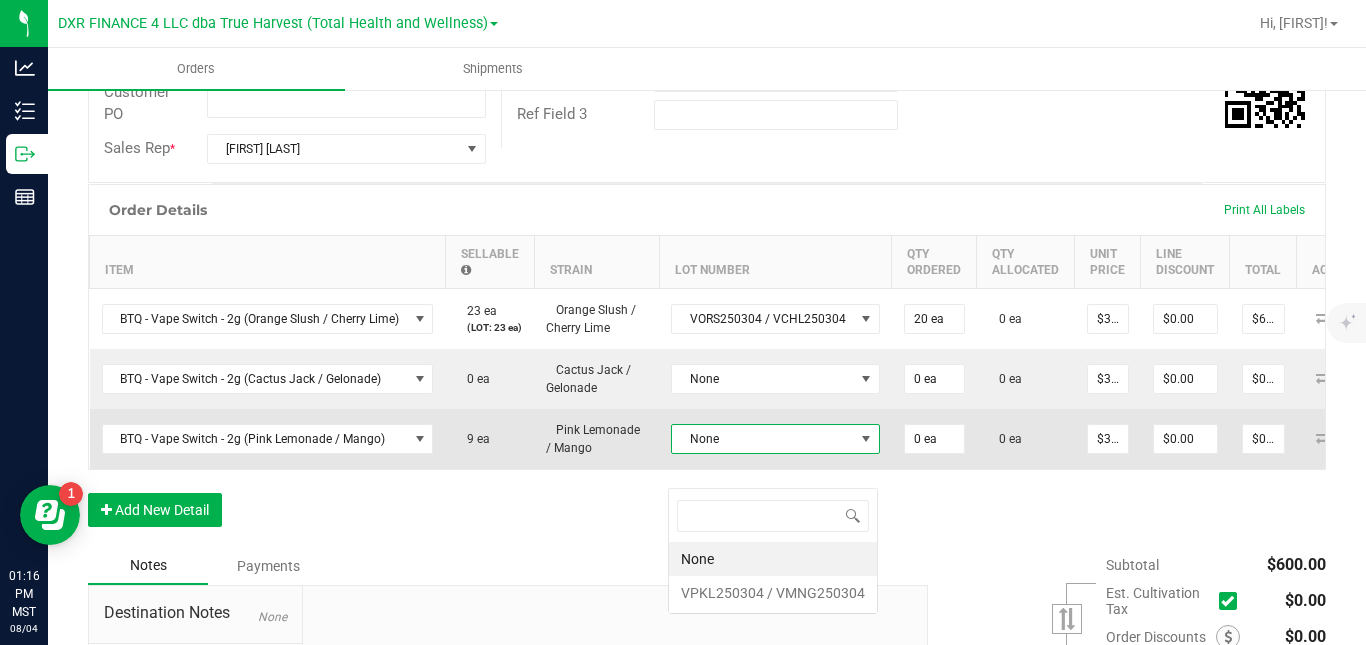 scroll, scrollTop: 99970, scrollLeft: 99795, axis: both 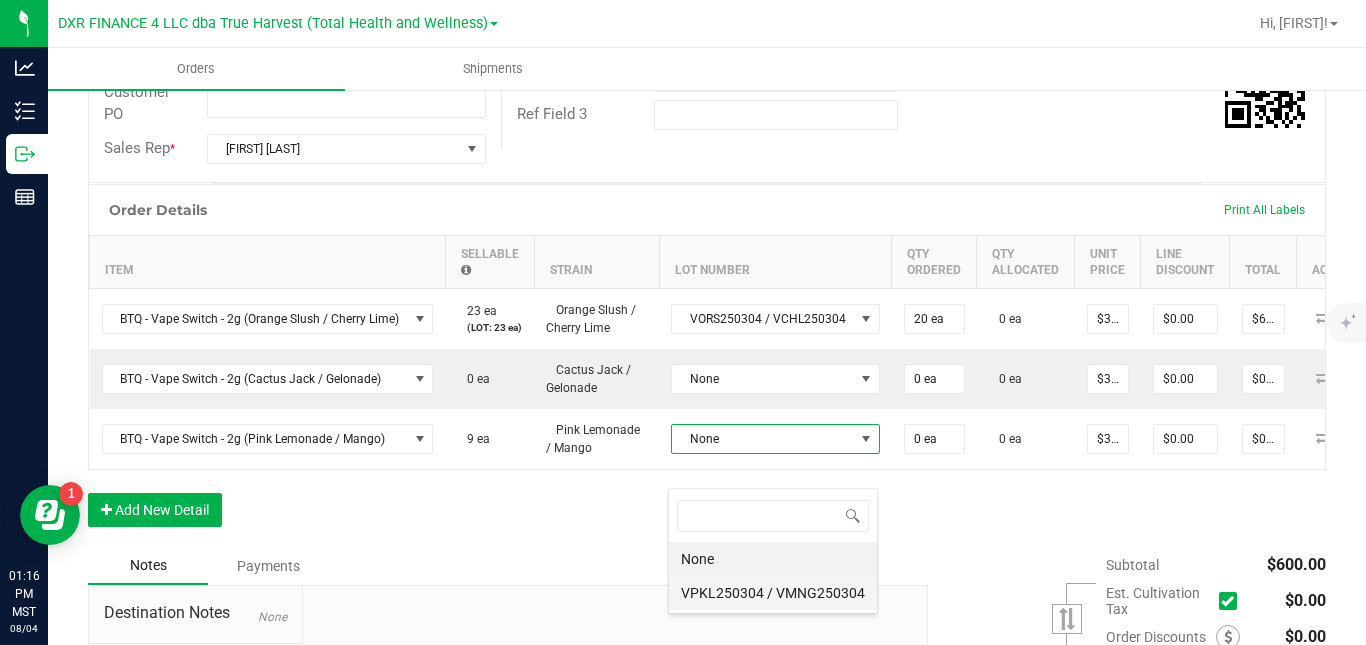click on "VPKL250304 / VMNG250304" at bounding box center (773, 593) 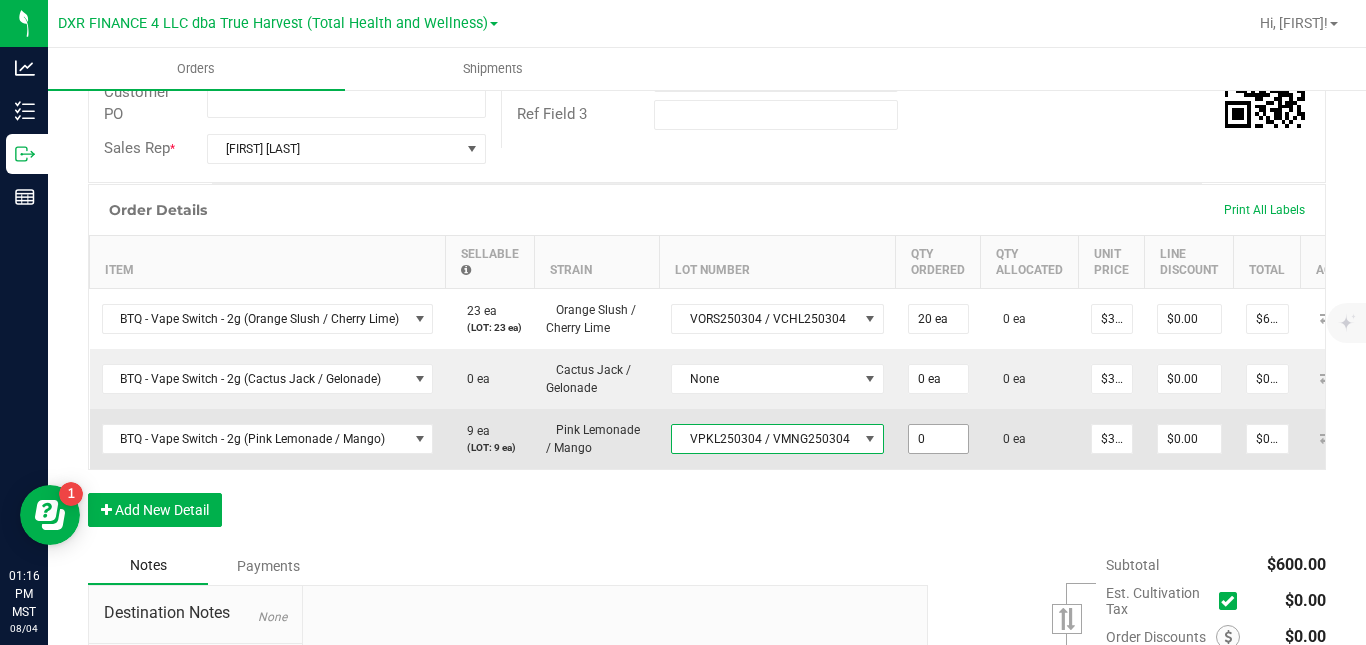 click on "0" at bounding box center (938, 439) 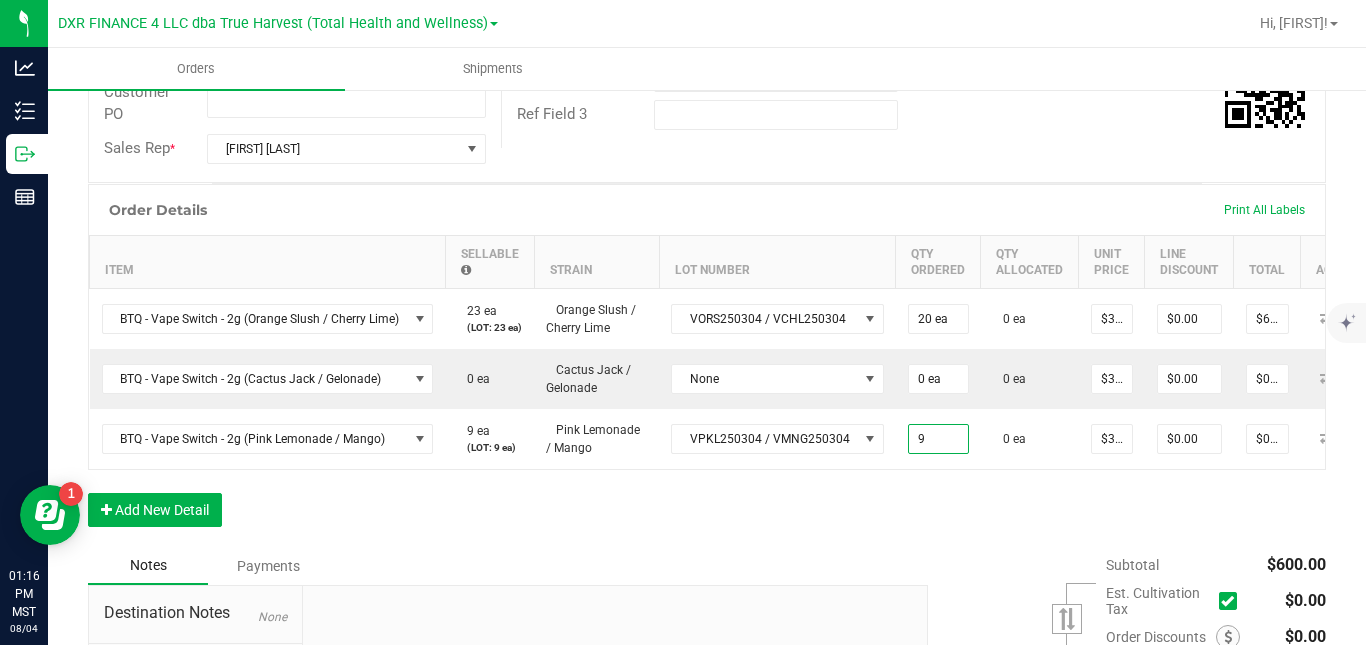 type on "9 ea" 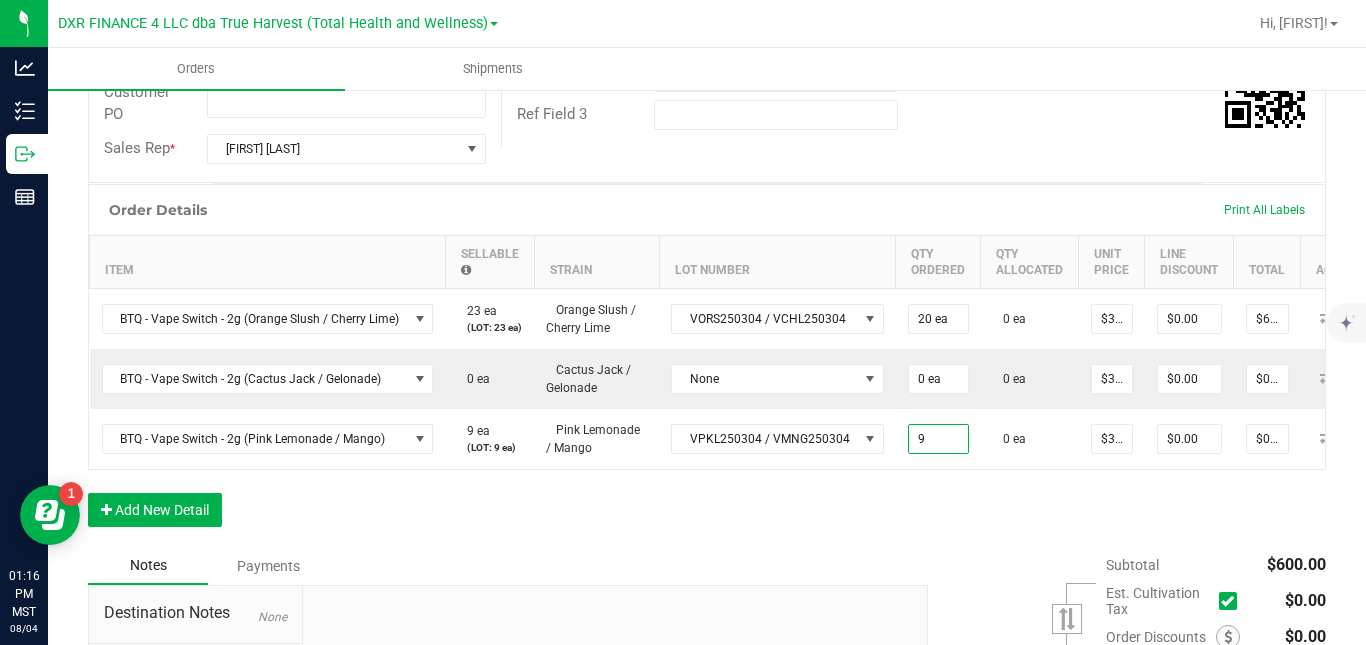 type on "$270.00" 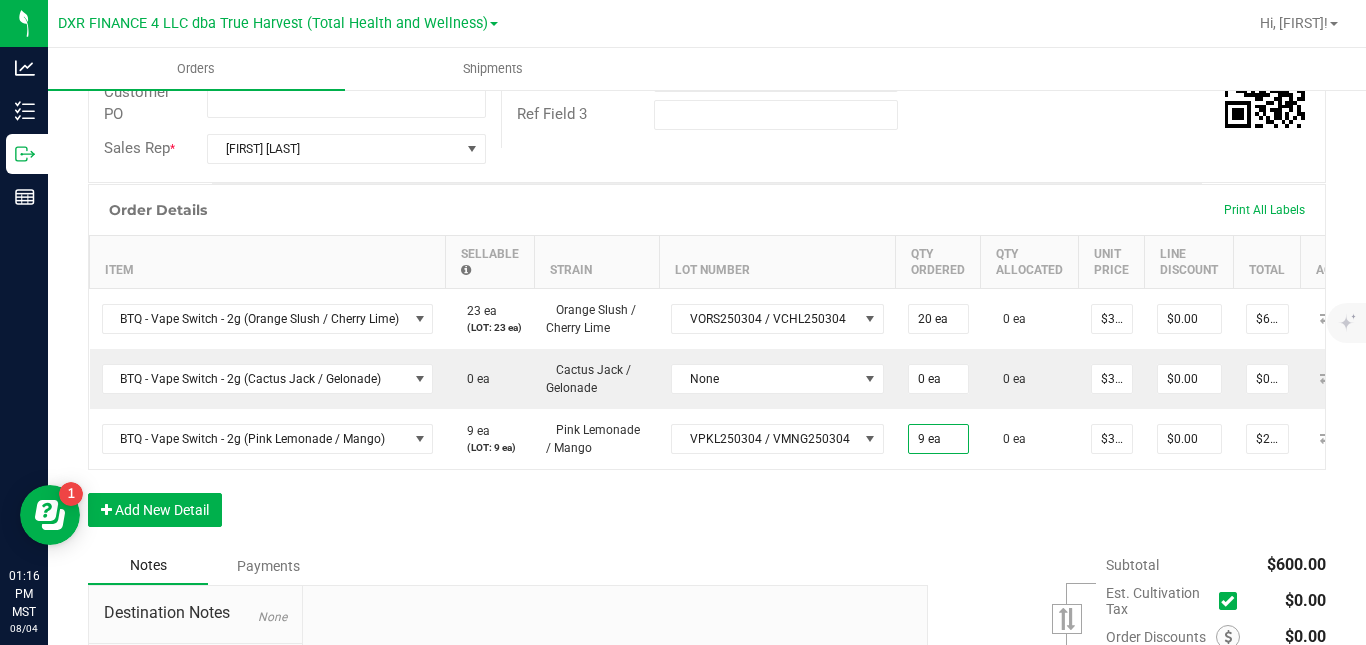 click on "Order Details Print All Labels Item  Sellable  Strain  Lot Number  Qty Ordered Qty Allocated Unit Price Line Discount Total Actions BTQ - Vape Switch - 2g (Orange Slush / Cherry Lime)  23 ea   (LOT: 23 ea)   Orange Slush / Cherry Lime  VORS250304 / VCHL250304 20 ea  0 ea  $30.00000 $0.00 $600.00 BTQ - Vape Switch - 2g (Cactus Jack / Gelonade)  0 ea   Cactus Jack / Gelonade  None 0 ea  0 ea  $30.00000 $0.00 $0.00 BTQ - Vape Switch - 2g (Pink Lemonade / Mango)  9 ea   (LOT: 9 ea)   Pink Lemonade / Mango  VPKL250304 / VMNG250304 9 ea  0 ea  $30.00000 $0.00 $270.00
Add New Detail" at bounding box center (707, 365) 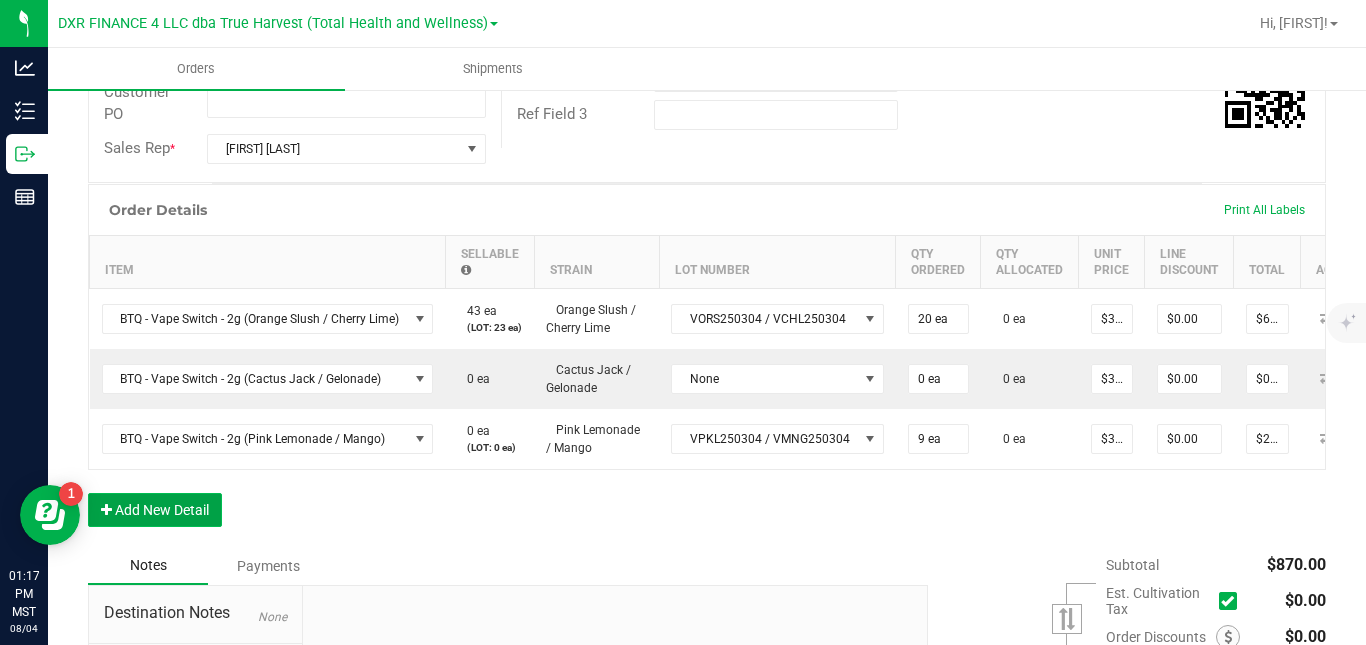 click on "Add New Detail" at bounding box center (155, 510) 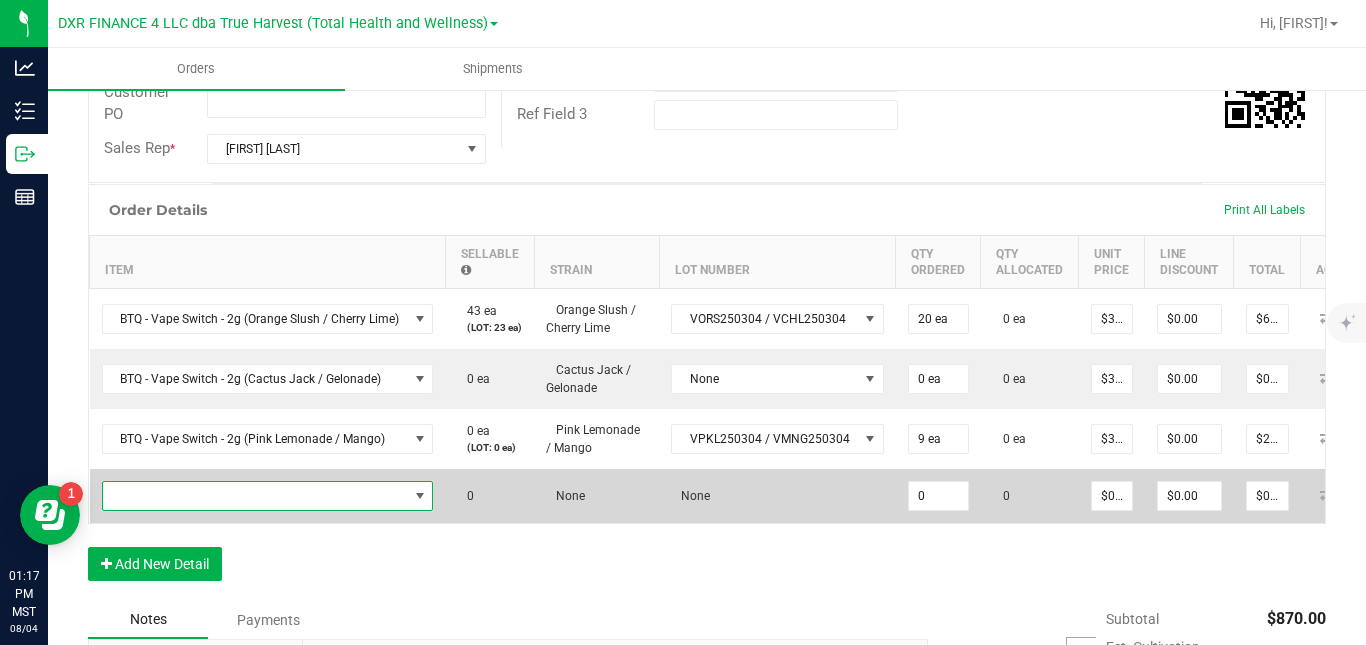 click at bounding box center (255, 496) 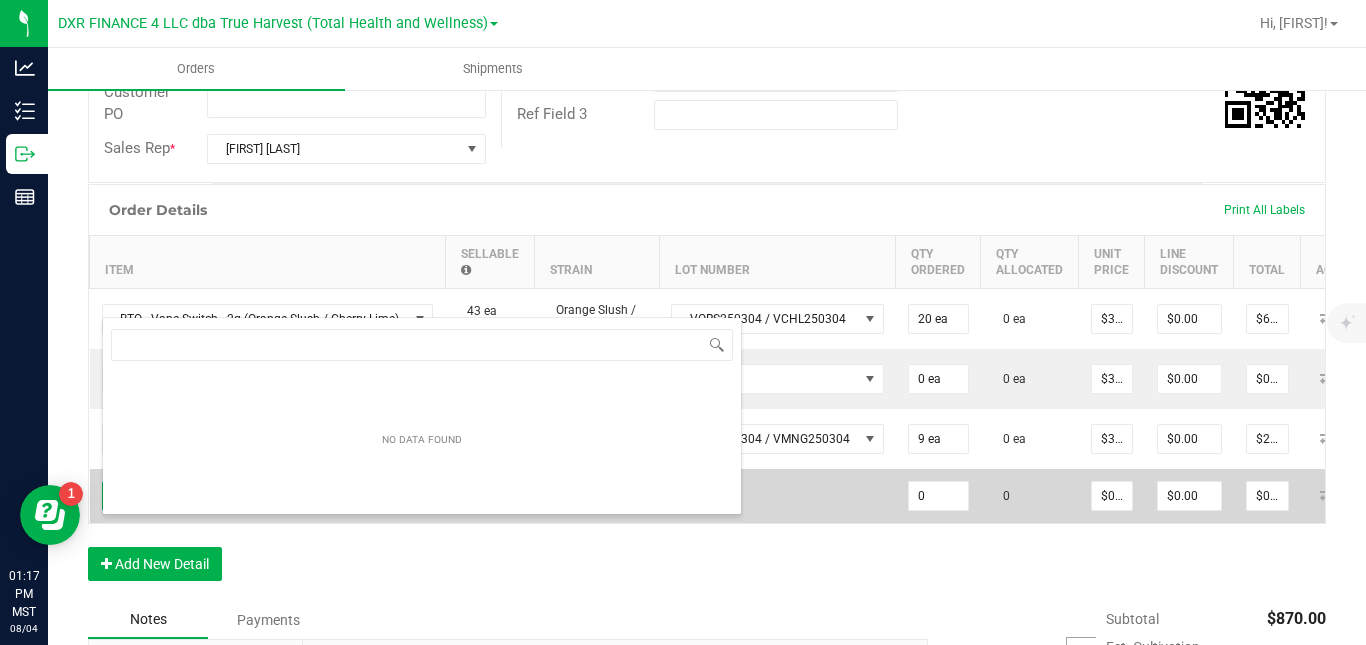 scroll, scrollTop: 99970, scrollLeft: 99670, axis: both 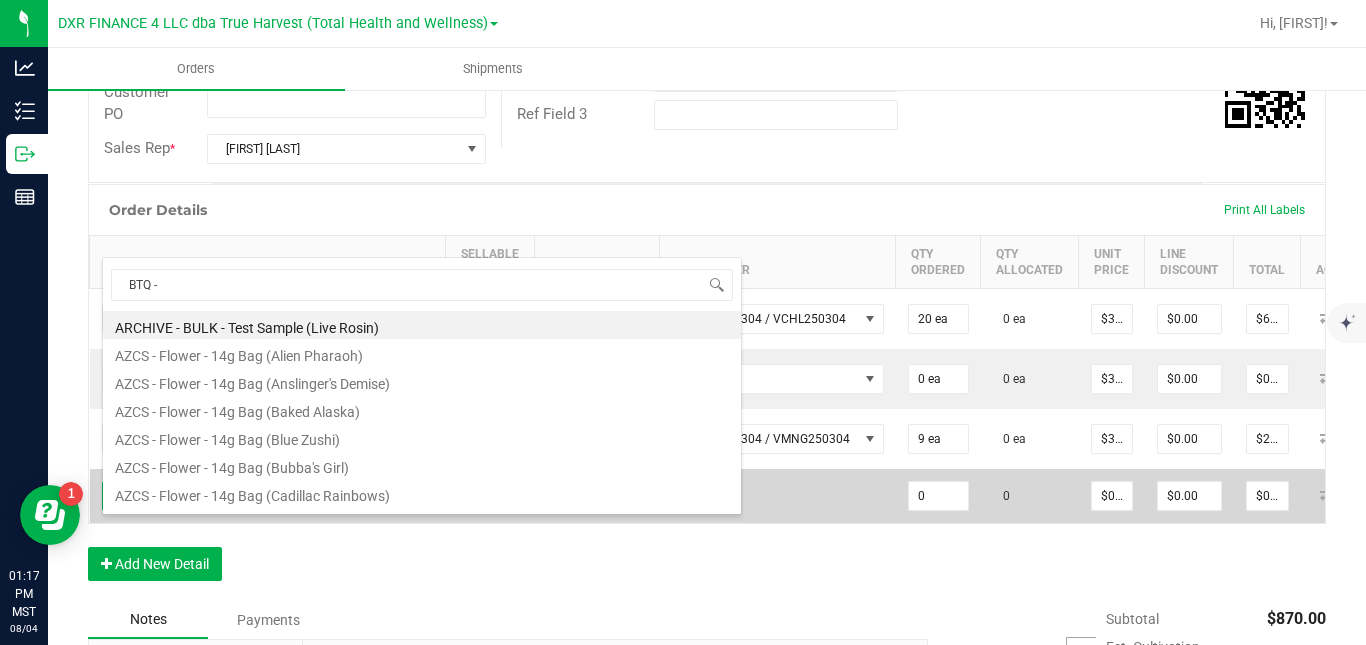 type on "BTQ - V" 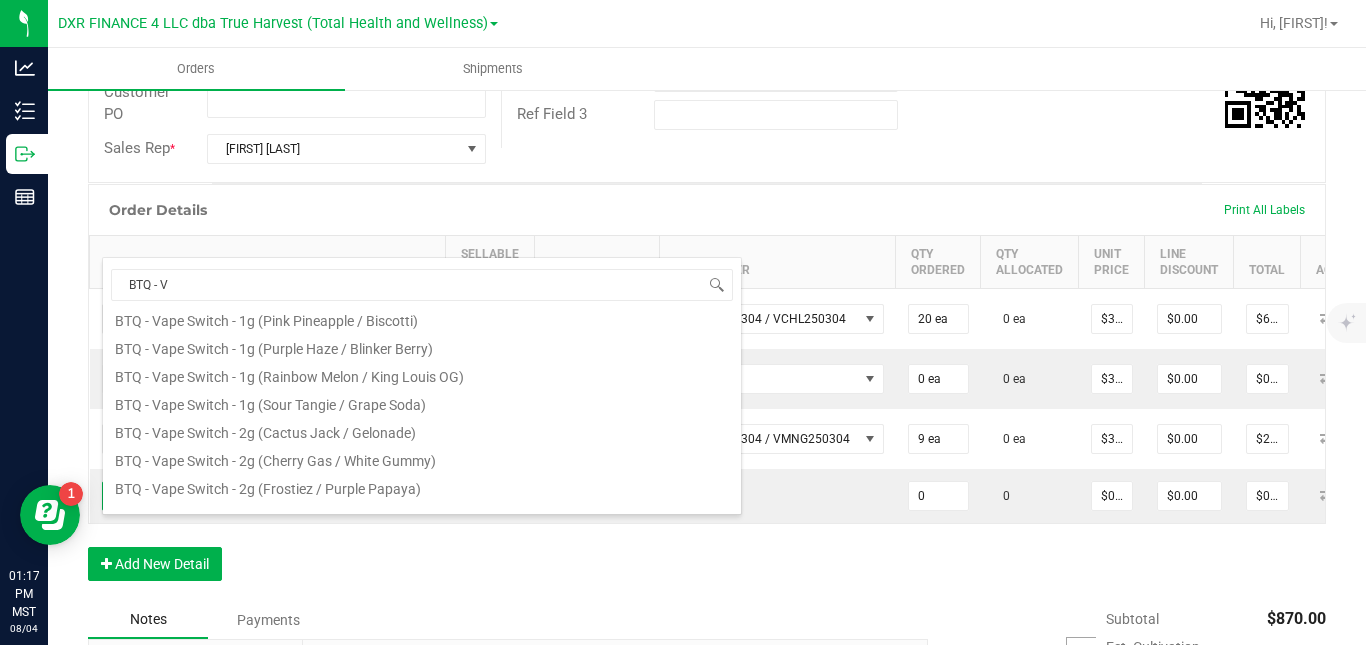 scroll, scrollTop: 350, scrollLeft: 0, axis: vertical 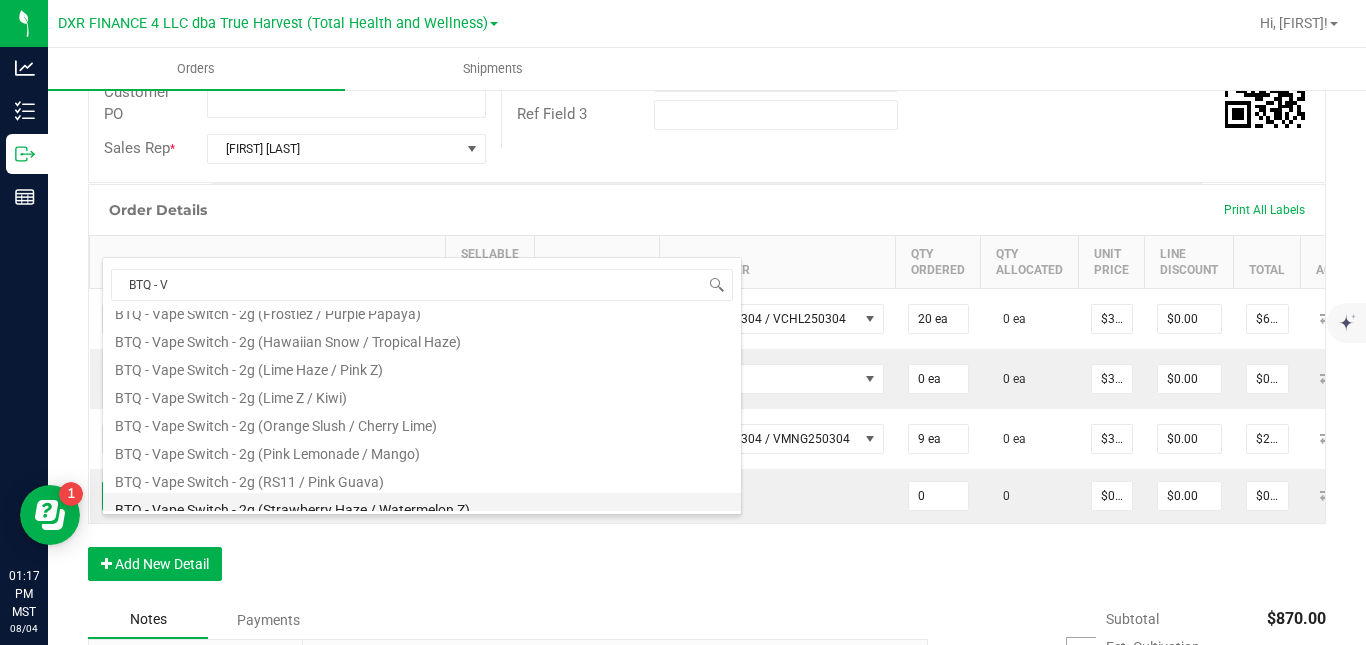 click on "BTQ - Vape Switch - 2g (Strawberry Haze / Watermelon Z)" at bounding box center [422, 507] 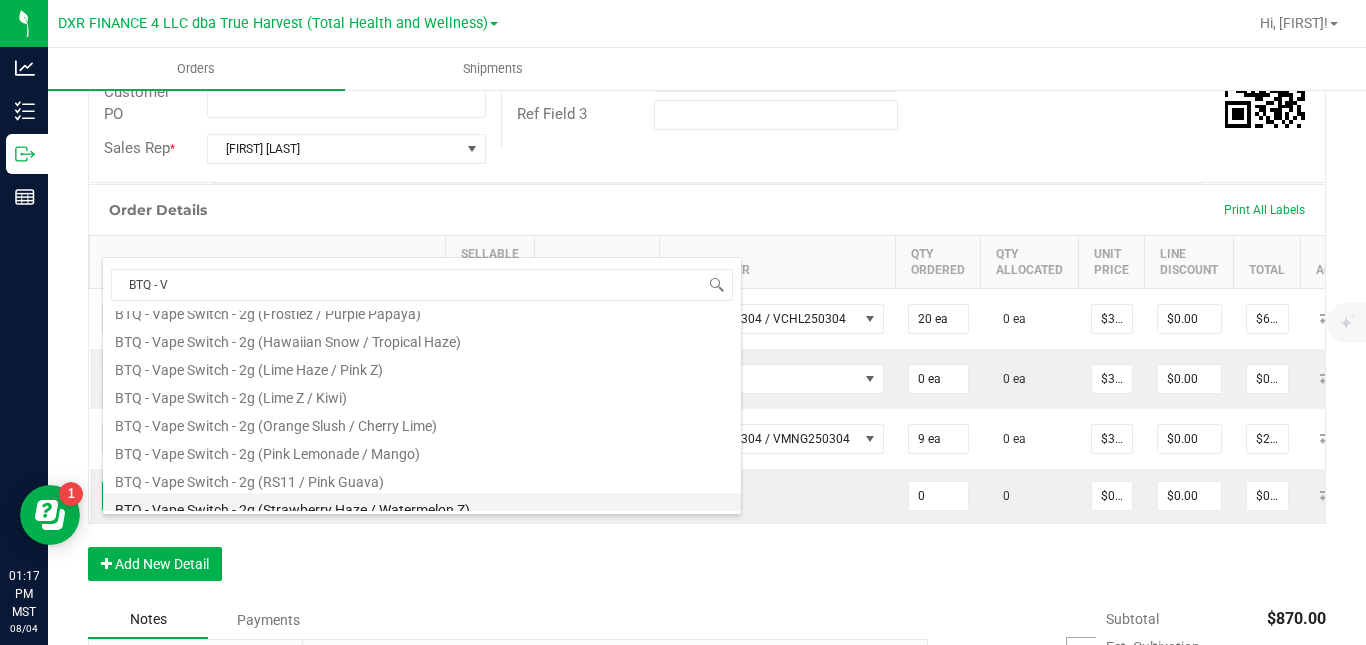 type on "0 ea" 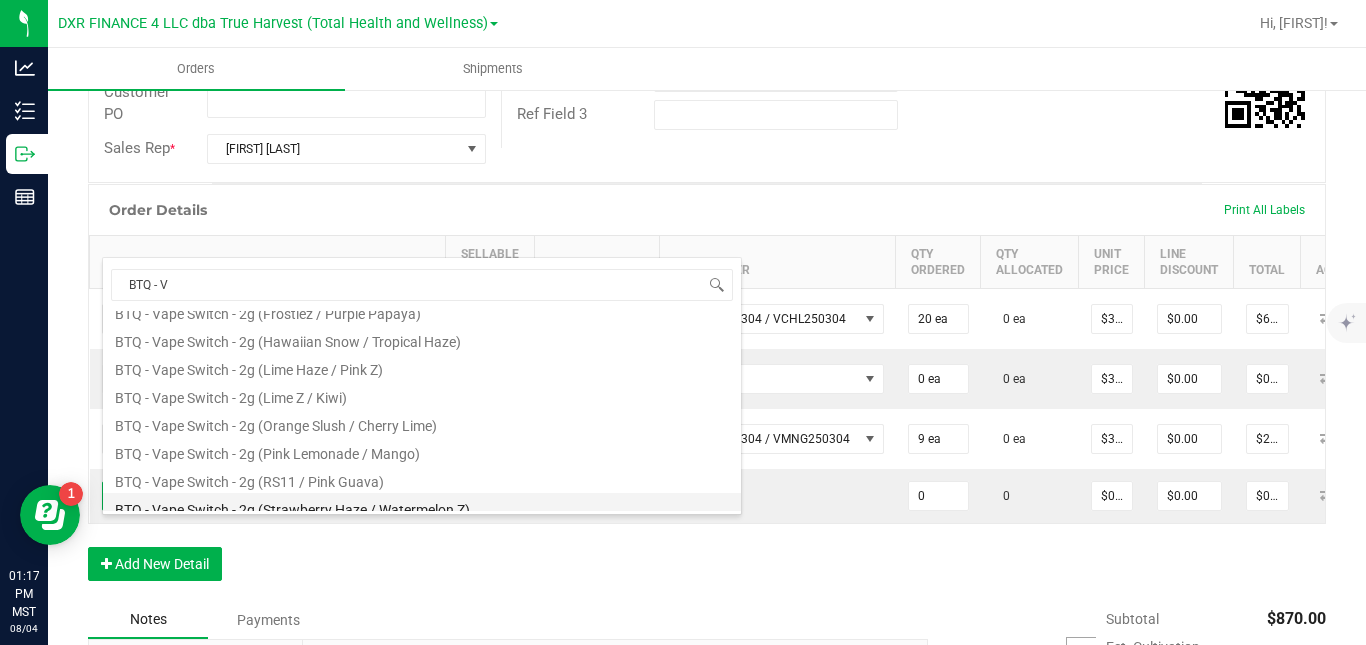 type on "$30.00000" 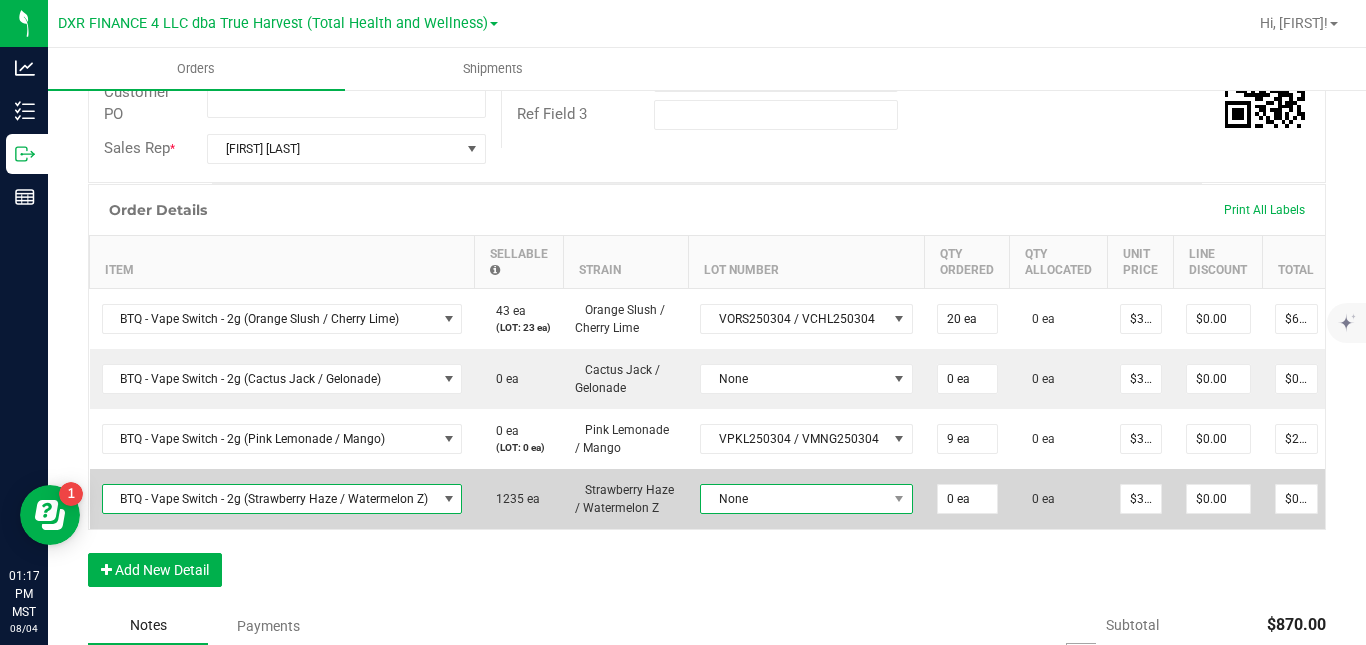 click on "None" at bounding box center (794, 499) 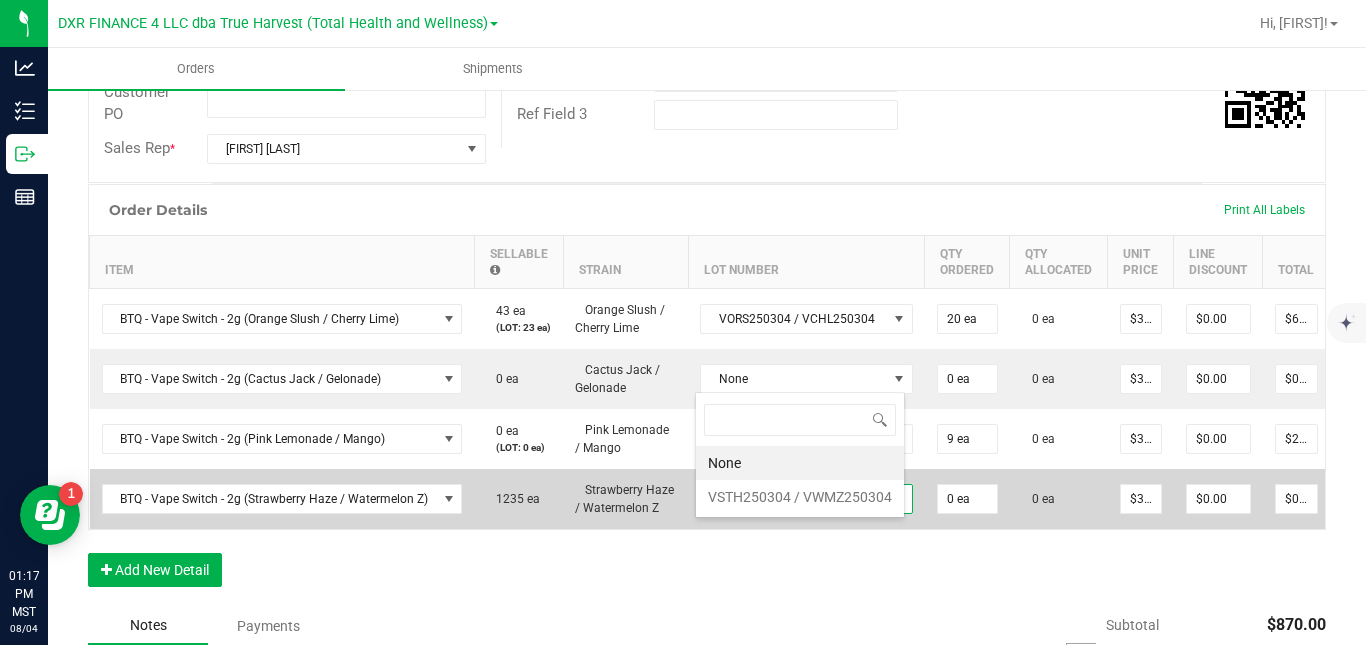 scroll, scrollTop: 99970, scrollLeft: 99792, axis: both 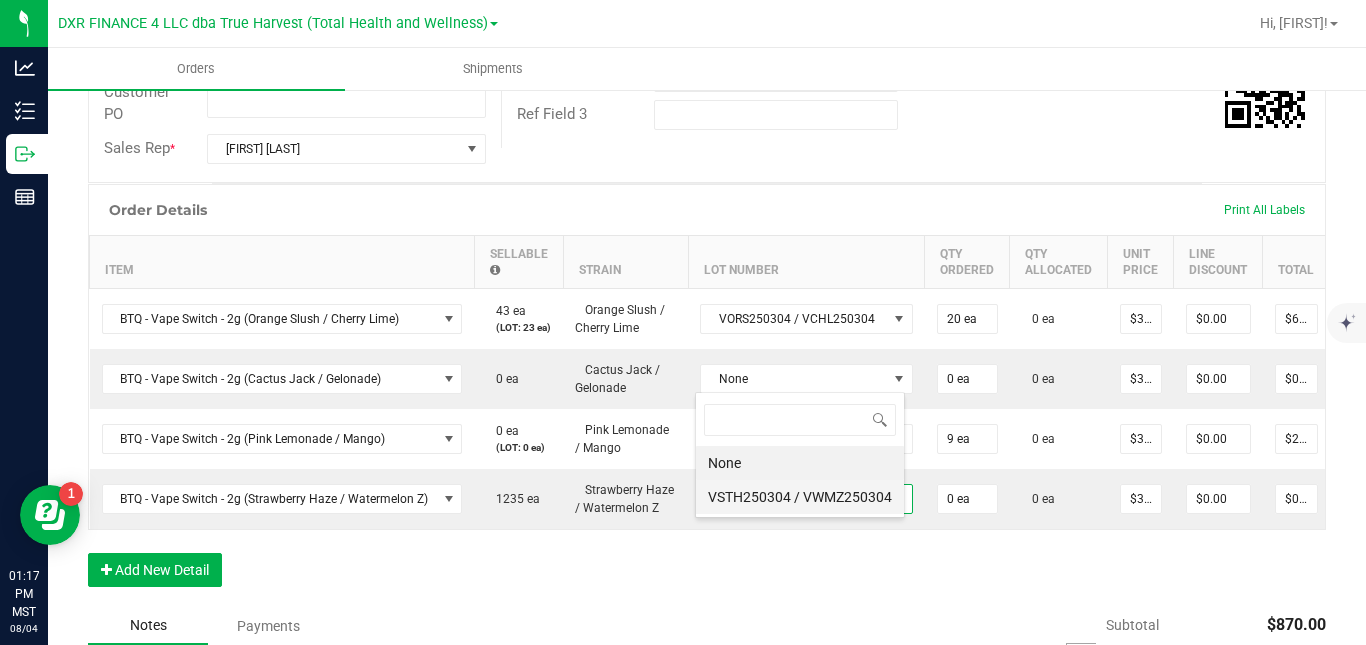 click on "VSTH250304 / VWMZ250304" at bounding box center (800, 497) 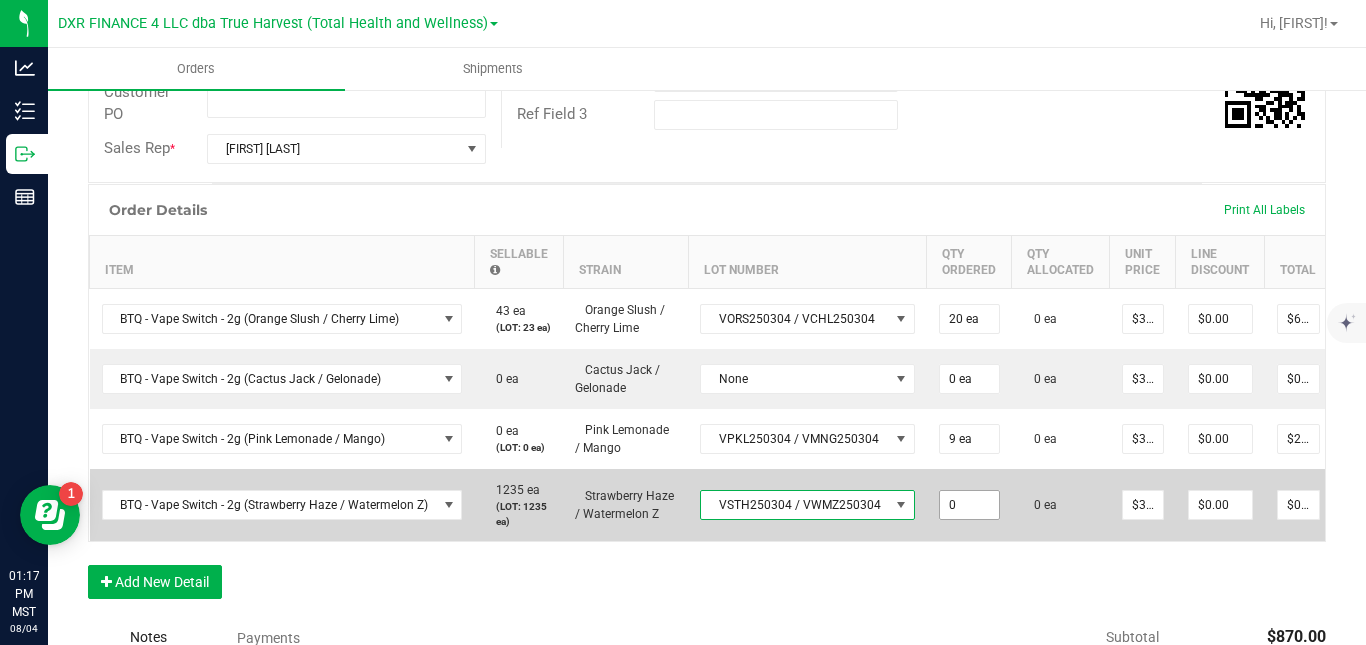 click on "0" at bounding box center (969, 505) 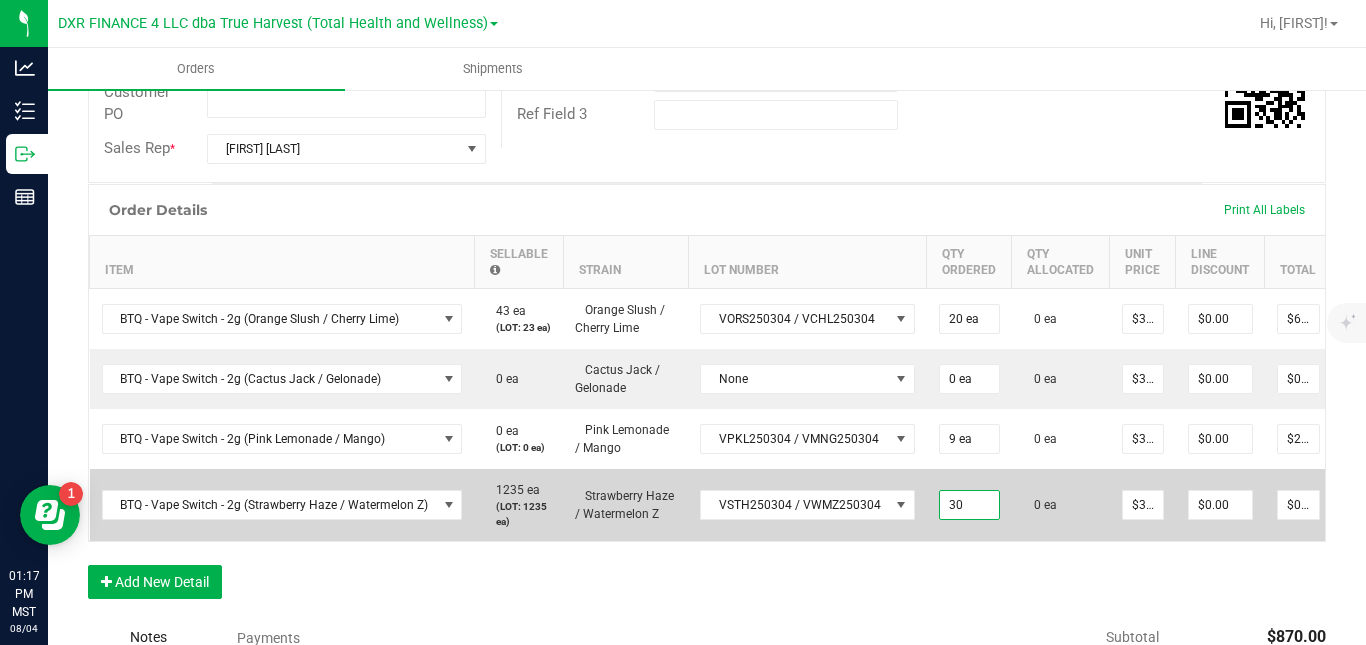 type on "30 ea" 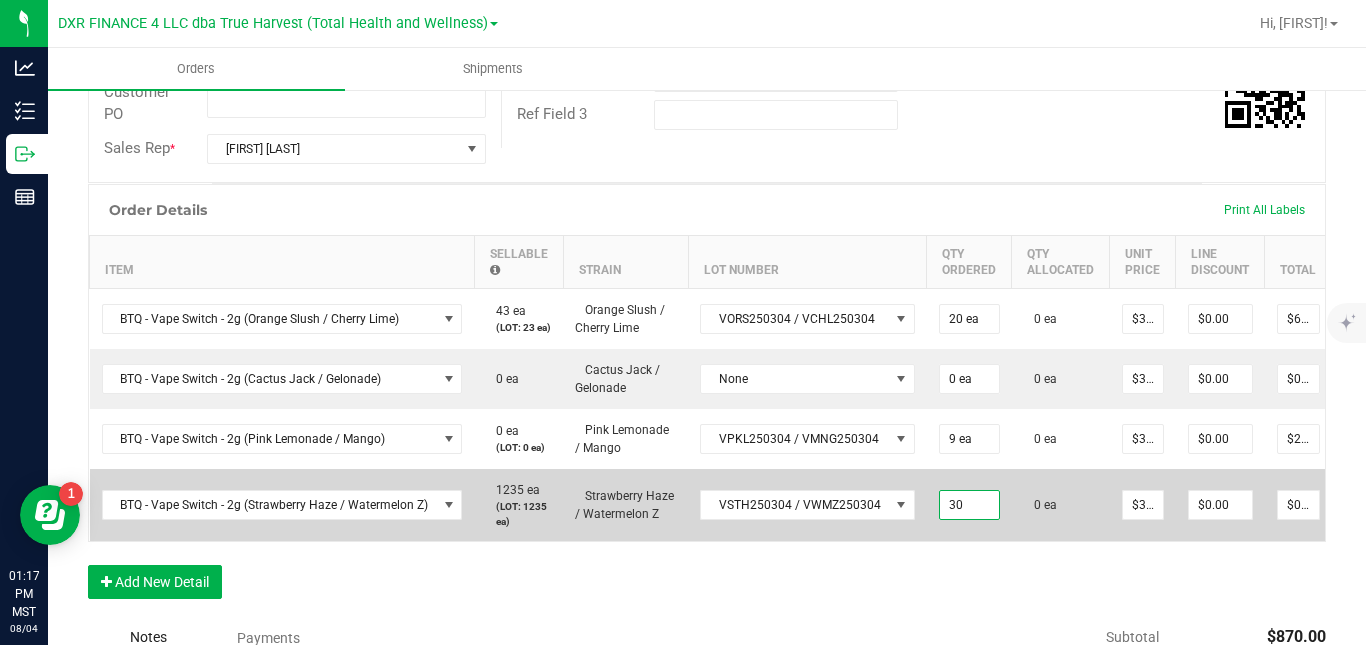 type on "$900.00" 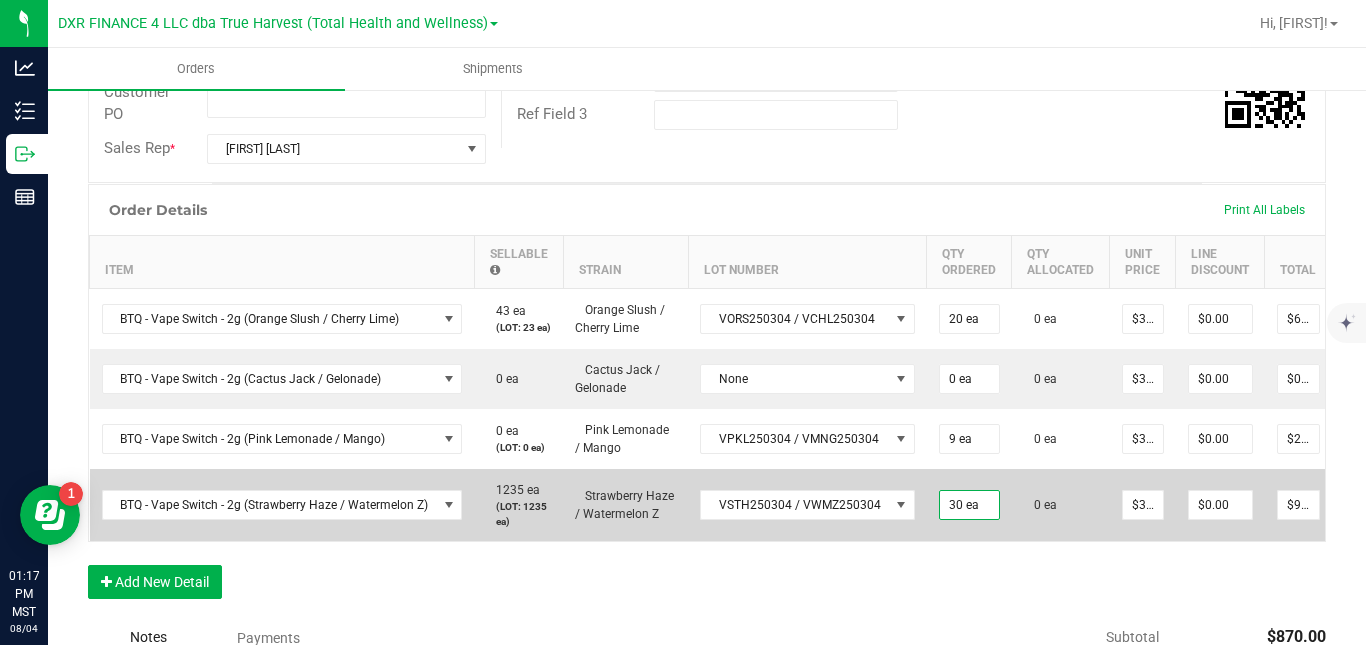 click on "0 ea" at bounding box center (1061, 505) 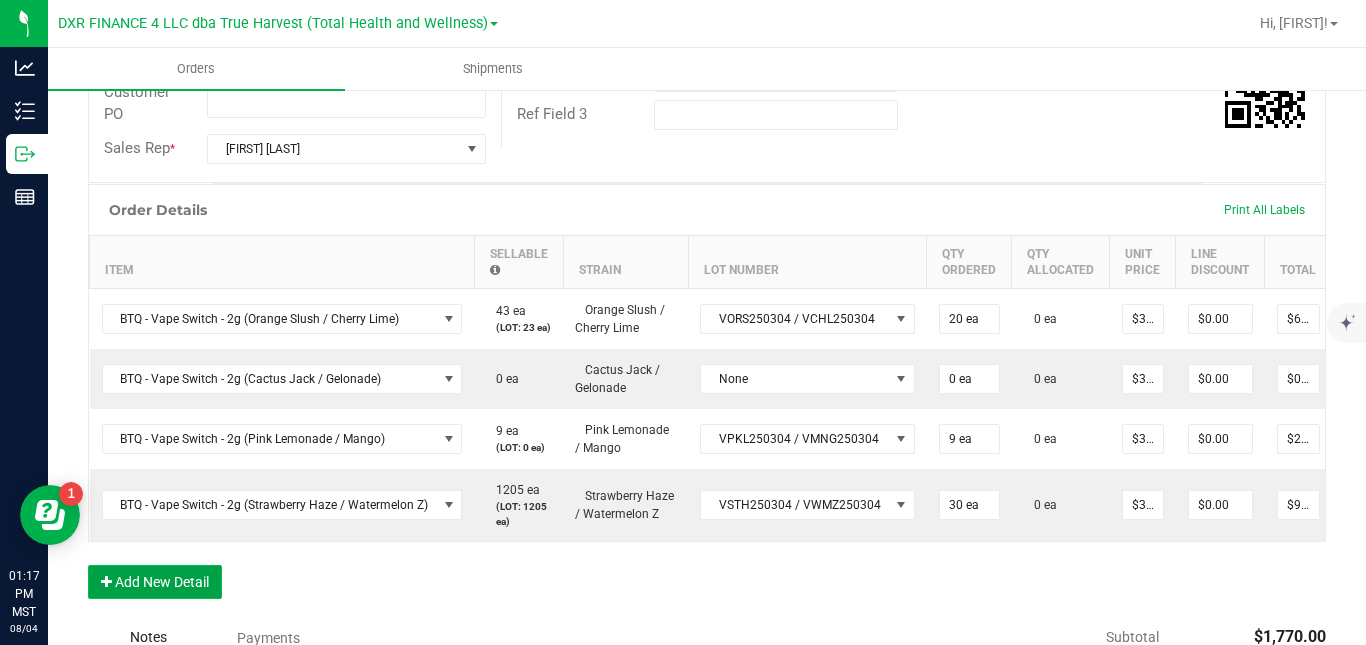 click on "Add New Detail" at bounding box center [155, 582] 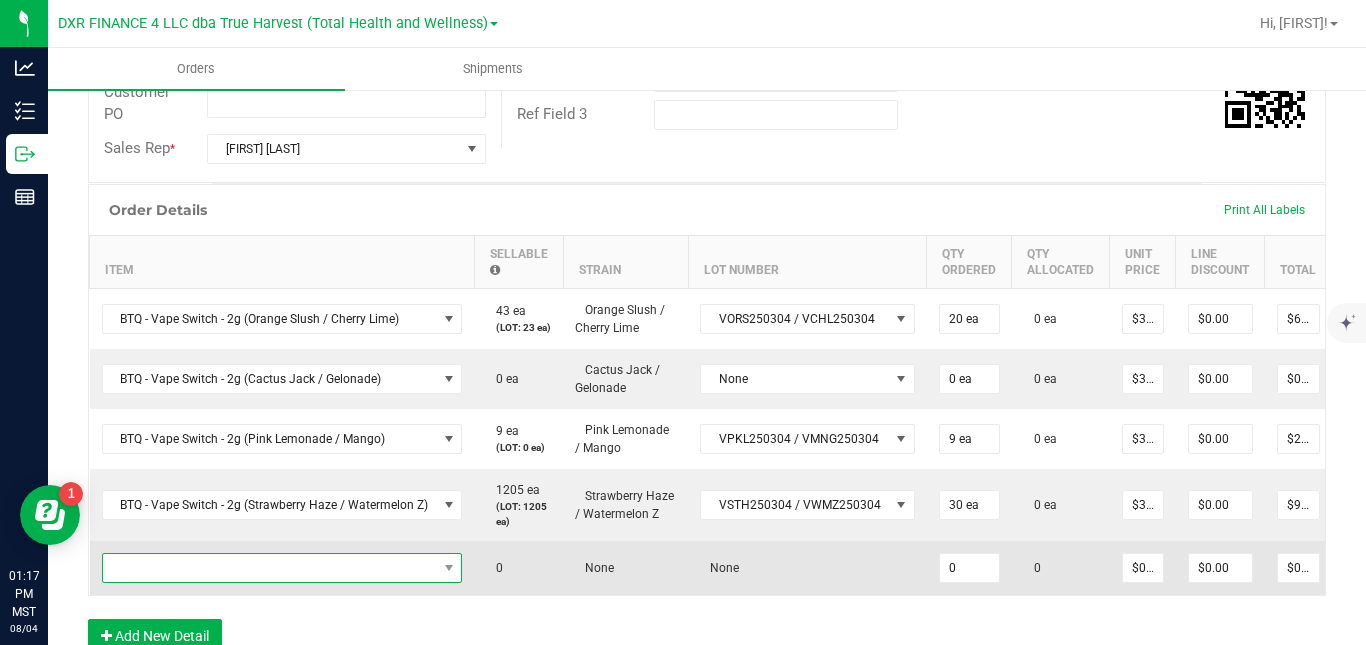 click at bounding box center (270, 568) 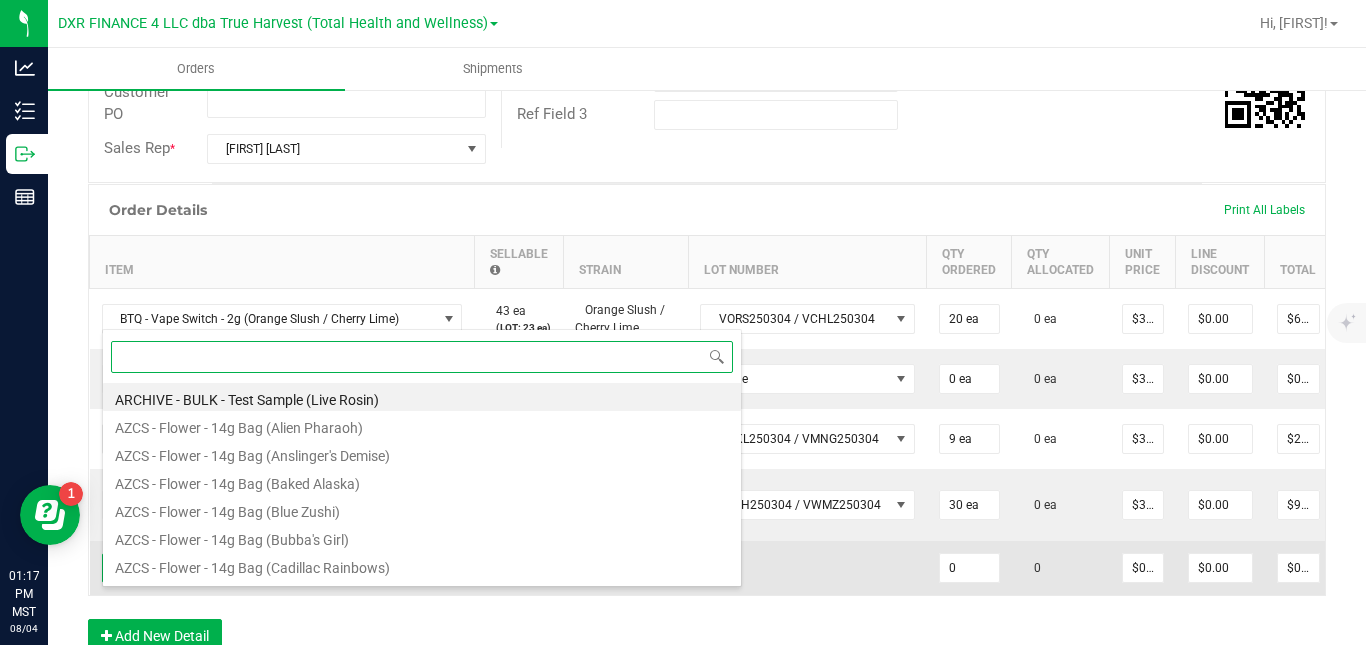 scroll, scrollTop: 0, scrollLeft: 0, axis: both 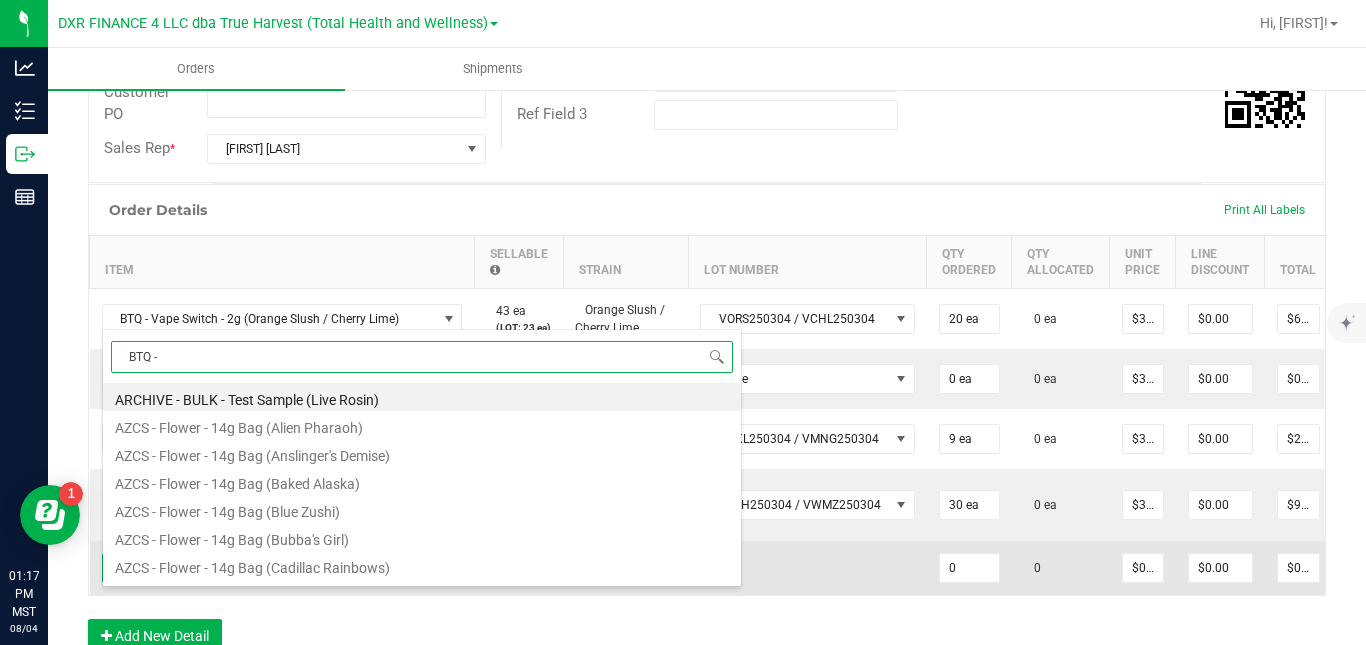 type on "BTQ - V" 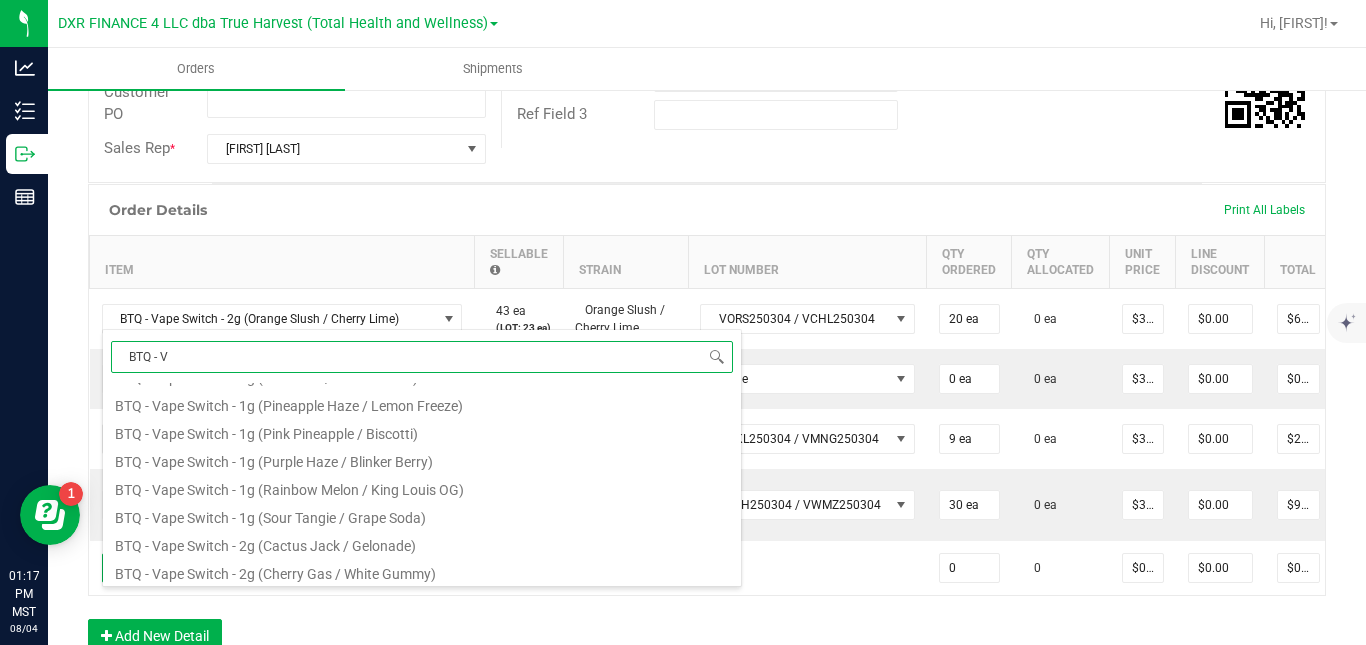 scroll, scrollTop: 175, scrollLeft: 0, axis: vertical 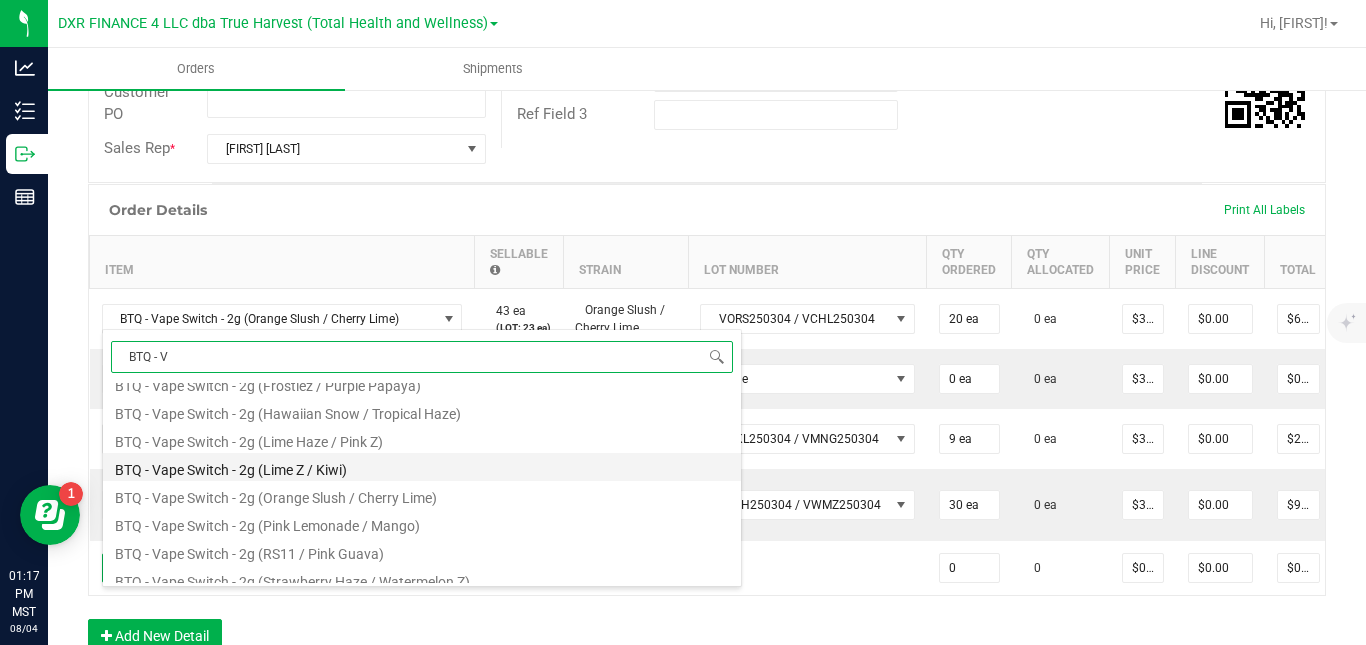 click on "BTQ - Vape Switch - 2g (Lime Z / Kiwi)" at bounding box center [422, 467] 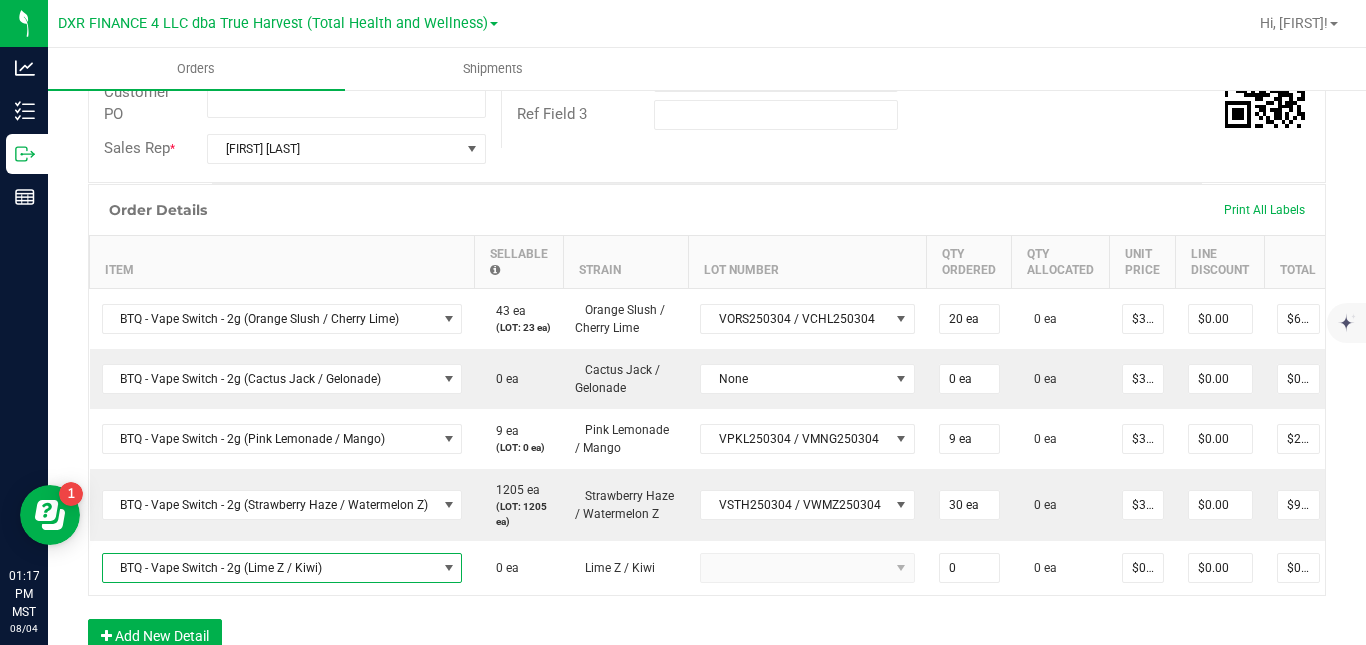 type on "0 ea" 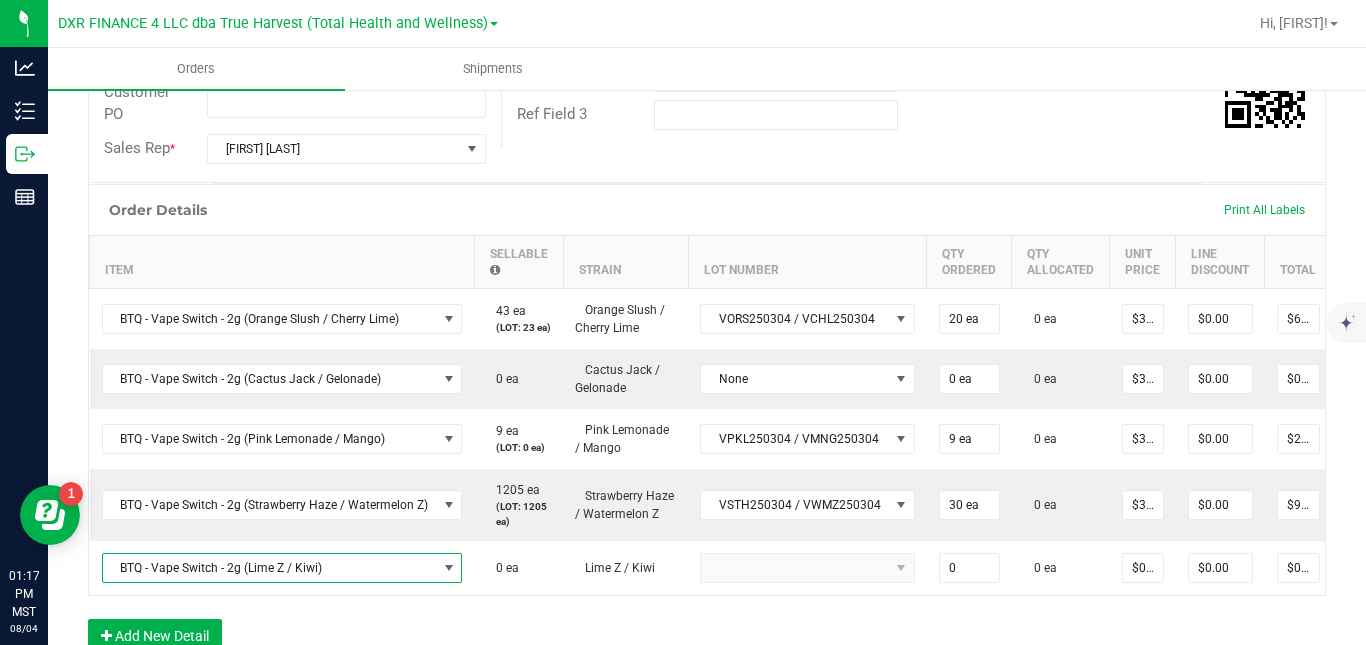 type on "$30.00000" 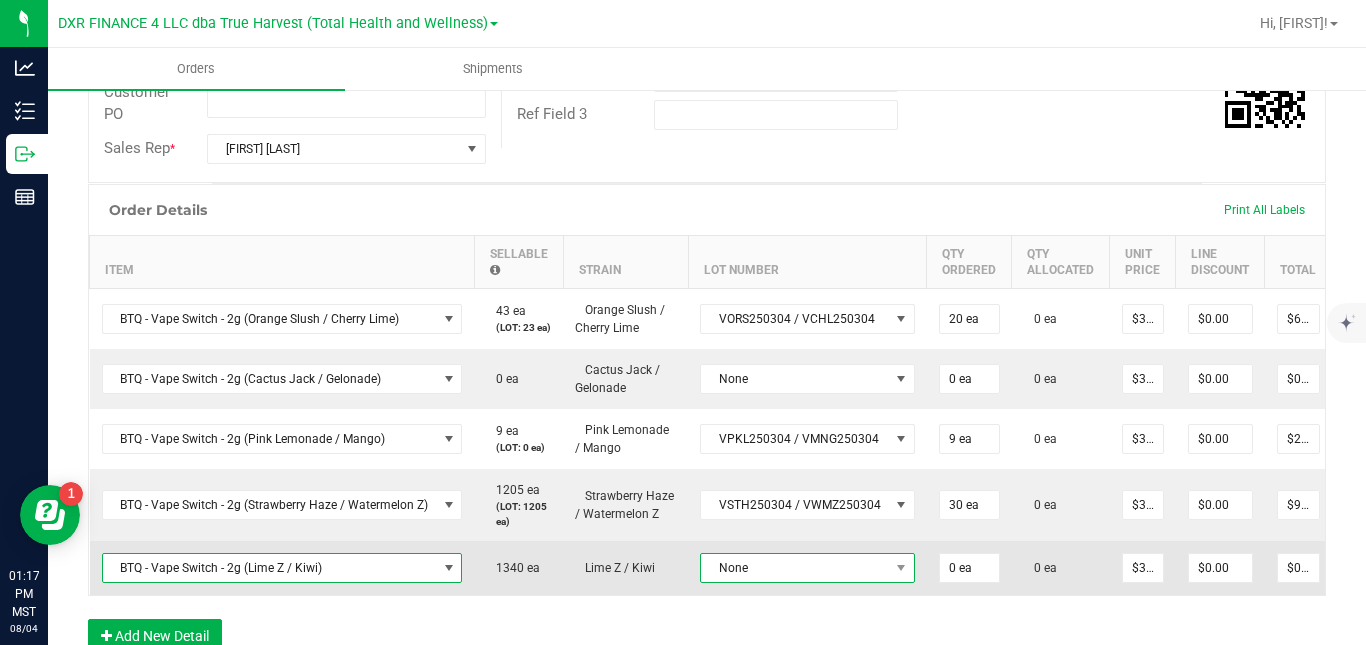 click on "None" at bounding box center [795, 568] 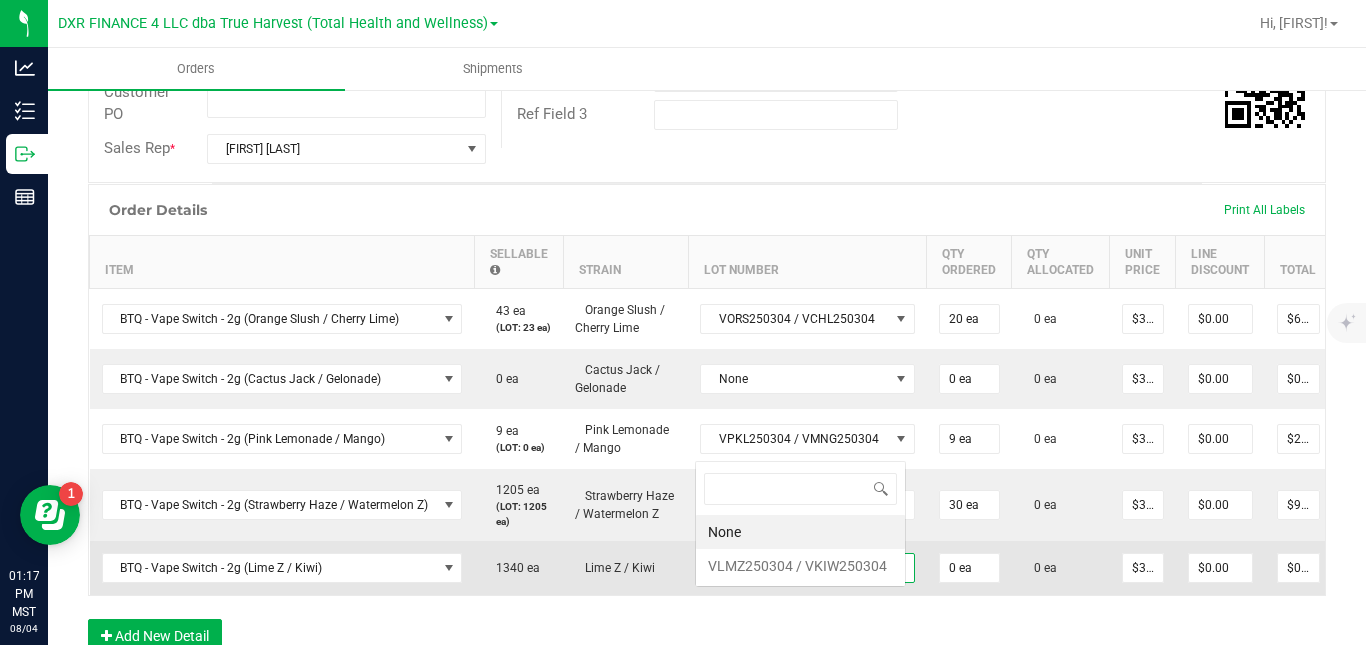 scroll, scrollTop: 0, scrollLeft: 0, axis: both 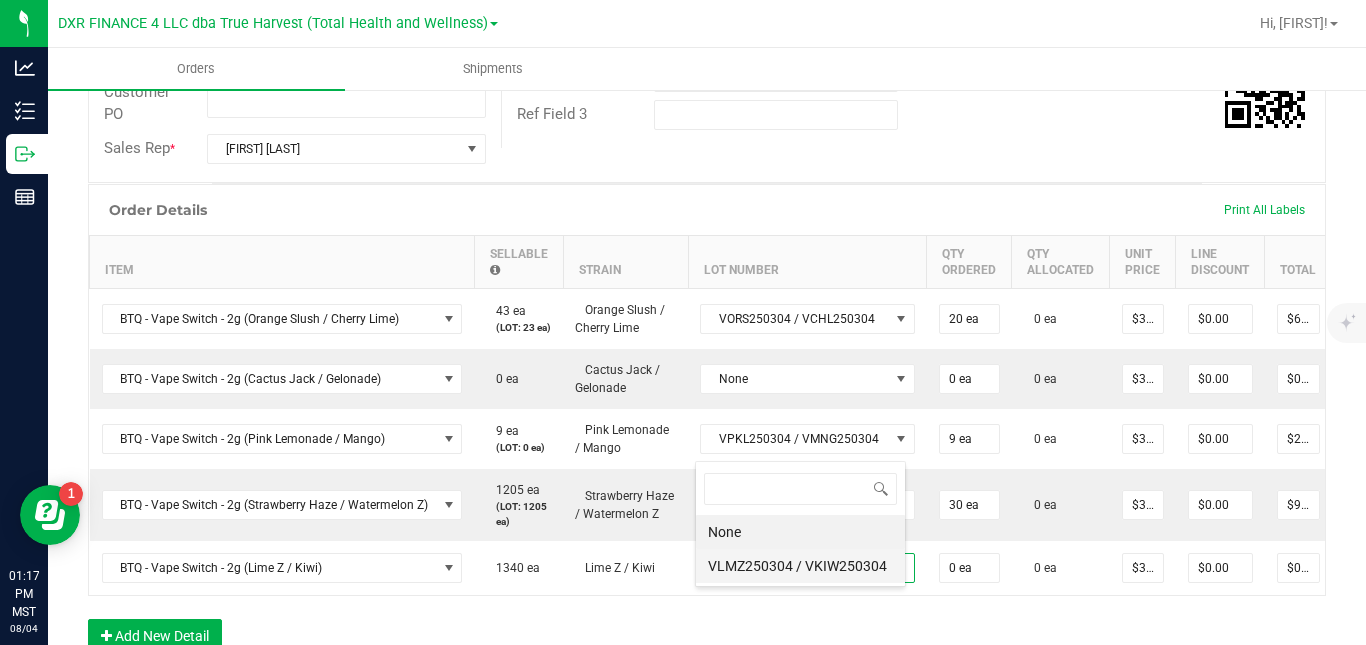 click on "VLMZ250304 / VKIW250304" at bounding box center [800, 566] 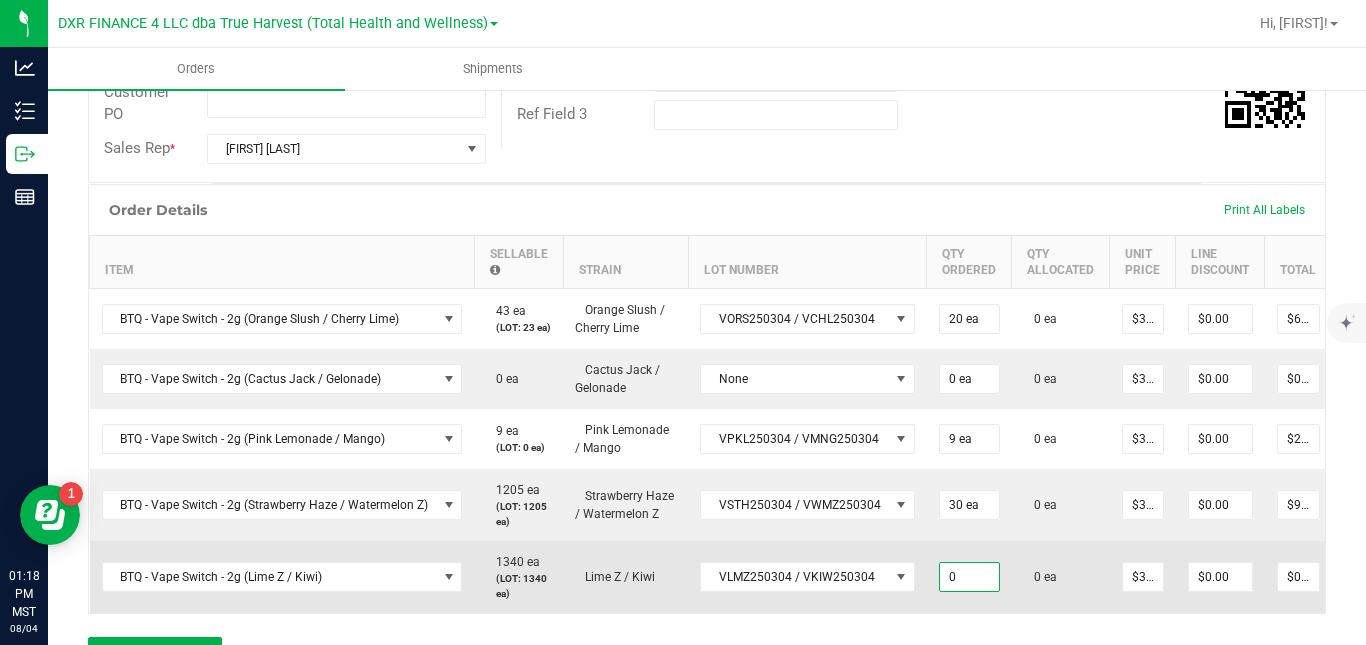 click on "0" at bounding box center [969, 577] 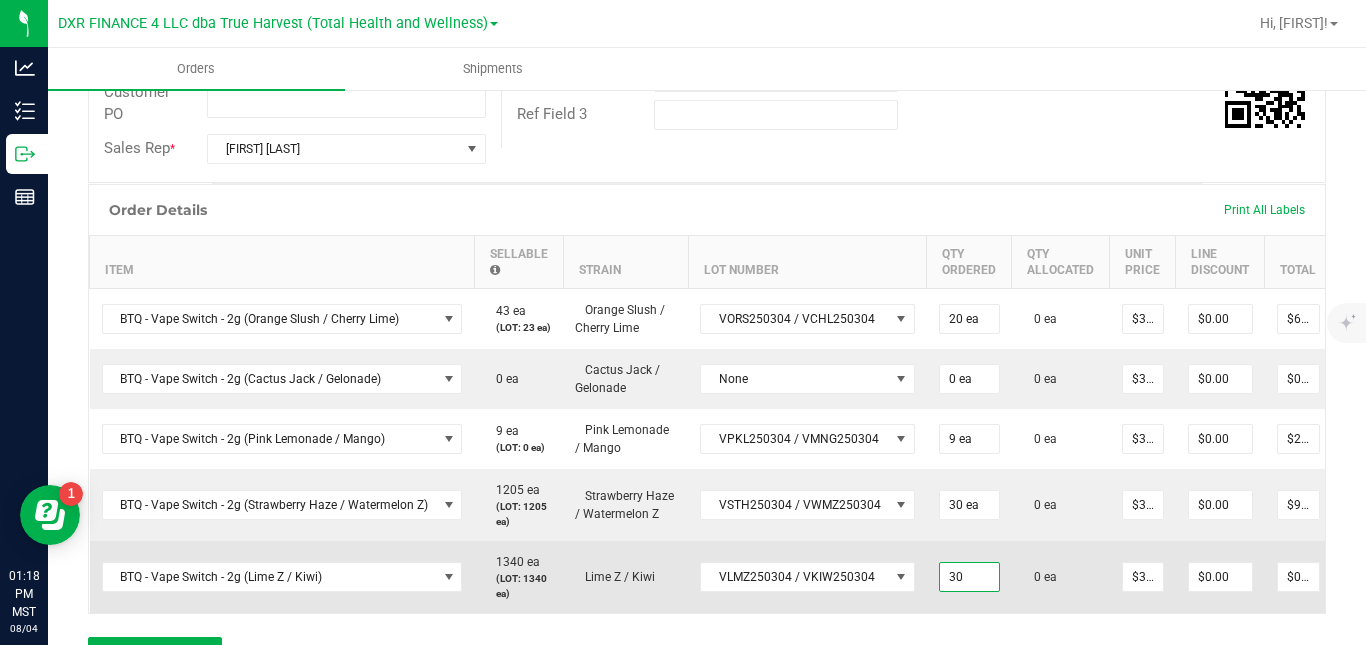 type on "30 ea" 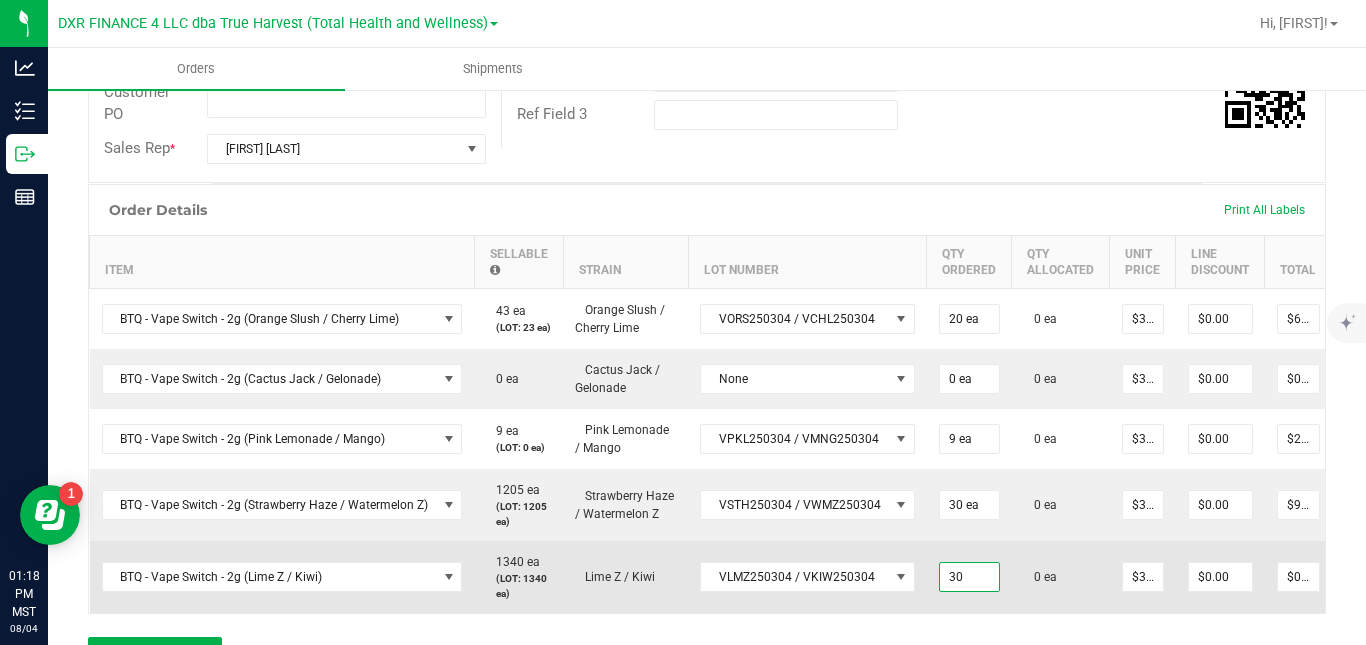 type on "$900.00" 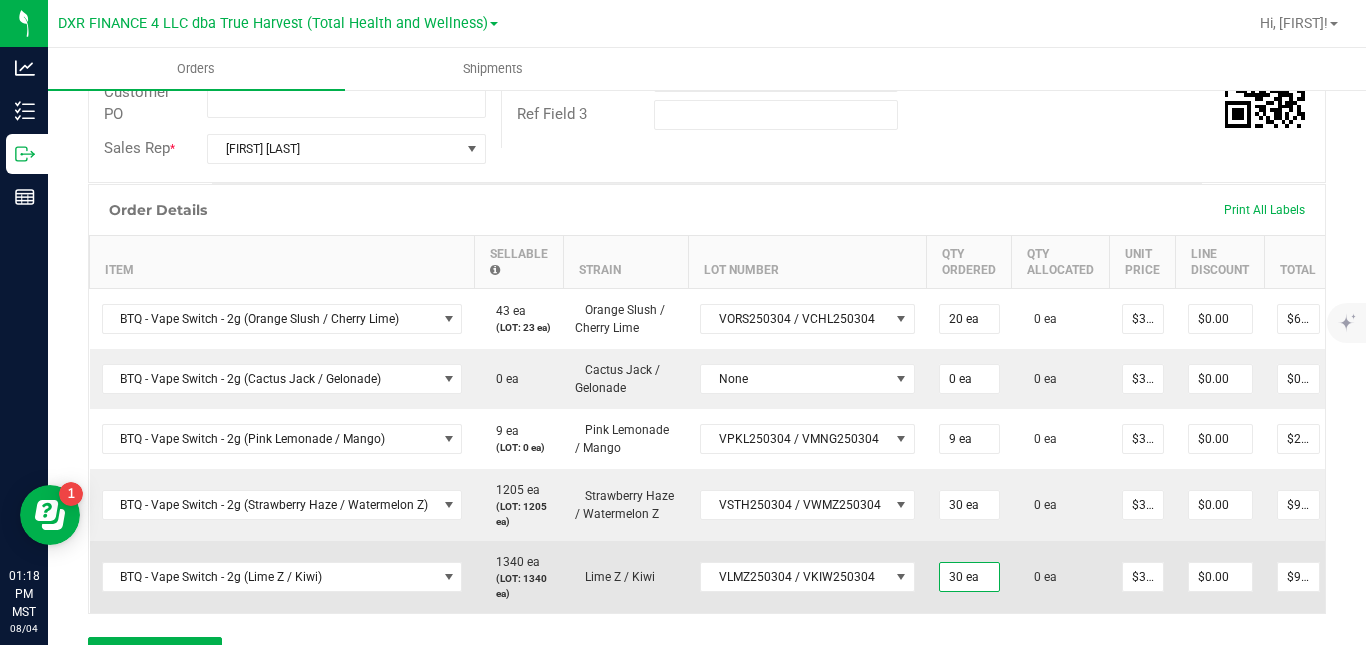 click on "0 ea" at bounding box center [1040, 577] 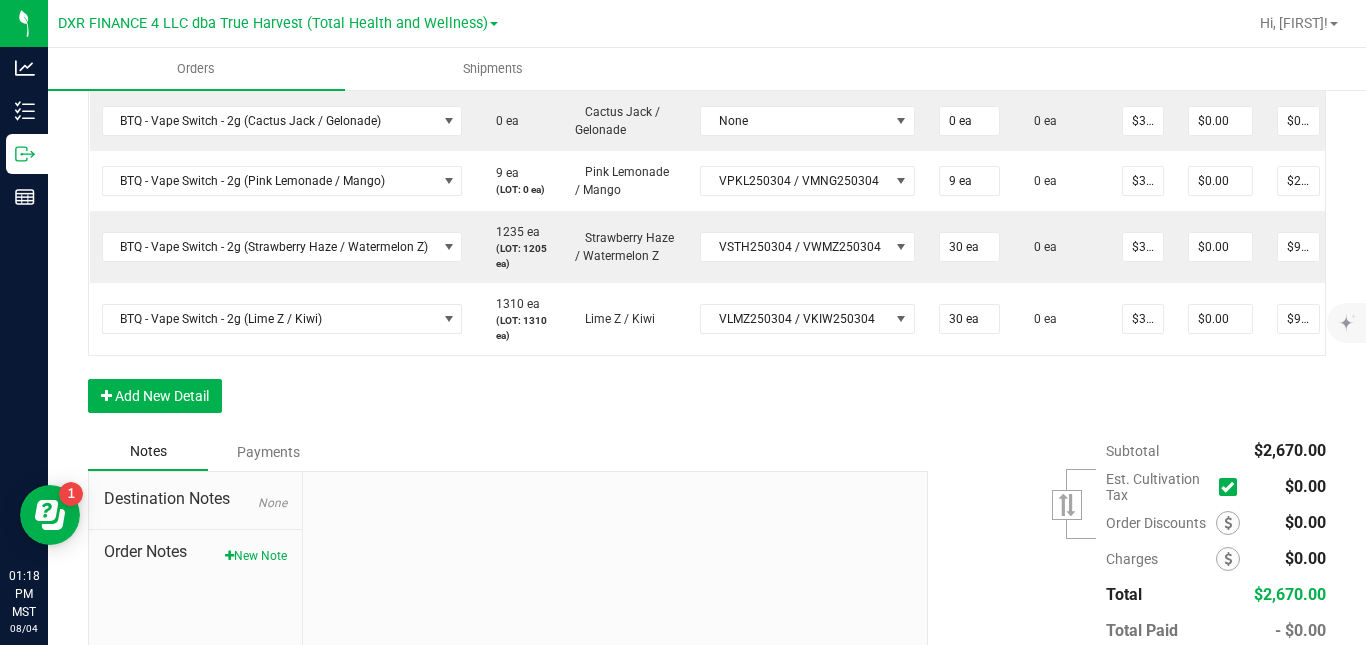 scroll, scrollTop: 686, scrollLeft: 0, axis: vertical 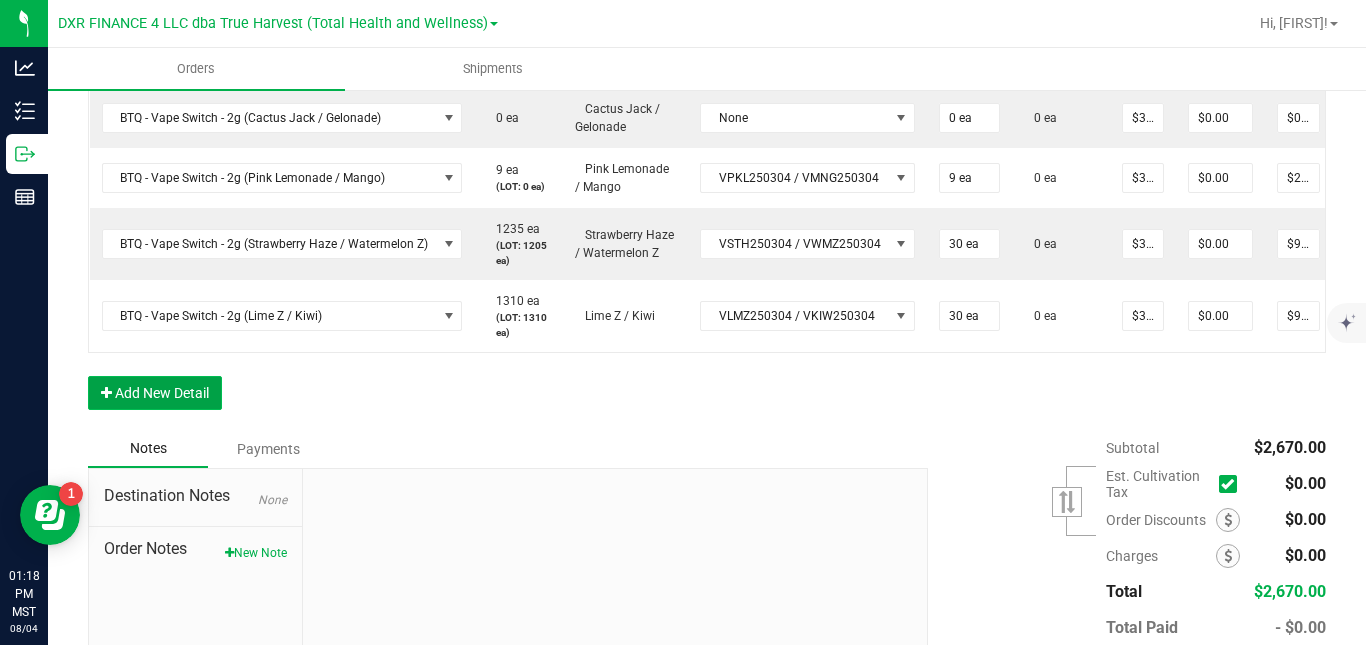 click on "Add New Detail" at bounding box center (155, 393) 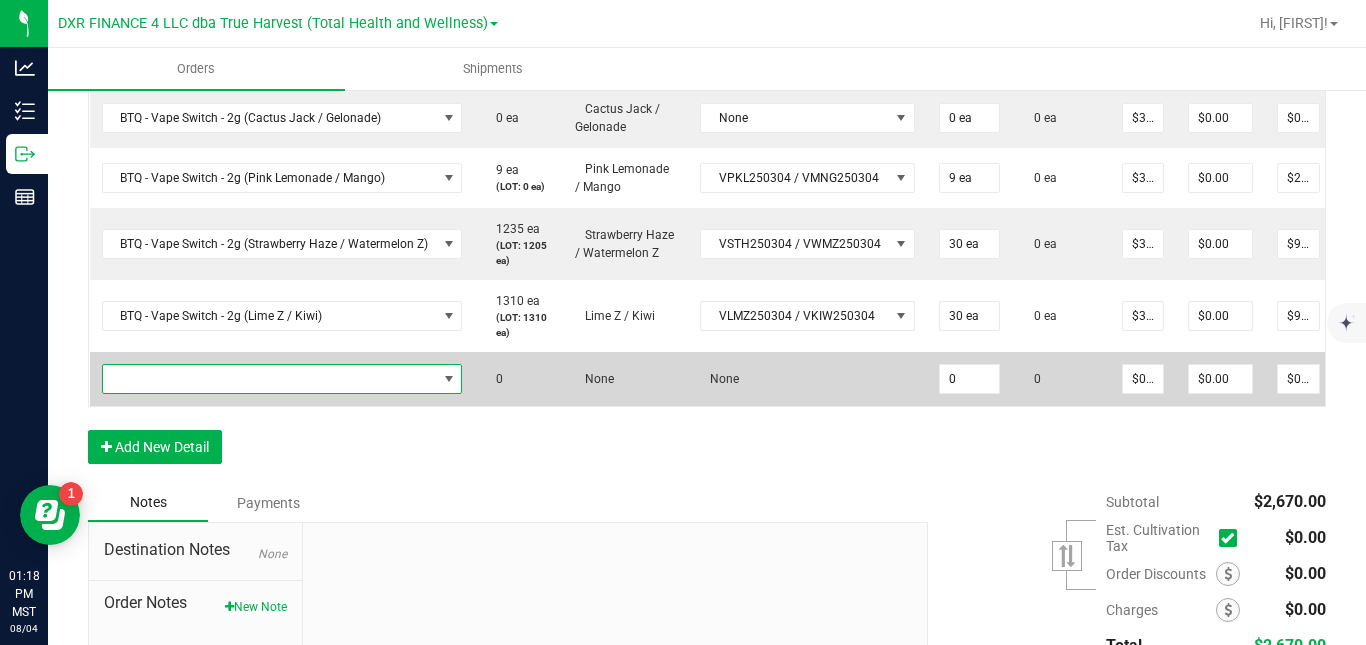 click at bounding box center [270, 379] 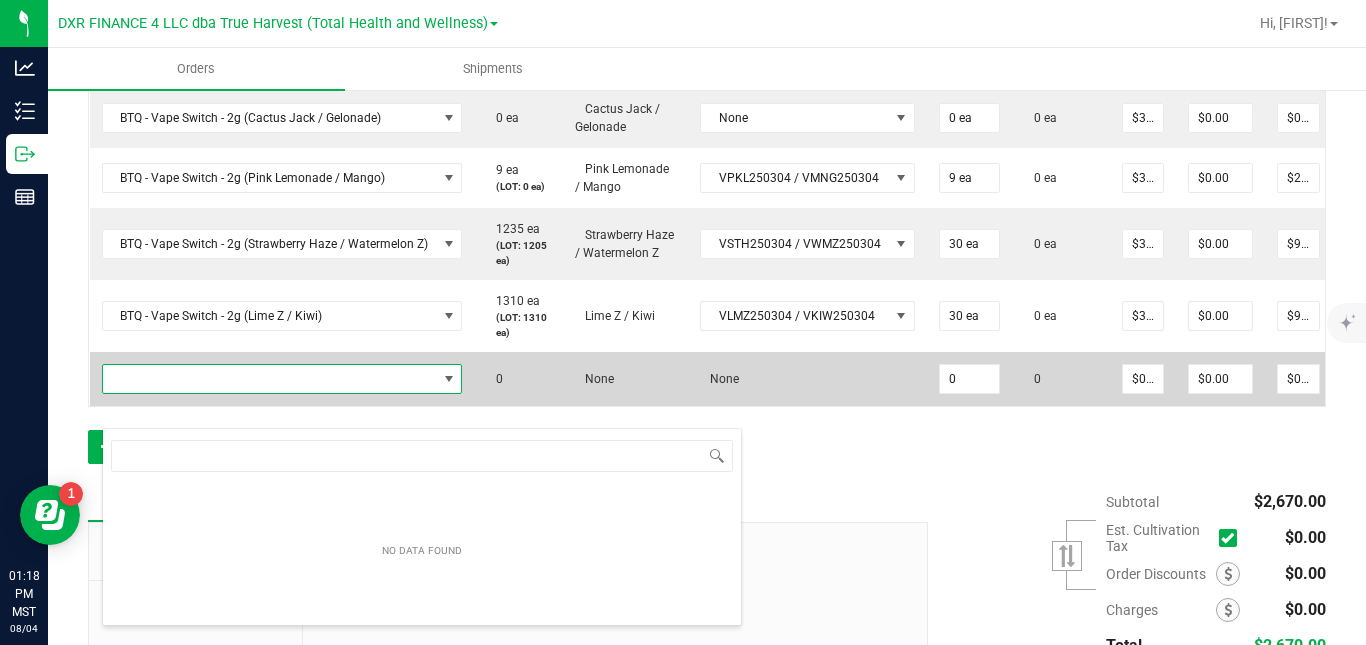 scroll, scrollTop: 99970, scrollLeft: 99642, axis: both 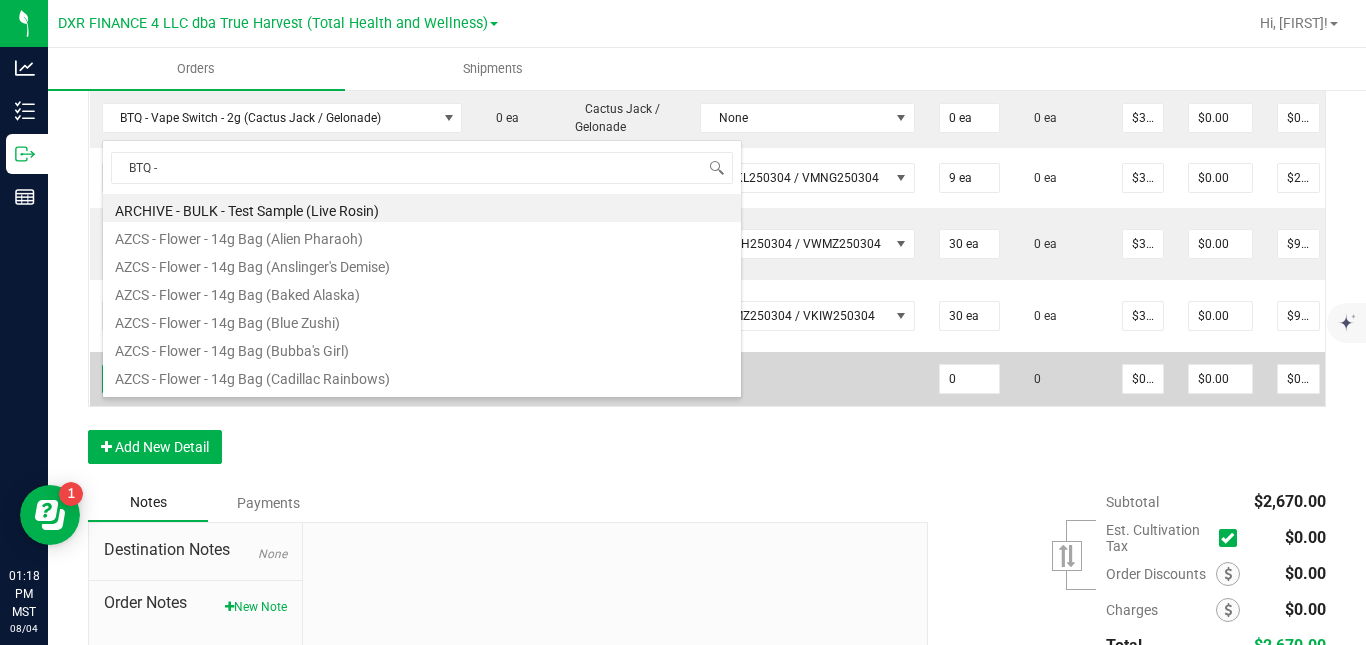 type on "BTQ - V" 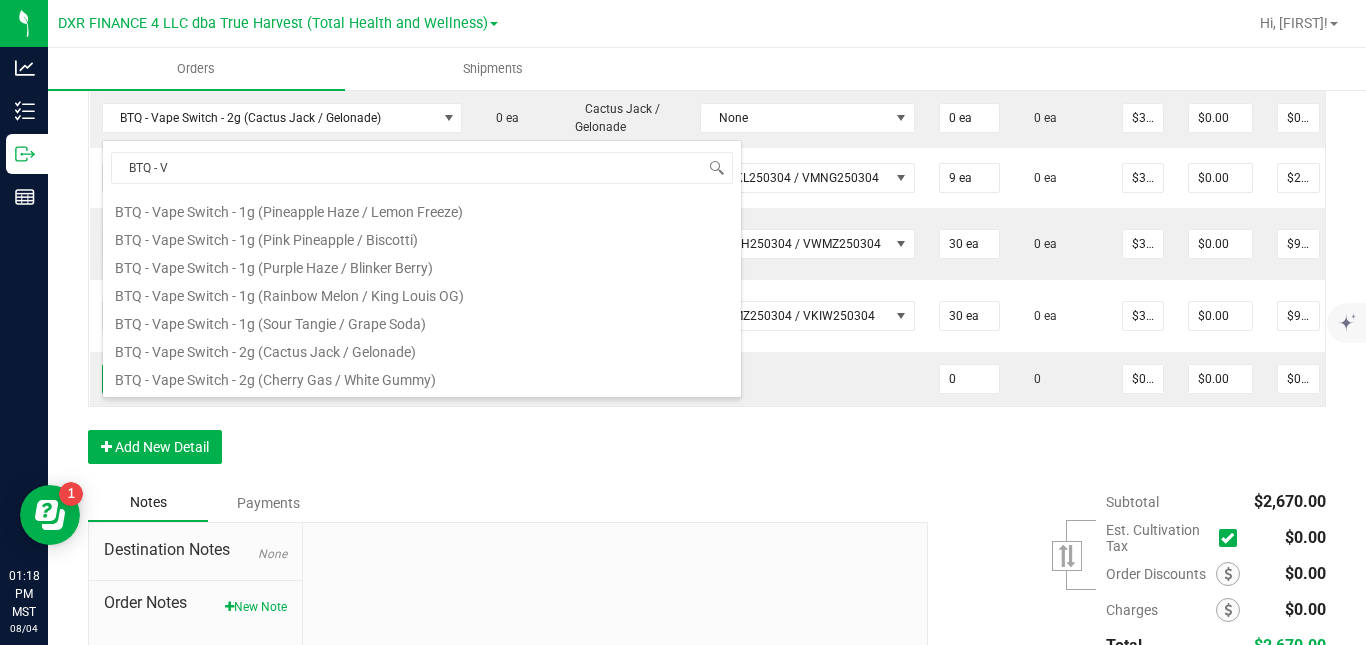 scroll, scrollTop: 175, scrollLeft: 0, axis: vertical 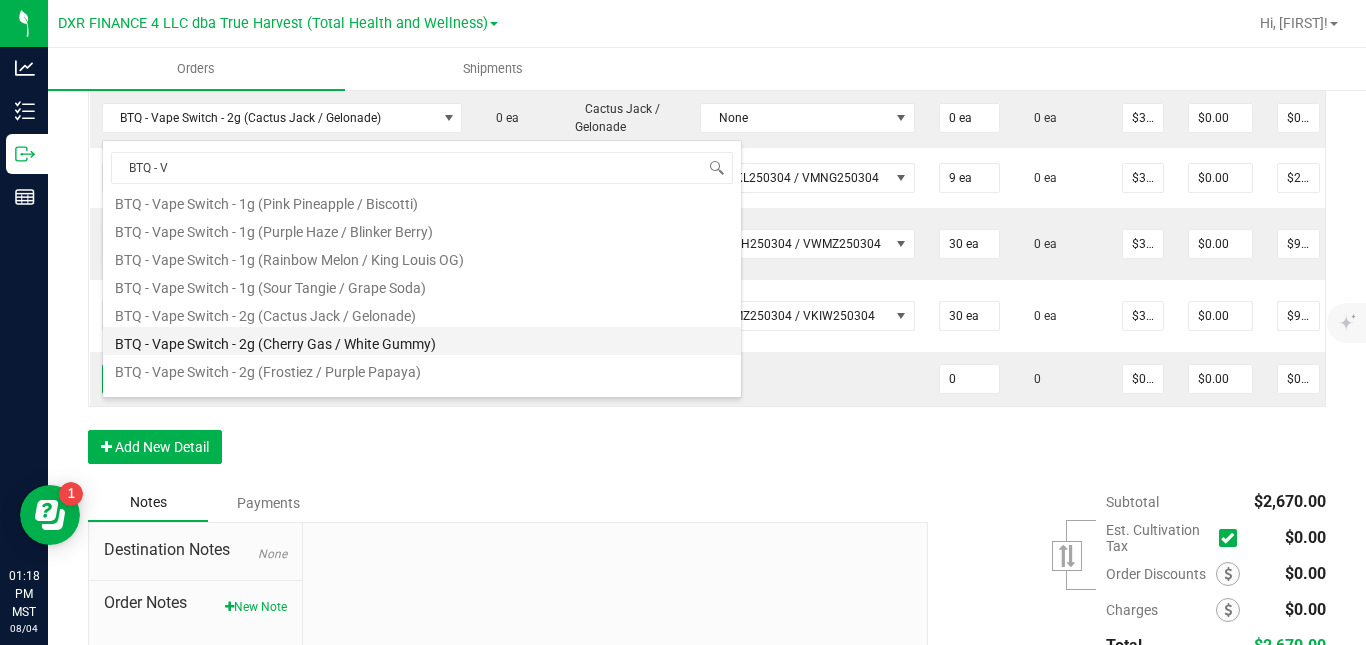 click on "BTQ - Vape Switch - 2g (Cherry Gas / White Gummy)" at bounding box center [422, 341] 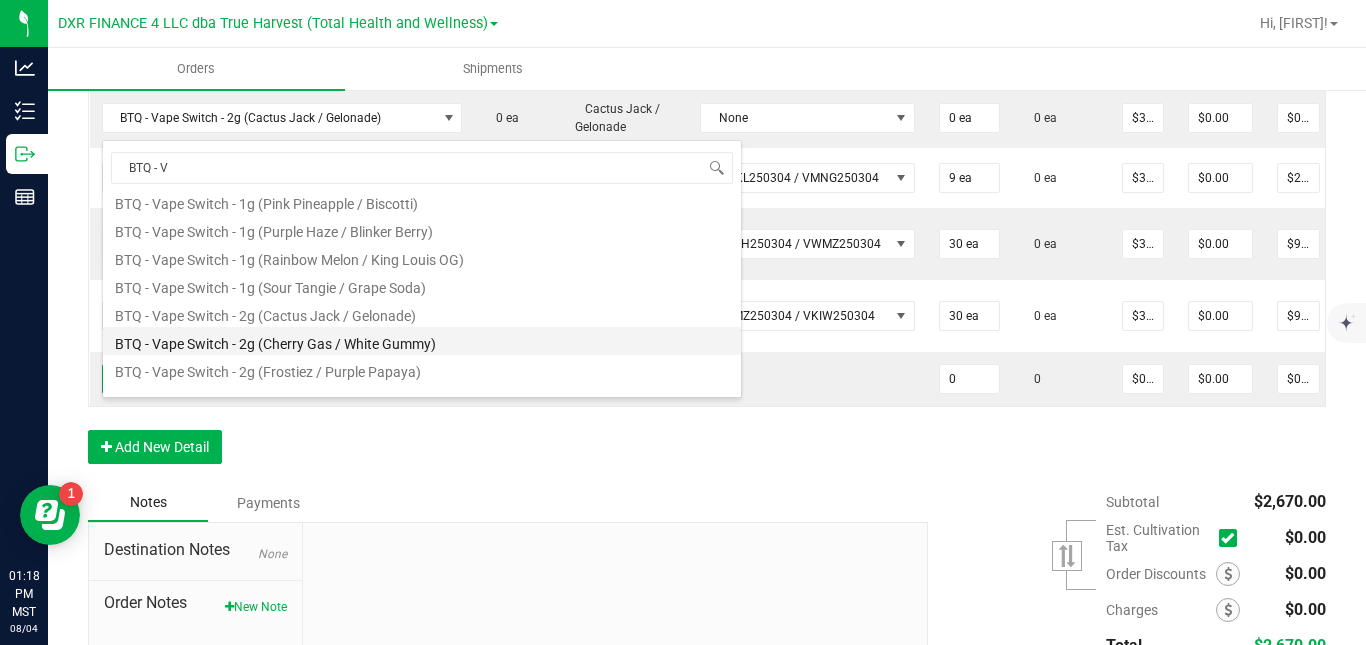 type on "0 ea" 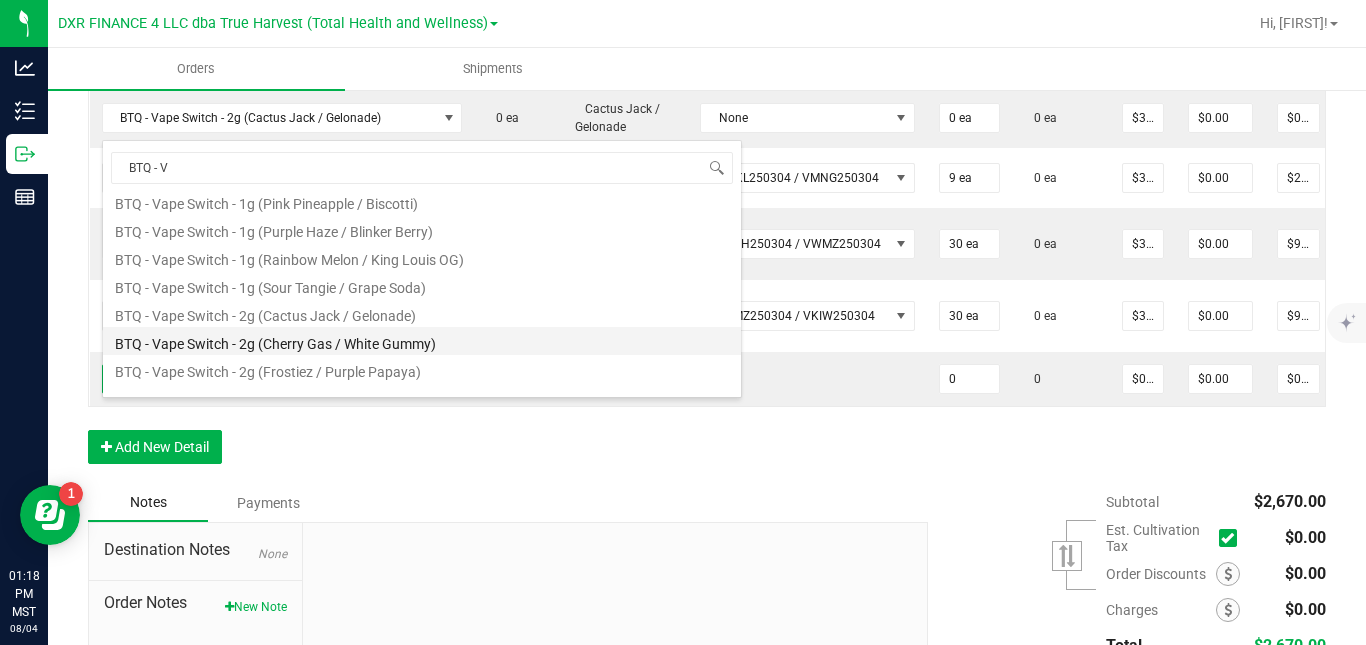 type on "$30.00000" 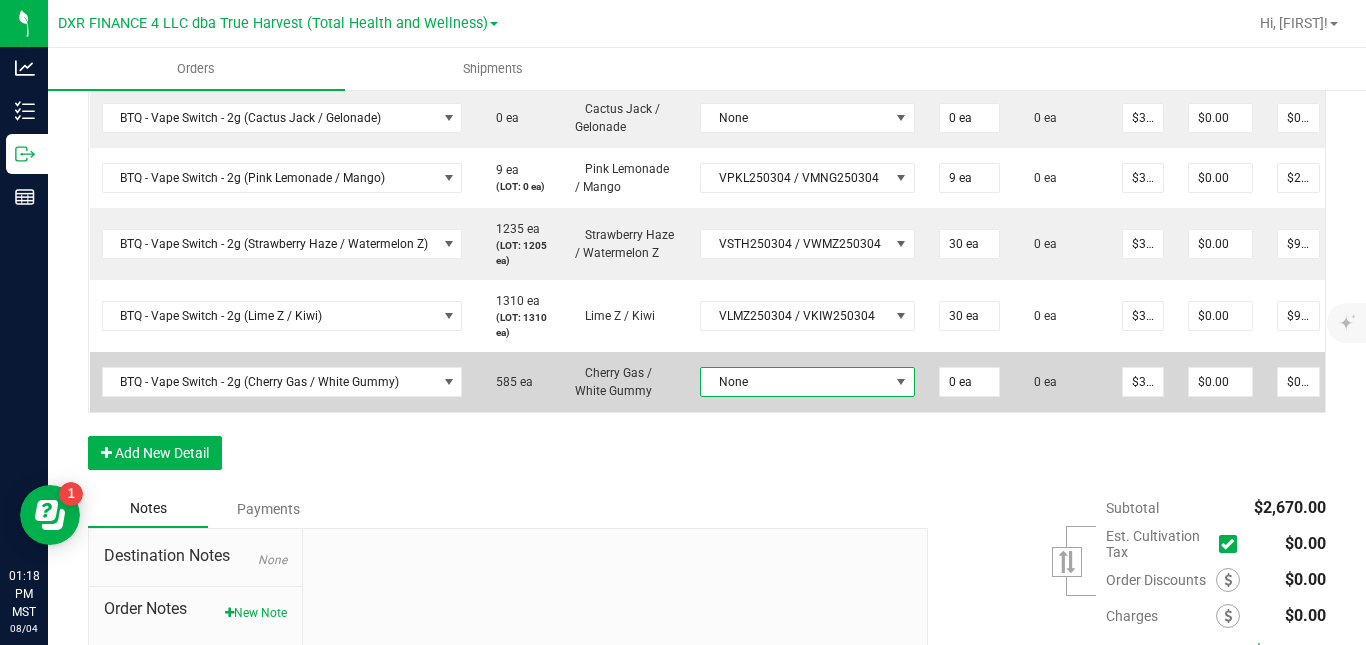 click on "None" at bounding box center [795, 382] 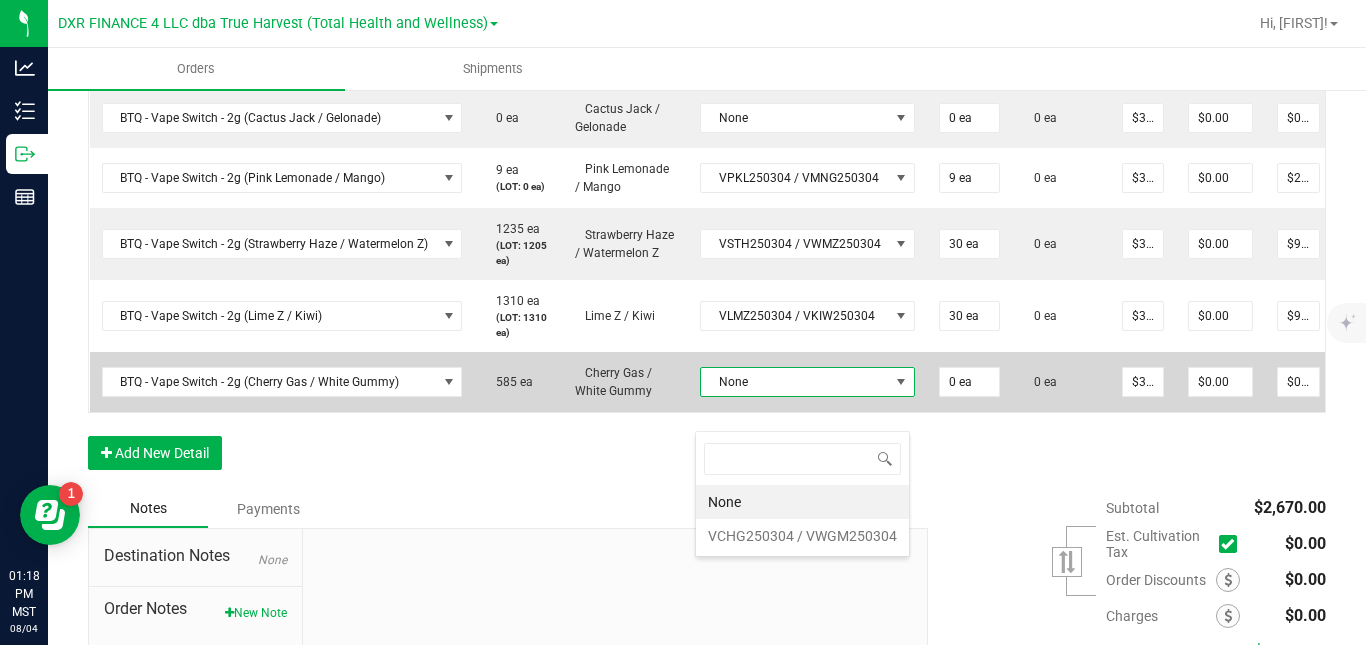 scroll, scrollTop: 99970, scrollLeft: 99789, axis: both 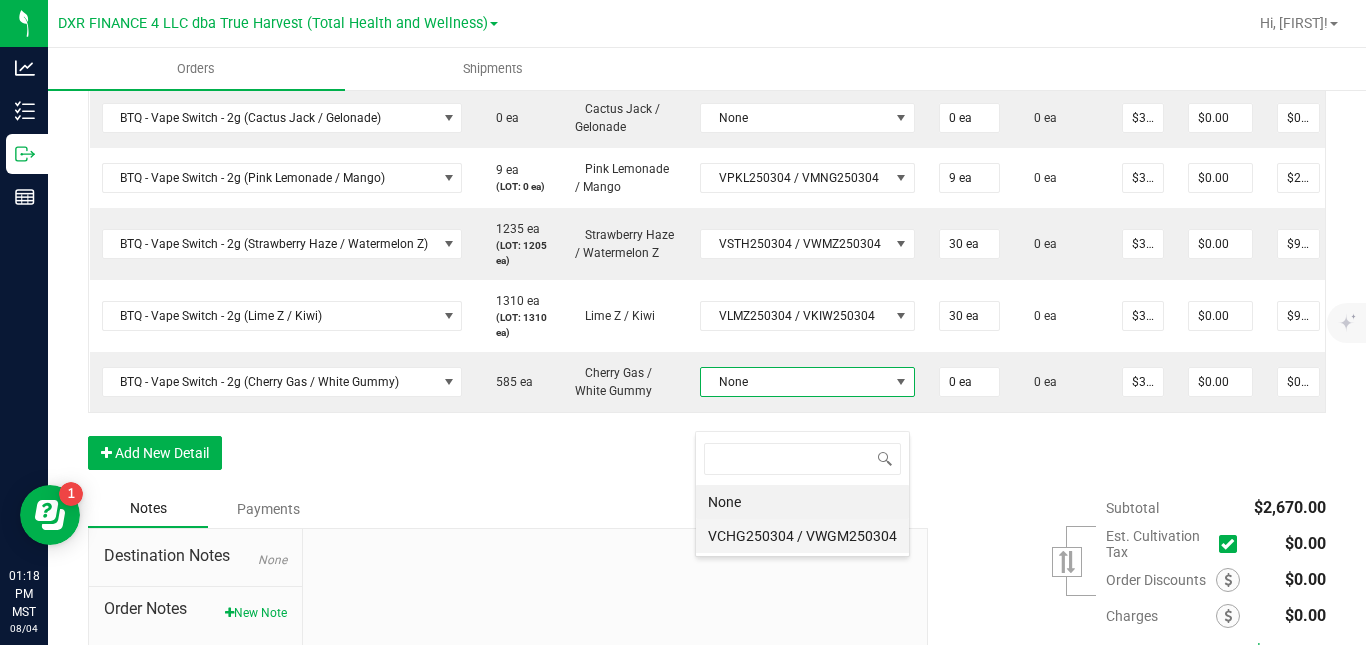 click on "VCHG250304 / VWGM250304" at bounding box center [802, 536] 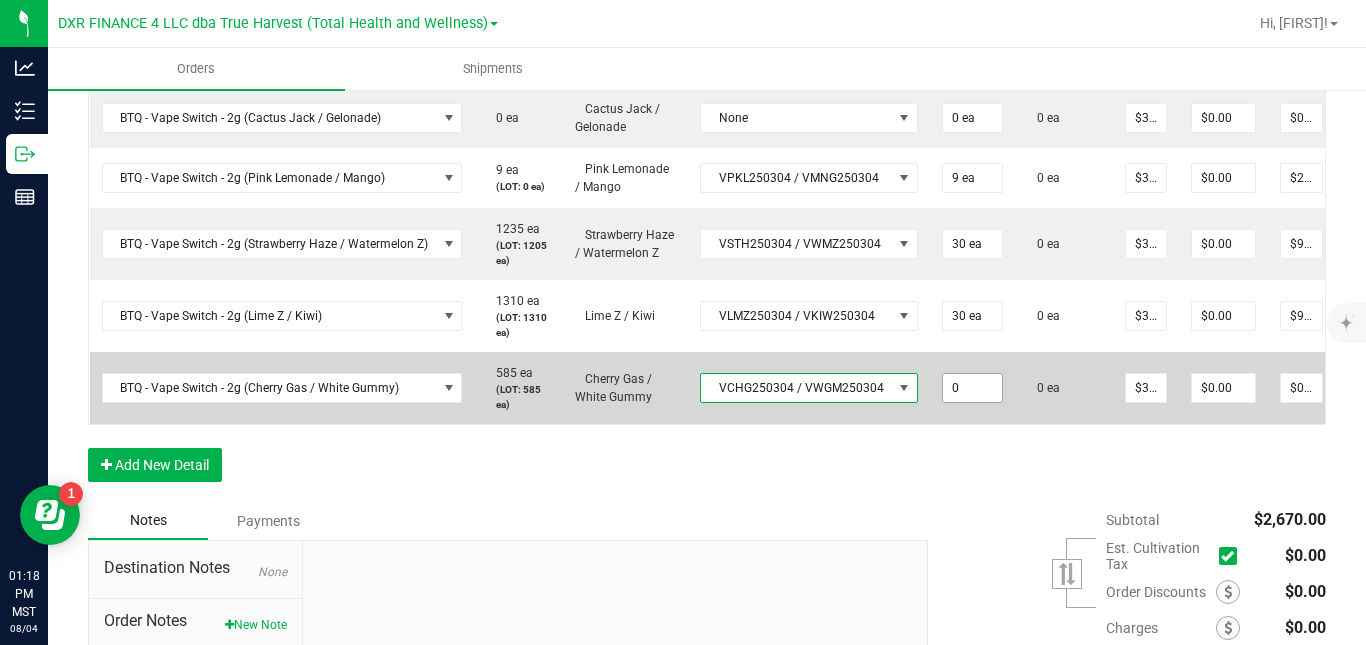 click on "0" at bounding box center (972, 388) 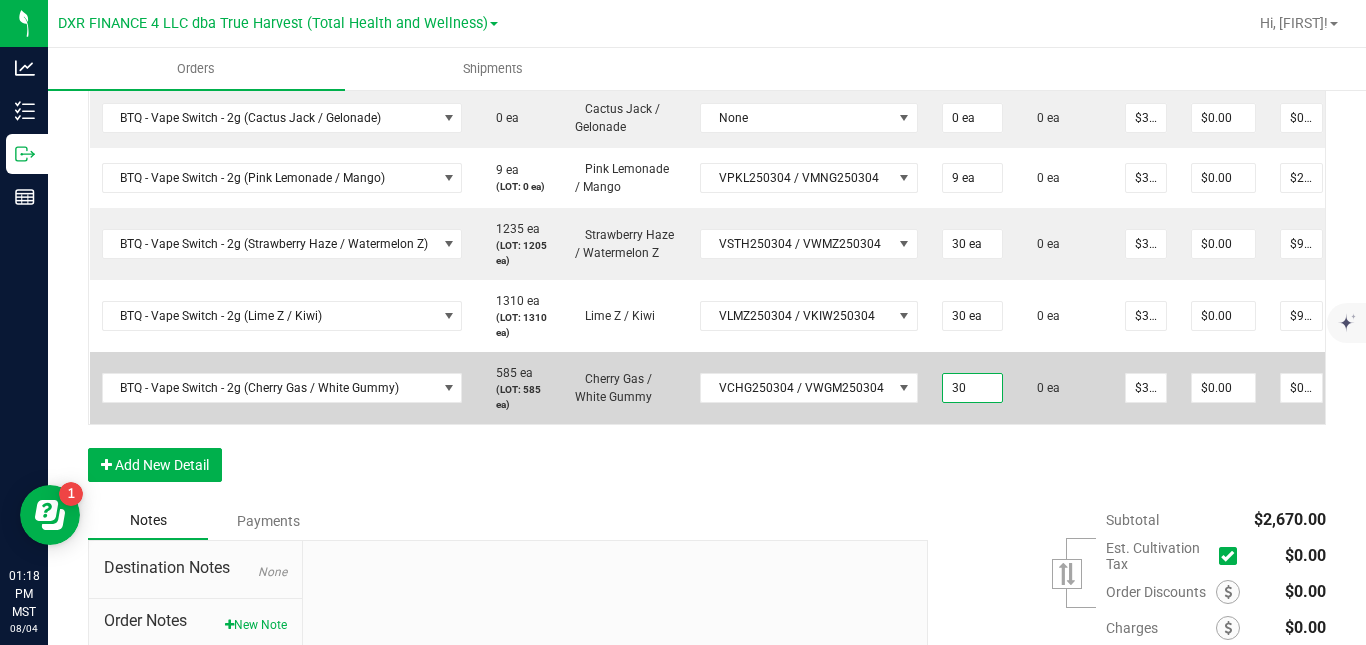 type on "30 ea" 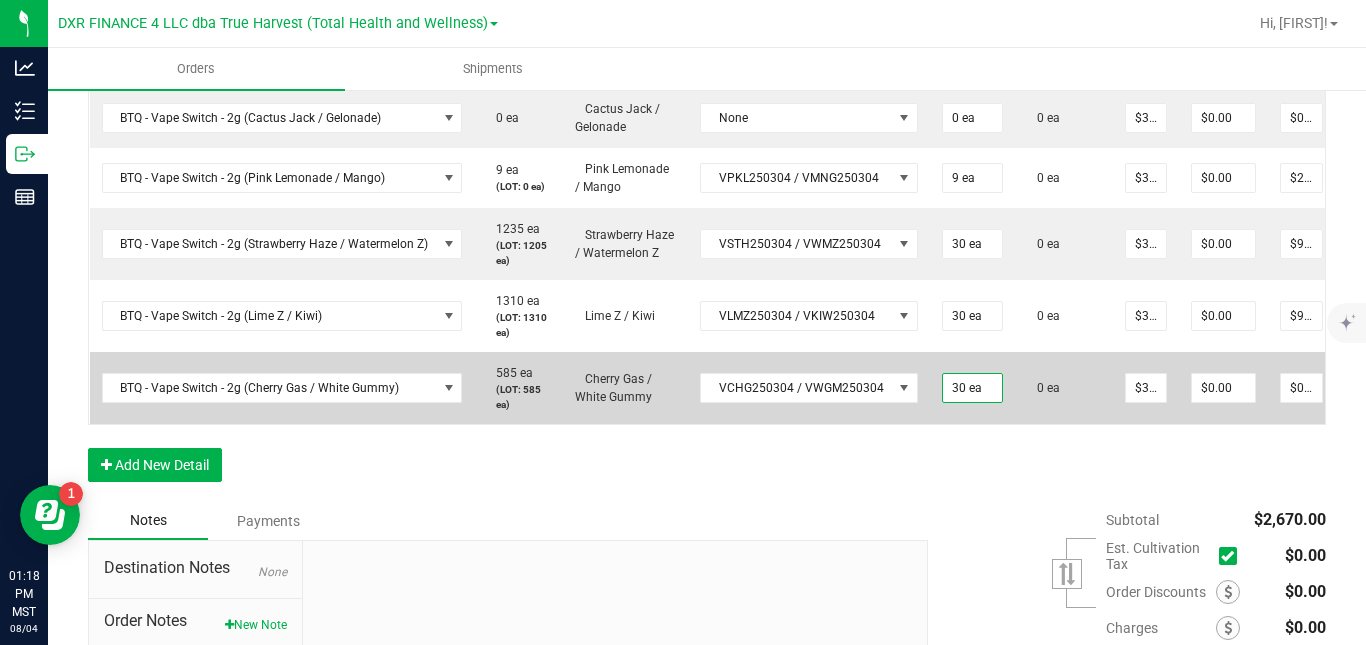 type on "$900.00" 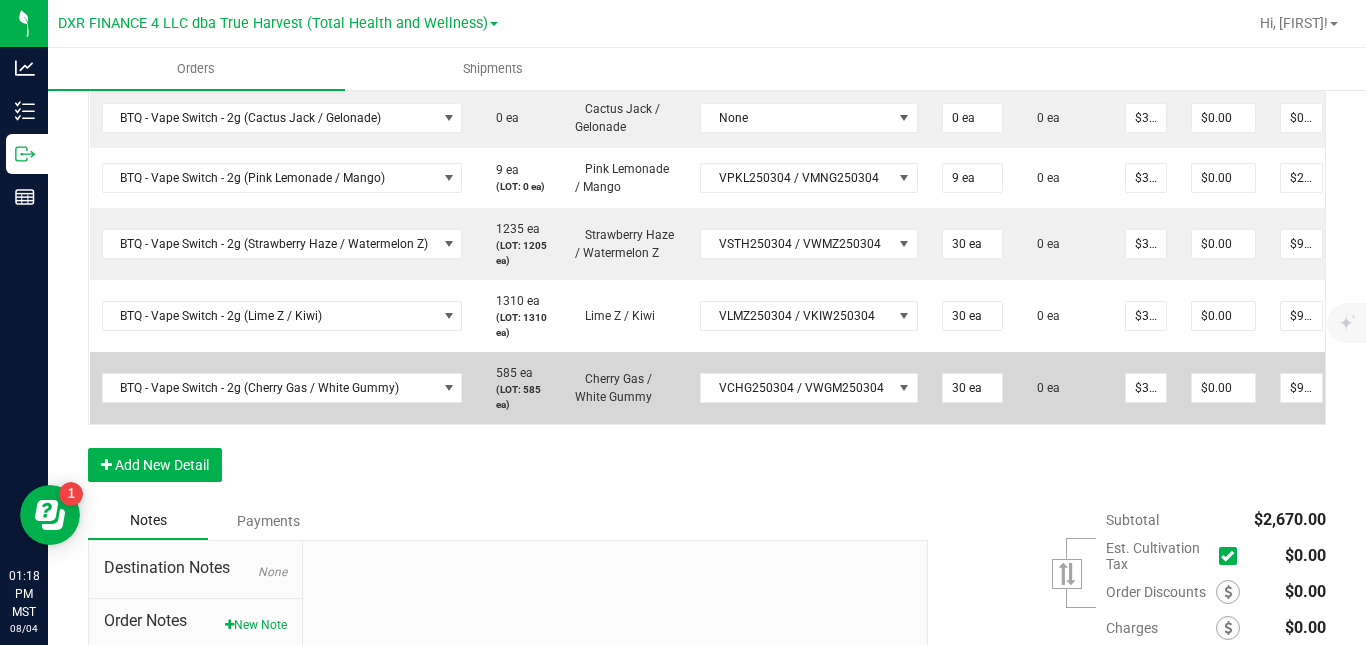 click on "0 ea" at bounding box center [1064, 388] 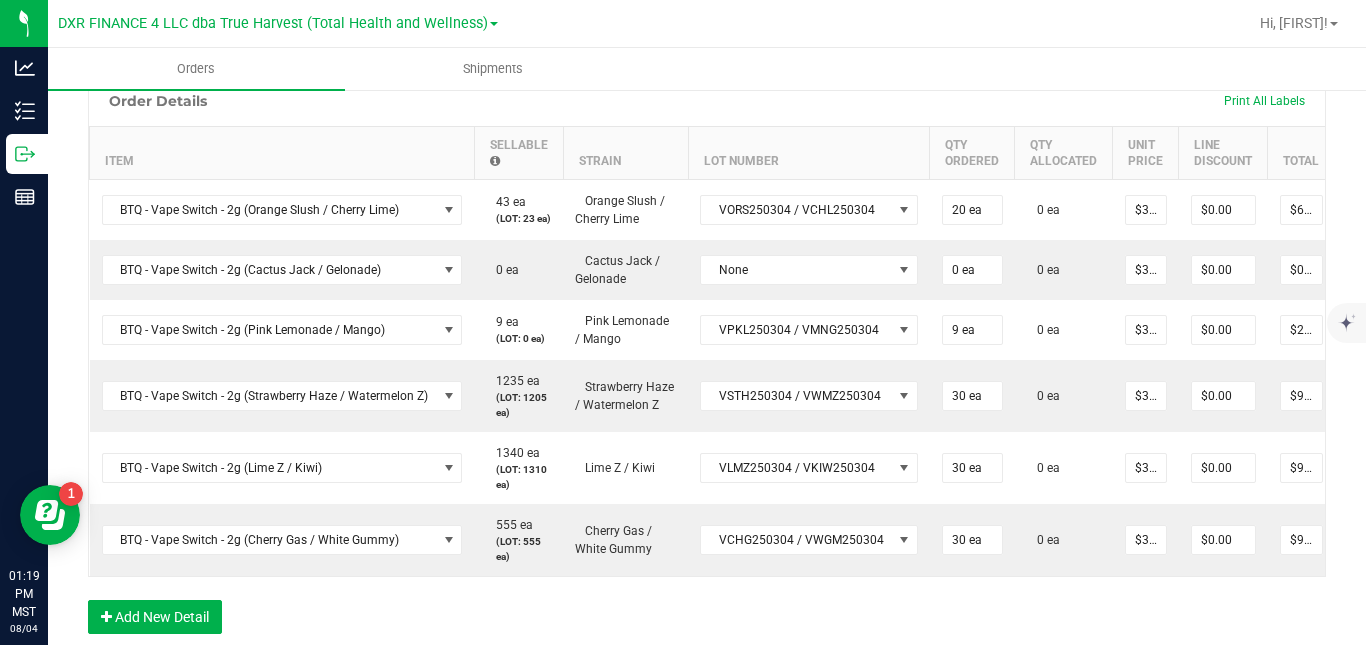 scroll, scrollTop: 529, scrollLeft: 0, axis: vertical 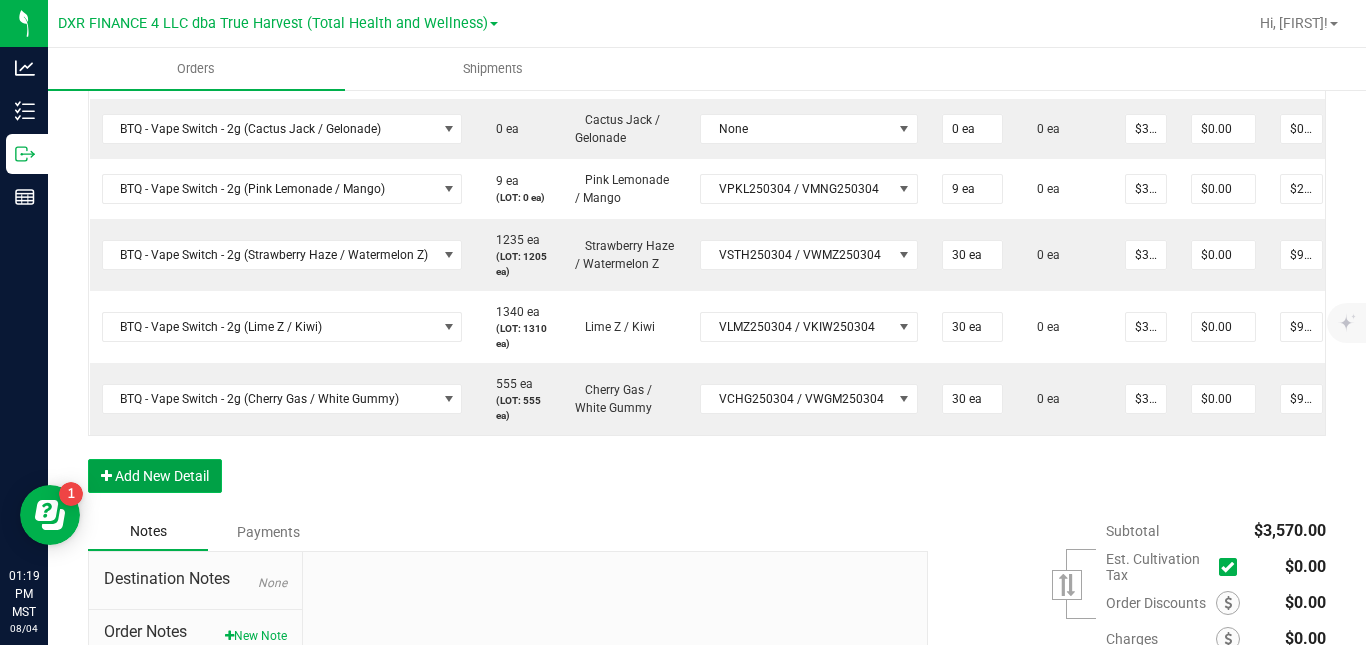 click on "Add New Detail" at bounding box center (155, 476) 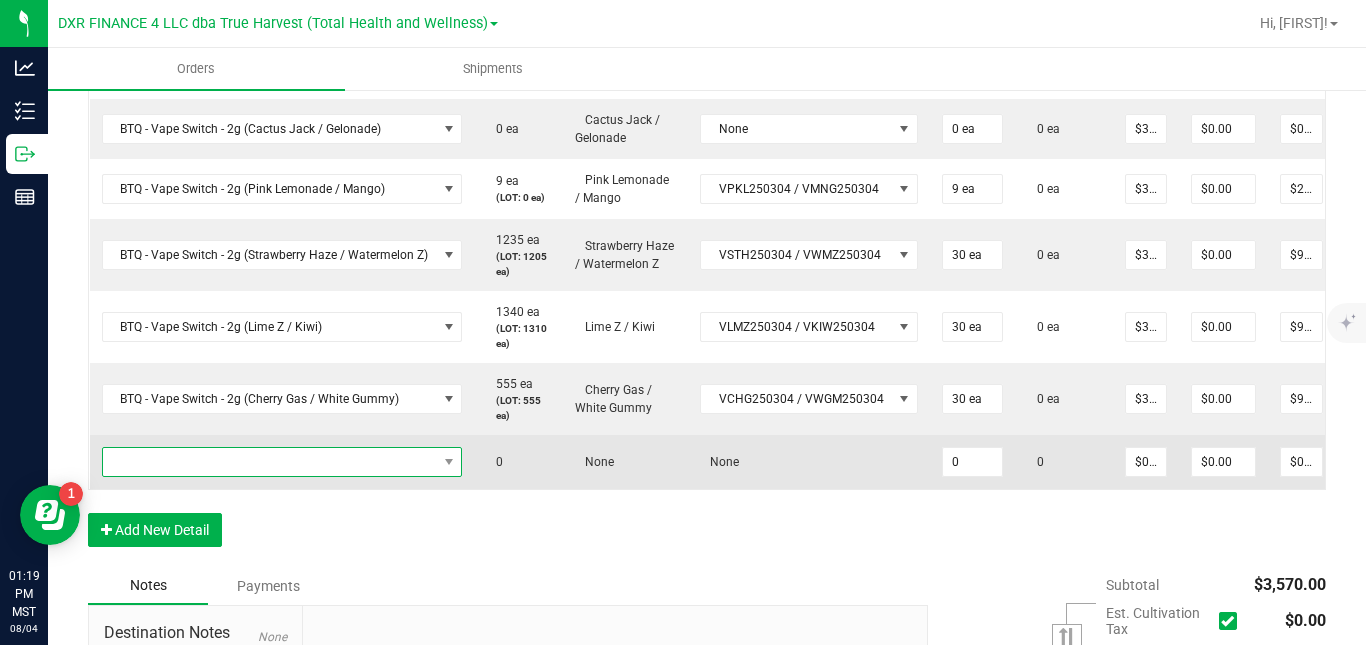 click at bounding box center [270, 462] 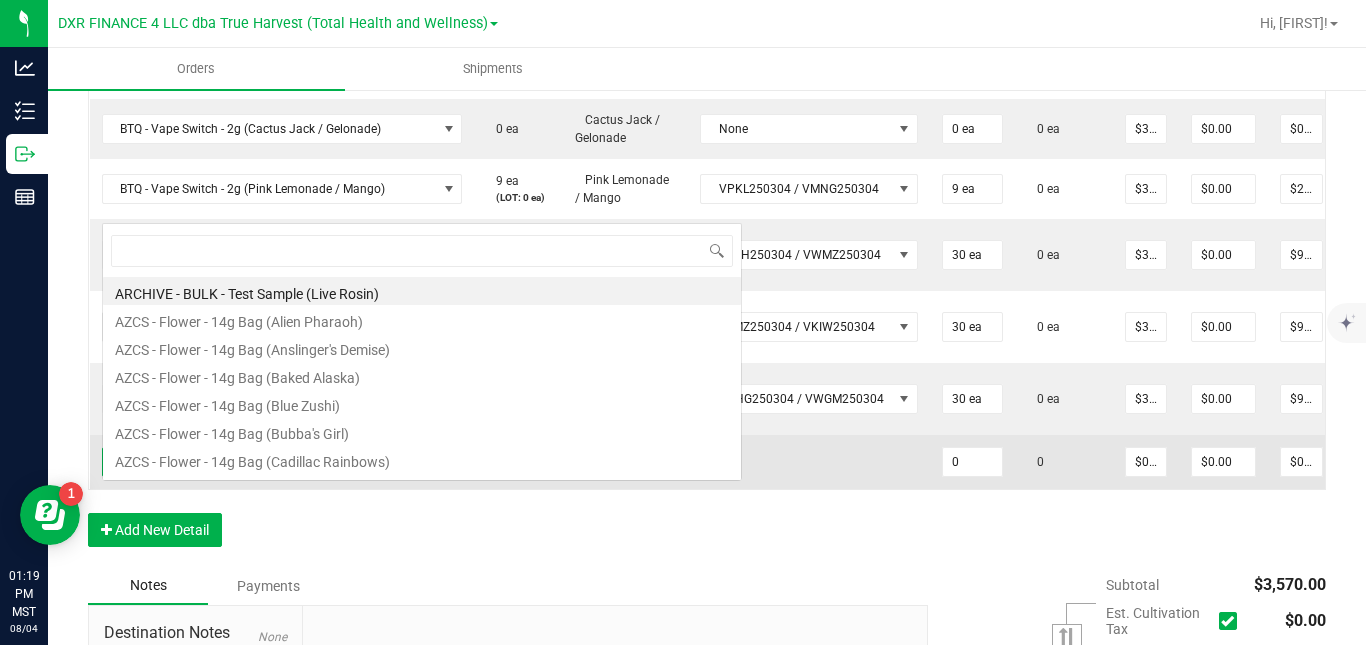 scroll, scrollTop: 0, scrollLeft: 0, axis: both 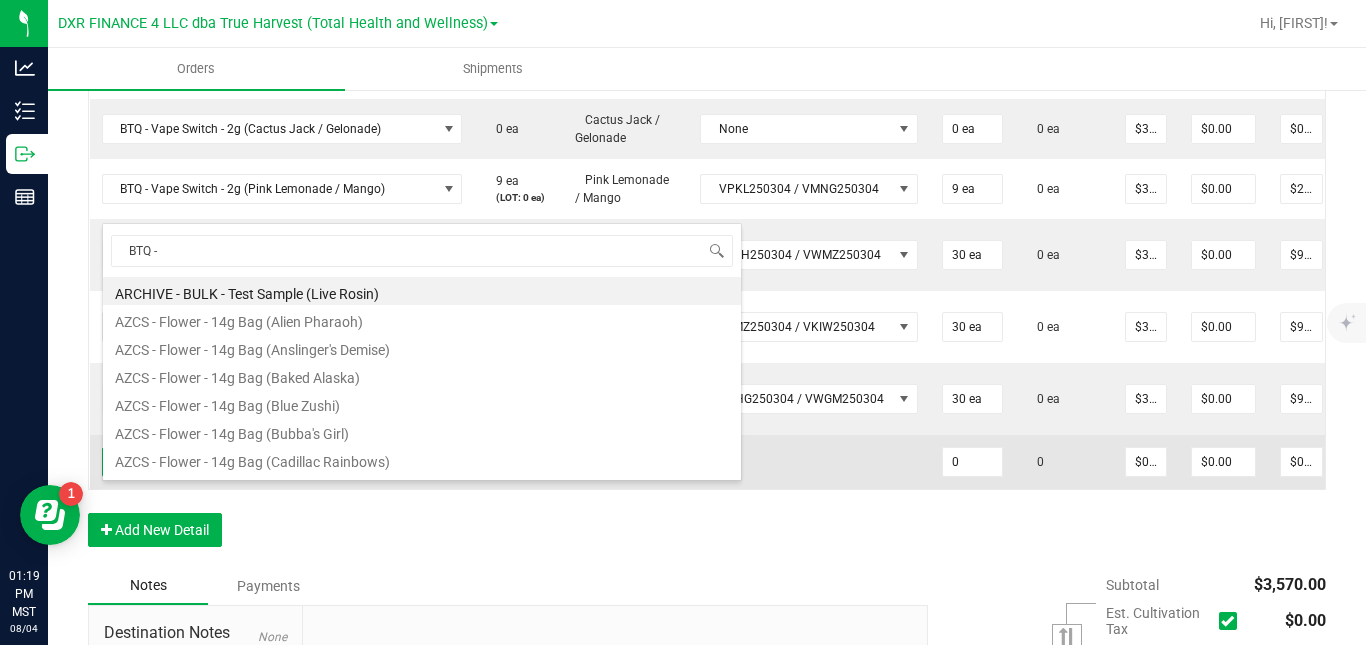 type on "BTQ - V" 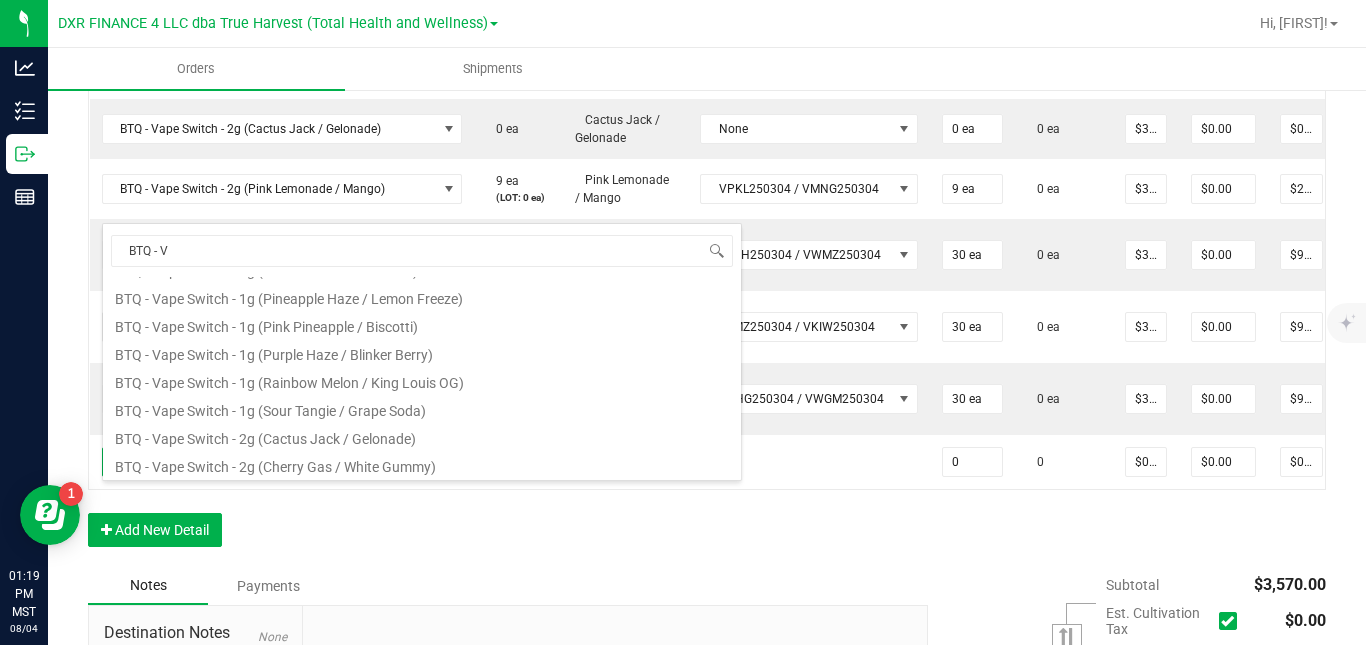 scroll, scrollTop: 175, scrollLeft: 0, axis: vertical 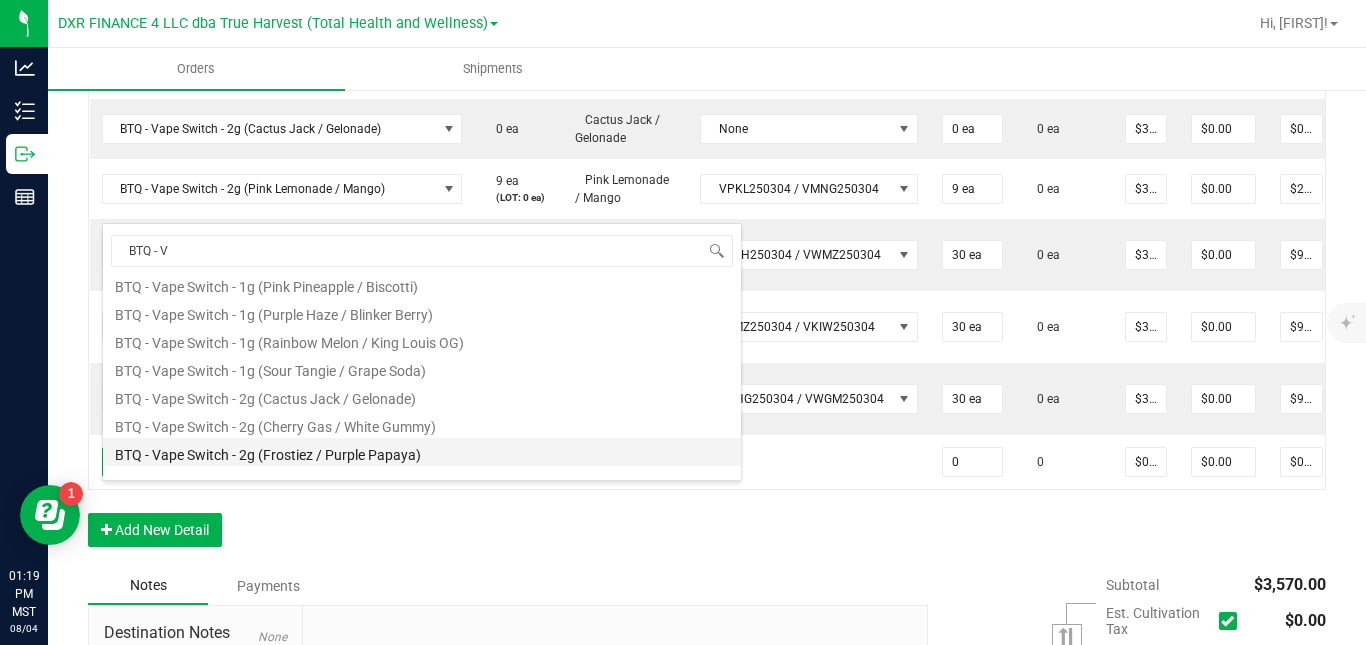 click on "BTQ - Vape Switch - 2g (Frostiez / Purple Papaya)" at bounding box center (422, 452) 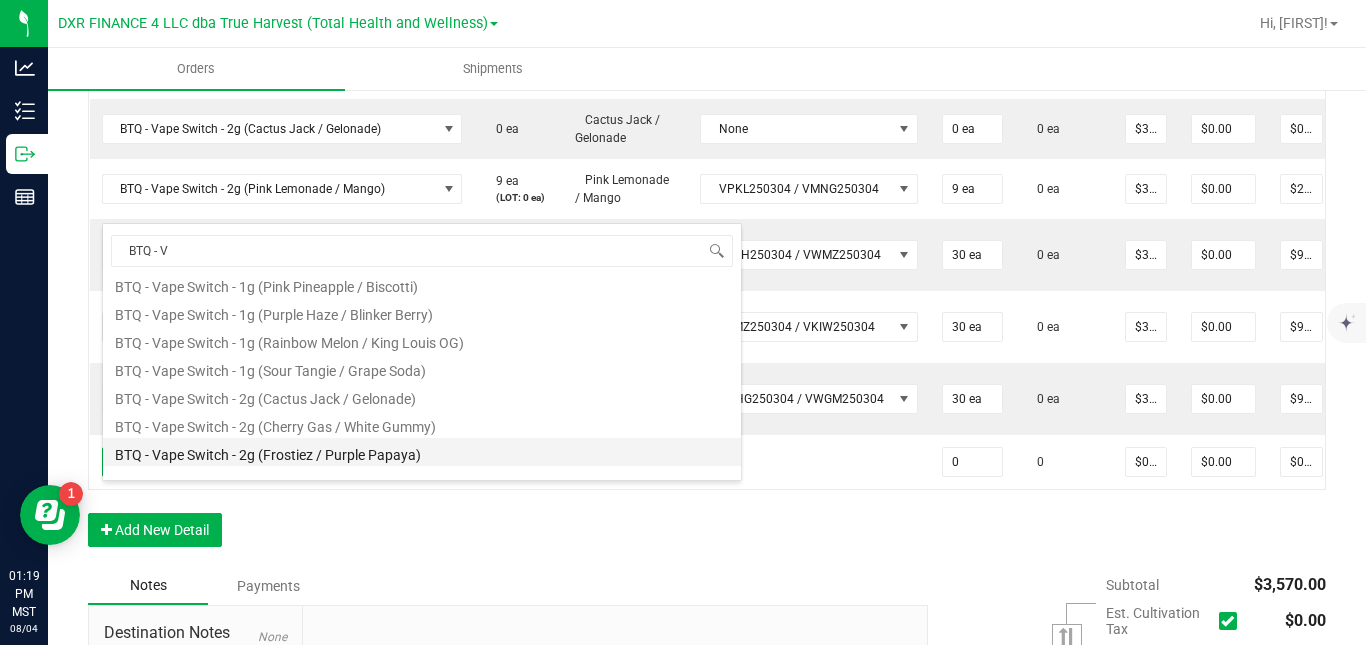 type on "0 ea" 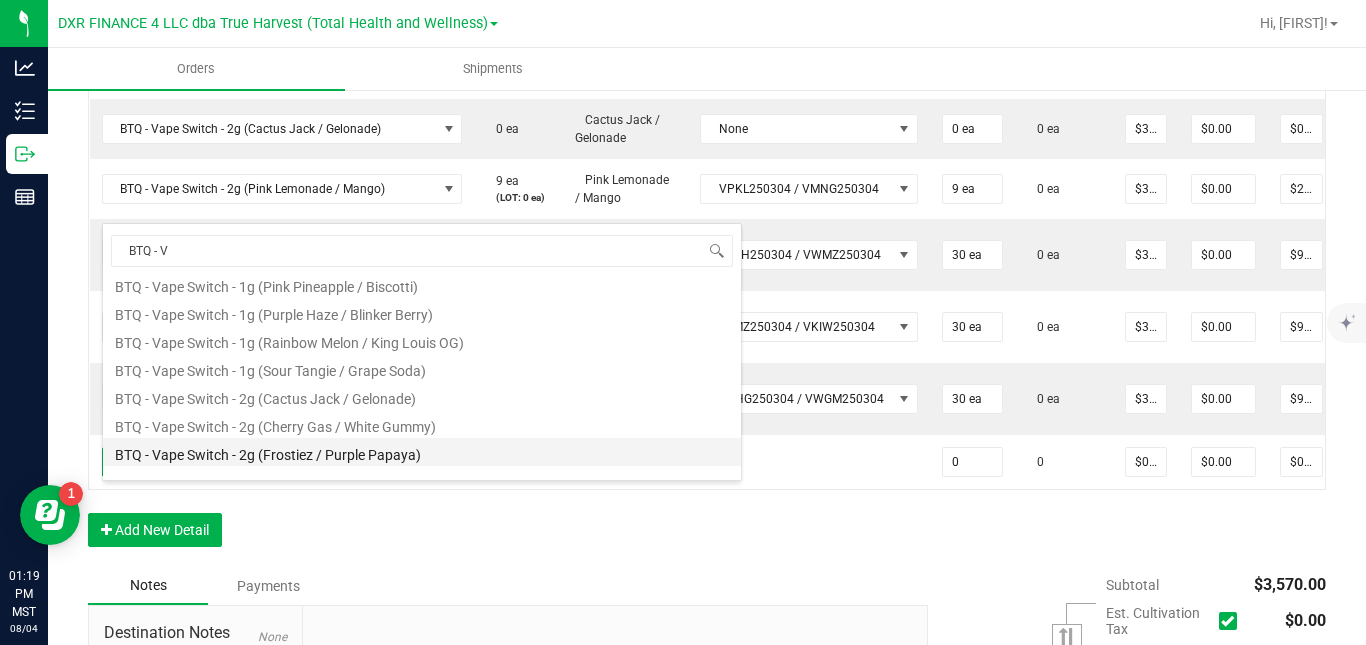 type on "$30.00000" 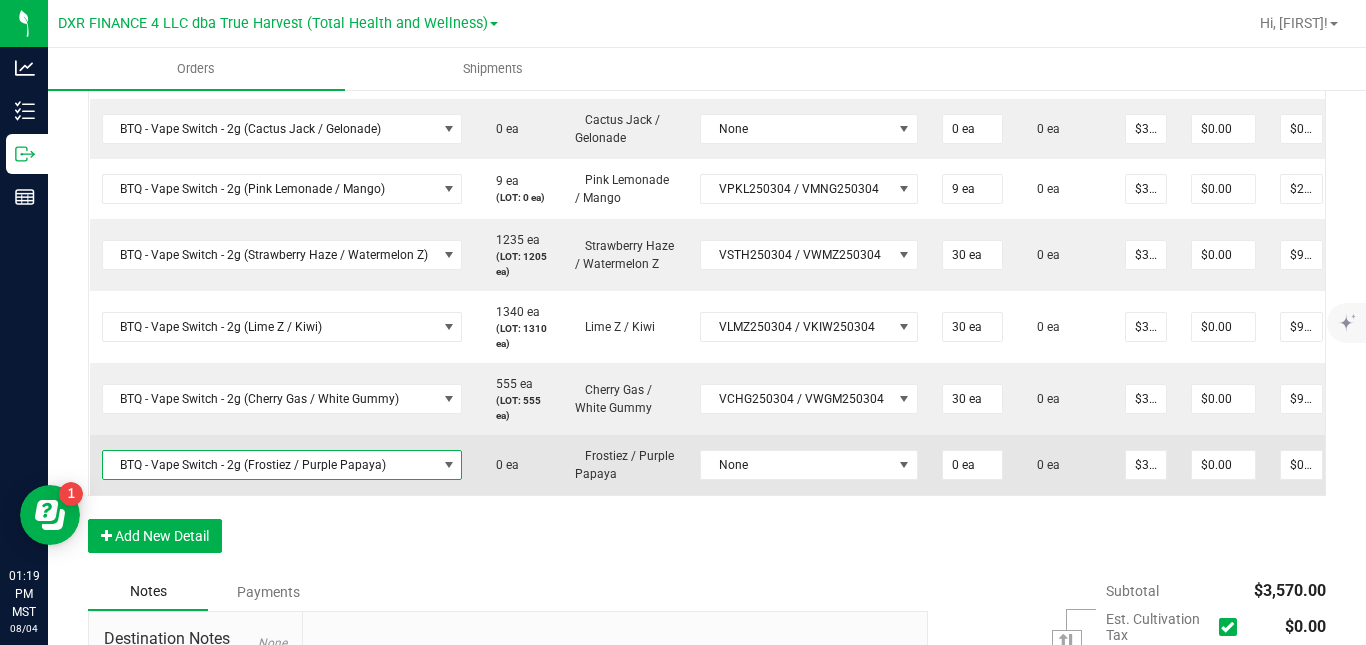 click on "BTQ - Vape Switch - 2g (Frostiez / Purple Papaya)" at bounding box center [270, 465] 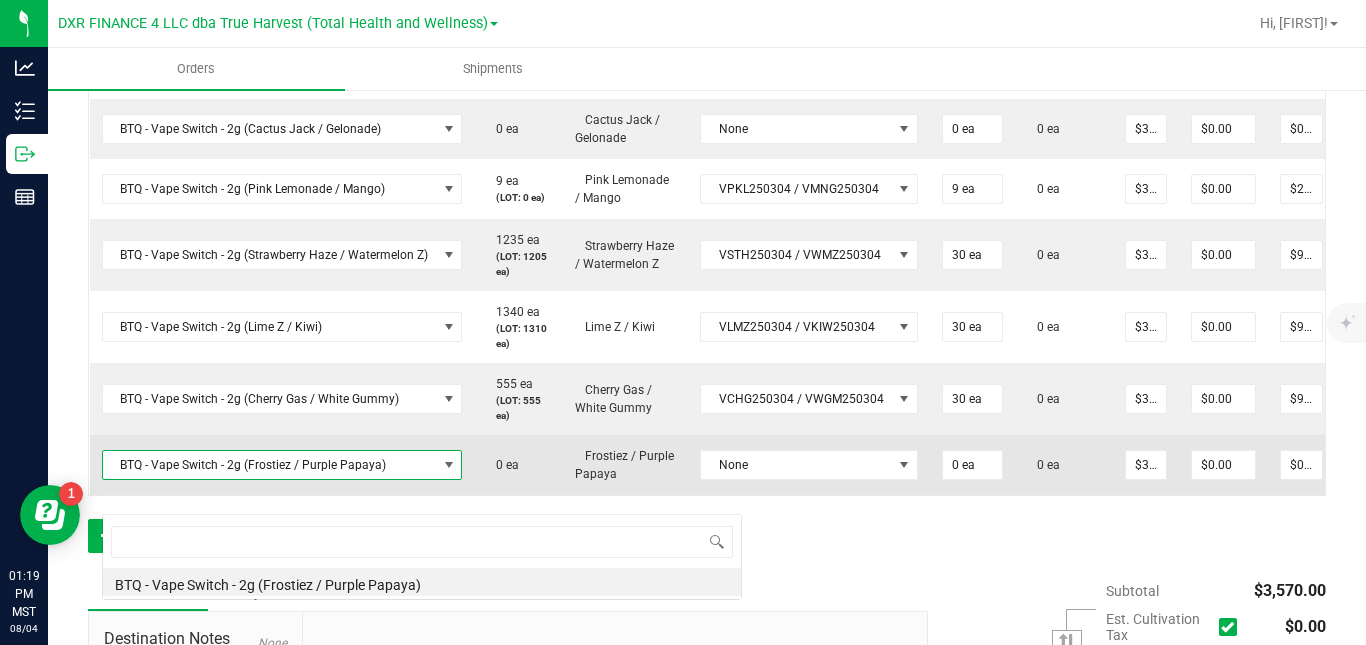 scroll, scrollTop: 99970, scrollLeft: 99642, axis: both 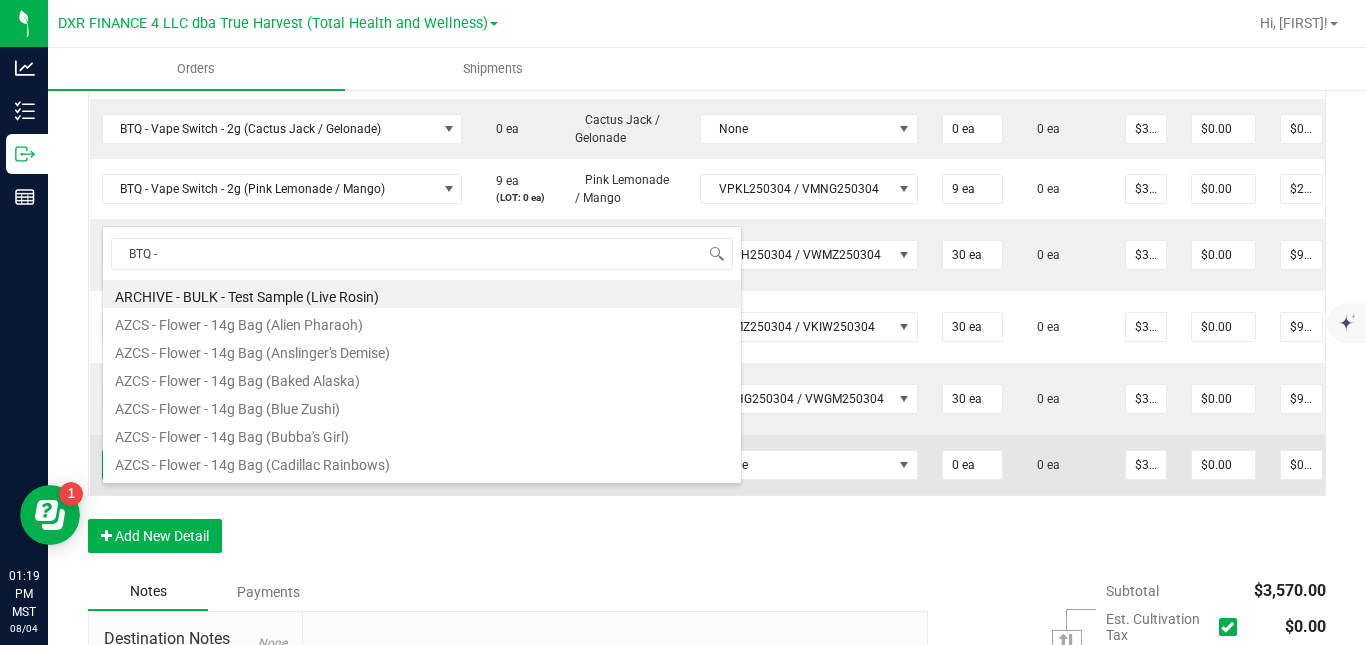 type on "BTQ - V" 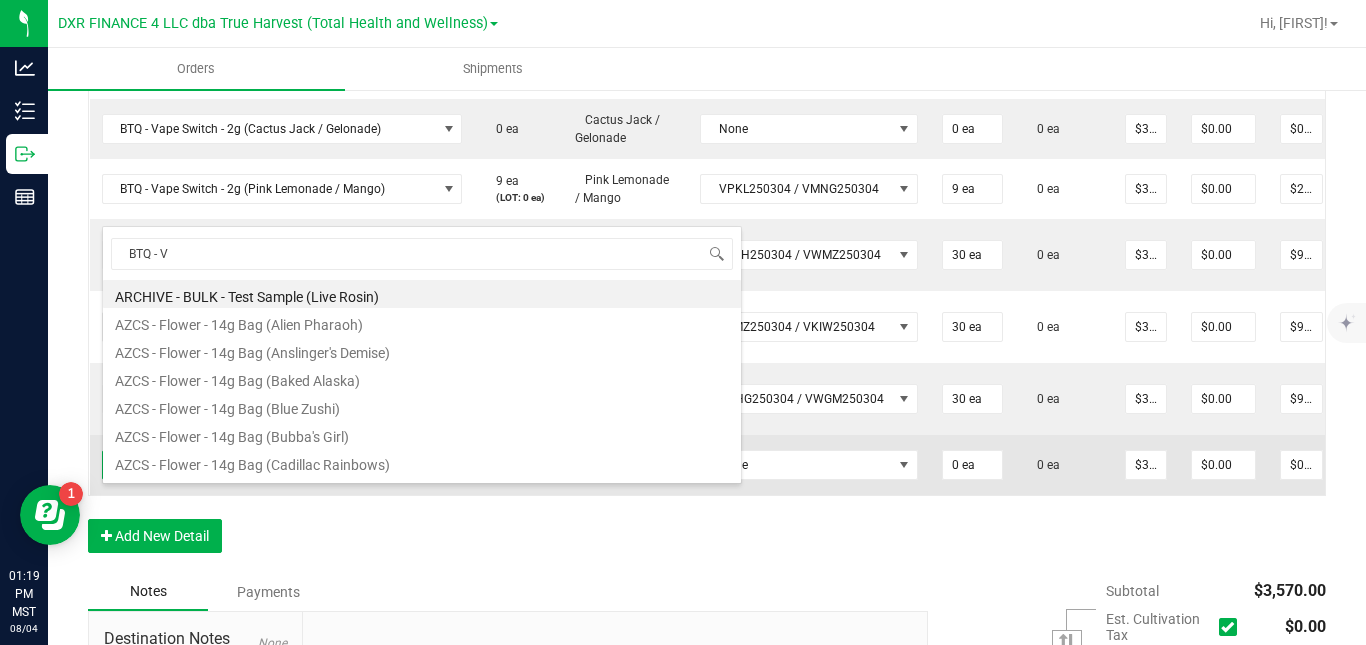 scroll, scrollTop: 164, scrollLeft: 0, axis: vertical 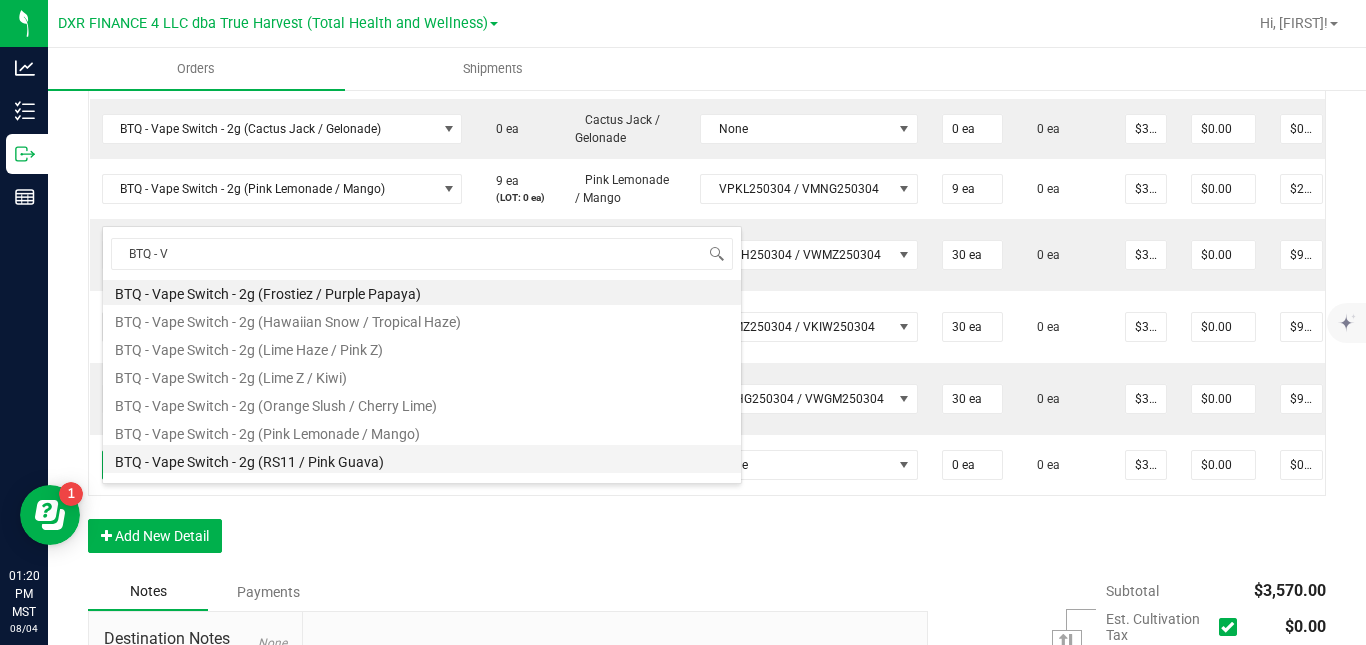 click on "BTQ - Vape Switch - 2g (RS11 / Pink Guava)" at bounding box center (422, 459) 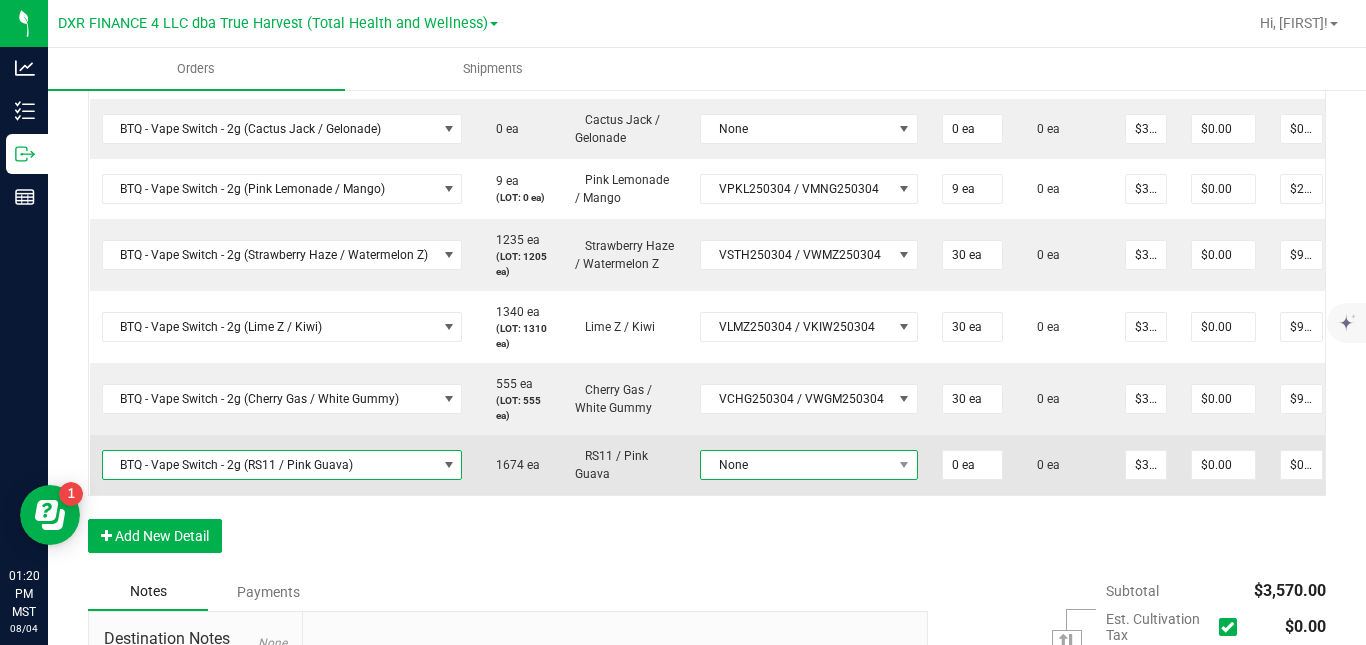click on "None" at bounding box center (796, 465) 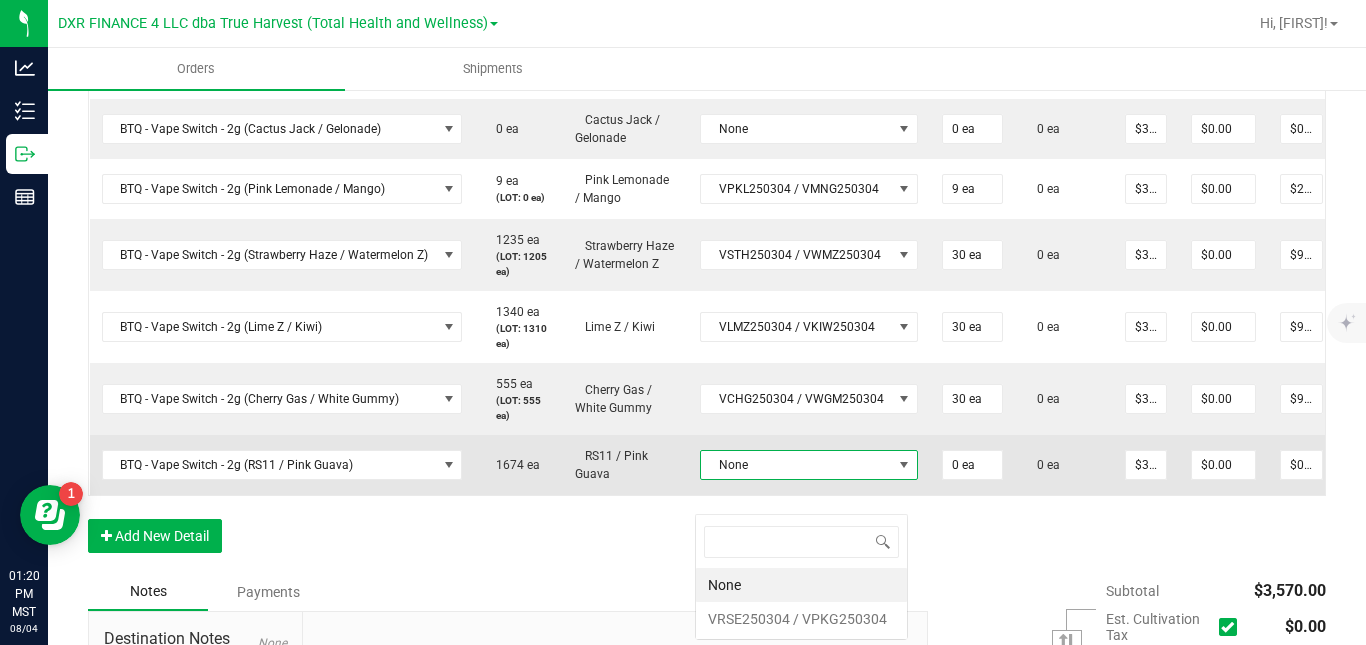 scroll, scrollTop: 99970, scrollLeft: 99787, axis: both 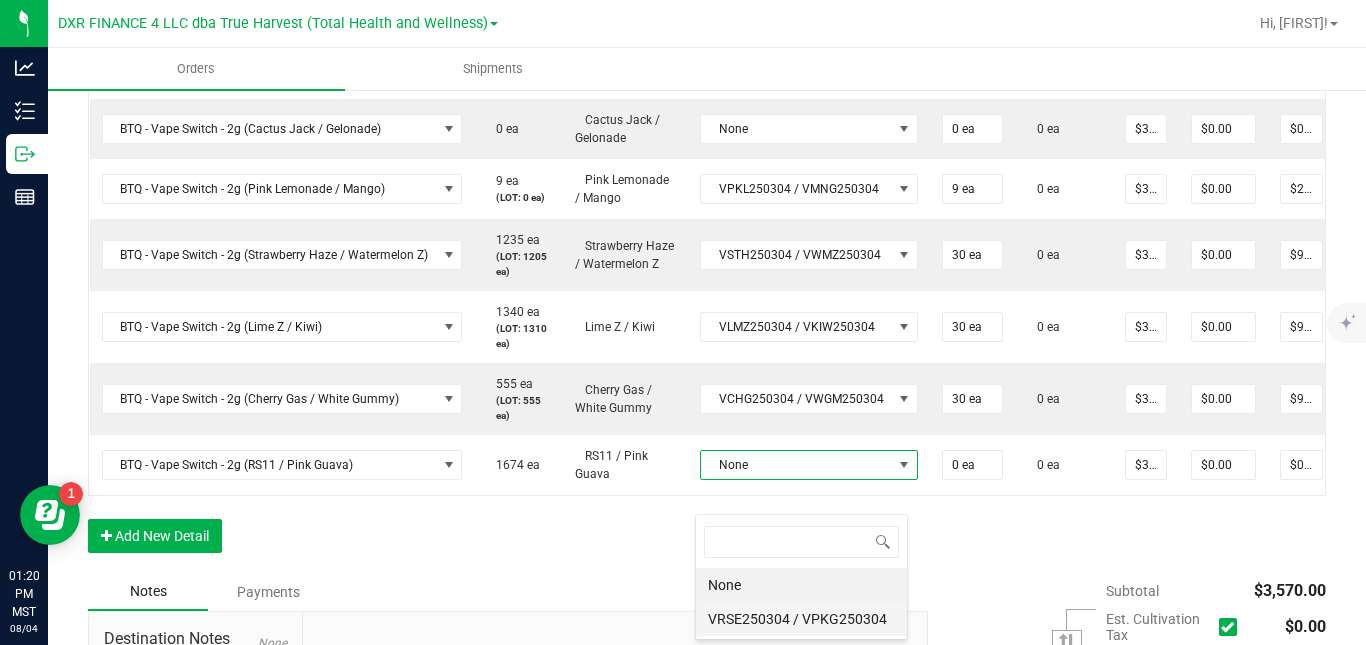 click on "VRSE250304 / VPKG250304" at bounding box center (801, 619) 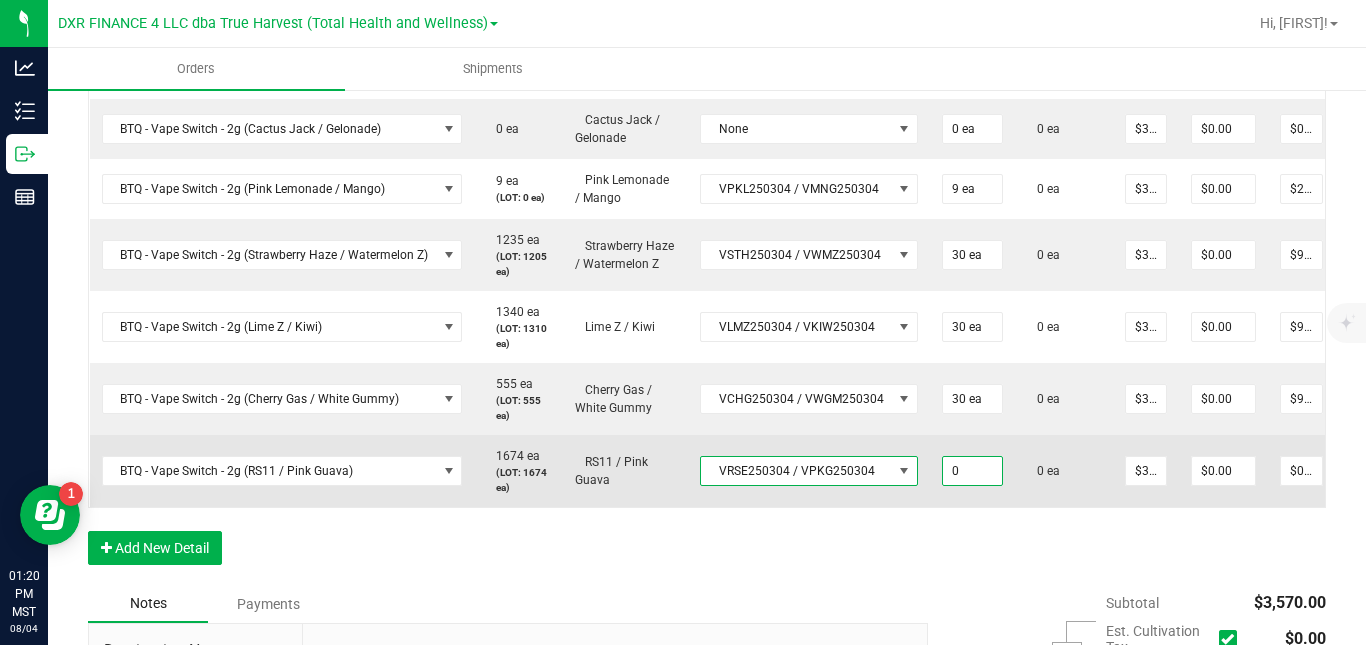click on "0" at bounding box center [972, 471] 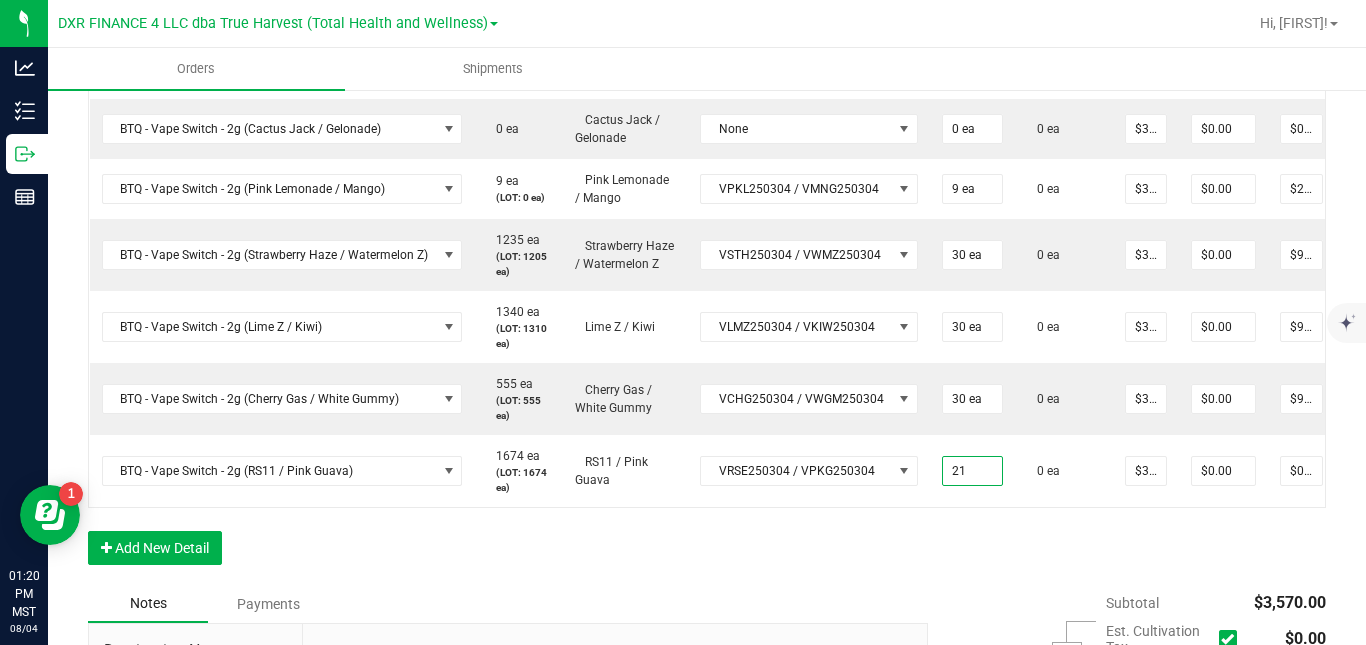 type on "21 ea" 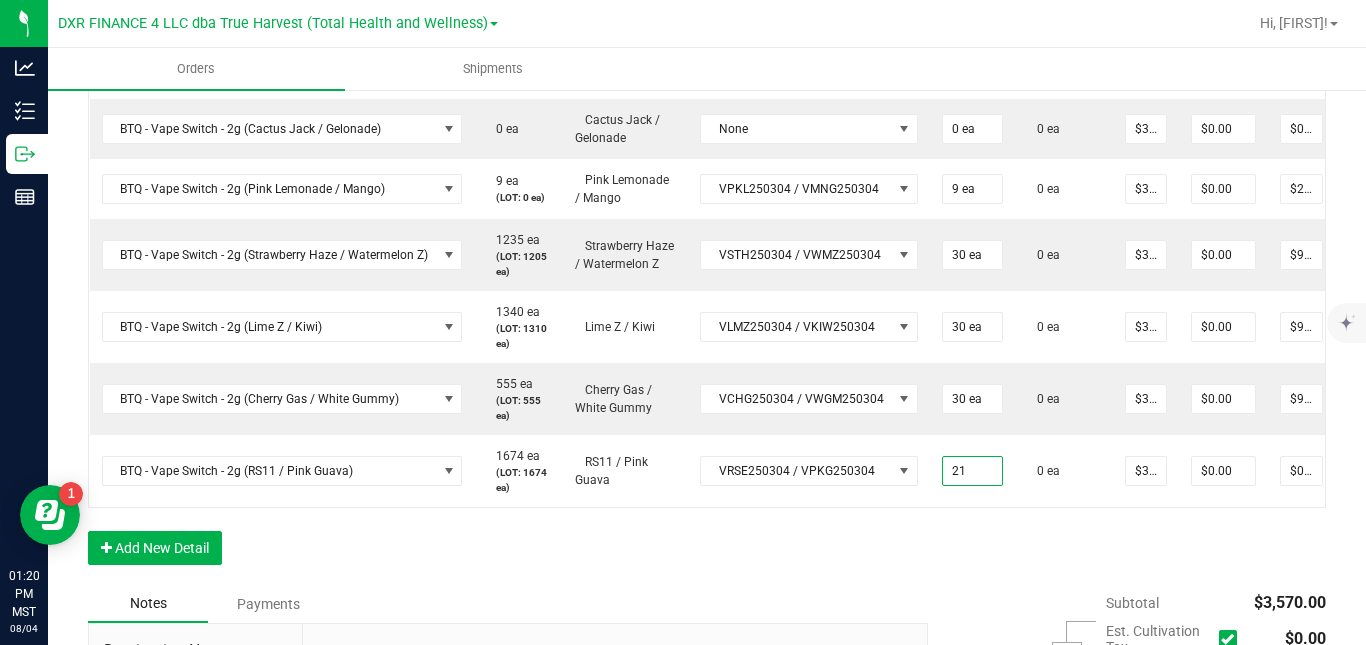type on "$630.00" 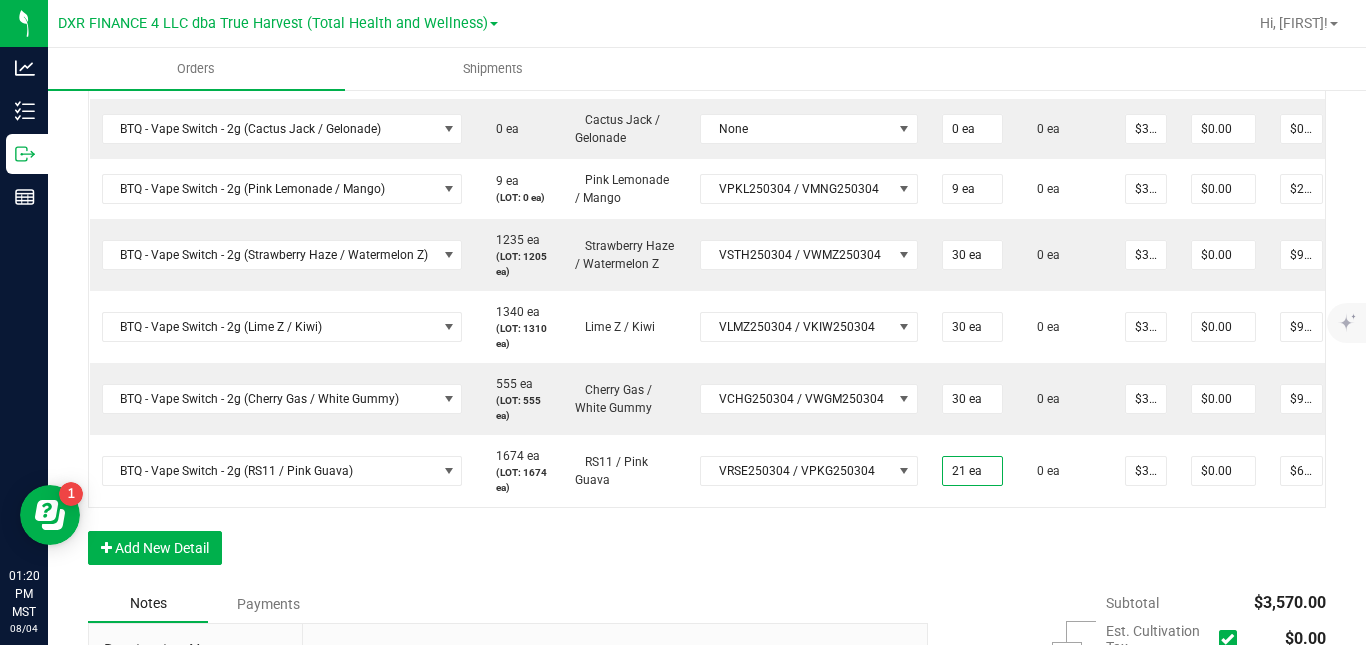 click on "Order Details Print All Labels Item  Sellable  Strain  Lot Number  Qty Ordered Qty Allocated Unit Price Line Discount Total Actions BTQ - Vape Switch - 2g (Orange Slush / Cherry Lime)  43 ea   (LOT: 23 ea)   Orange Slush / Cherry Lime  VORS250304 / VCHL250304 20 ea  0 ea  $30.00000 $0.00 $600.00 BTQ - Vape Switch - 2g (Cactus Jack / Gelonade)  0 ea   Cactus Jack / Gelonade  None 0 ea  0 ea  $30.00000 $0.00 $0.00 BTQ - Vape Switch - 2g (Pink Lemonade / Mango)  9 ea   (LOT: 0 ea)   Pink Lemonade / Mango  VPKL250304 / VMNG250304 9 ea  0 ea  $30.00000 $0.00 $270.00 BTQ - Vape Switch - 2g (Strawberry Haze / Watermelon Z)  1235 ea   (LOT: 1205 ea)   Strawberry Haze / Watermelon Z  VSTH250304 / VWMZ250304 30 ea  0 ea  $30.00000 $0.00 $900.00 BTQ - Vape Switch - 2g (Lime Z / Kiwi)  1340 ea   (LOT: 1310 ea)   Lime Z / Kiwi  VLMZ250304 / VKIW250304 30 ea  0 ea  $30.00000 $0.00 $900.00 BTQ - Vape Switch - 2g (Cherry Gas / White Gummy)  555 ea   (LOT: 555 ea)   Cherry Gas / White Gummy" at bounding box center [707, 259] 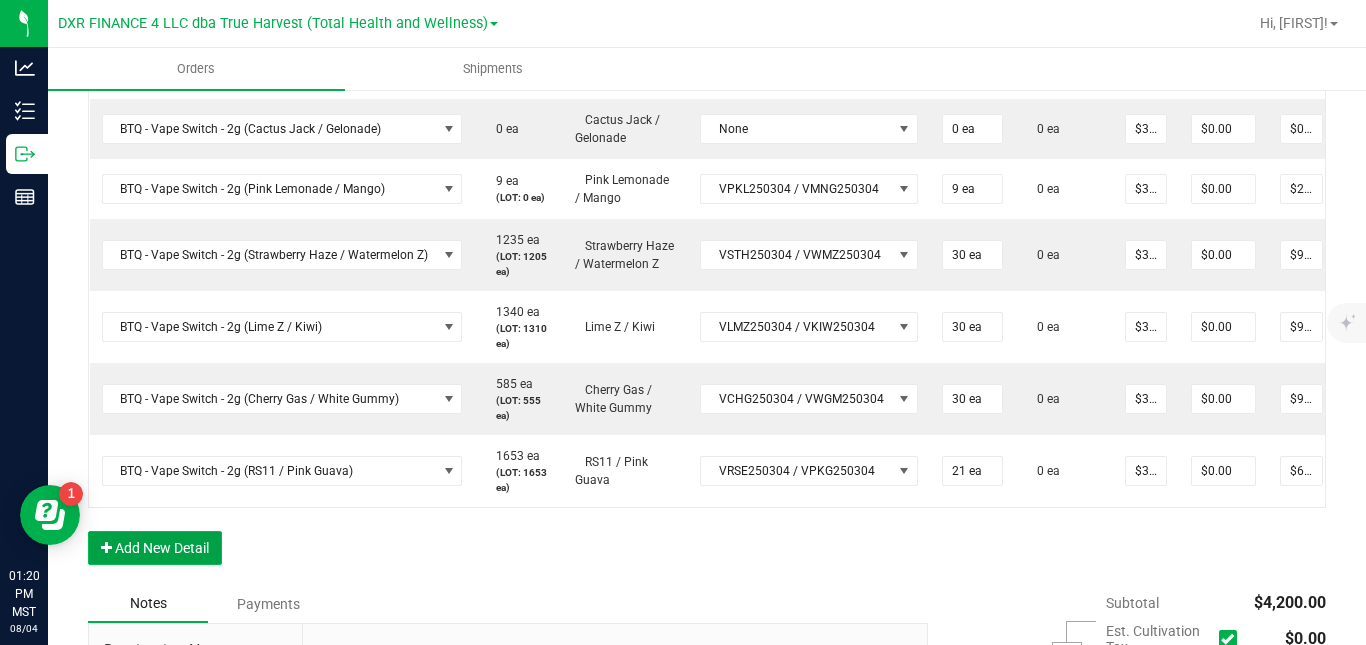 click on "Add New Detail" at bounding box center [155, 548] 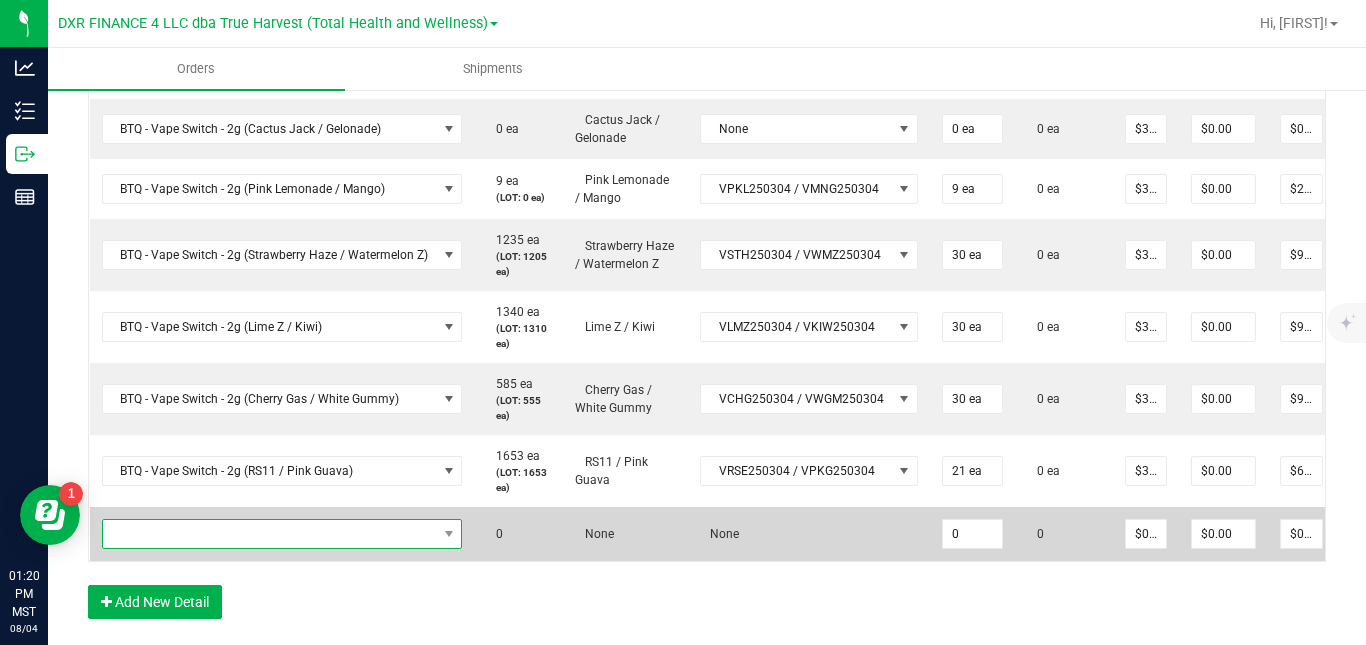 click at bounding box center [270, 534] 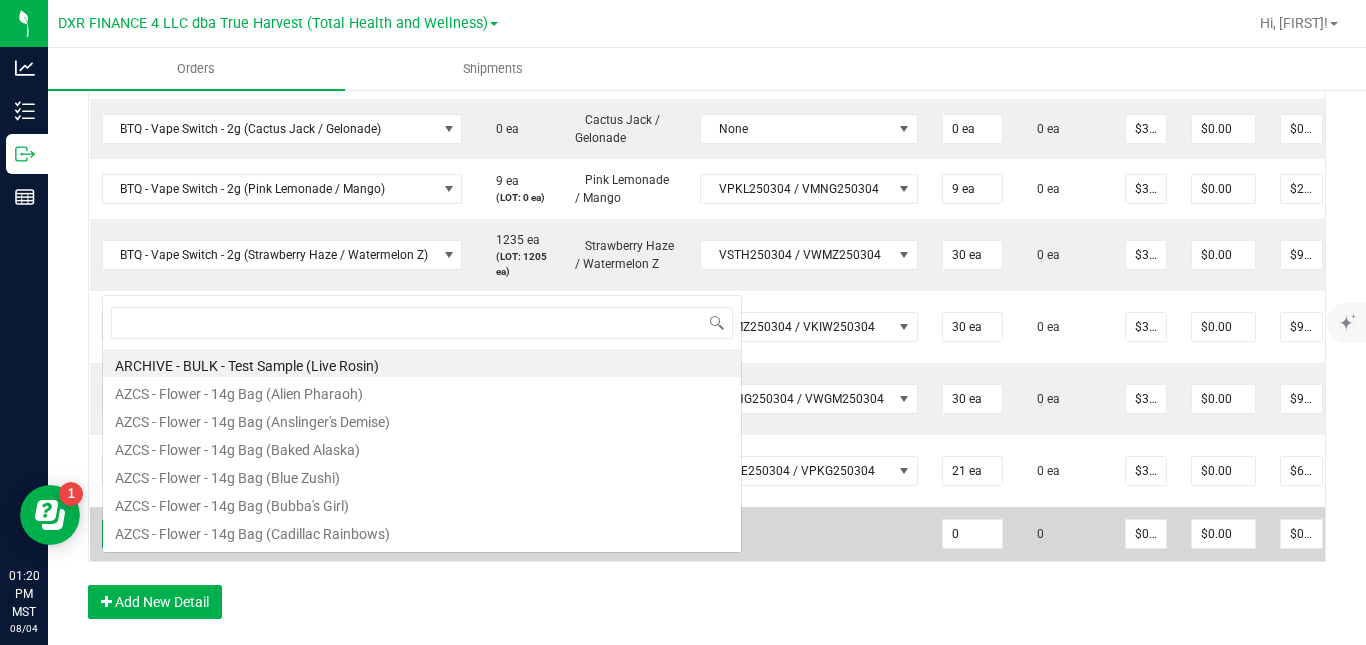 scroll, scrollTop: 0, scrollLeft: 0, axis: both 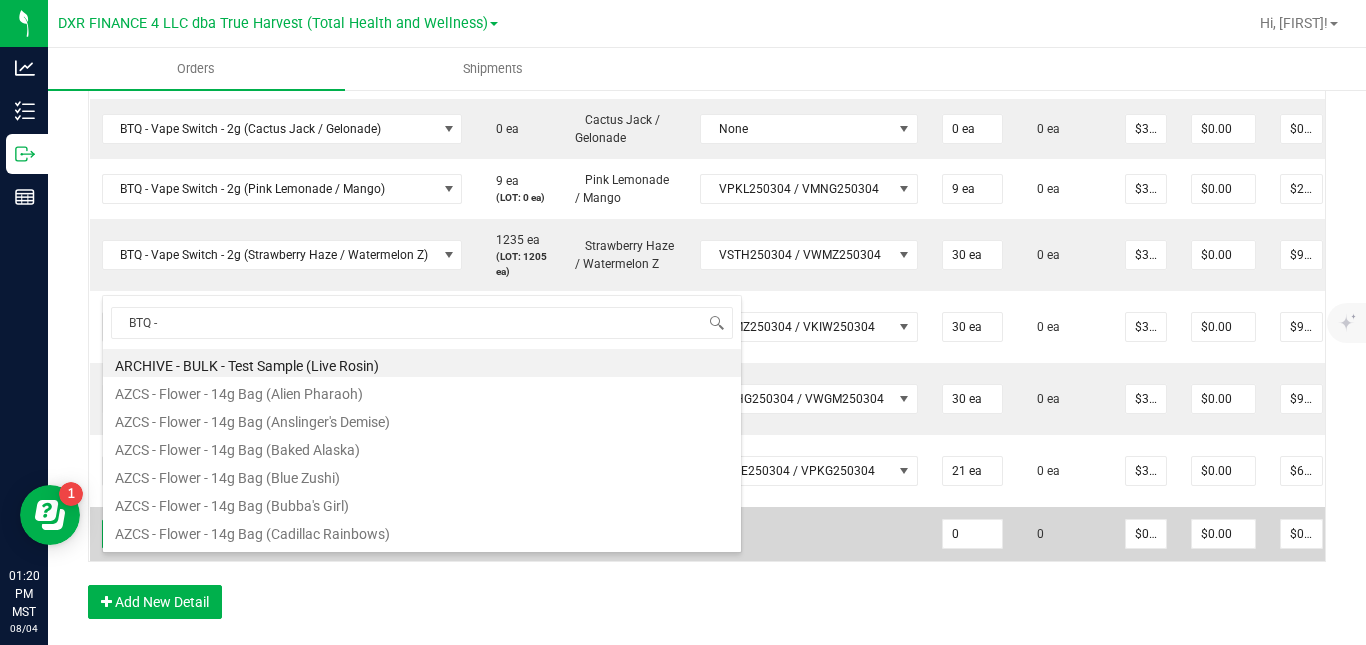 type on "BTQ - V" 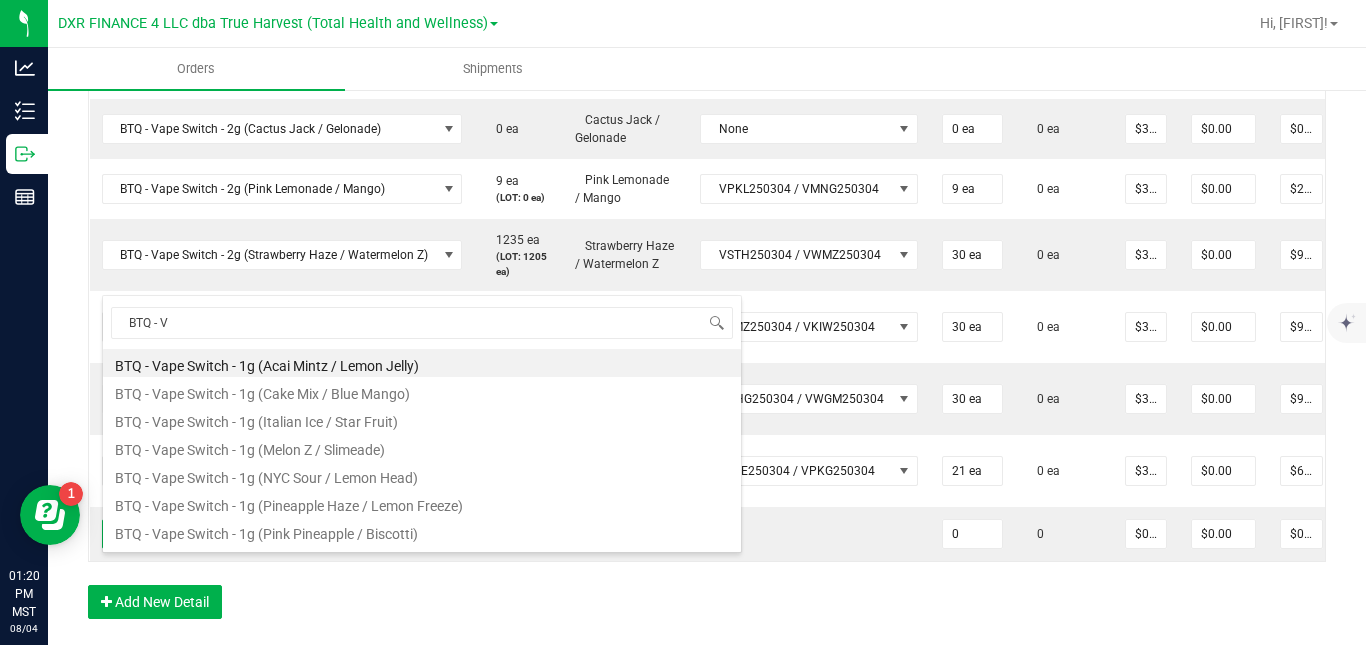 scroll, scrollTop: 175, scrollLeft: 0, axis: vertical 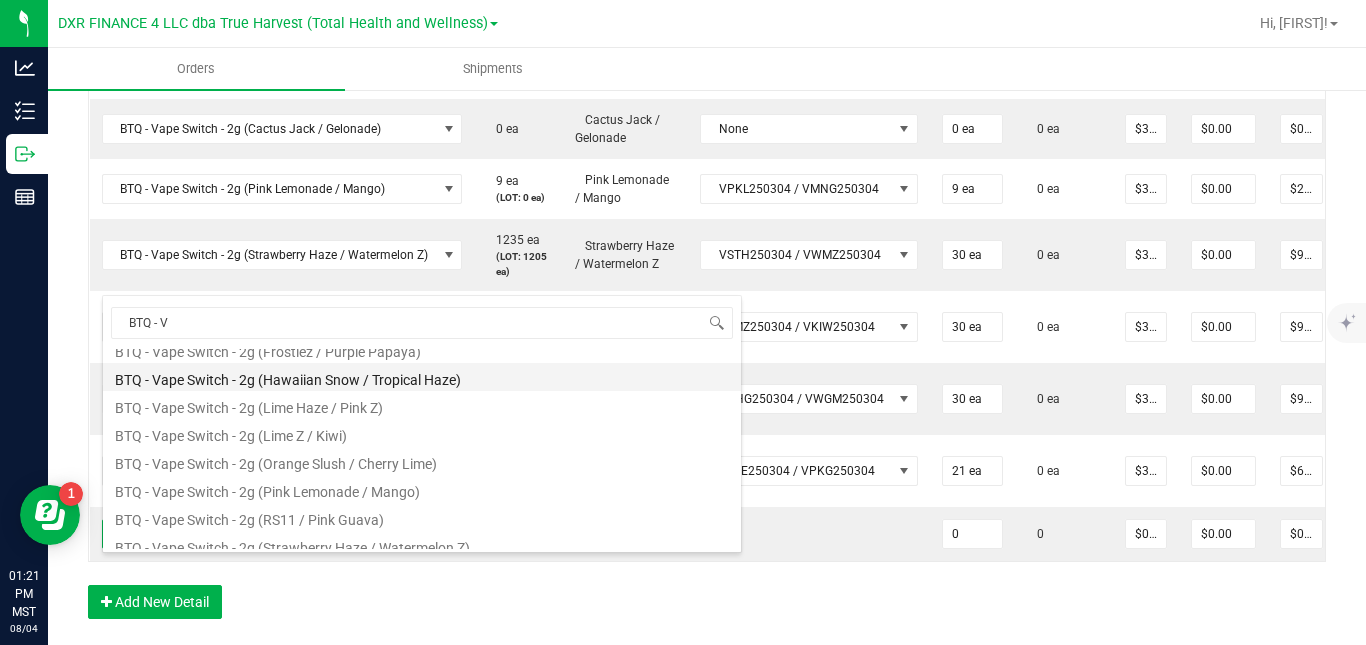 click on "BTQ - Vape Switch - 2g (Hawaiian Snow / Tropical Haze)" at bounding box center [422, 377] 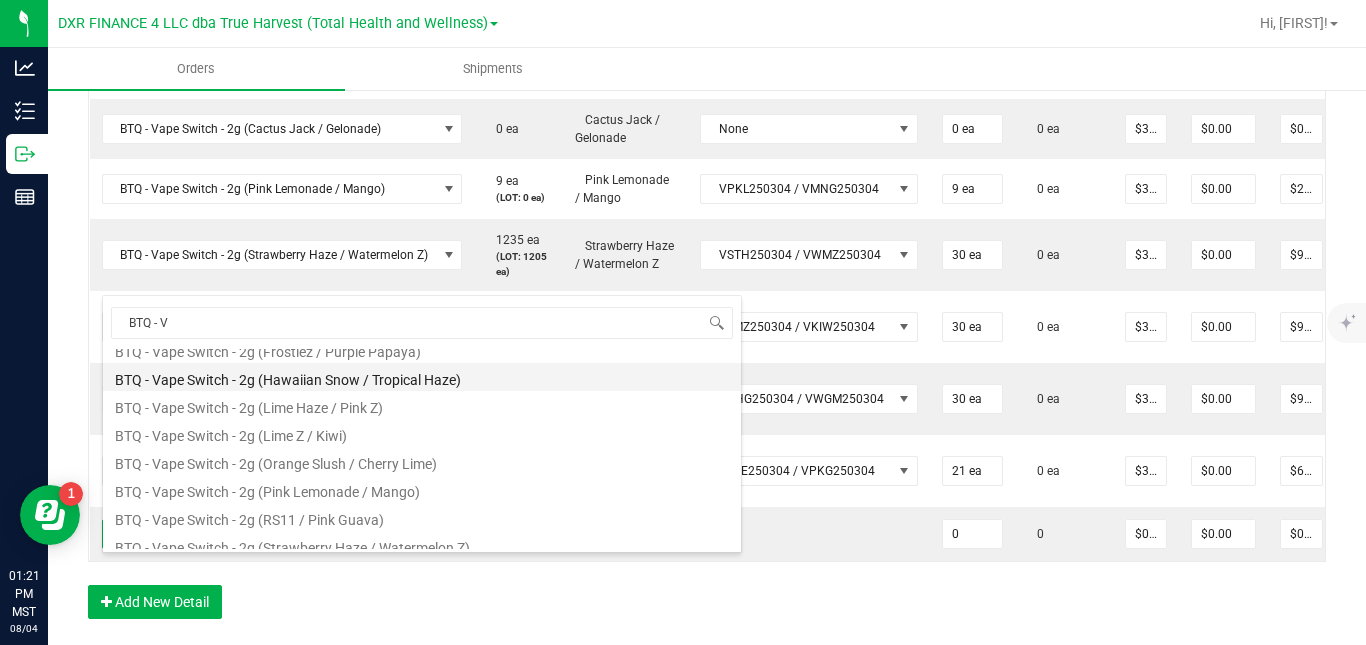 type on "0 ea" 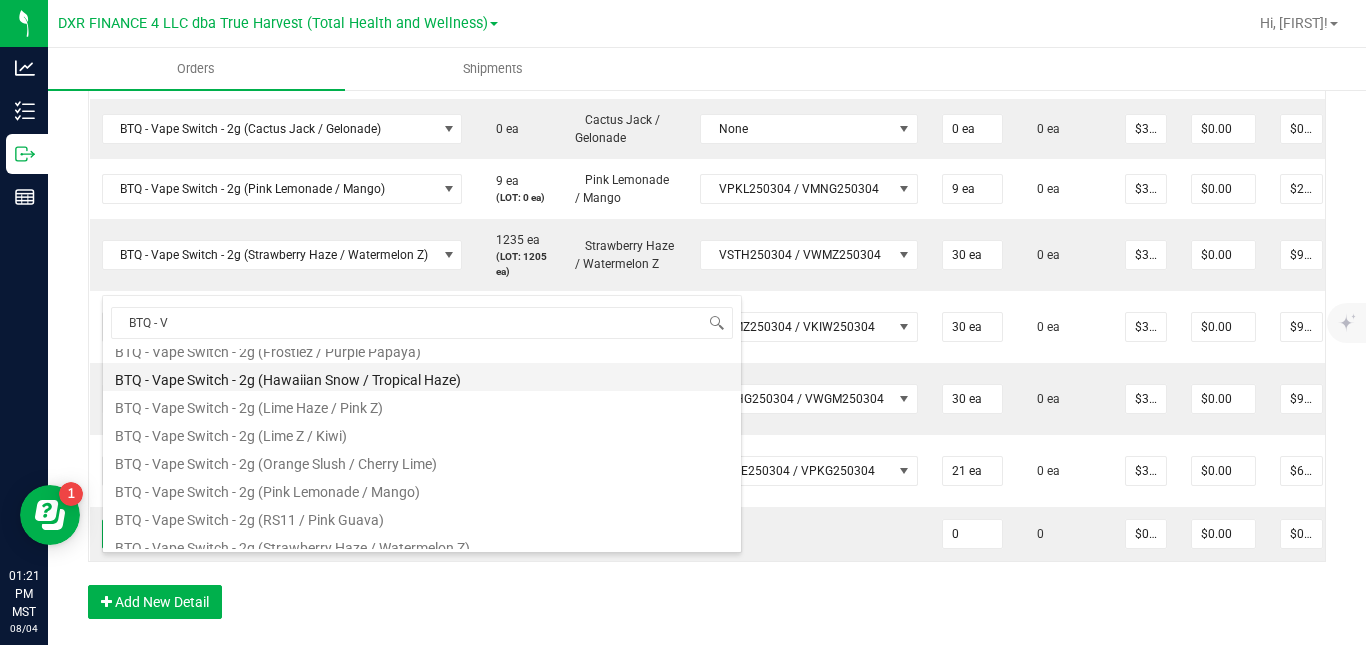 type on "$30.00000" 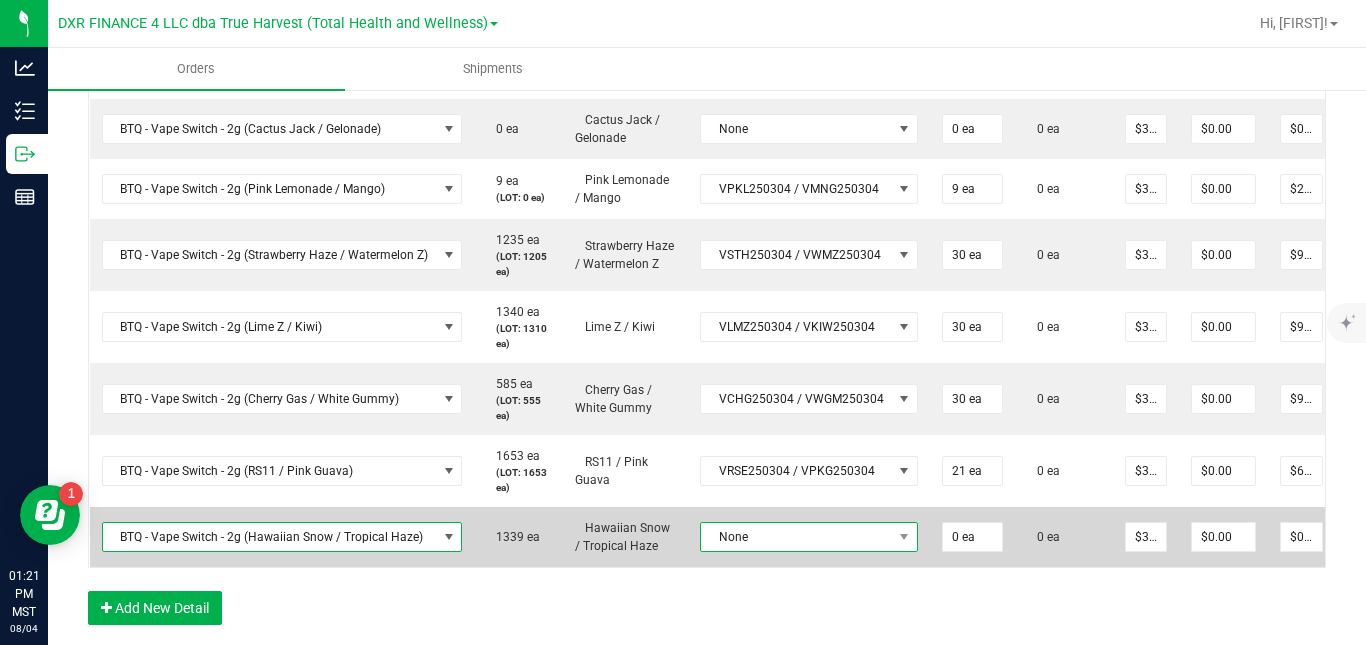 click on "None" at bounding box center [796, 537] 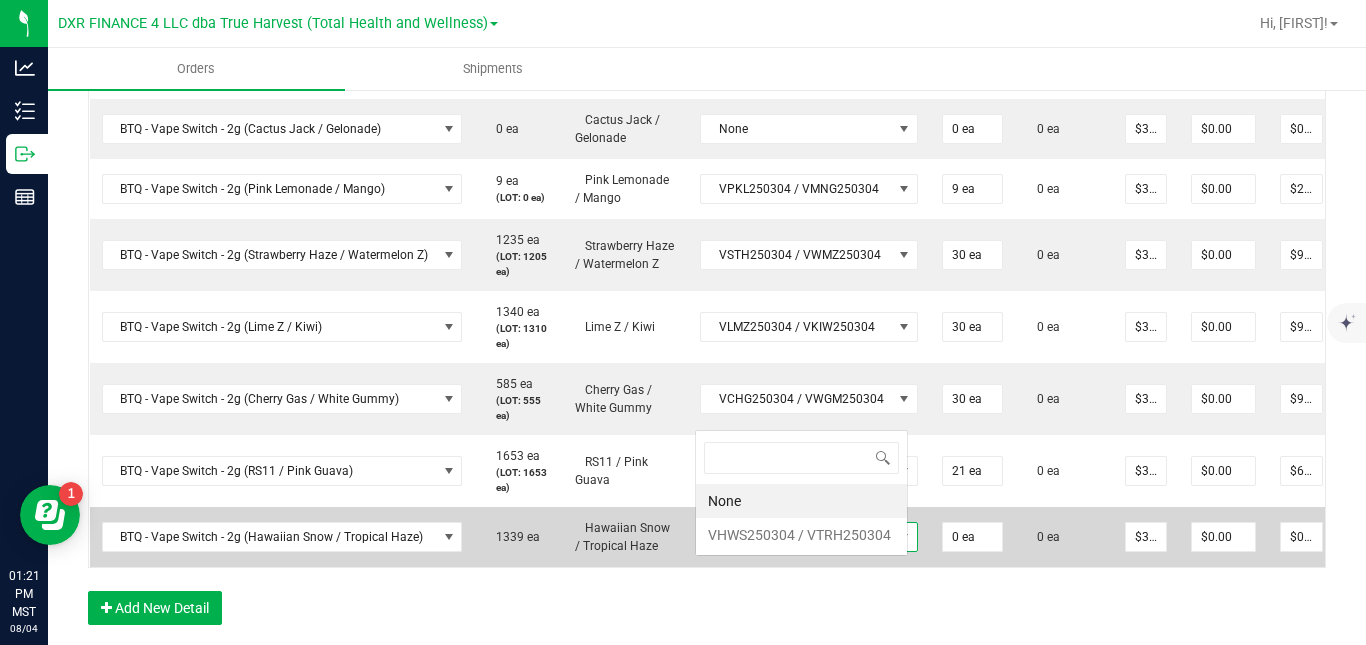 scroll, scrollTop: 0, scrollLeft: 0, axis: both 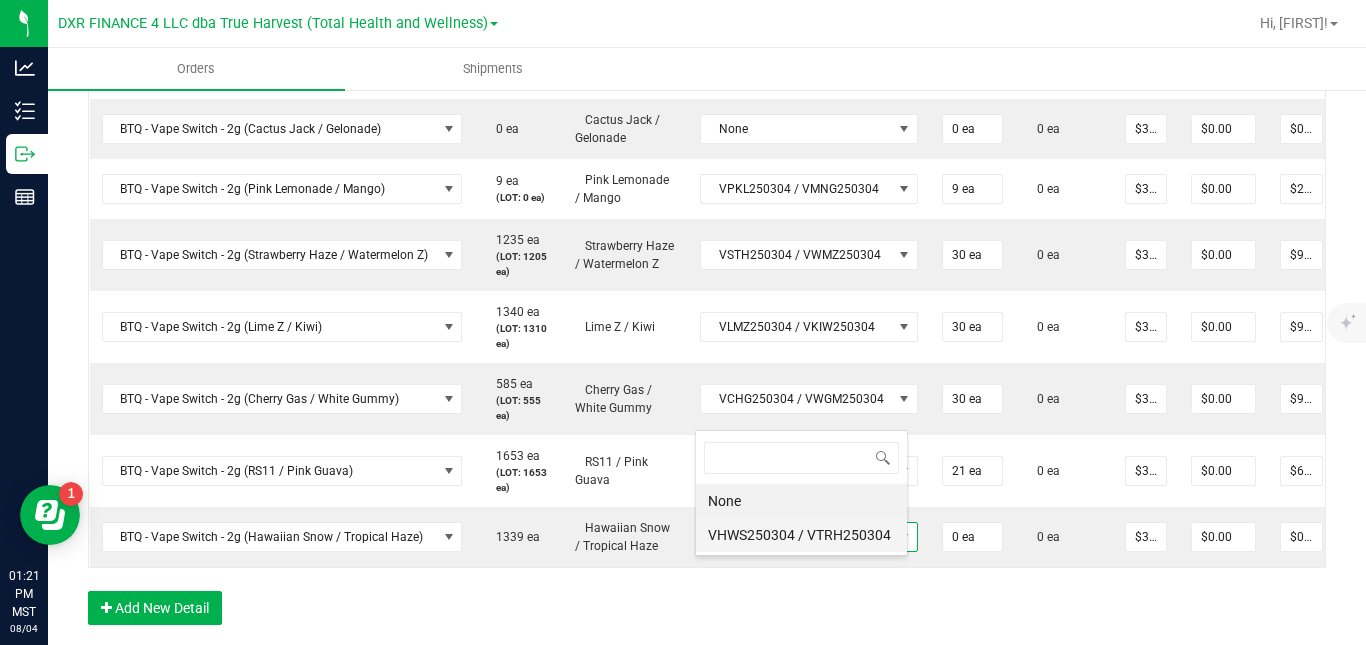 click on "VHWS250304 / VTRH250304" at bounding box center [801, 535] 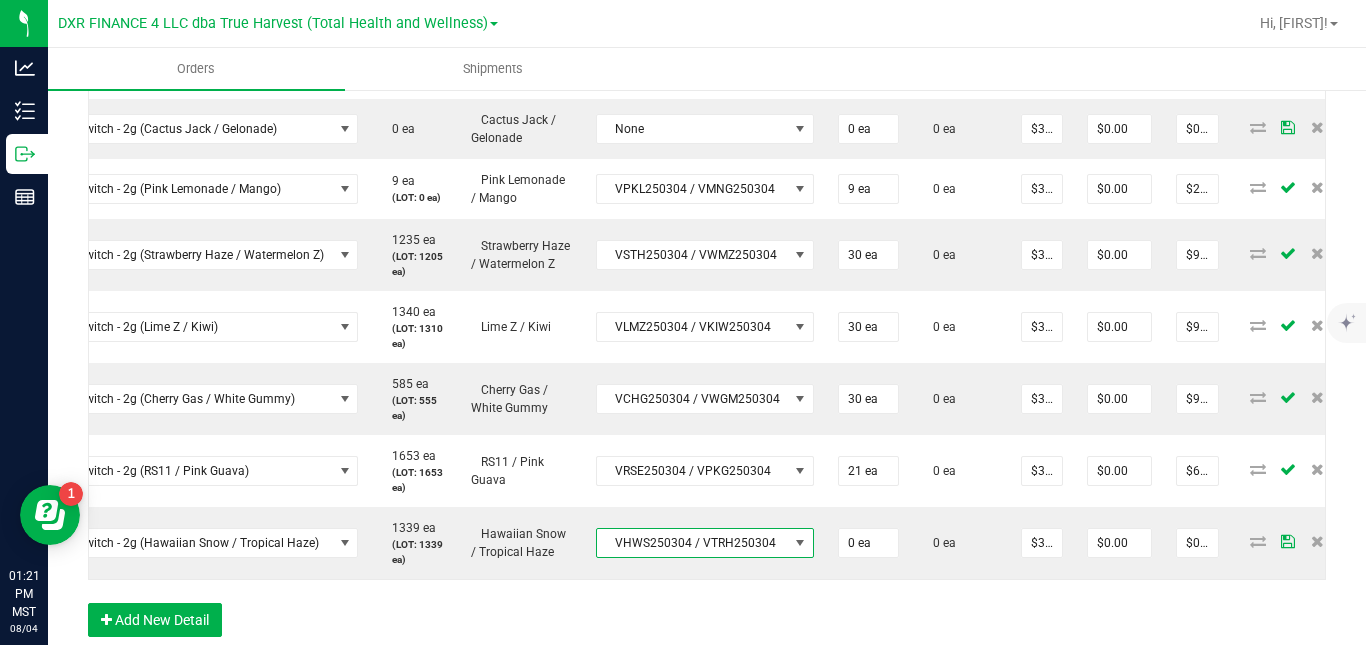 scroll, scrollTop: 0, scrollLeft: 133, axis: horizontal 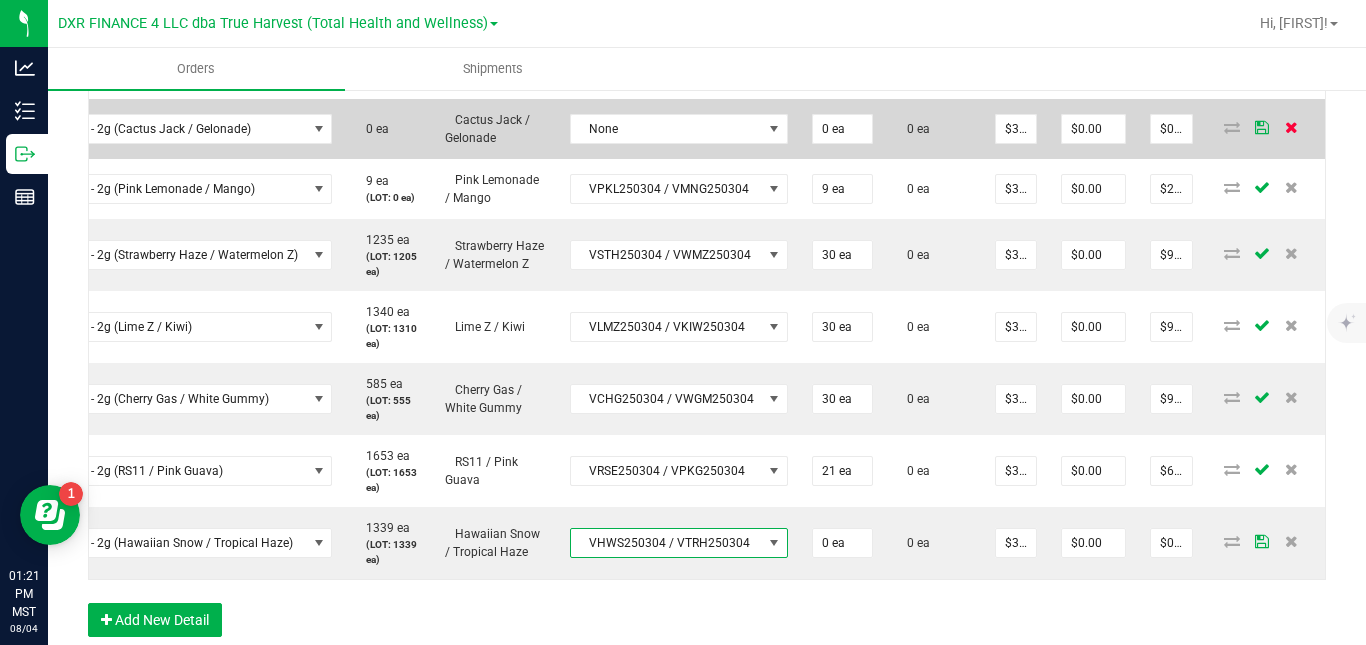 click at bounding box center (1291, 127) 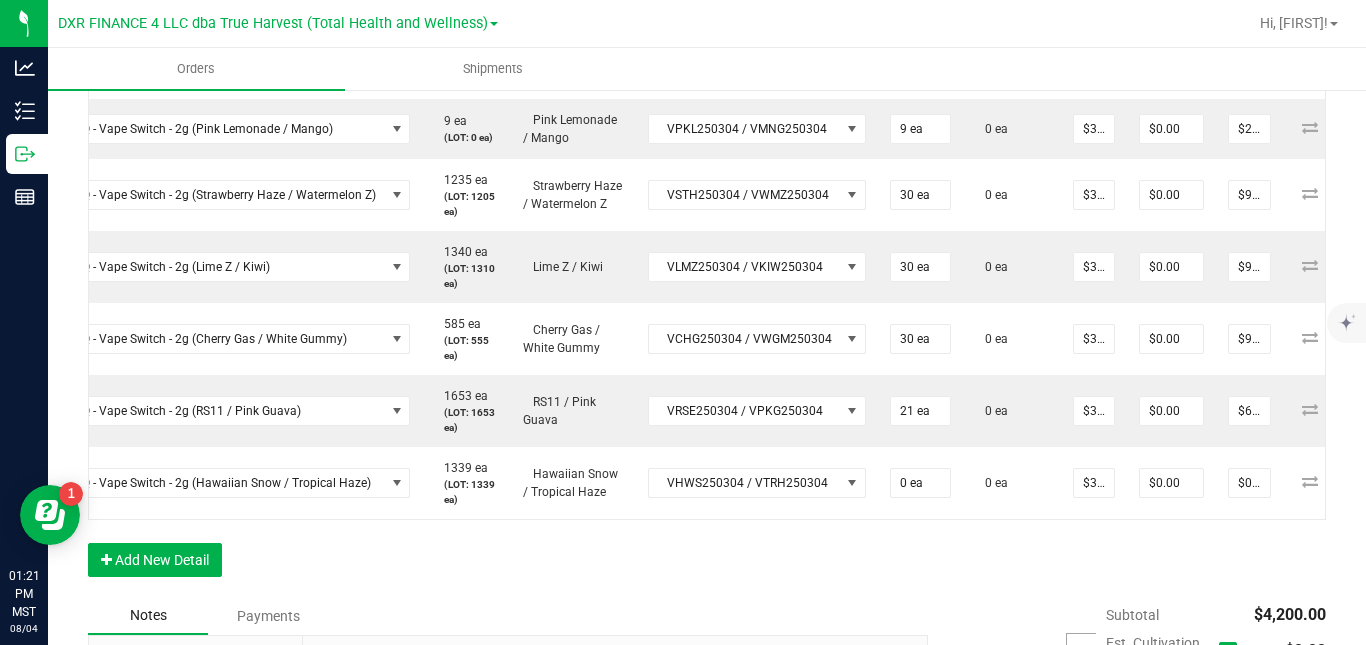 scroll, scrollTop: 0, scrollLeft: 0, axis: both 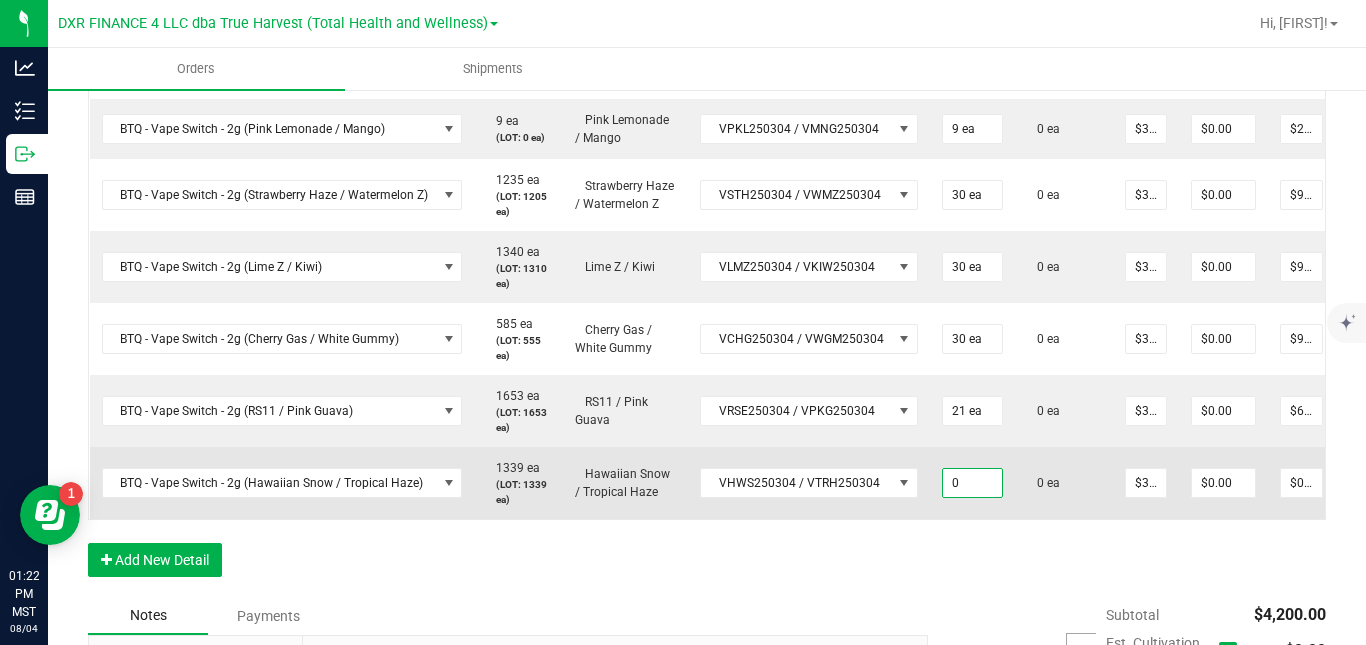click on "0" at bounding box center [972, 483] 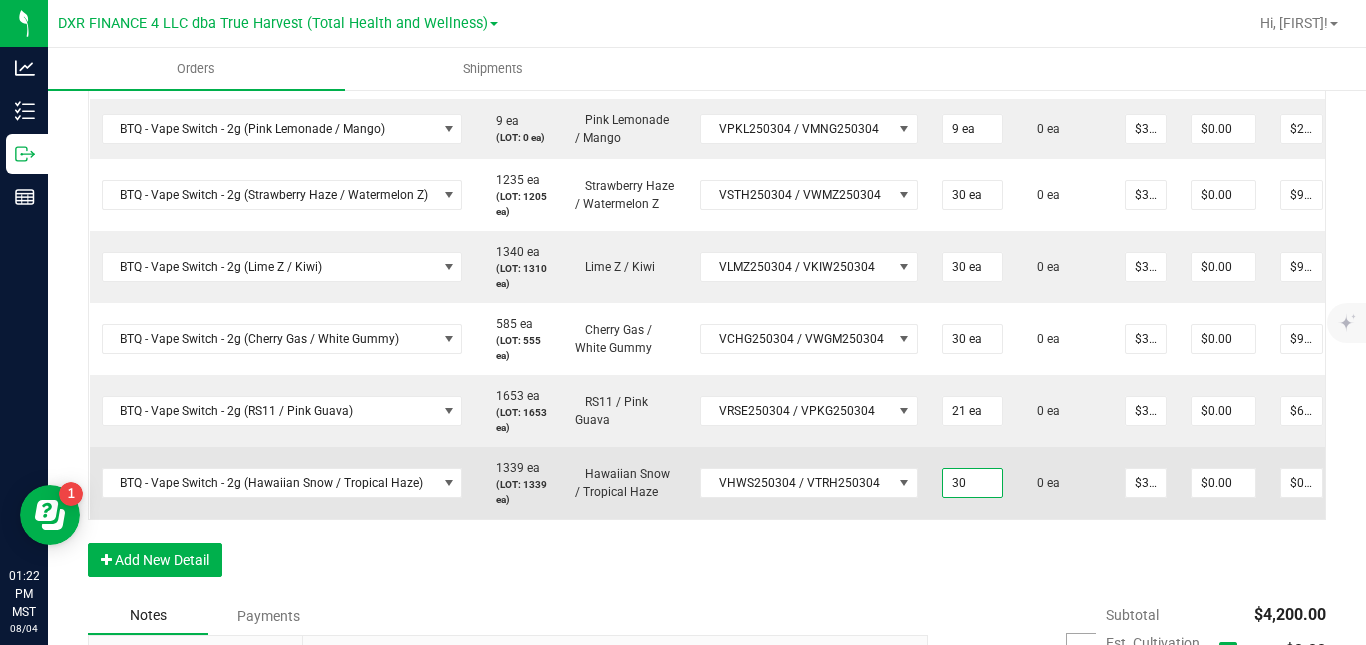 type on "3" 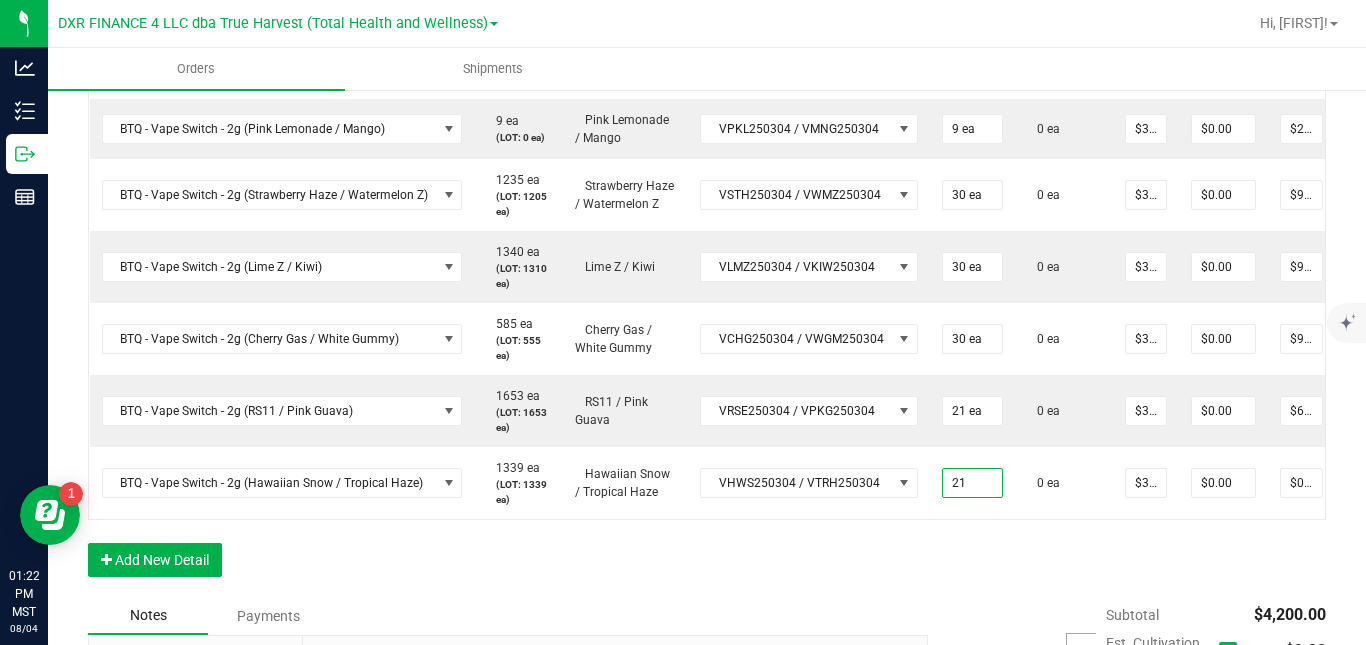type on "21 ea" 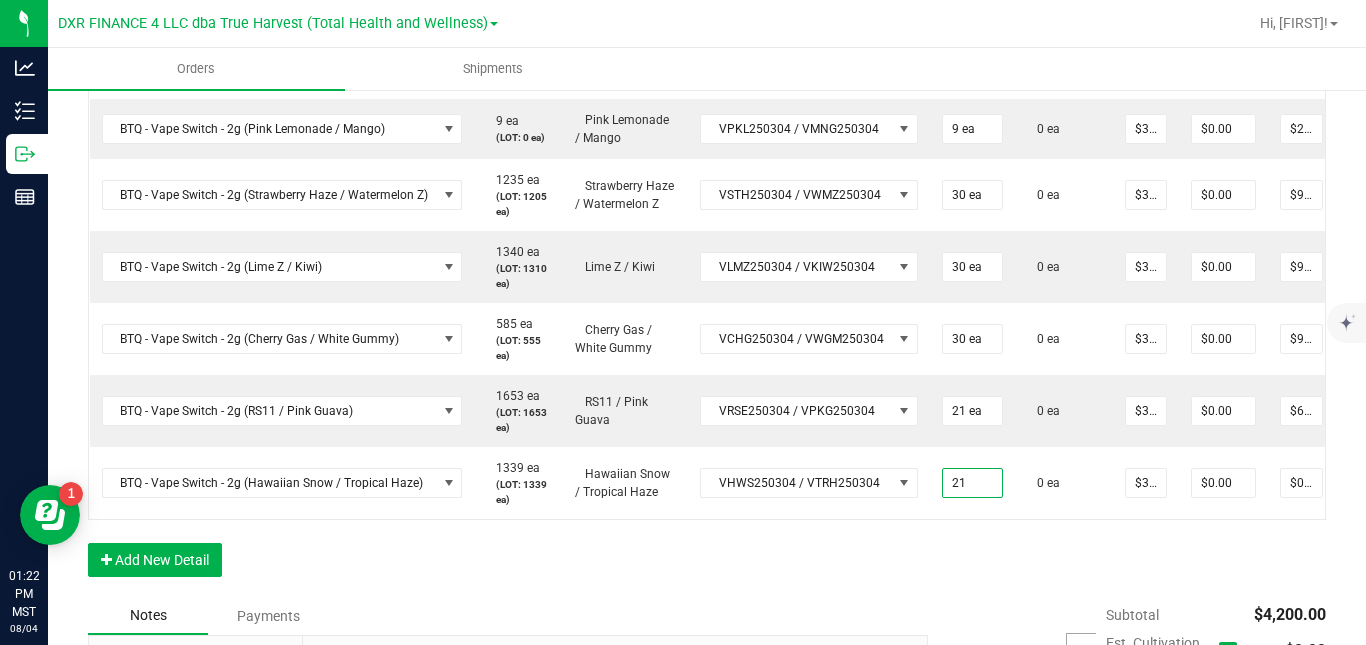 type on "$630.00" 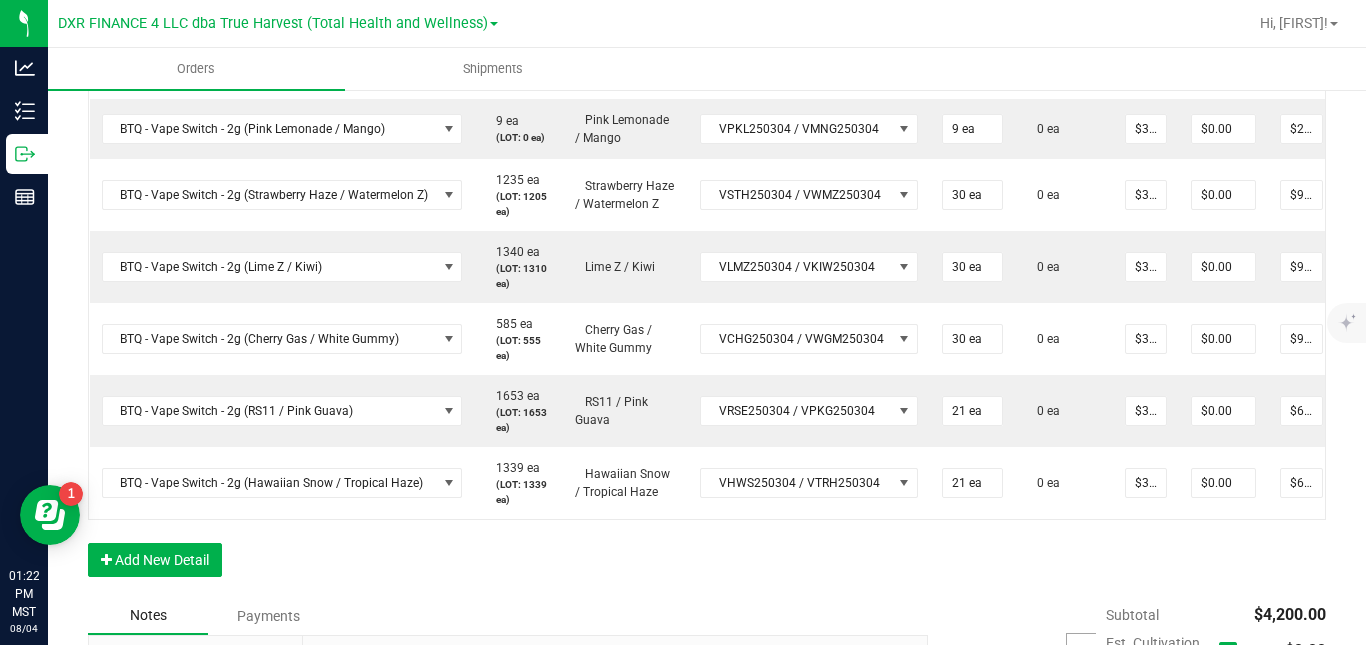 click on "Order Details Print All Labels Item  Sellable  Strain  Lot Number  Qty Ordered Qty Allocated Unit Price Line Discount Total Actions BTQ - Vape Switch - 2g (Orange Slush / Cherry Lime)  43 ea   (LOT: 23 ea)   Orange Slush / Cherry Lime  VORS250304 / VCHL250304 20 ea  0 ea  $30.00000 $0.00 $600.00 BTQ - Vape Switch - 2g (Pink Lemonade / Mango)  9 ea   (LOT: 0 ea)   Pink Lemonade / Mango  VPKL250304 / VMNG250304 9 ea  0 ea  $30.00000 $0.00 $270.00 BTQ - Vape Switch - 2g (Strawberry Haze / Watermelon Z)  1235 ea   (LOT: 1205 ea)   Strawberry Haze / Watermelon Z  VSTH250304 / VWMZ250304 30 ea  0 ea  $30.00000 $0.00 $900.00 BTQ - Vape Switch - 2g (Lime Z / Kiwi)  1340 ea   (LOT: 1310 ea)   Lime Z / Kiwi  VLMZ250304 / VKIW250304 30 ea  0 ea  $30.00000 $0.00 $900.00 BTQ - Vape Switch - 2g (Cherry Gas / White Gummy)  585 ea   (LOT: 555 ea)   Cherry Gas / White Gummy" at bounding box center (707, 265) 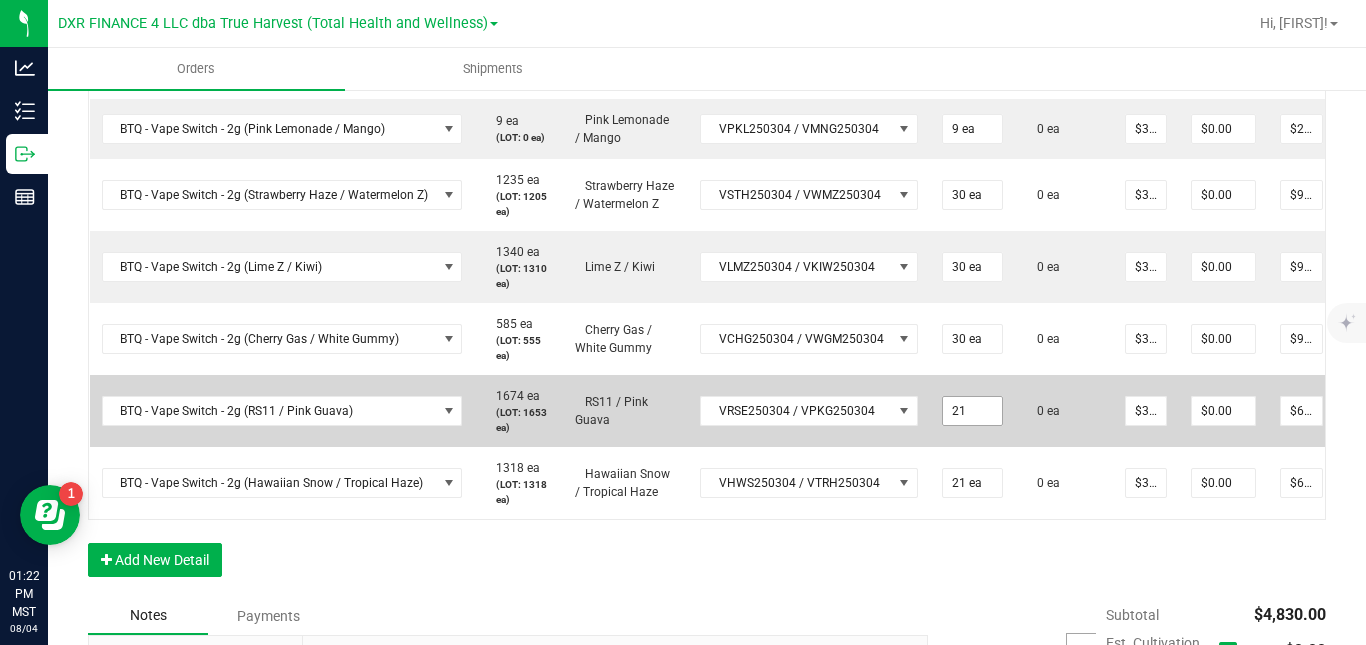 click on "21" at bounding box center (972, 411) 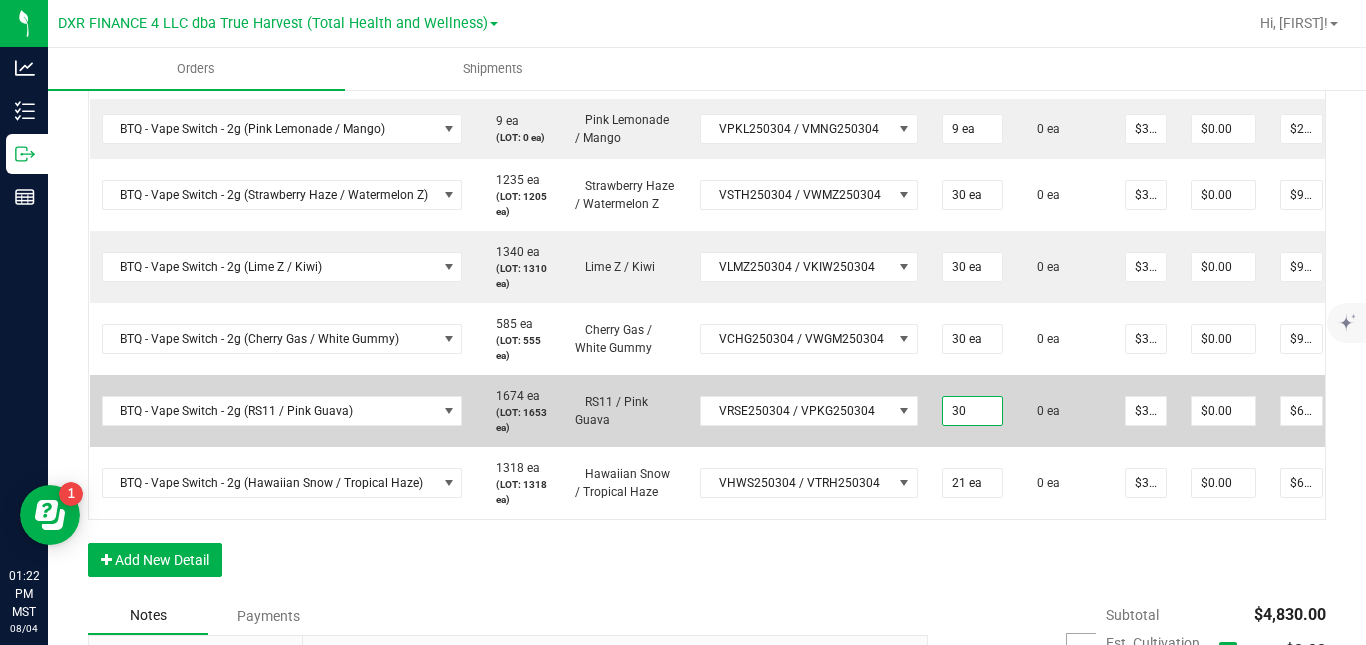type on "30 ea" 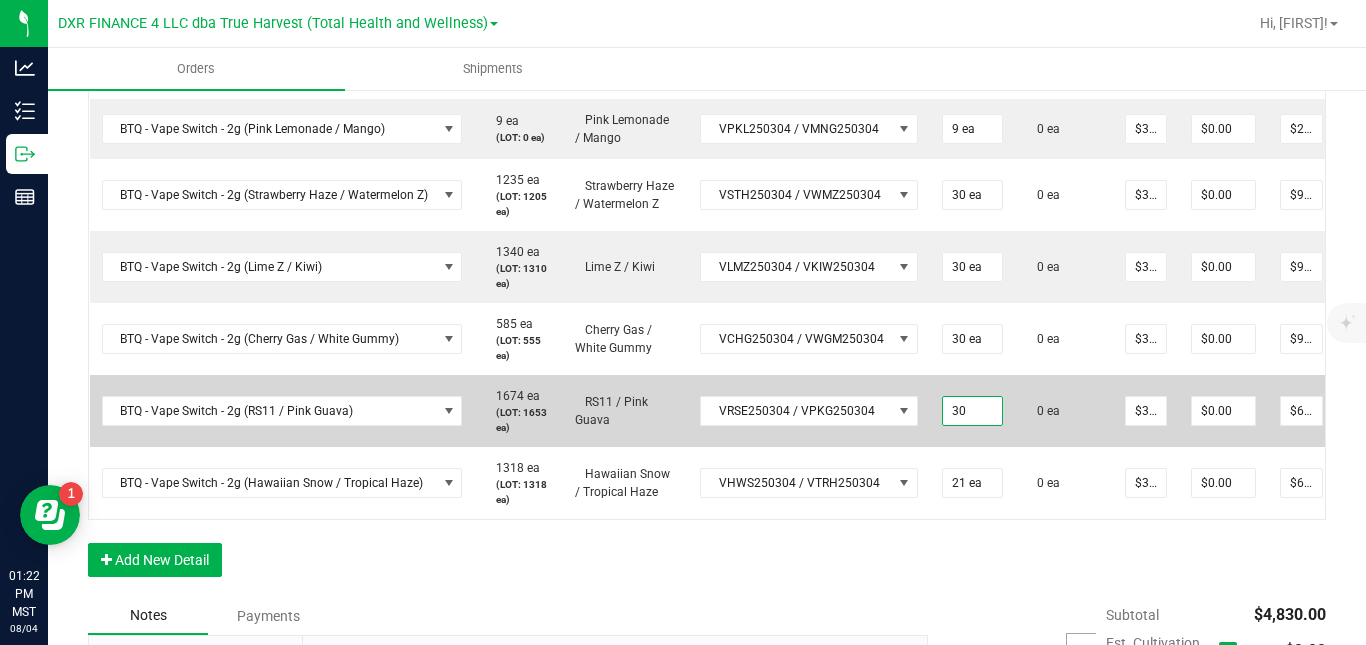 type on "$900.00" 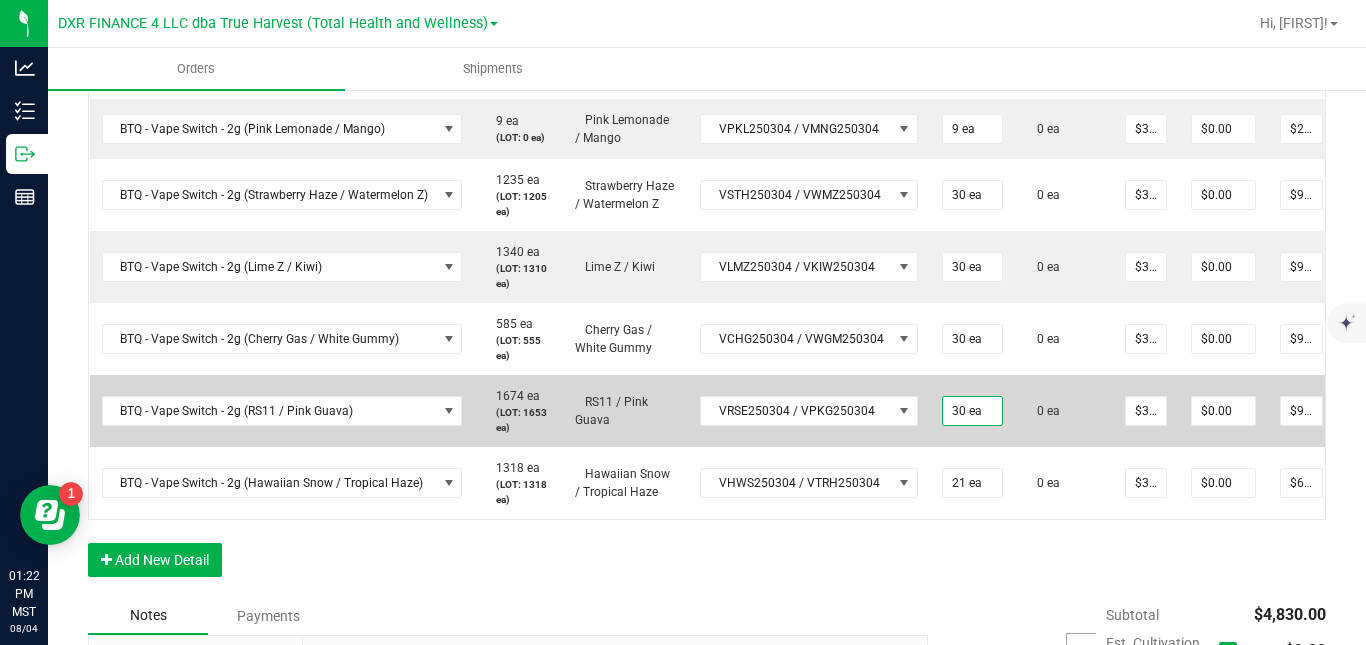 click on "0 ea" at bounding box center [1064, 411] 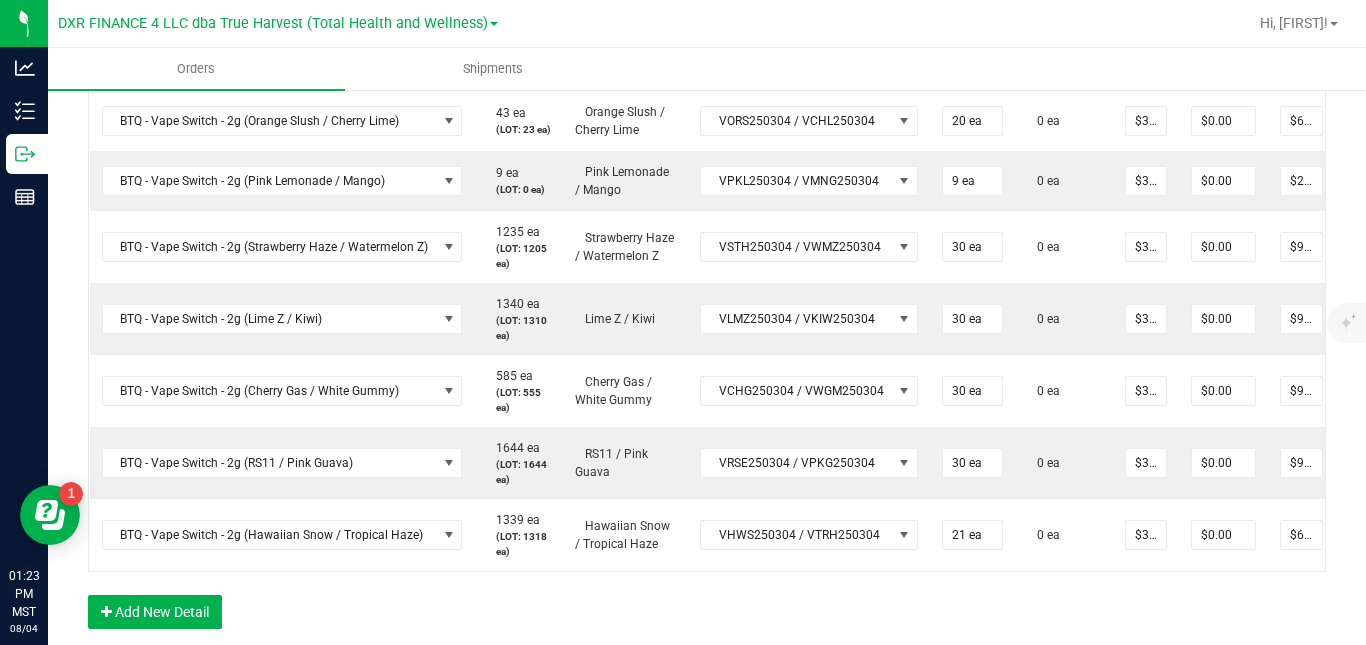 scroll, scrollTop: 626, scrollLeft: 0, axis: vertical 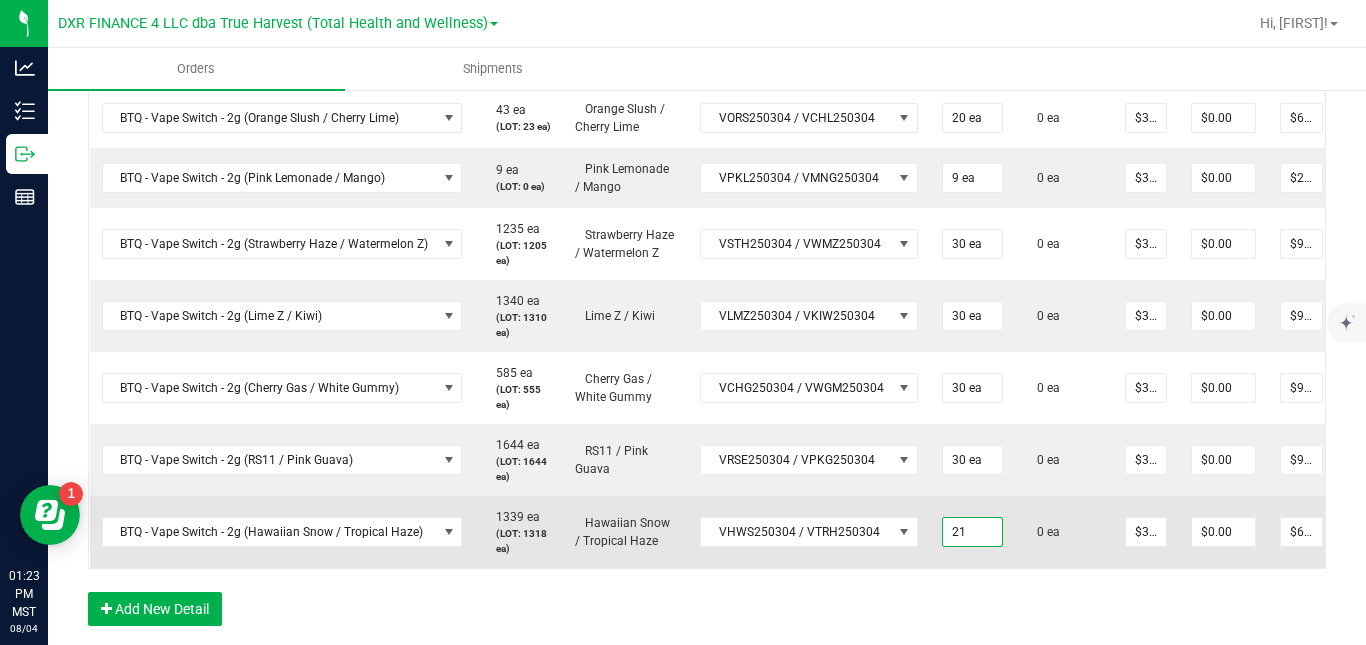 click on "21" at bounding box center [972, 532] 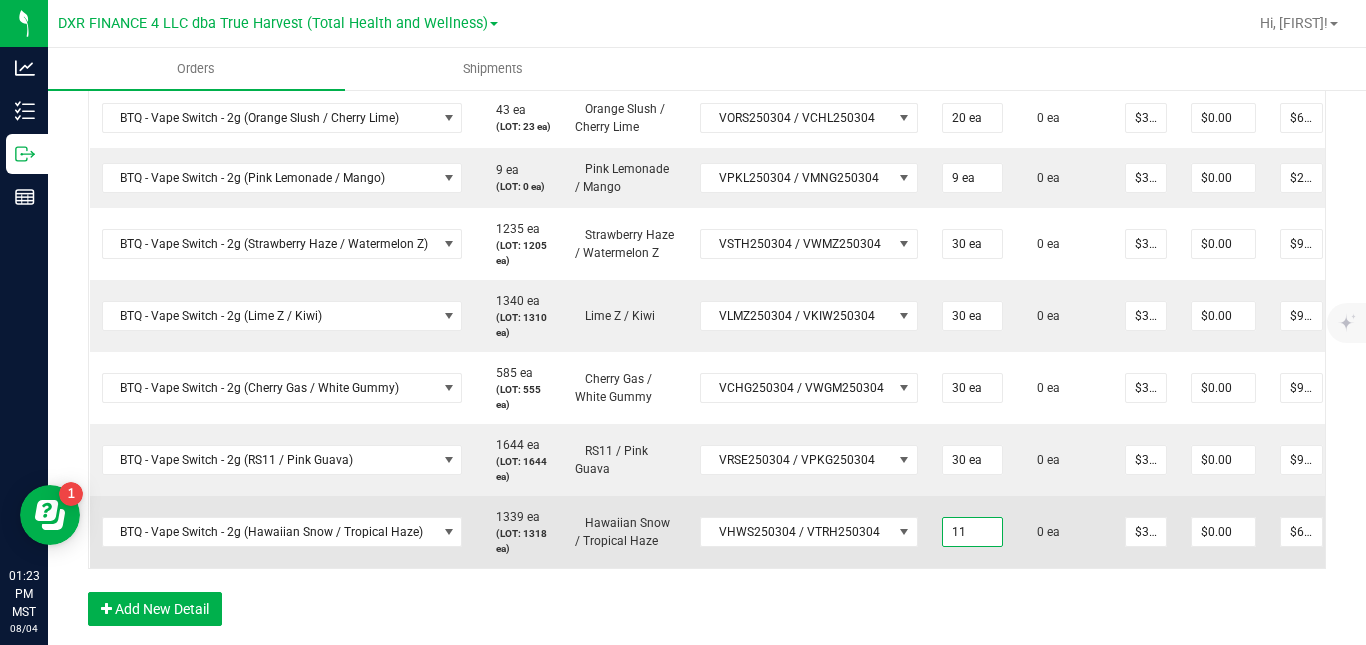 type on "11 ea" 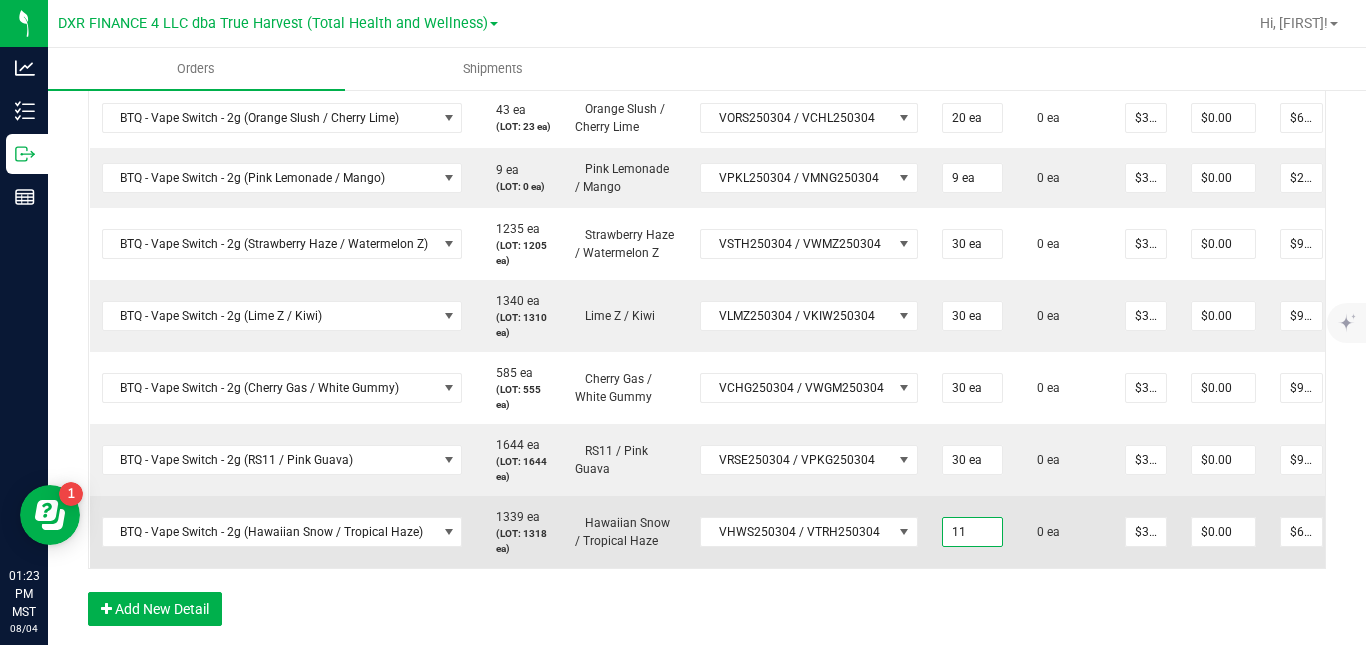 type on "$330.00" 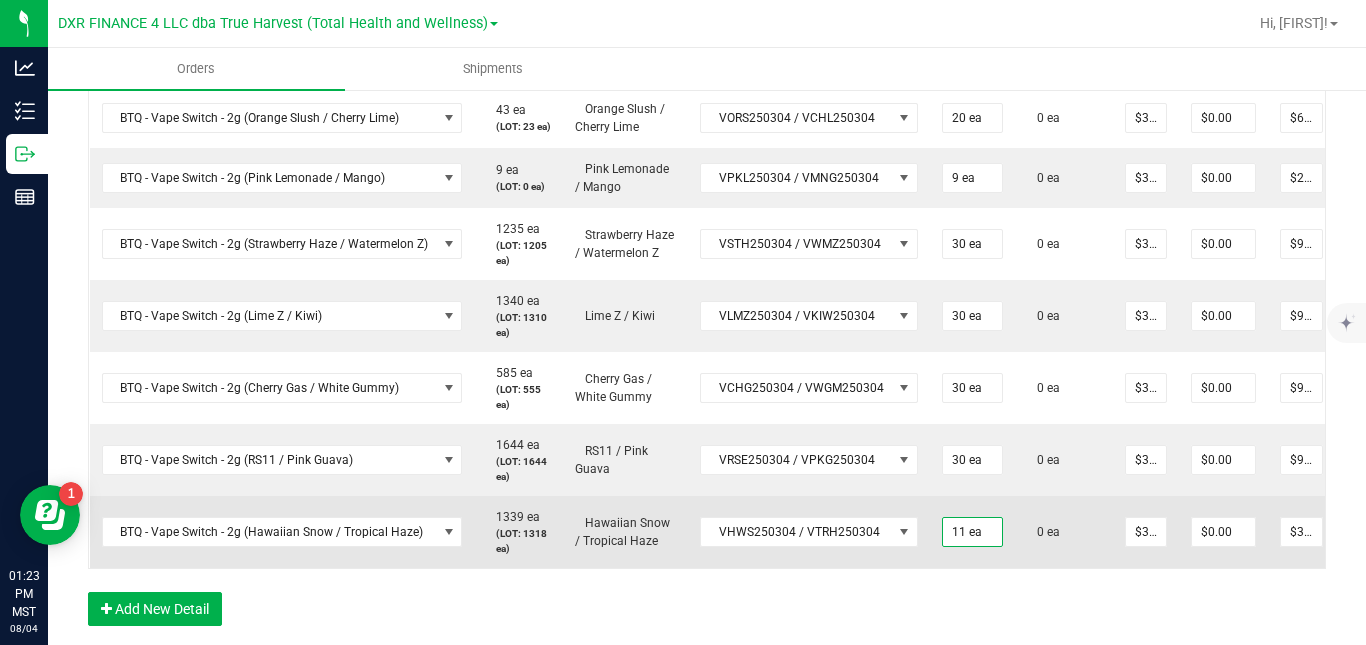click on "0 ea" at bounding box center [1064, 532] 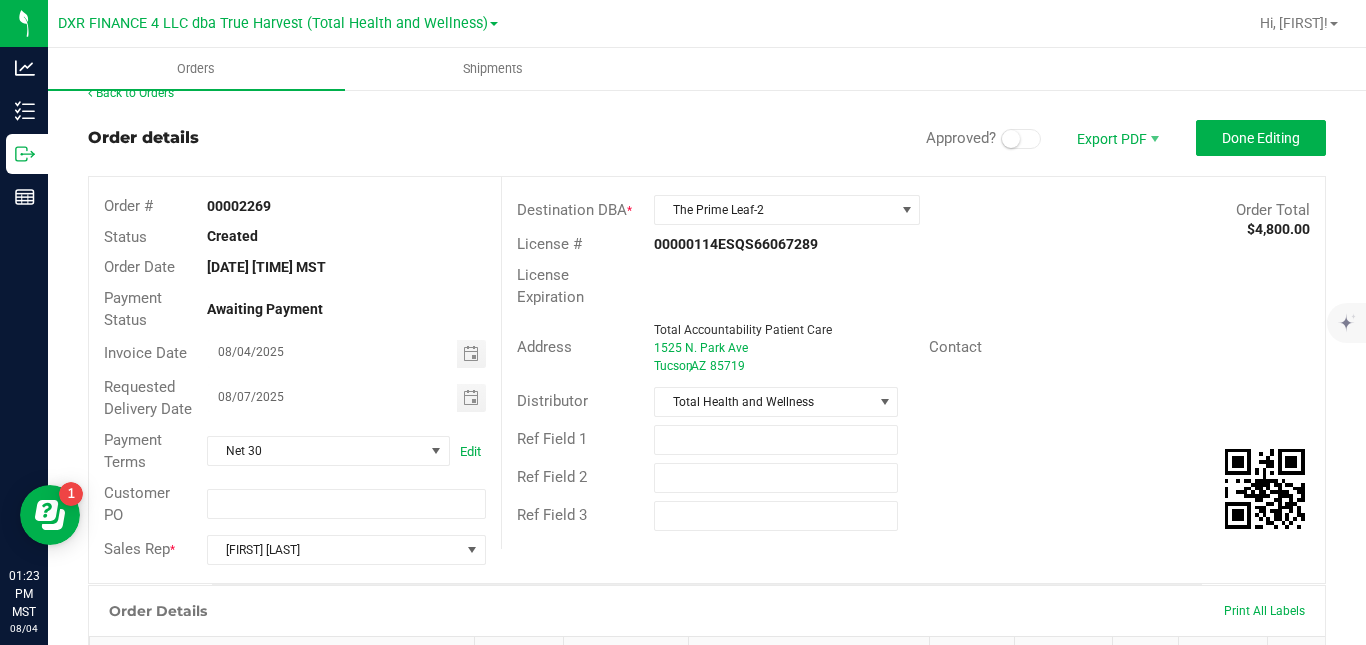scroll, scrollTop: 0, scrollLeft: 0, axis: both 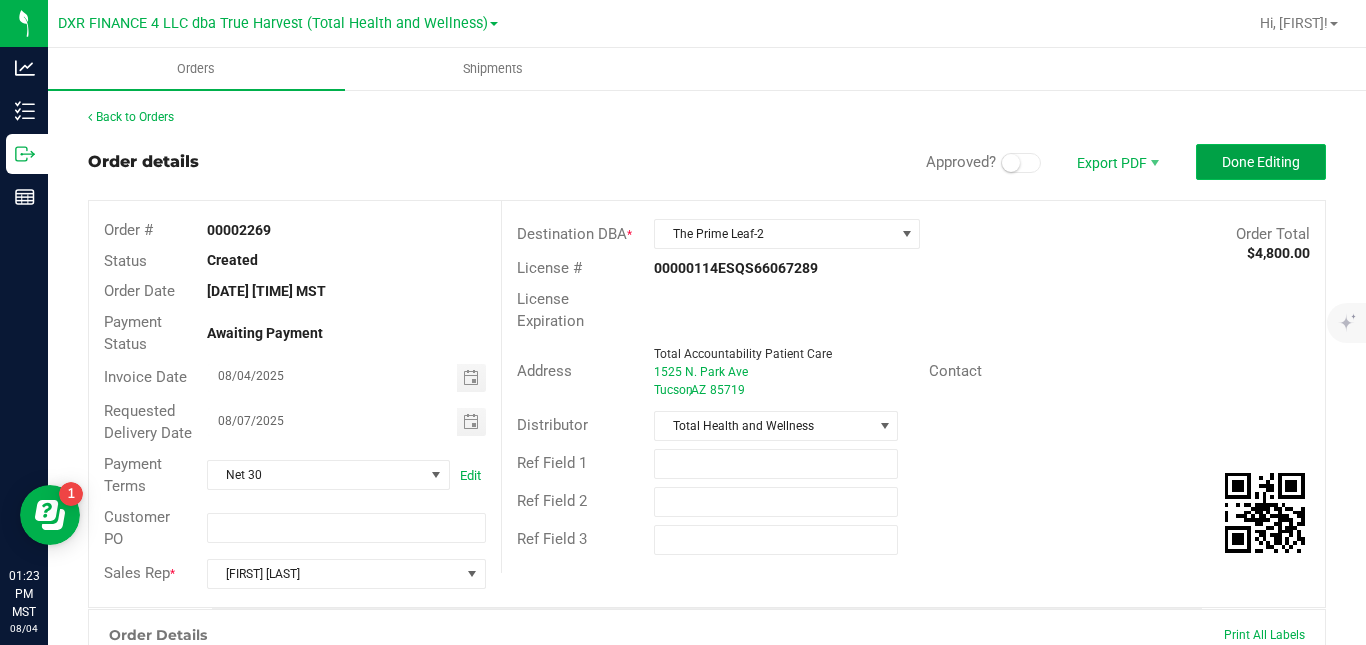 click on "Done Editing" at bounding box center [1261, 162] 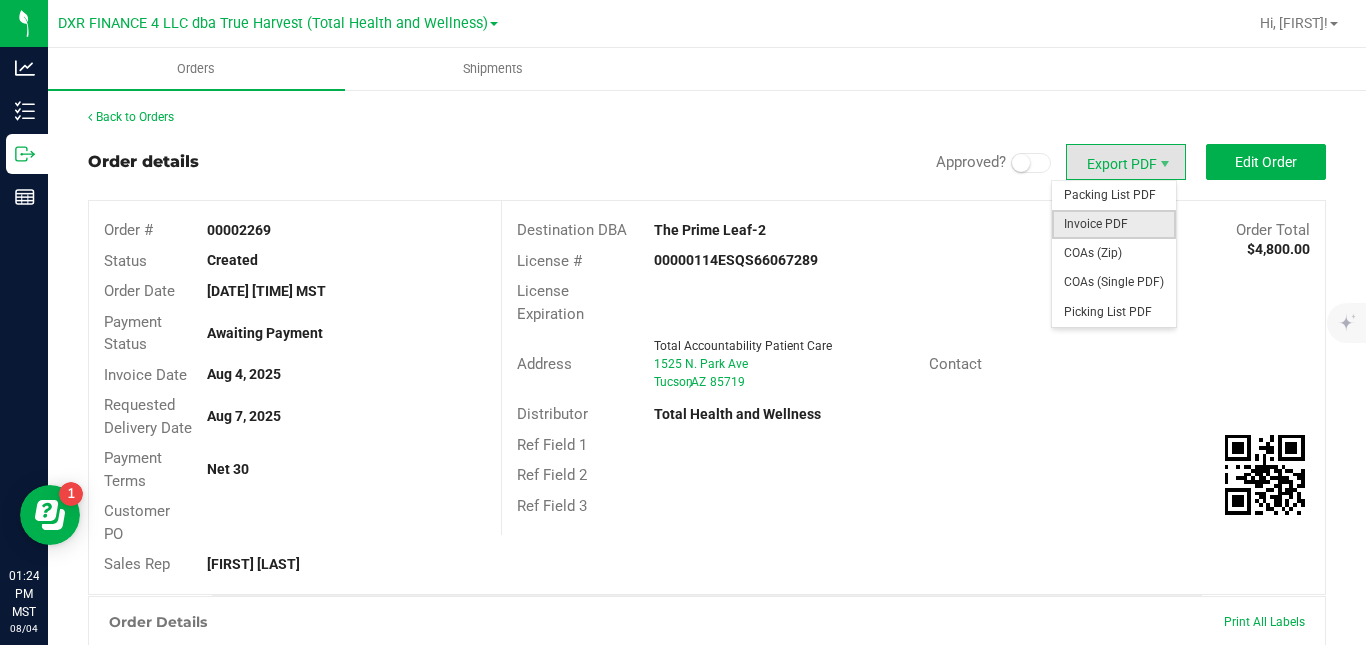 click on "Invoice PDF" at bounding box center [1114, 224] 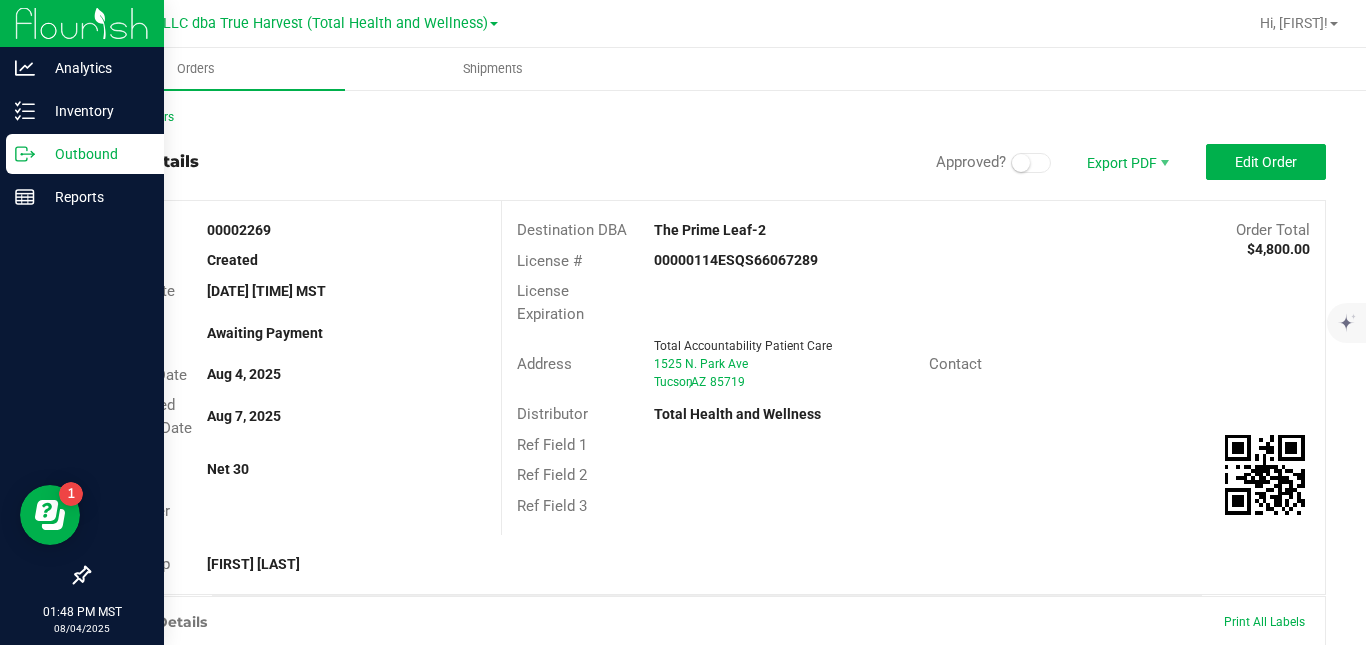 click on "Outbound" at bounding box center (95, 154) 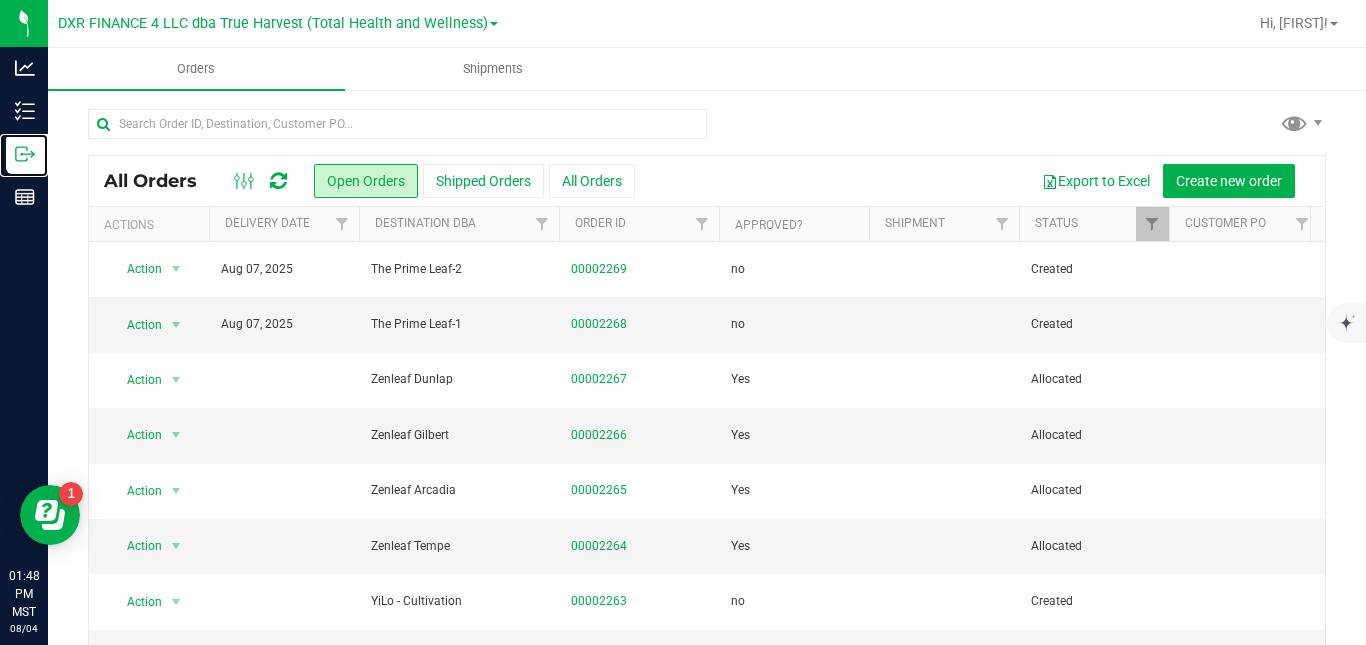 scroll, scrollTop: 0, scrollLeft: 96, axis: horizontal 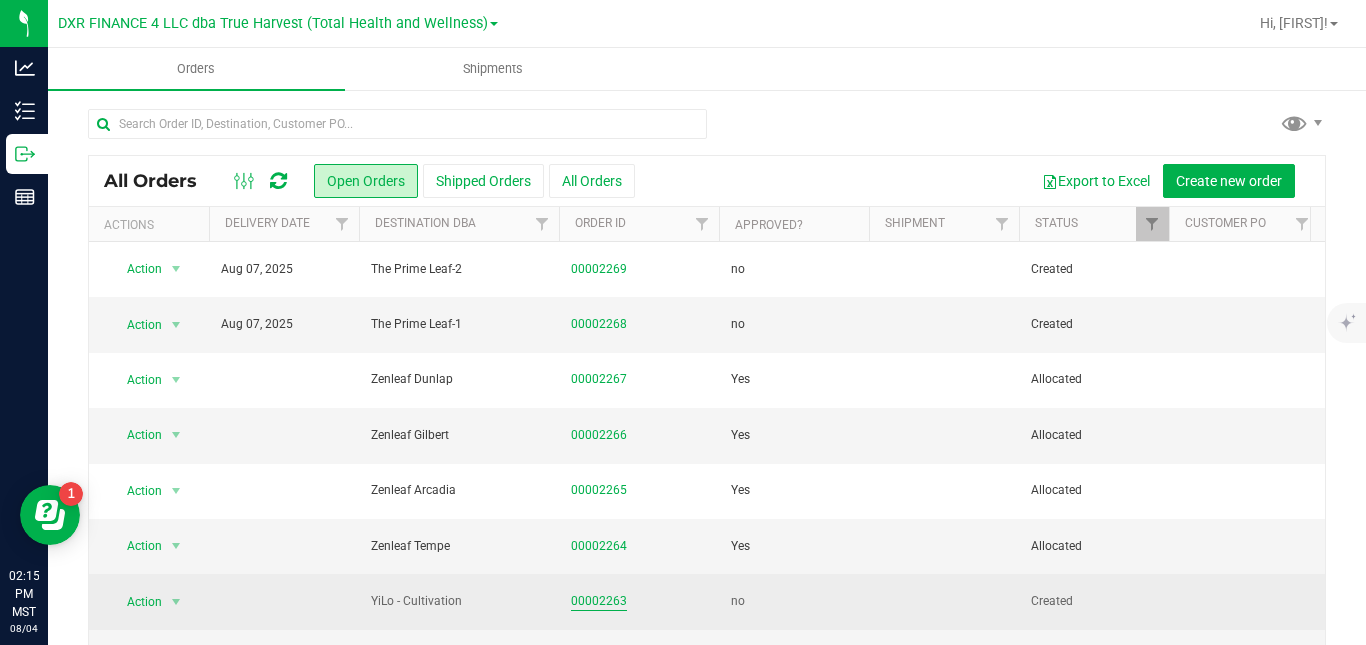 click on "00002263" at bounding box center [599, 601] 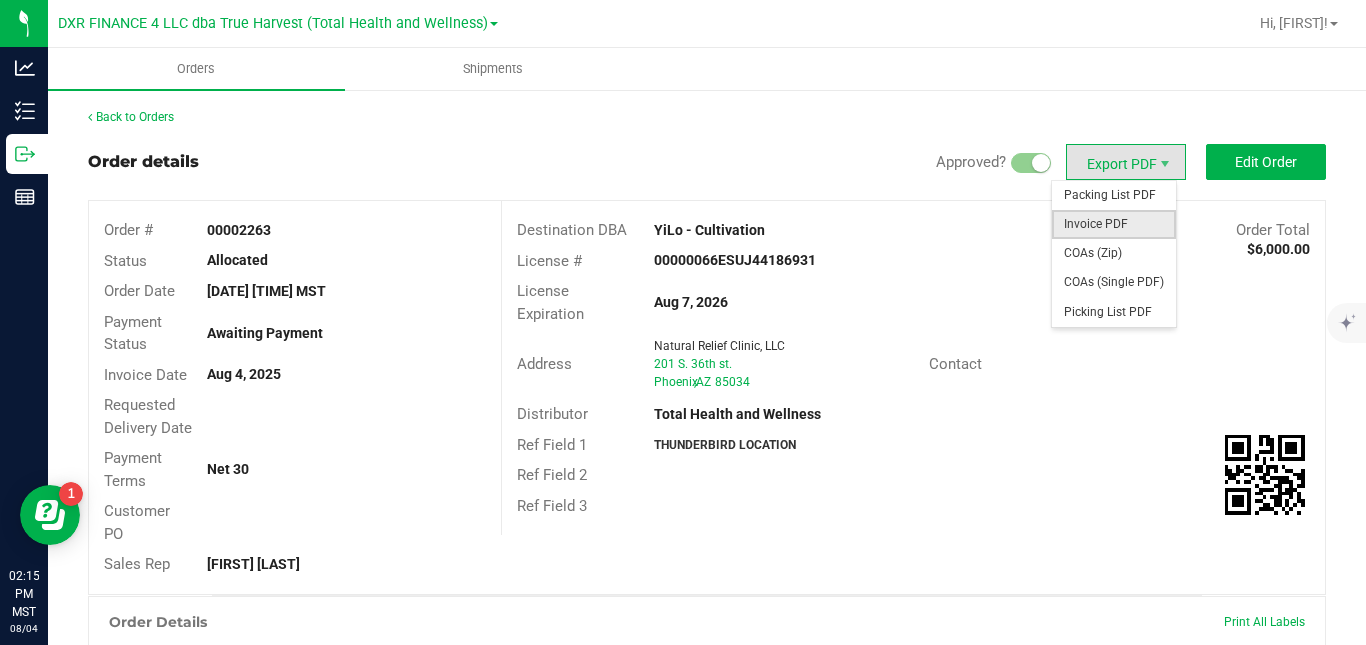 click on "Invoice PDF" at bounding box center (1114, 224) 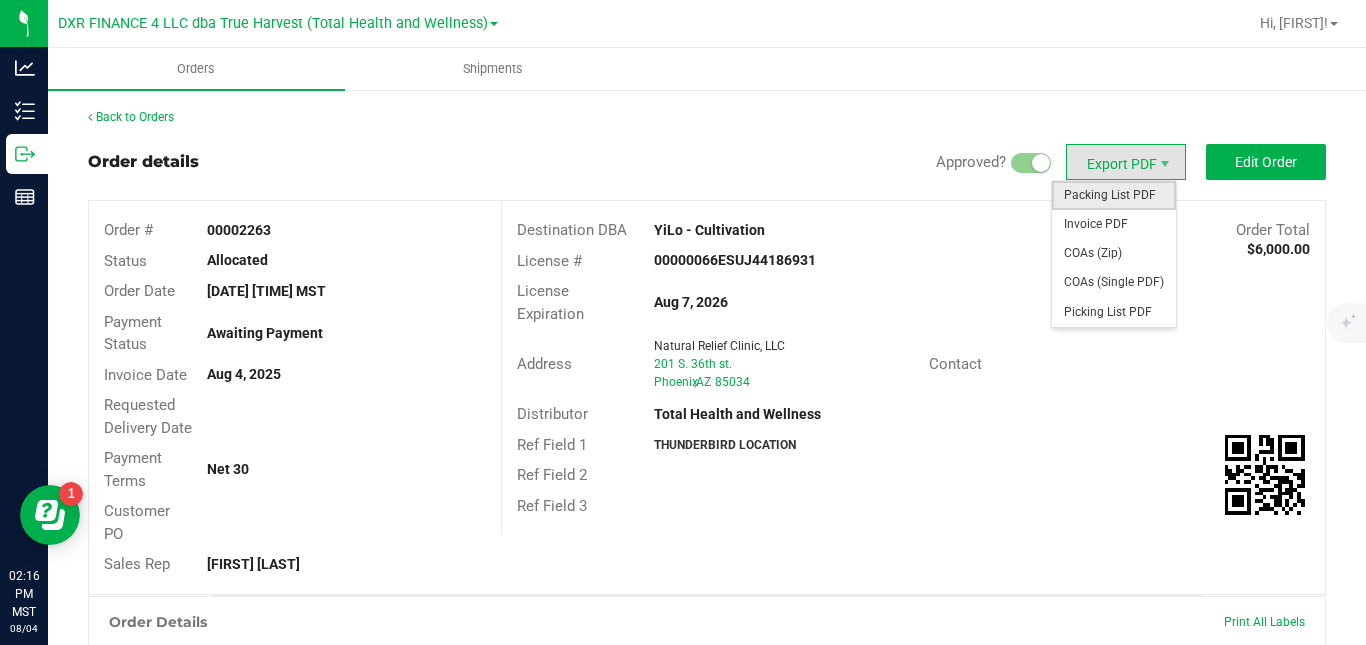 click on "Packing List PDF" at bounding box center [1114, 195] 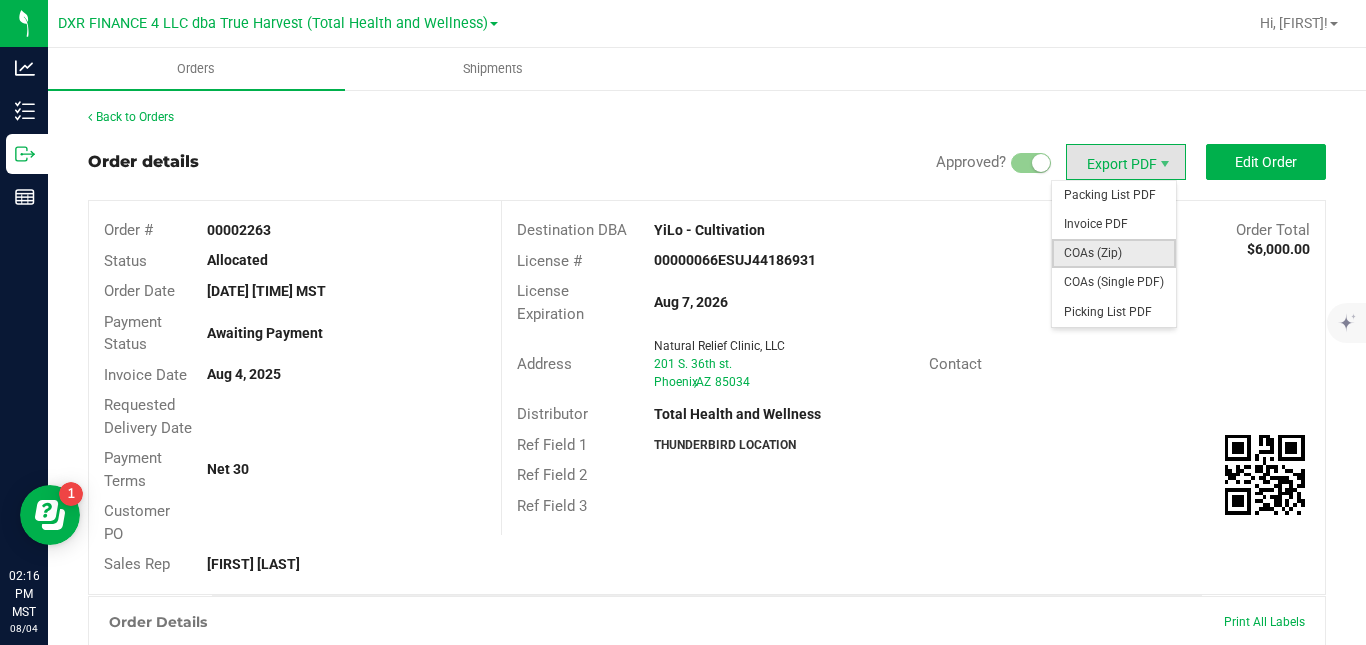 click on "COAs (Zip)" at bounding box center (1114, 253) 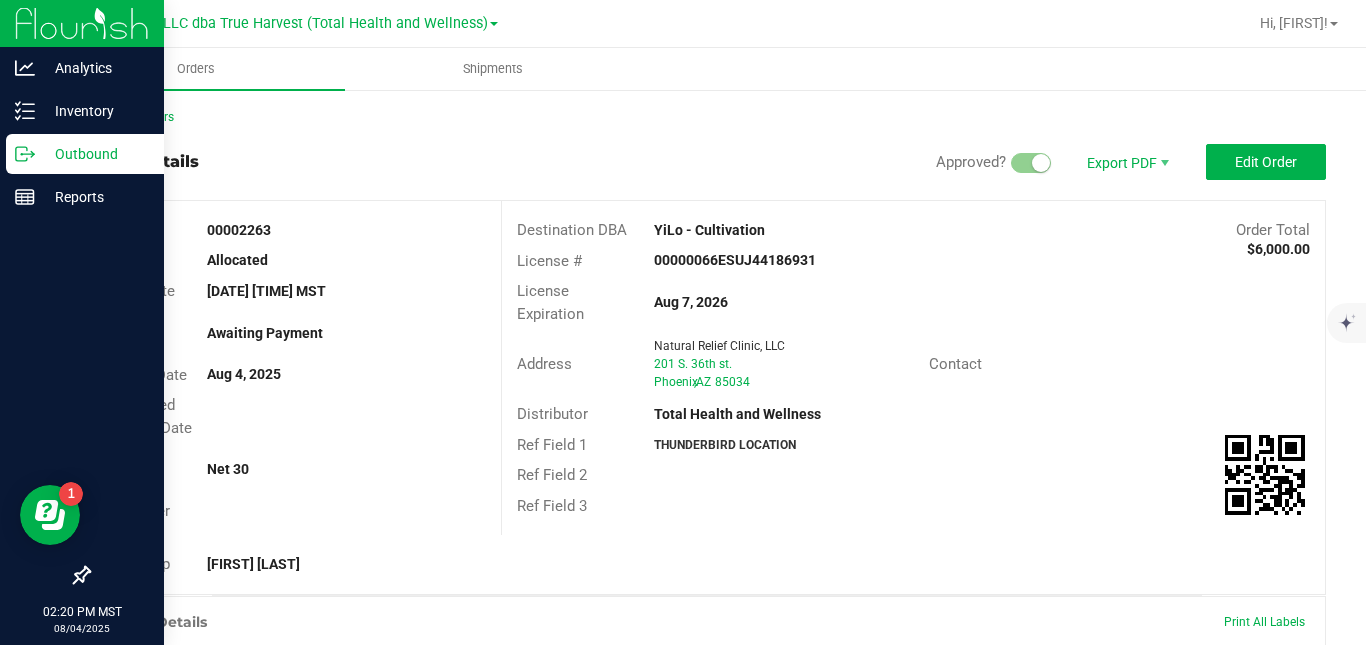 click 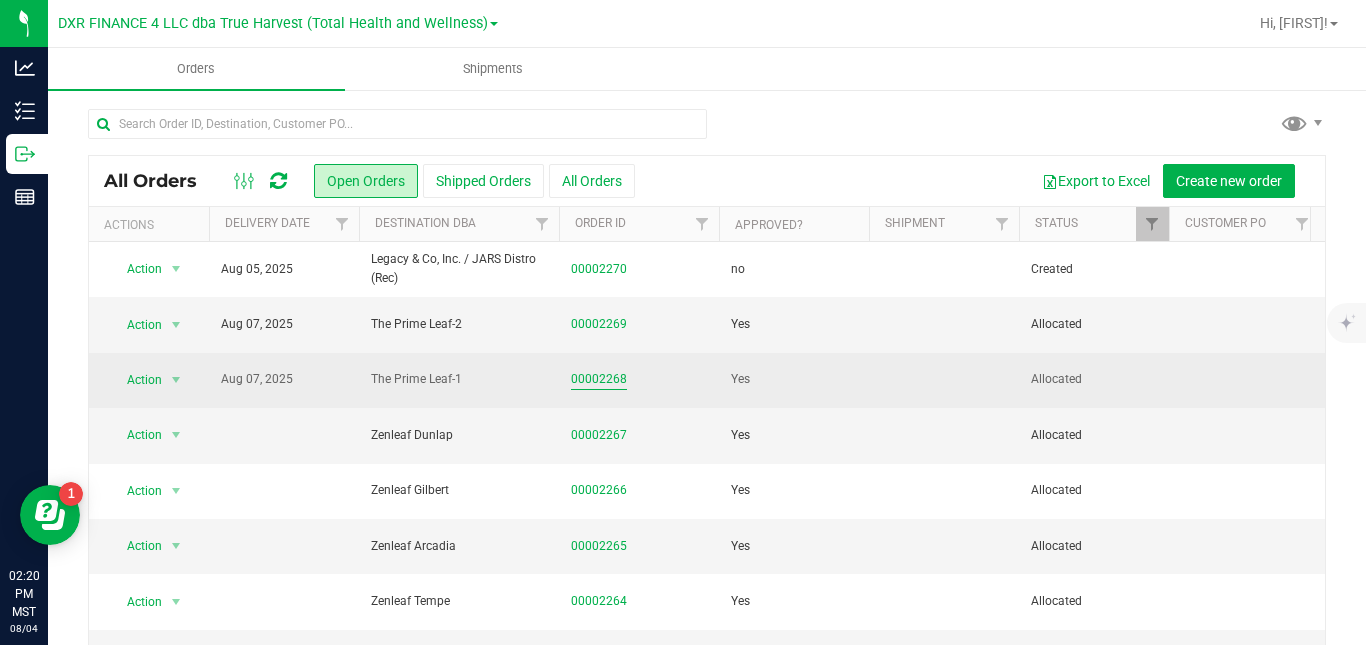click on "00002268" at bounding box center (599, 379) 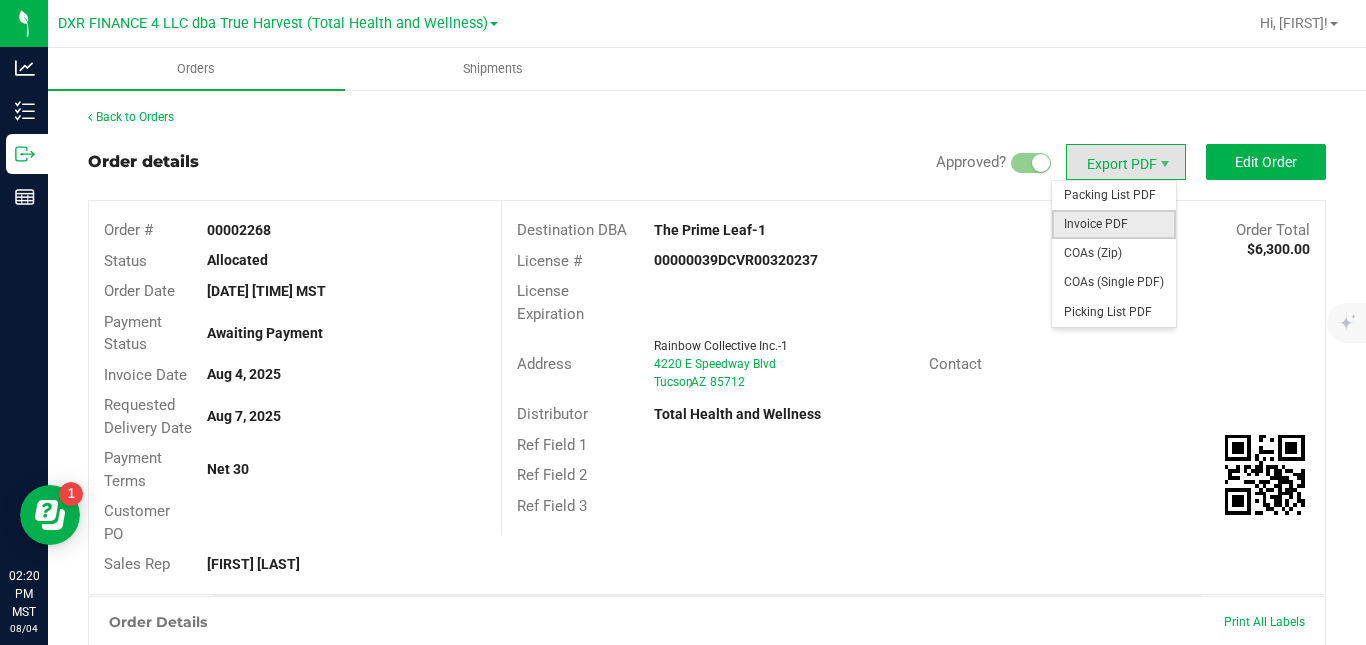click on "Invoice PDF" at bounding box center (1114, 224) 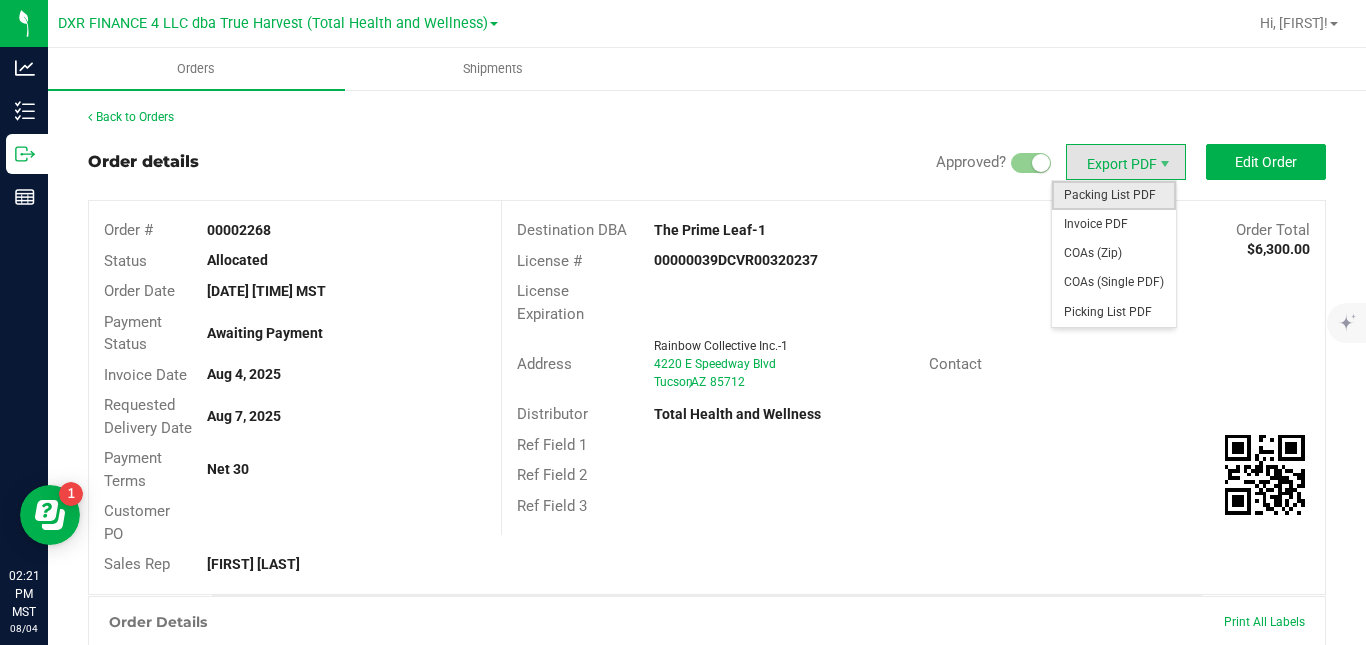 click on "Packing List PDF" at bounding box center (1114, 195) 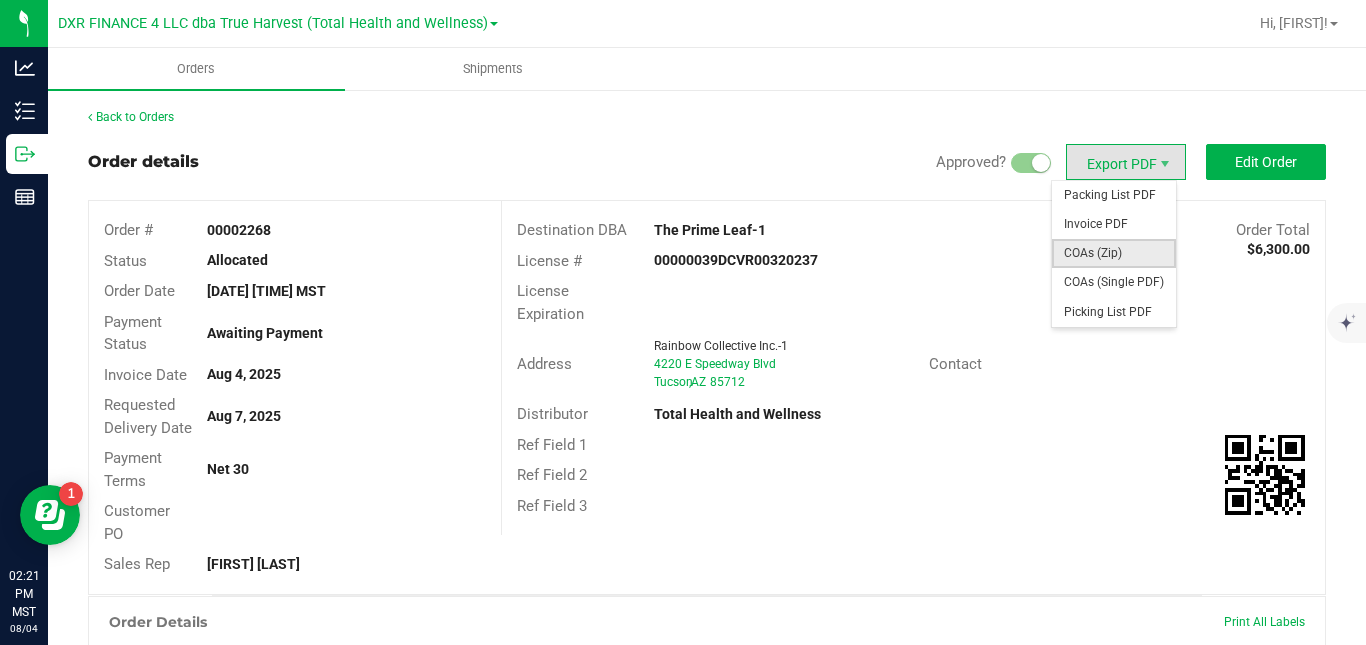 click on "COAs (Zip)" at bounding box center [1114, 253] 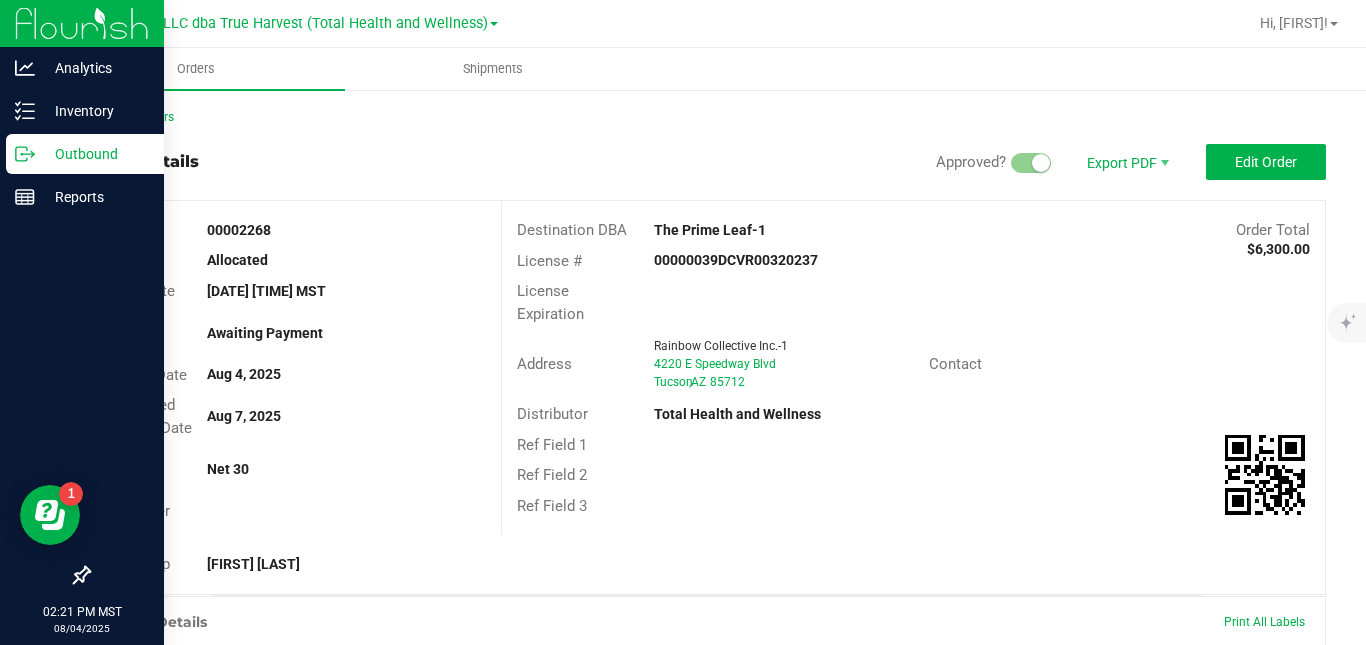 click on "Outbound" at bounding box center [95, 154] 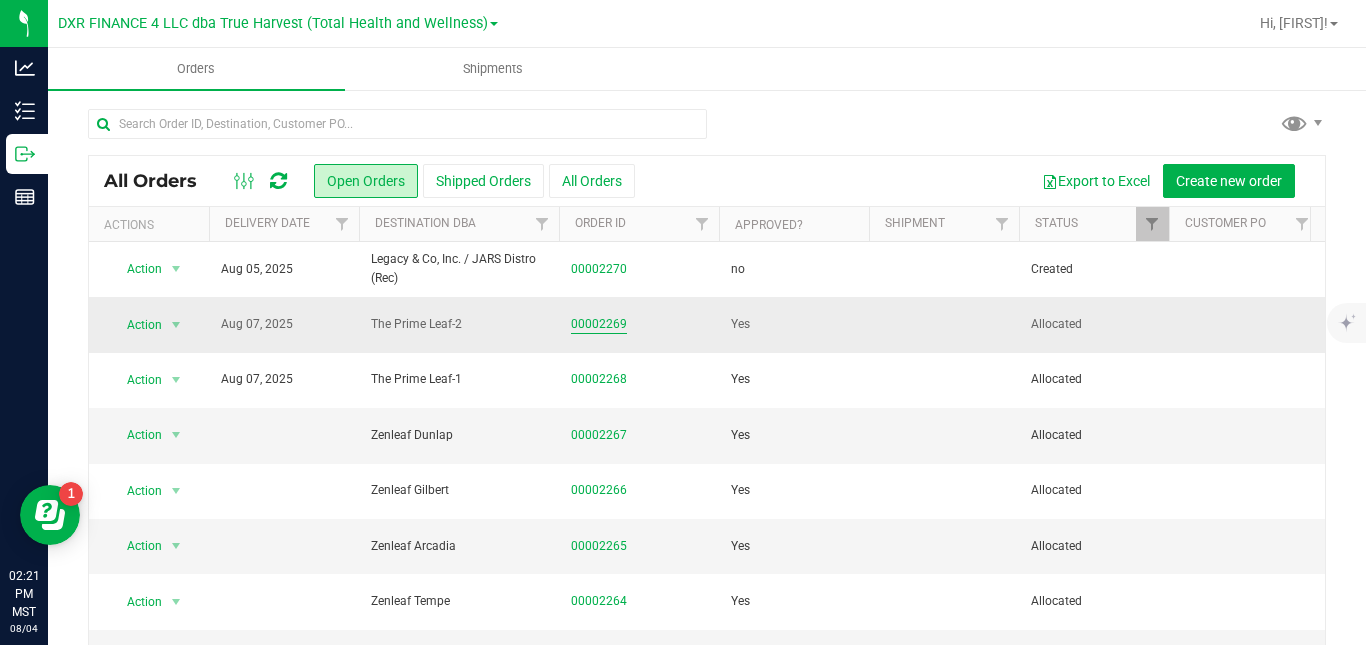 click on "00002269" at bounding box center [599, 324] 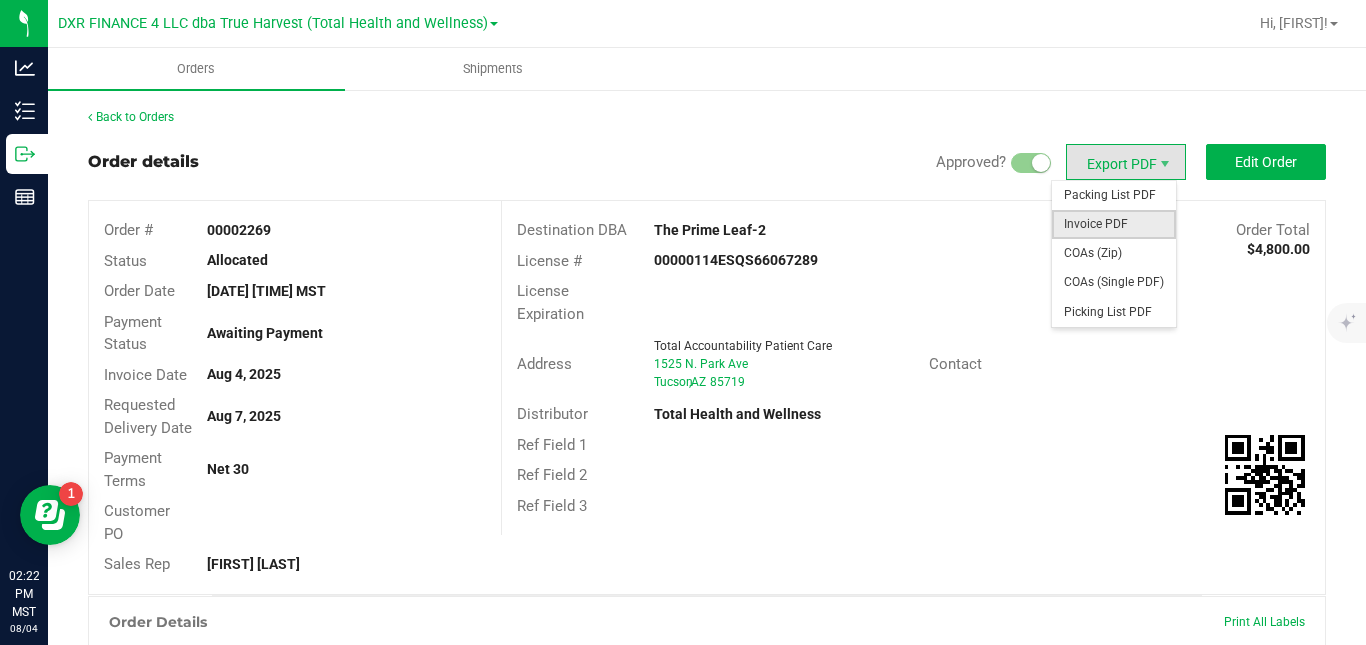 click on "Invoice PDF" at bounding box center (1114, 224) 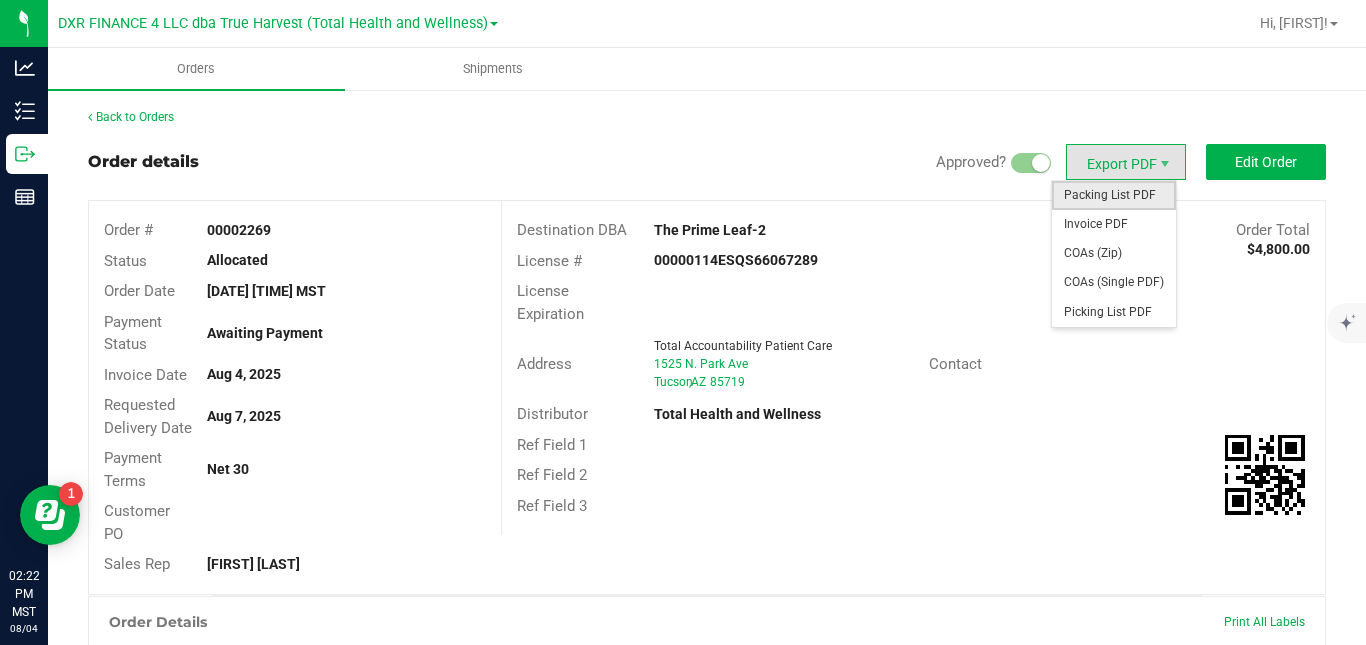 click on "Packing List PDF" at bounding box center (1114, 195) 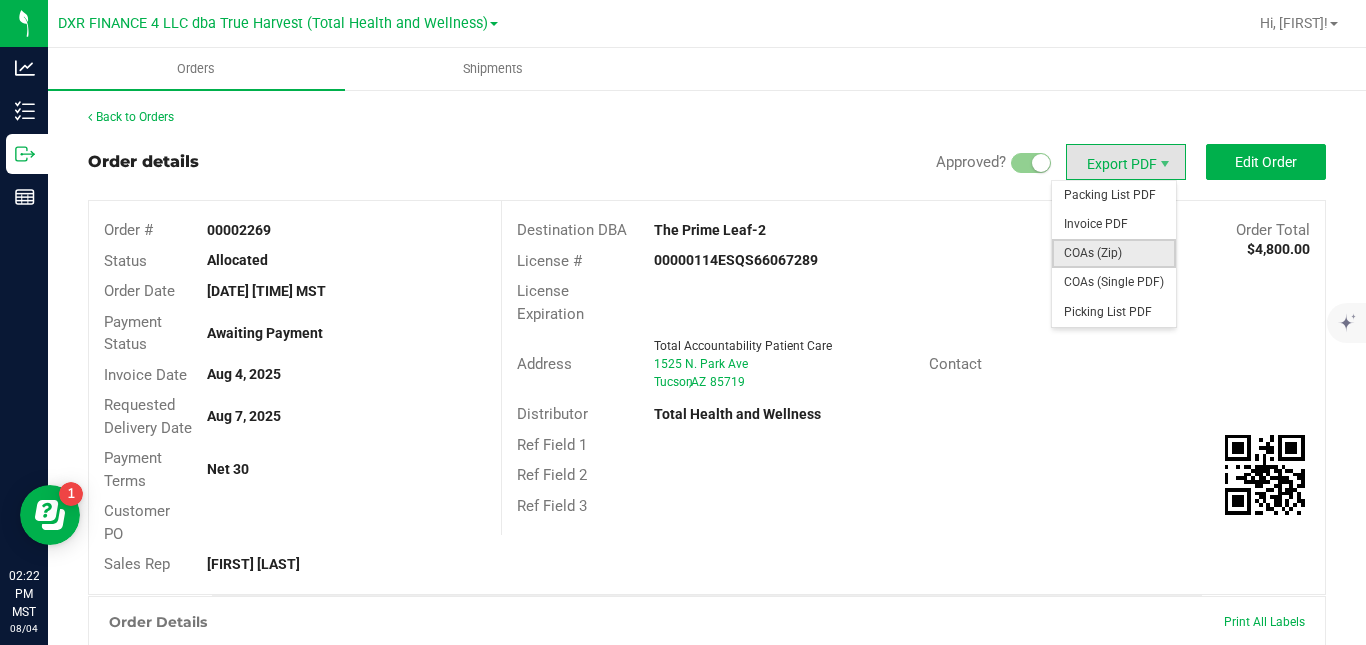 click on "COAs (Zip)" at bounding box center (1114, 253) 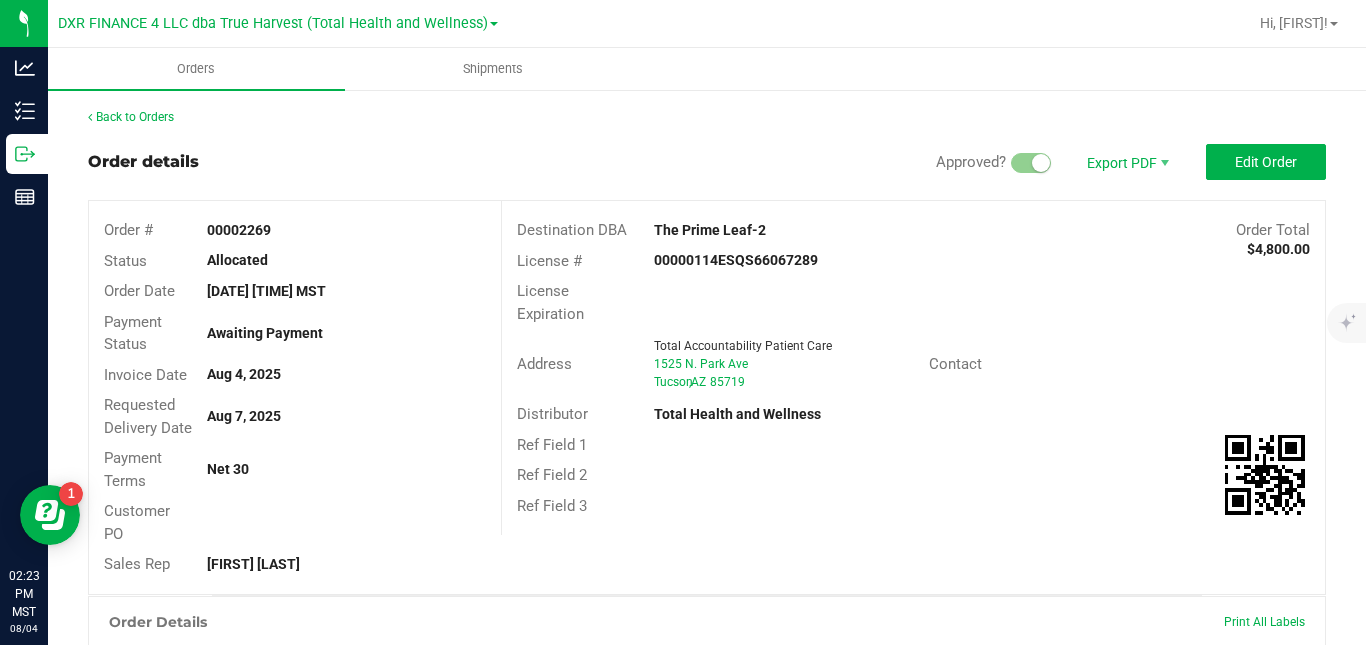 click on "Order Details Print All Labels Item  Sellable  Strain  Lot Number  Qty Ordered Qty Allocated Unit Price Line Discount Total  BTQ - Vape Switch - 2g (Orange Slush / Cherry Lime)   23 ea   (LOT: 23 ea)   20 ea   20 ea
Order details   Approved?   Export PDF   Edit Order   Order #   00002269   Status   Allocated   Order Date   [DATE] [TIME] MST   Payment Status   Awaiting Payment   Invoice Date   [DATE]   Requested Delivery Date   [DATE]   Payment Terms   Net 30   Customer PO      Sales Rep   [FIRST] [LAST]   Destination DBA   The Prime Leaf-2   Order Total   $4,800.00   License #   00000114ESQS66067289   License Expiration   Address  Total Accountability Patient Care 1525 N. Park Ave [CITY]  ,  [STATE] [ZIP]  Contact   Distributor   Total Health and Wellness   Ref Field 1      Ref Field 2      Ref Field 3
Order Details Print All Labels Item  Sellable  Strain  Lot Number  Qty Ordered Qty Allocated Unit Price Line Discount Total  BTQ - Vape Switch - 2g (Orange Slush / Cherry Lime)   23 ea   (LOT: 23 ea)   20 ea   20 ea" at bounding box center [707, 803] 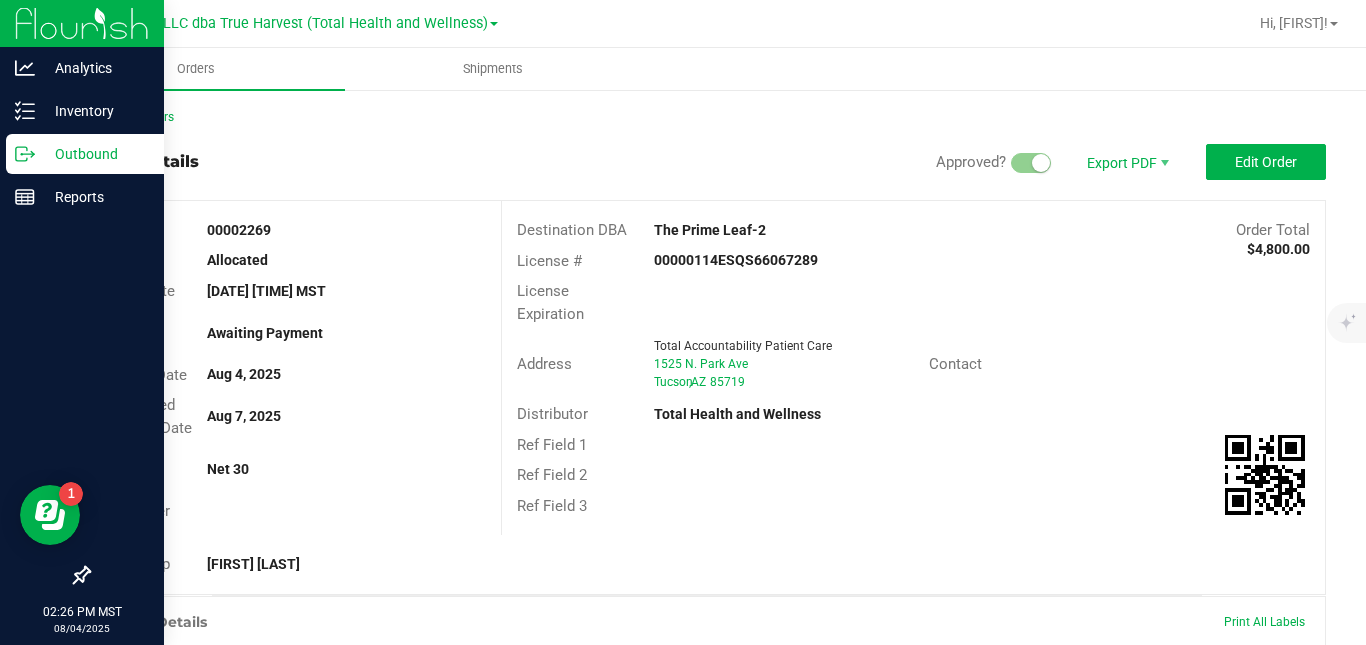 click 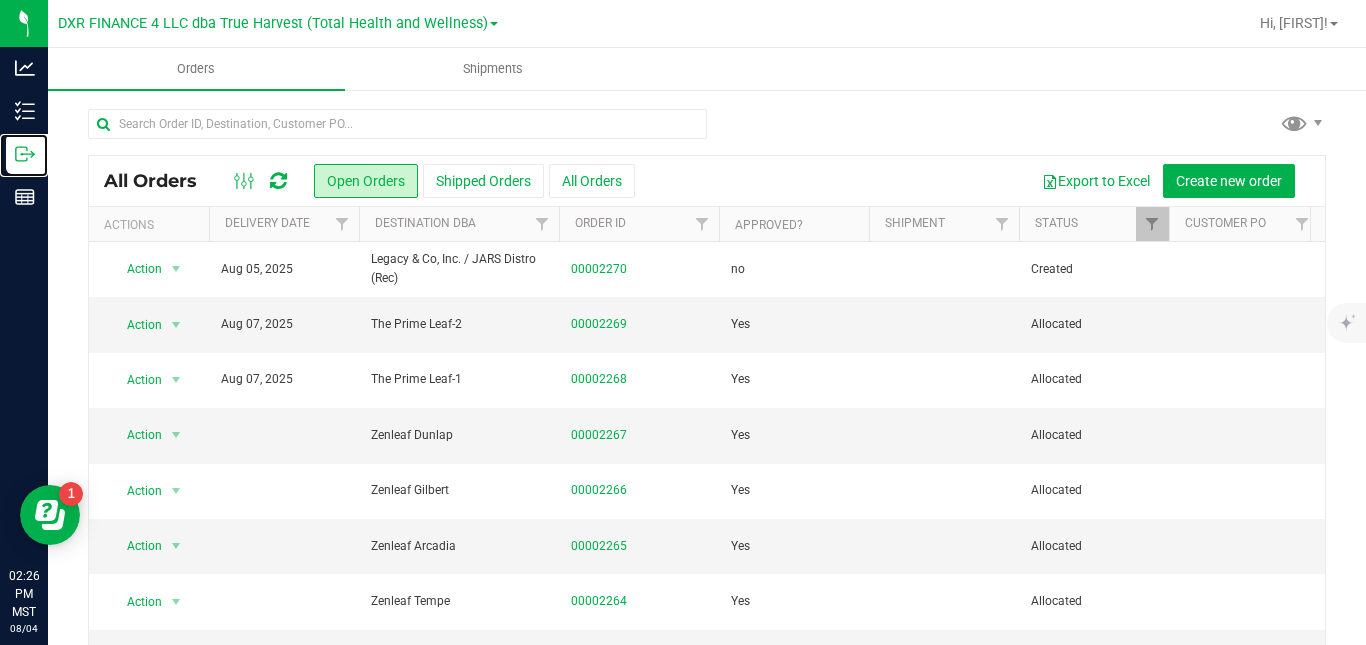 scroll, scrollTop: 342, scrollLeft: 0, axis: vertical 